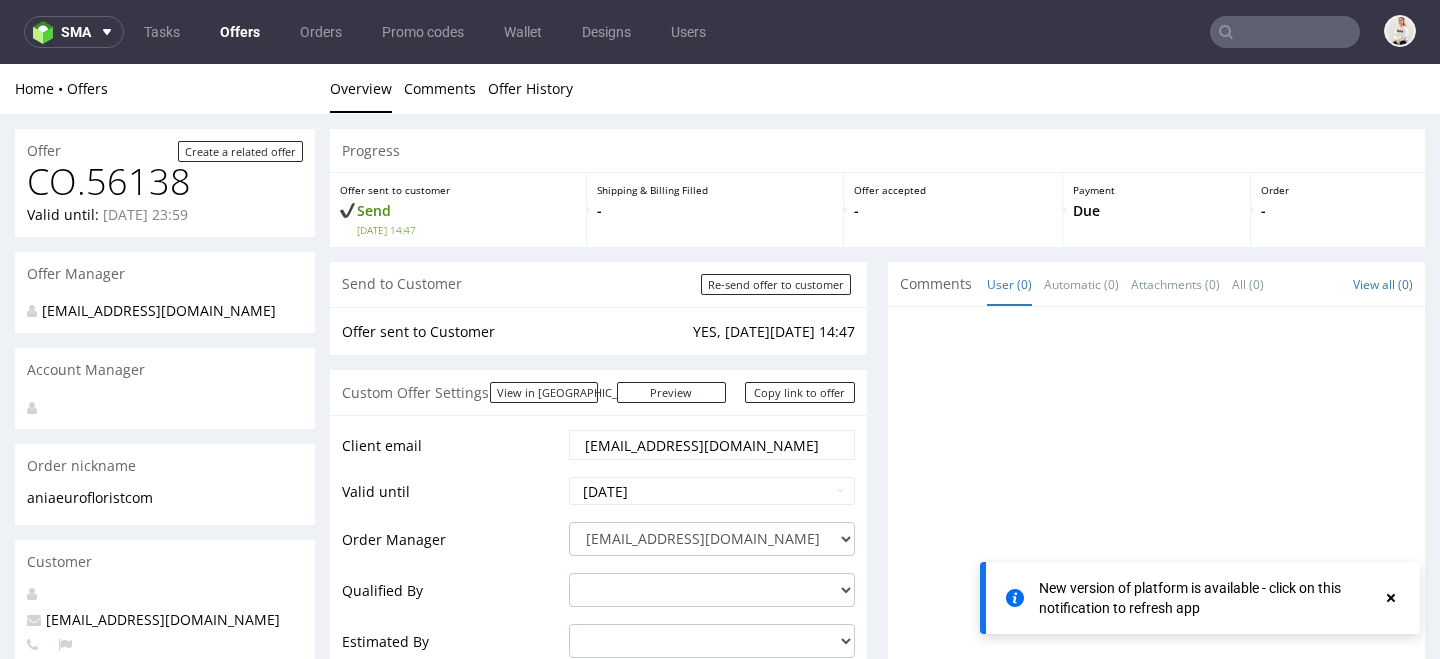 scroll, scrollTop: 0, scrollLeft: 0, axis: both 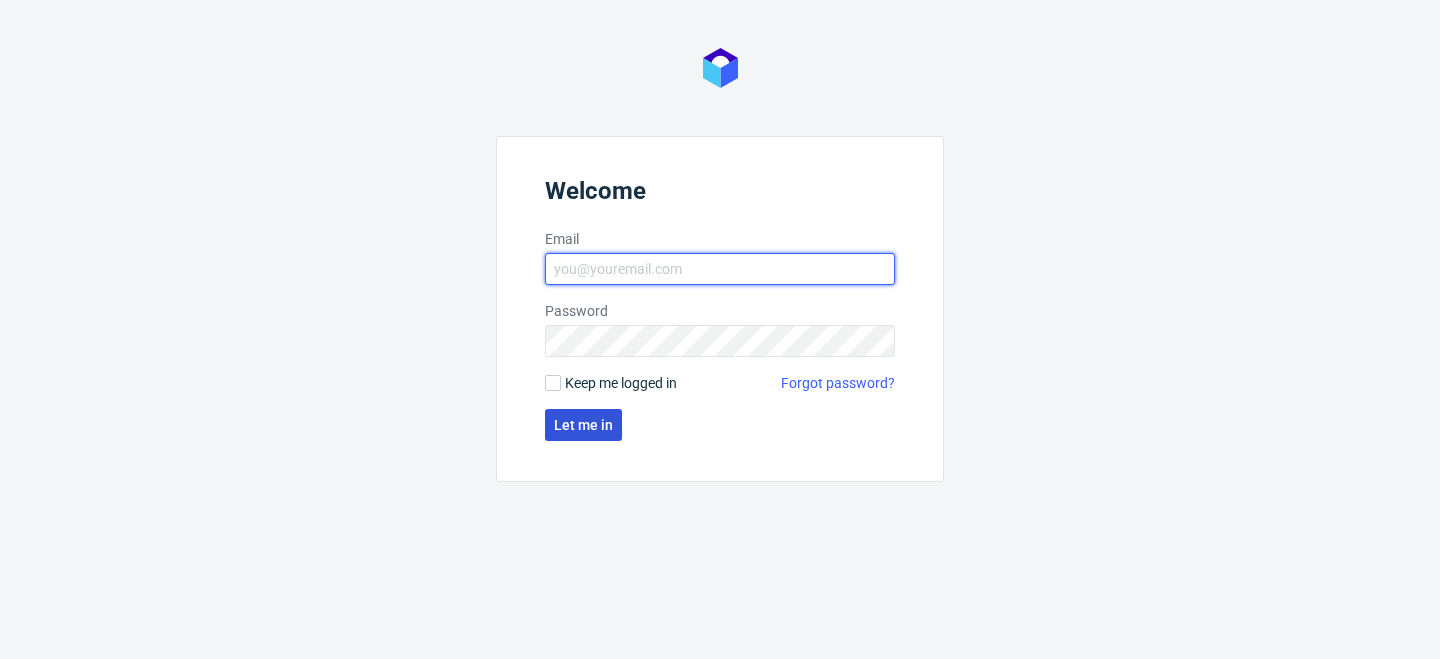type on "[EMAIL_ADDRESS][DOMAIN_NAME]" 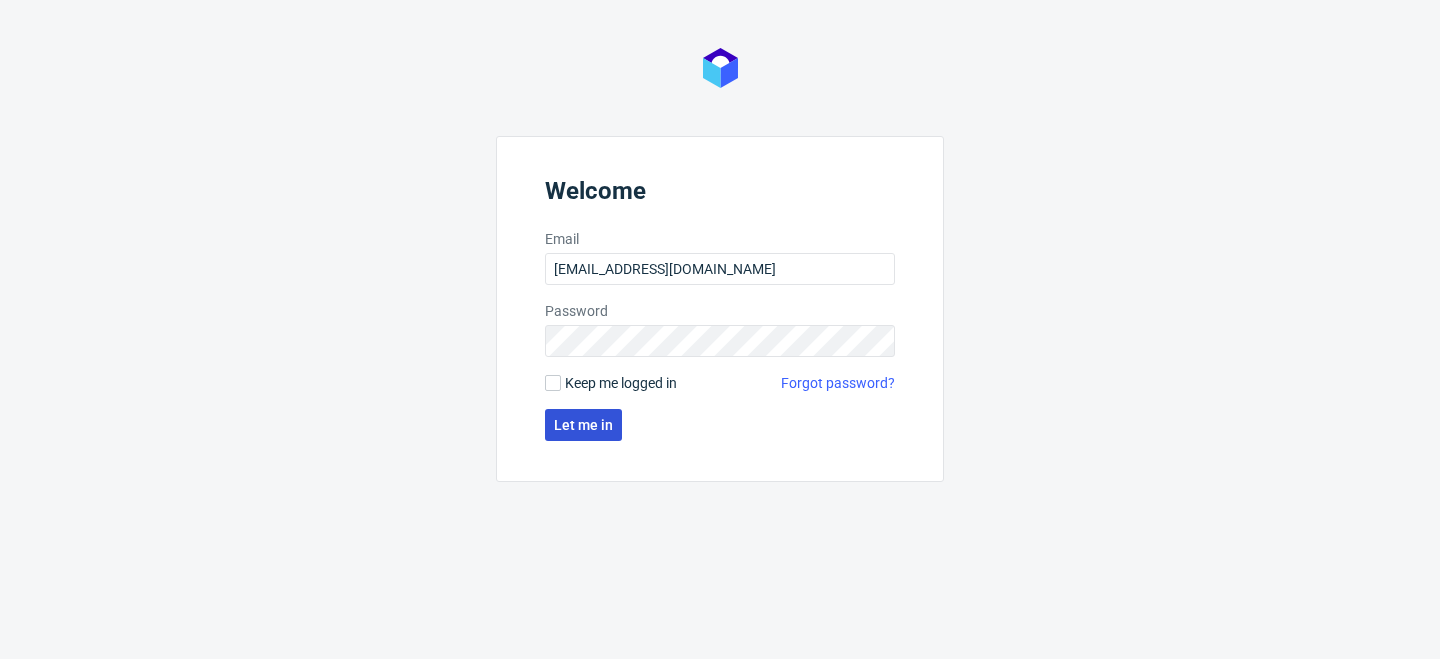 click on "Let me in" at bounding box center [583, 425] 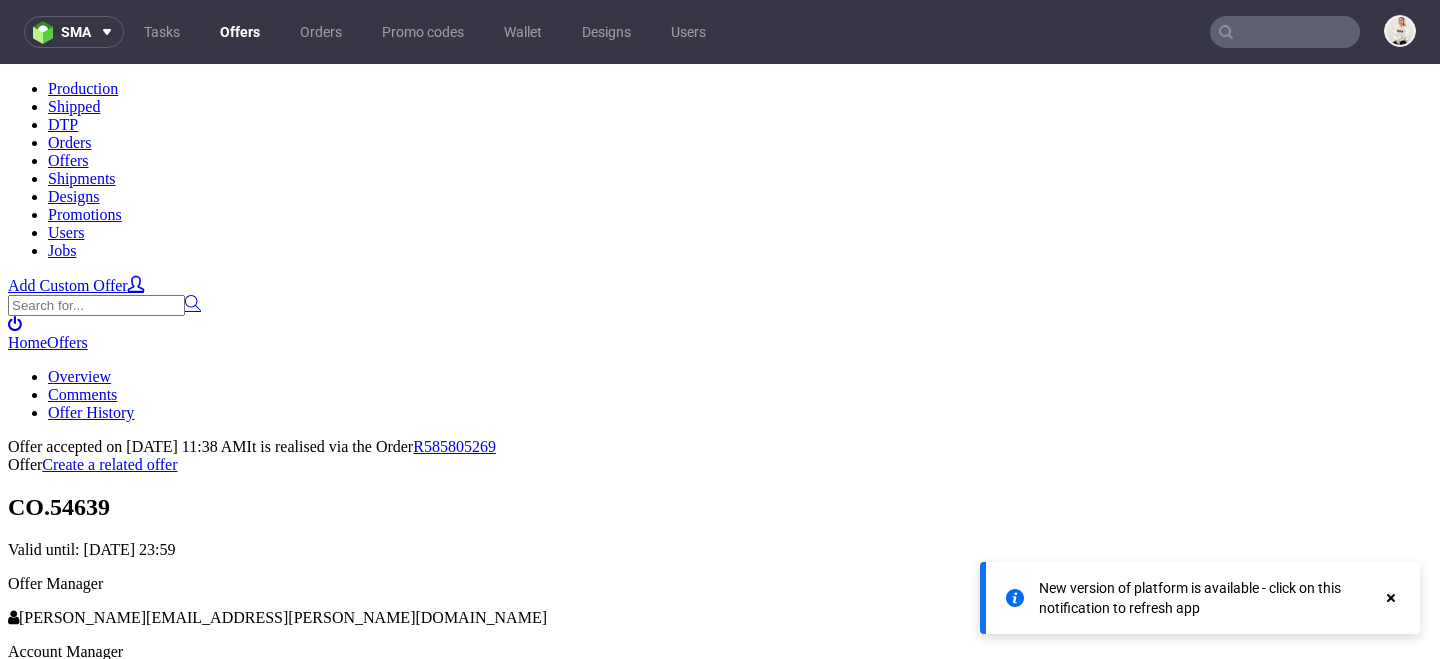 scroll, scrollTop: 0, scrollLeft: 0, axis: both 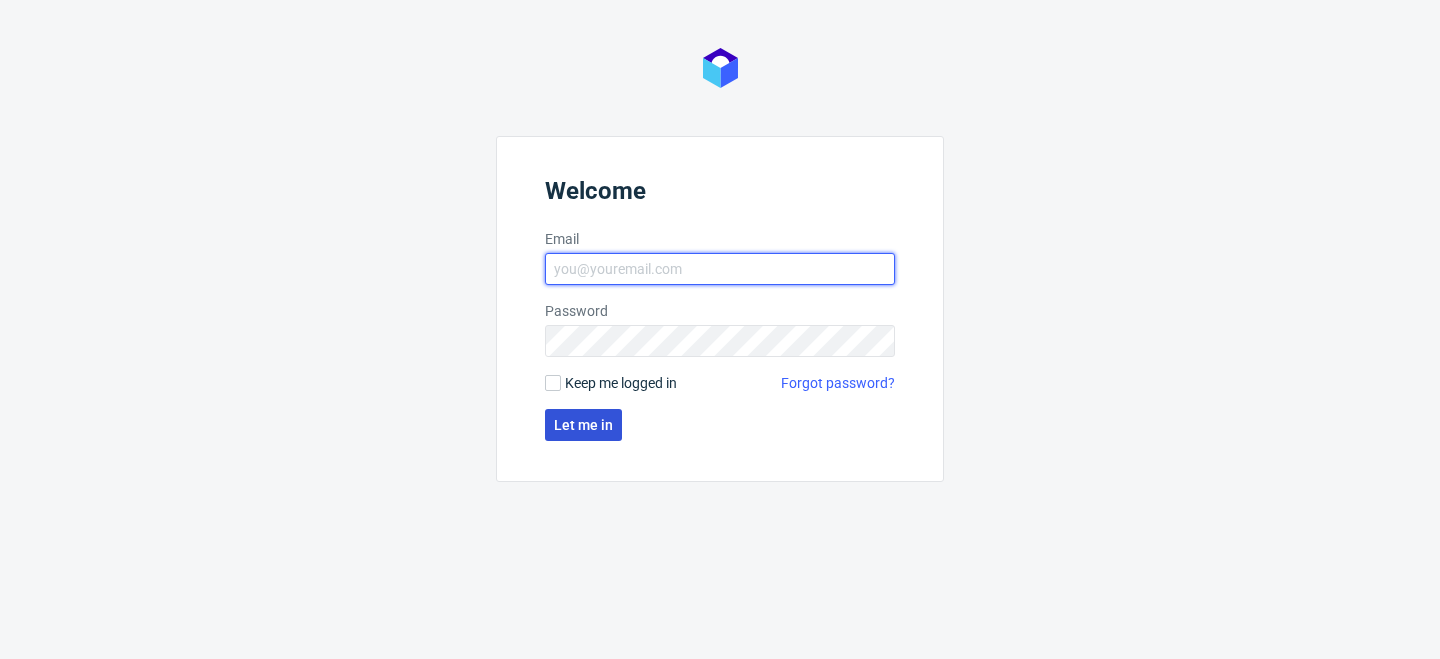 type on "[EMAIL_ADDRESS][DOMAIN_NAME]" 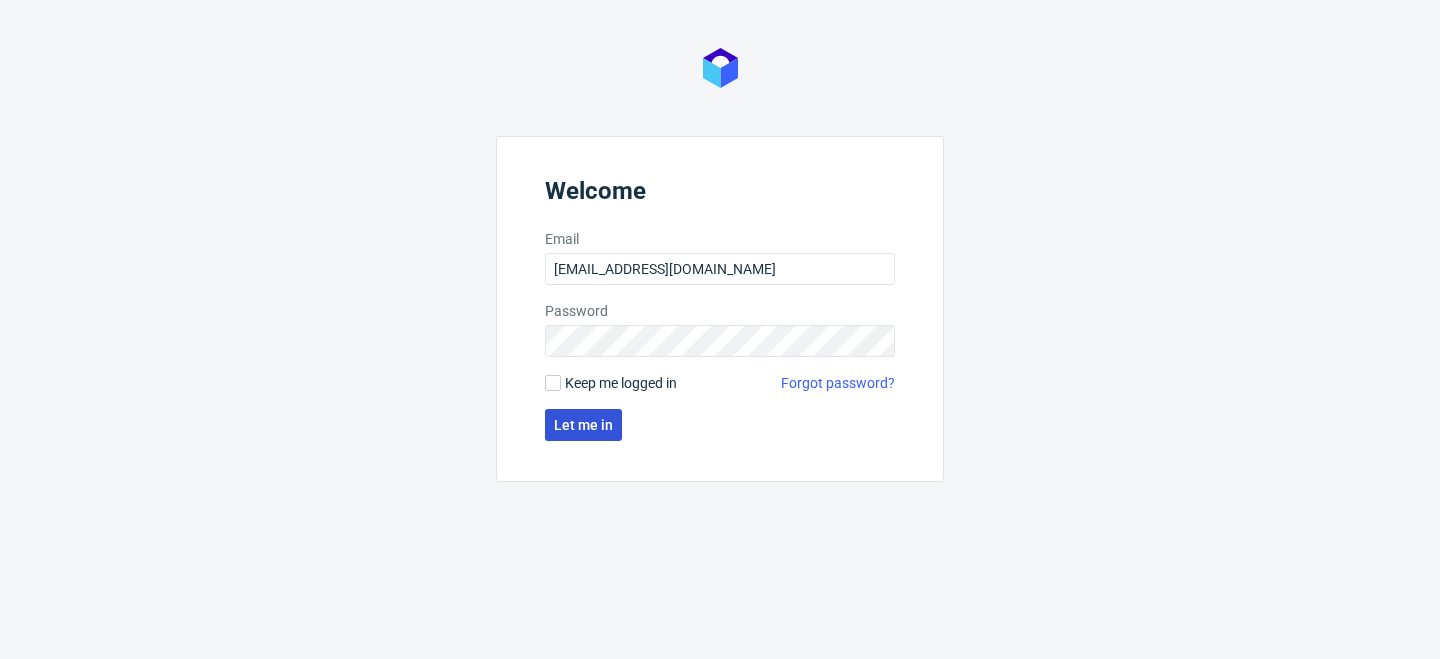 click on "Let me in" at bounding box center (583, 425) 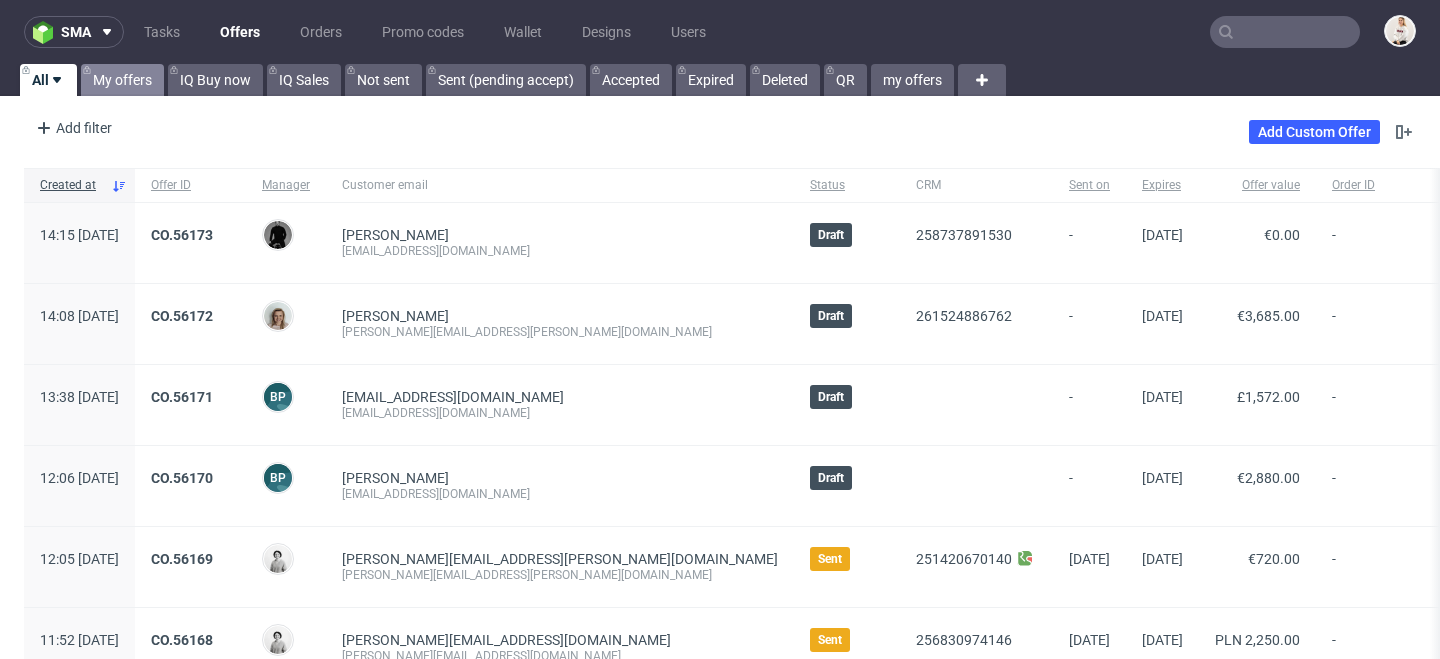 click on "My offers" at bounding box center (122, 80) 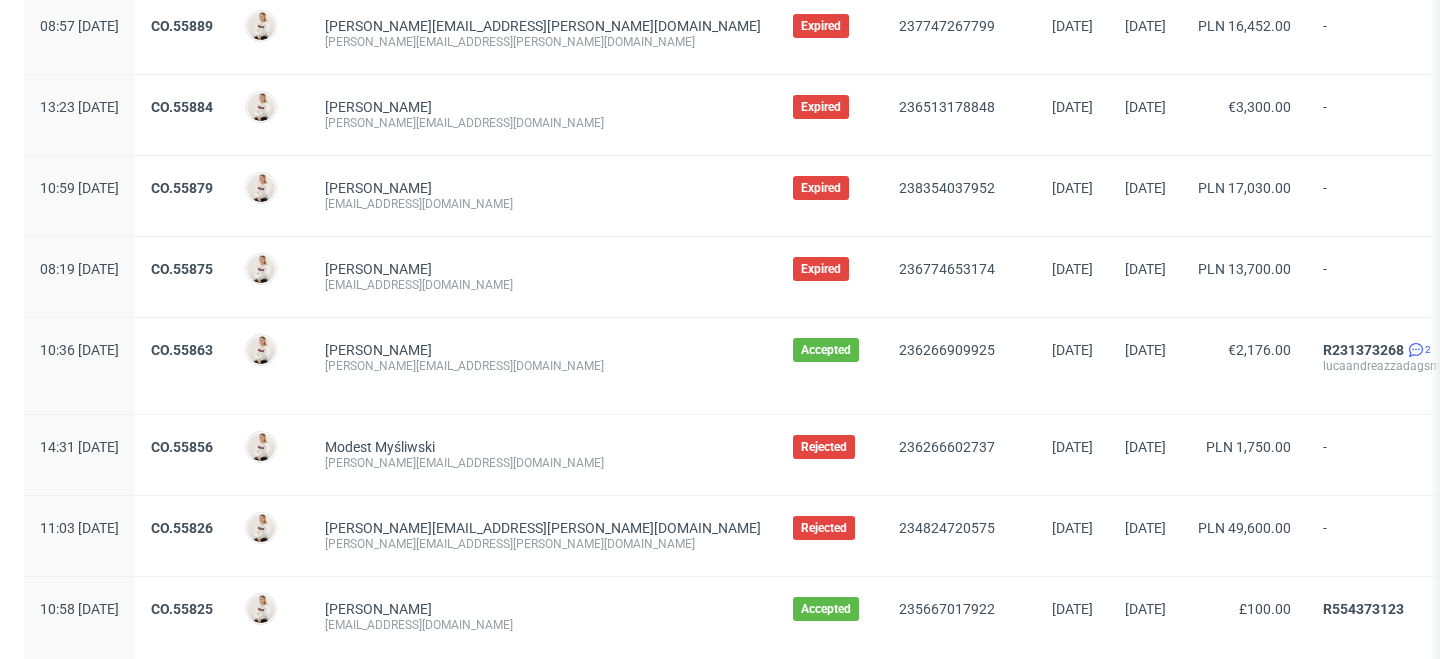 scroll, scrollTop: 1473, scrollLeft: 0, axis: vertical 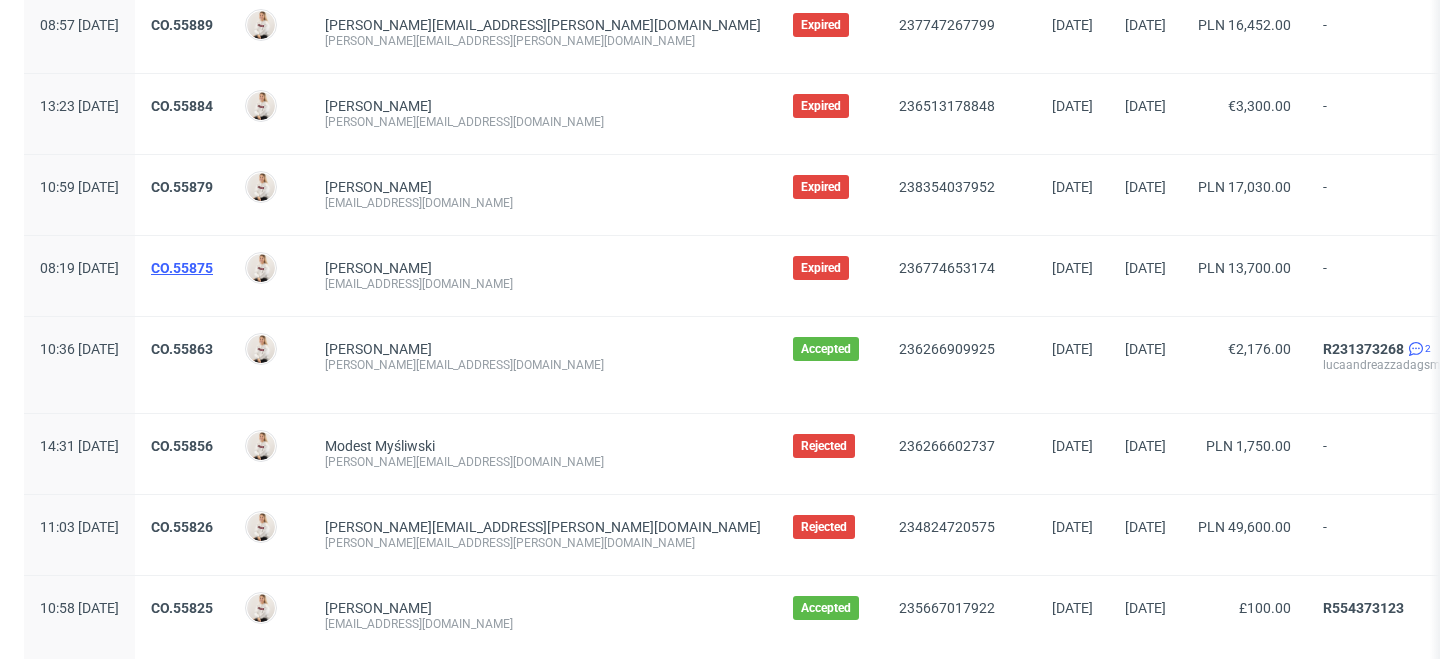 click on "CO.55875" at bounding box center [182, 268] 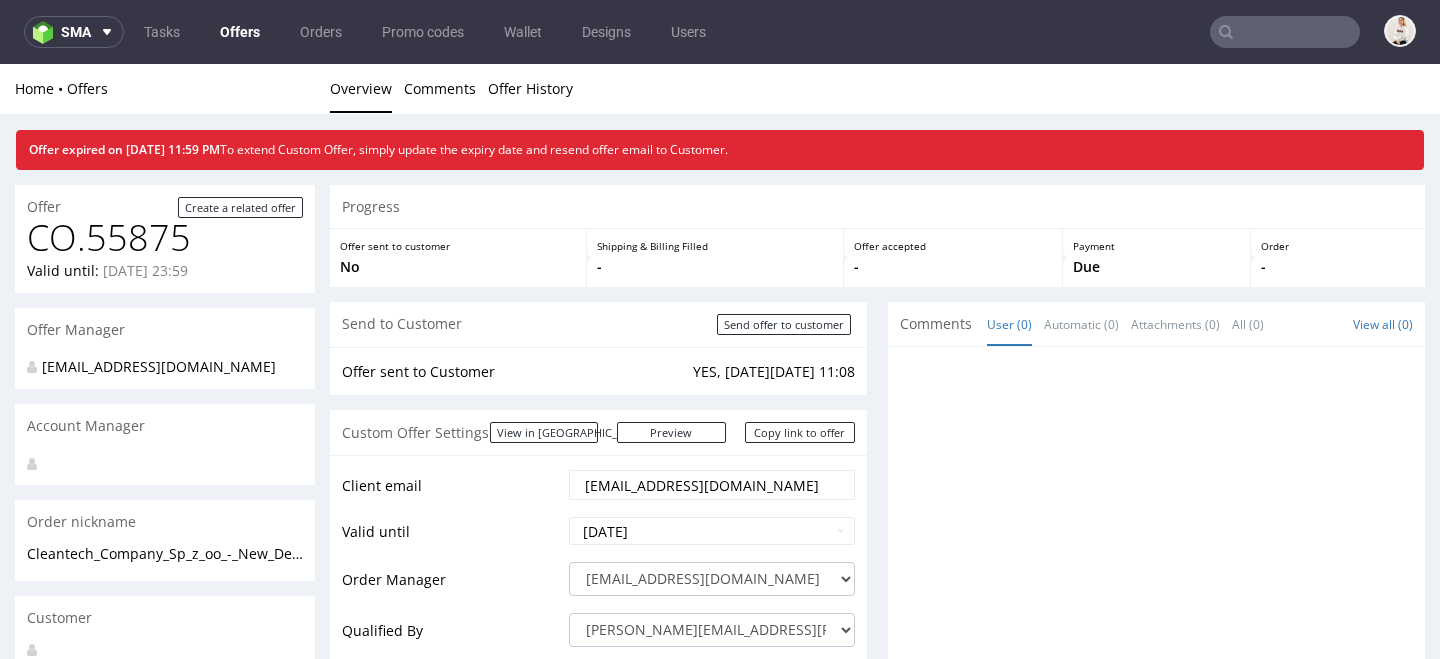 scroll, scrollTop: 0, scrollLeft: 0, axis: both 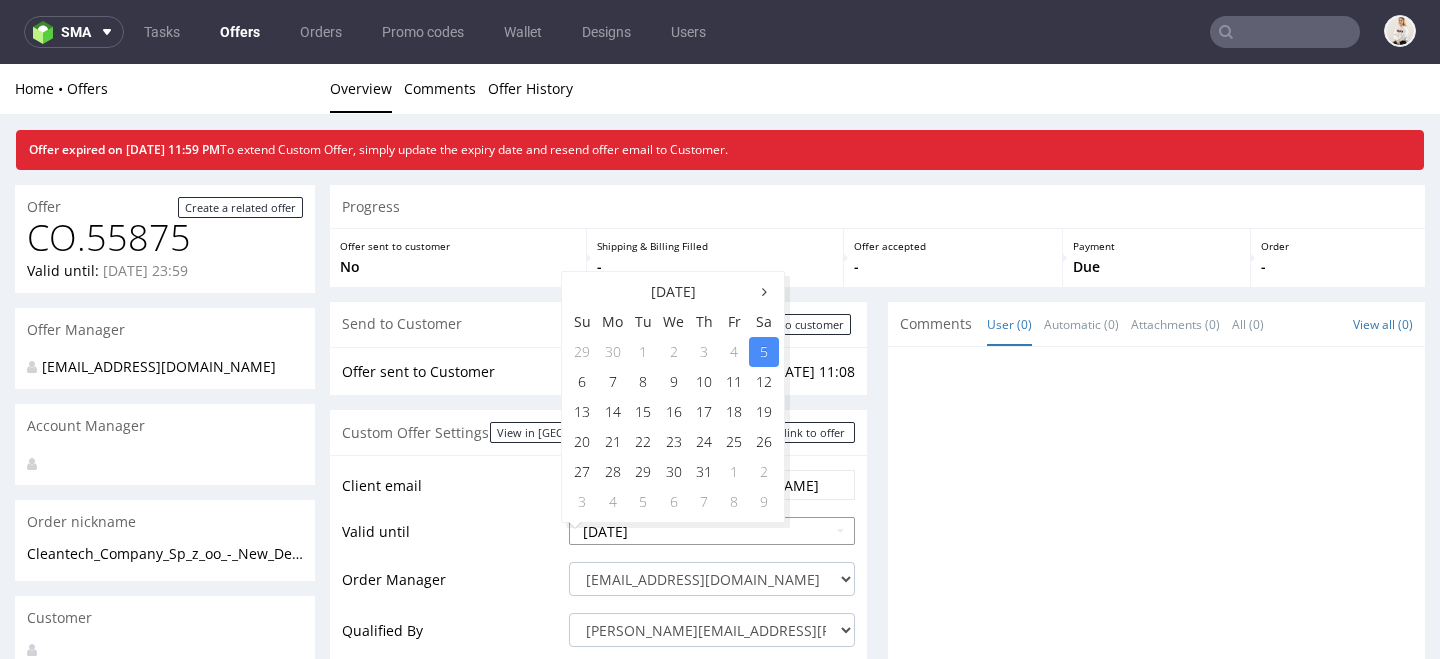 click on "2025-07-05" at bounding box center (712, 531) 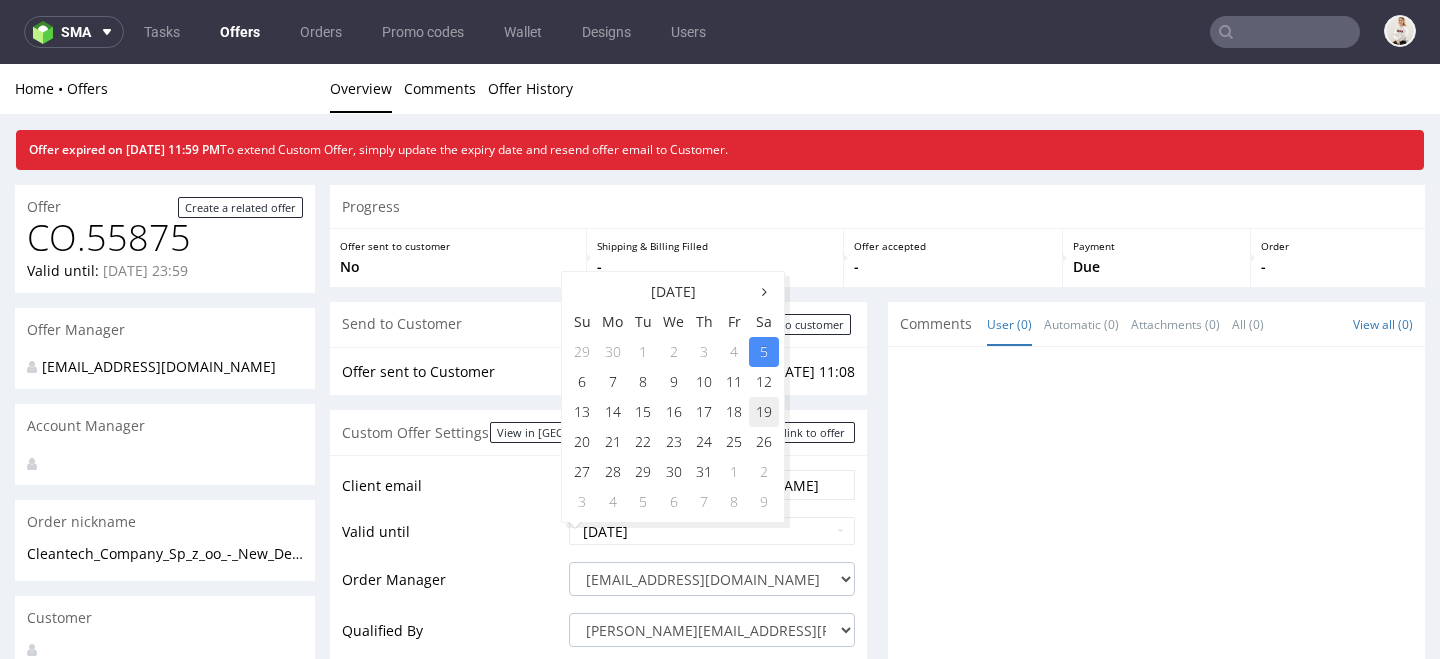 click on "19" at bounding box center (764, 412) 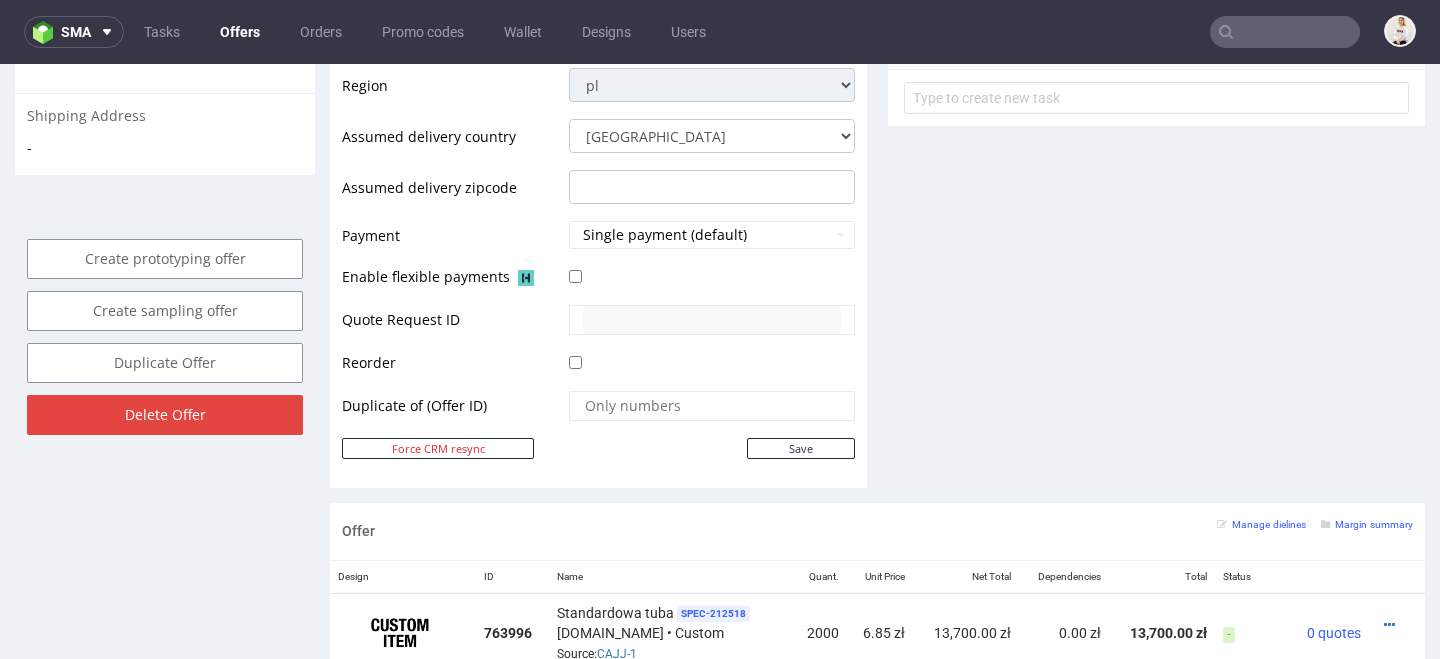 scroll, scrollTop: 869, scrollLeft: 0, axis: vertical 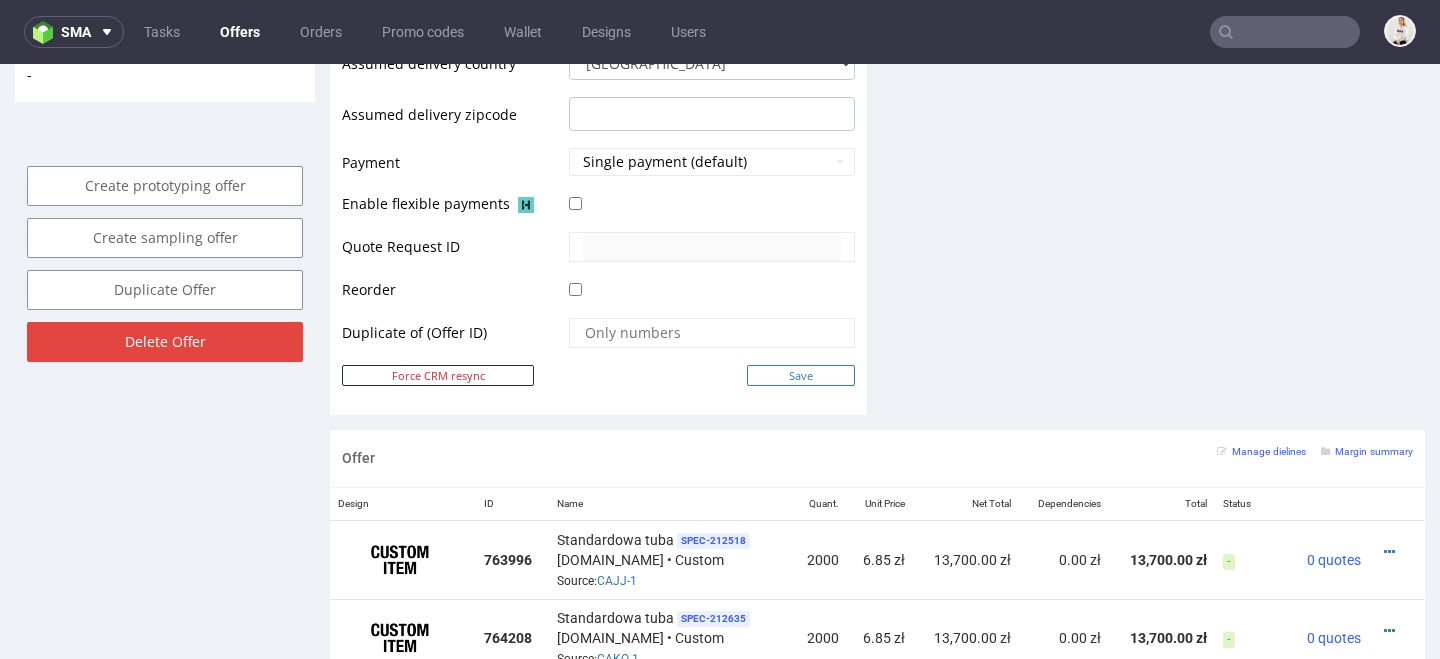 click on "Save" at bounding box center (801, 375) 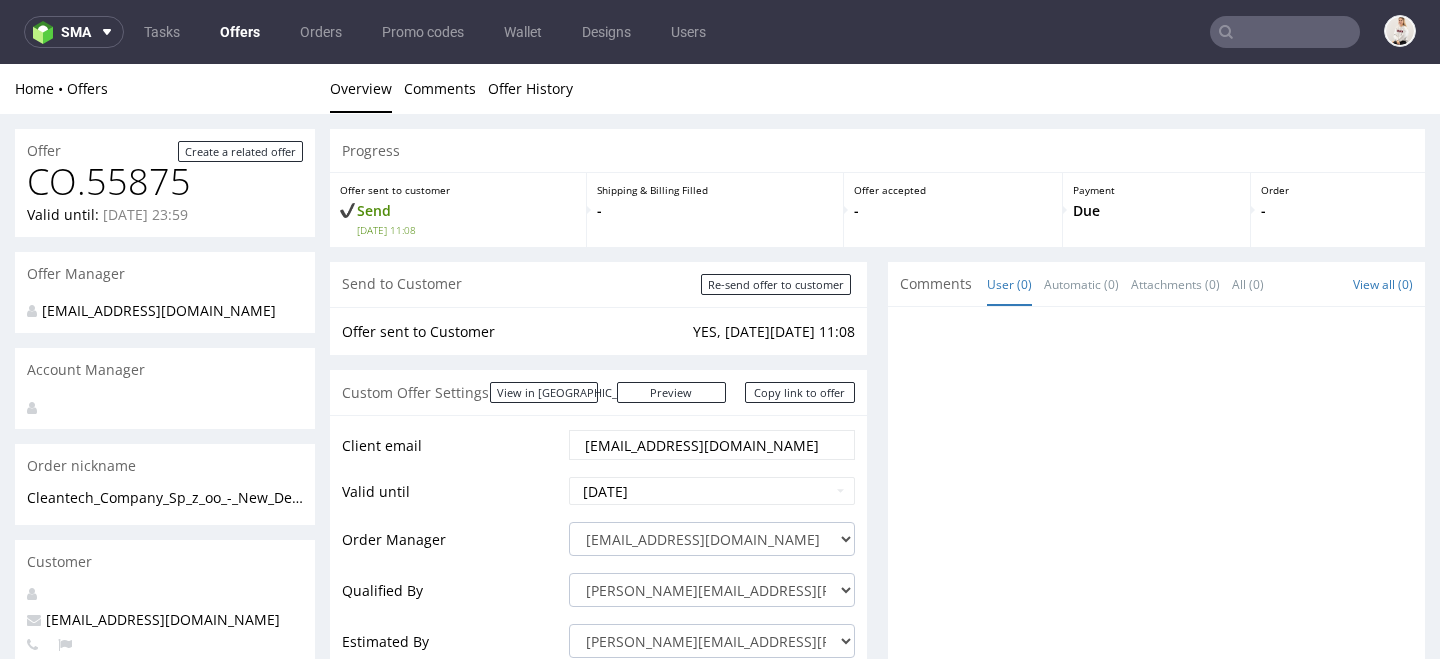 scroll, scrollTop: 0, scrollLeft: 0, axis: both 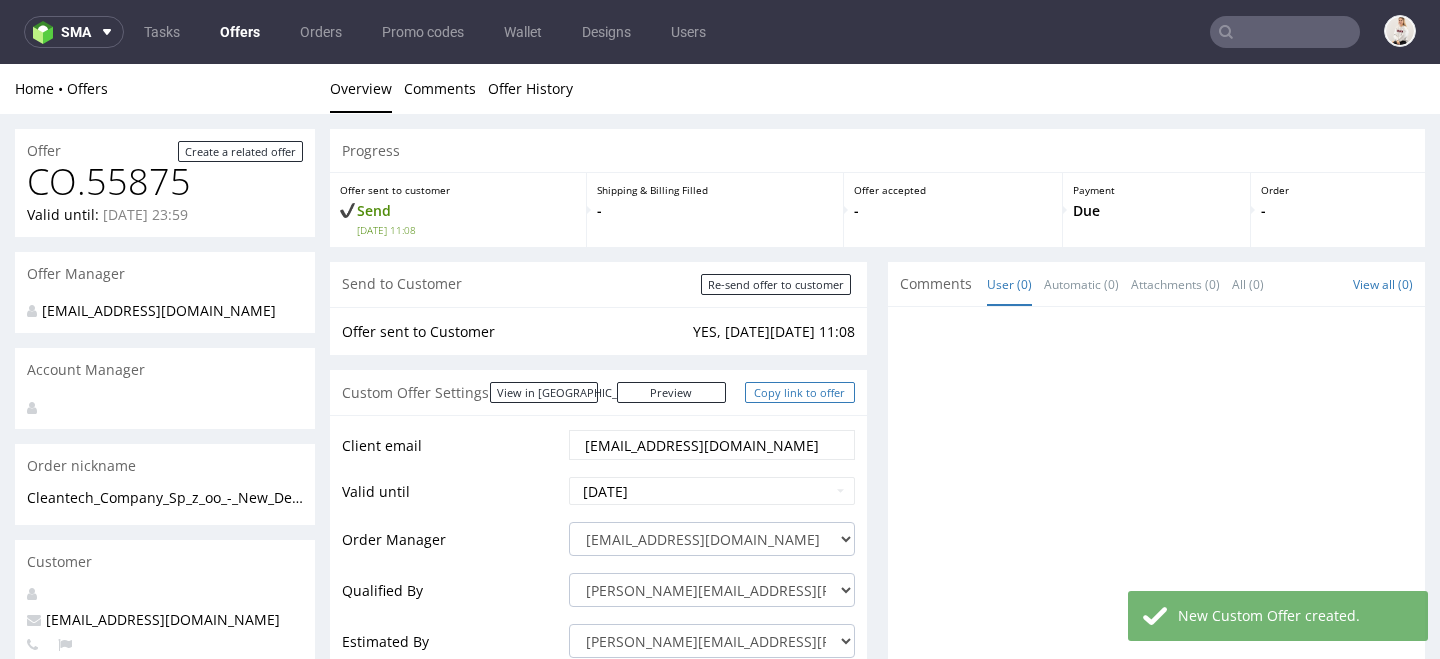 click on "Copy link to offer" at bounding box center (800, 392) 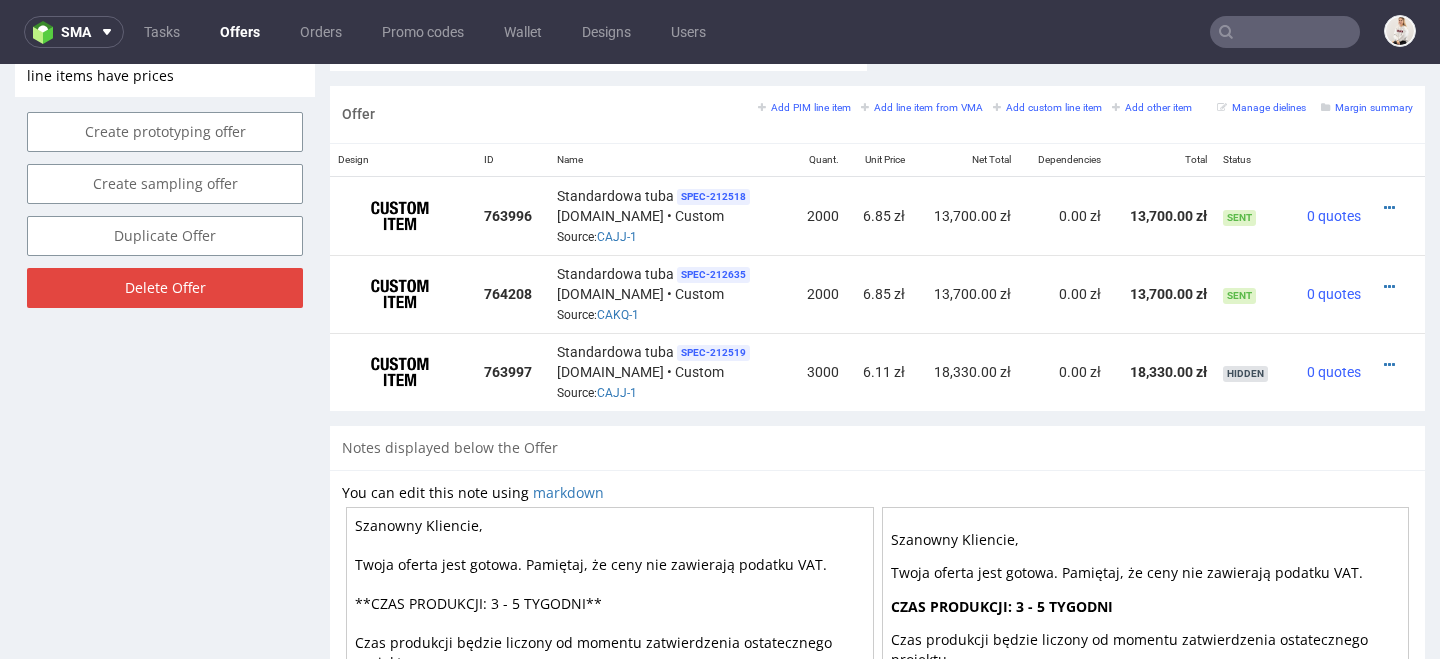 scroll, scrollTop: 1172, scrollLeft: 0, axis: vertical 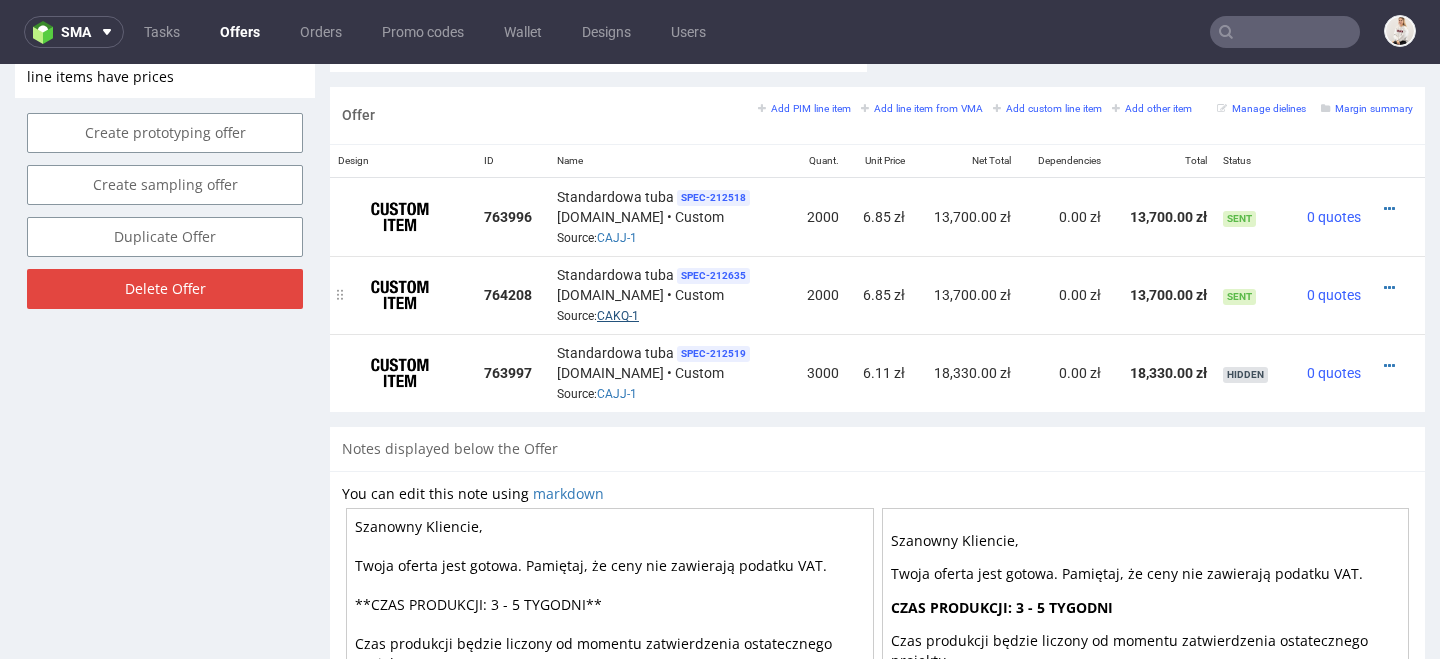 click on "CAKQ-1" at bounding box center [618, 316] 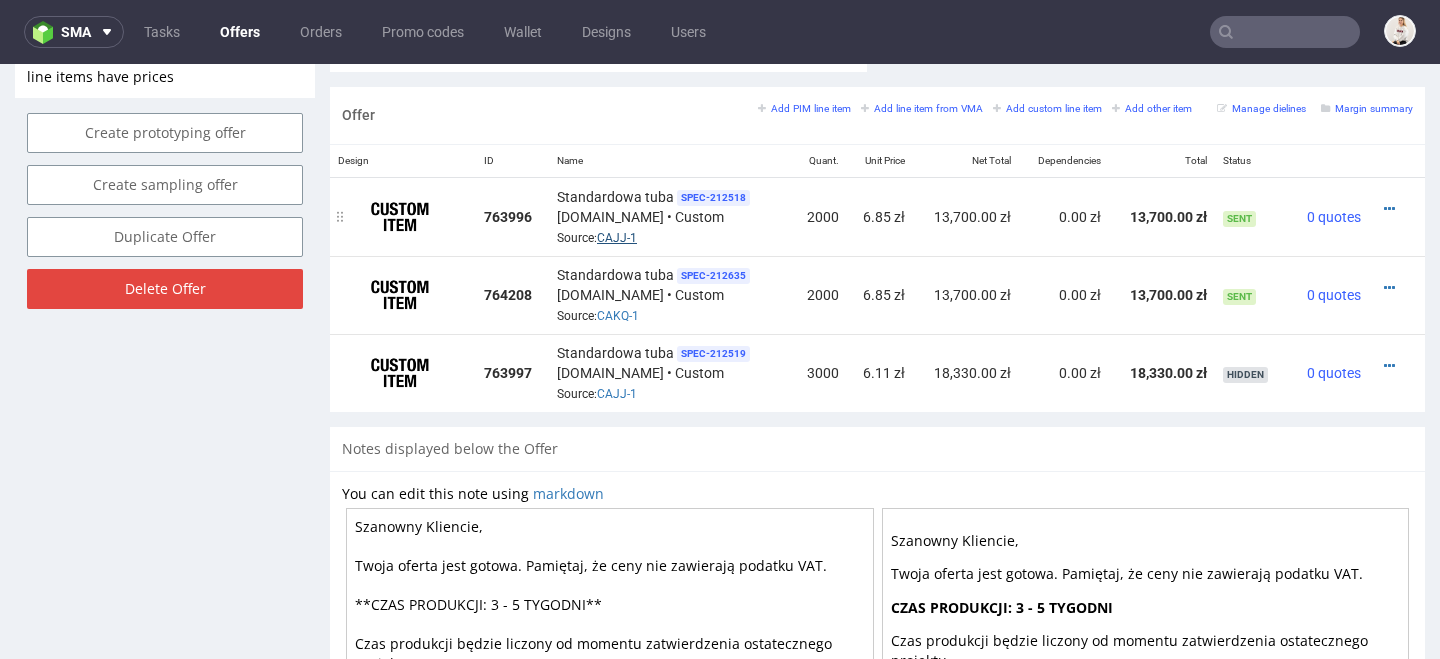 click on "CAJJ-1" at bounding box center (617, 238) 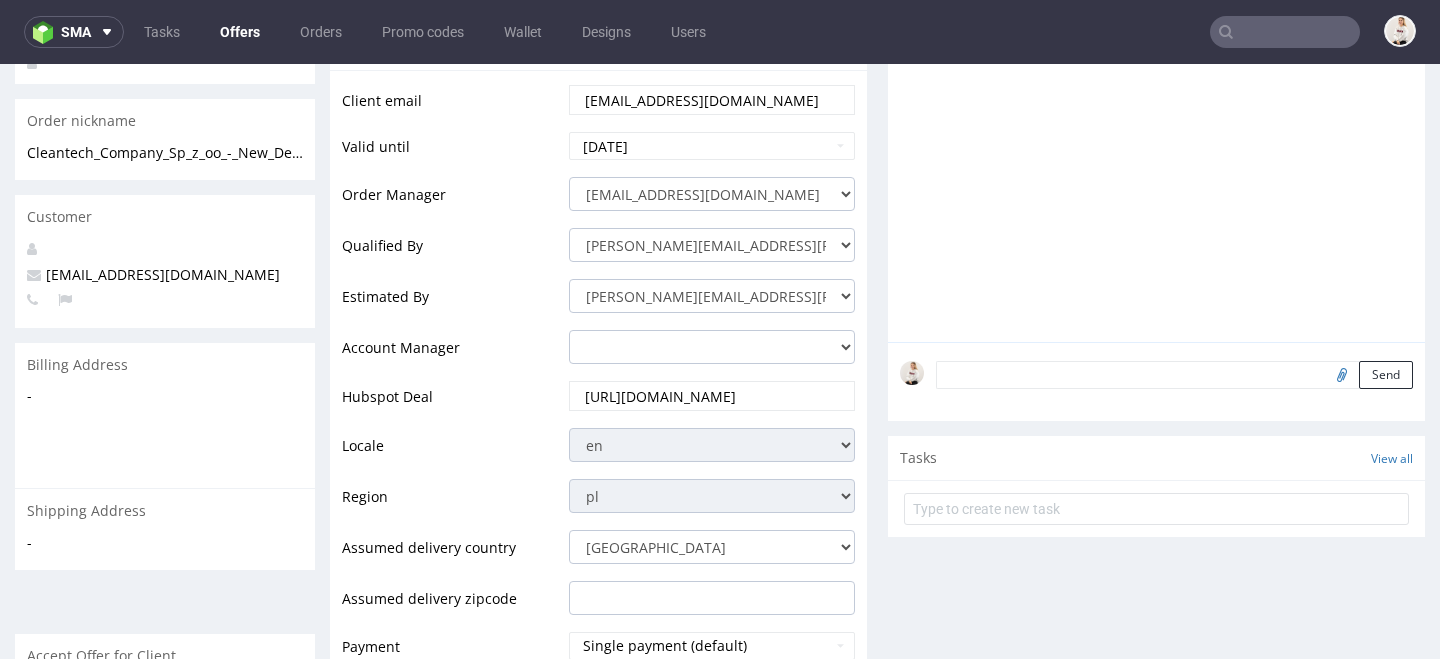 scroll, scrollTop: 0, scrollLeft: 0, axis: both 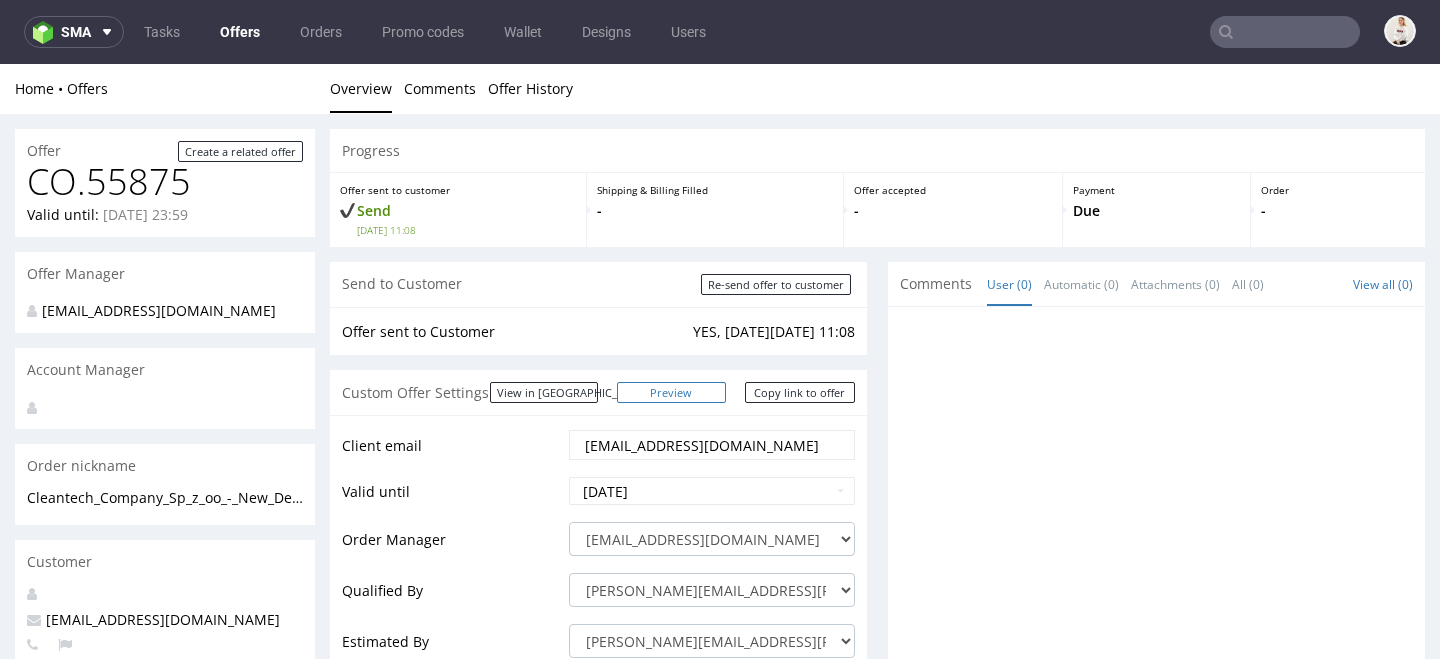 click on "Preview" at bounding box center [672, 392] 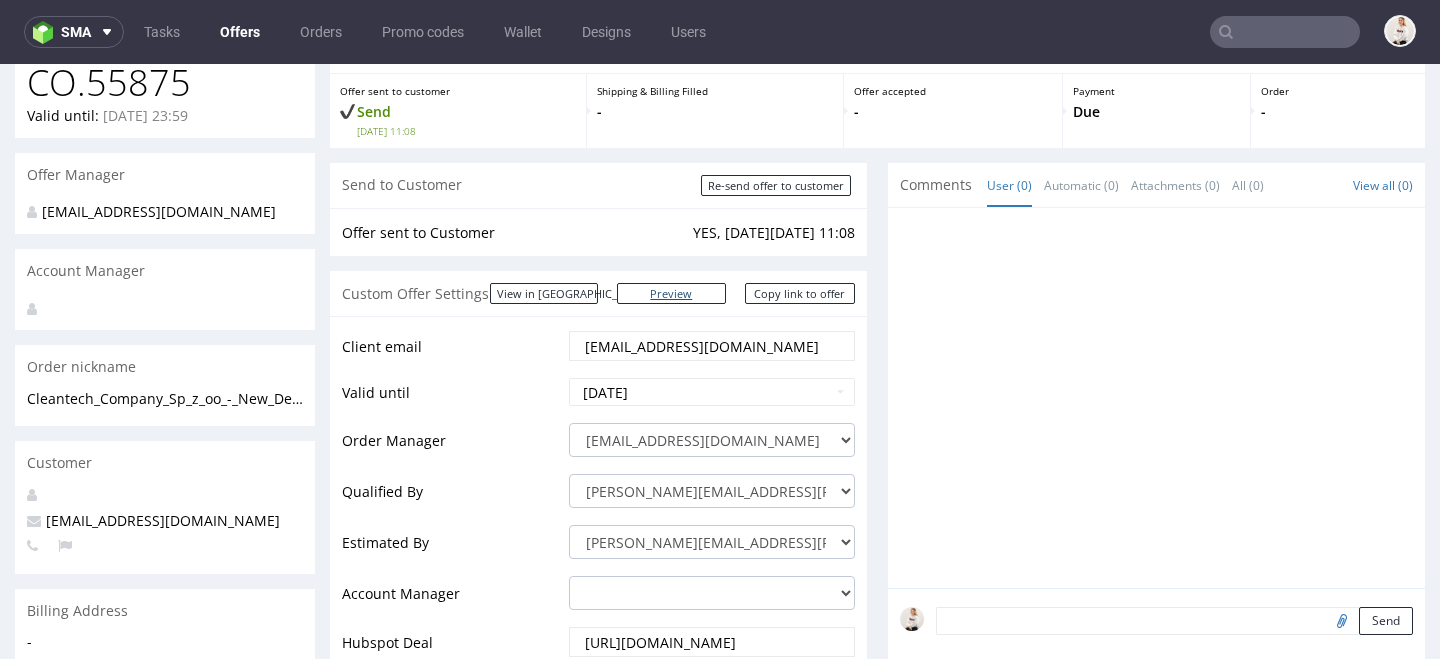 scroll, scrollTop: 114, scrollLeft: 0, axis: vertical 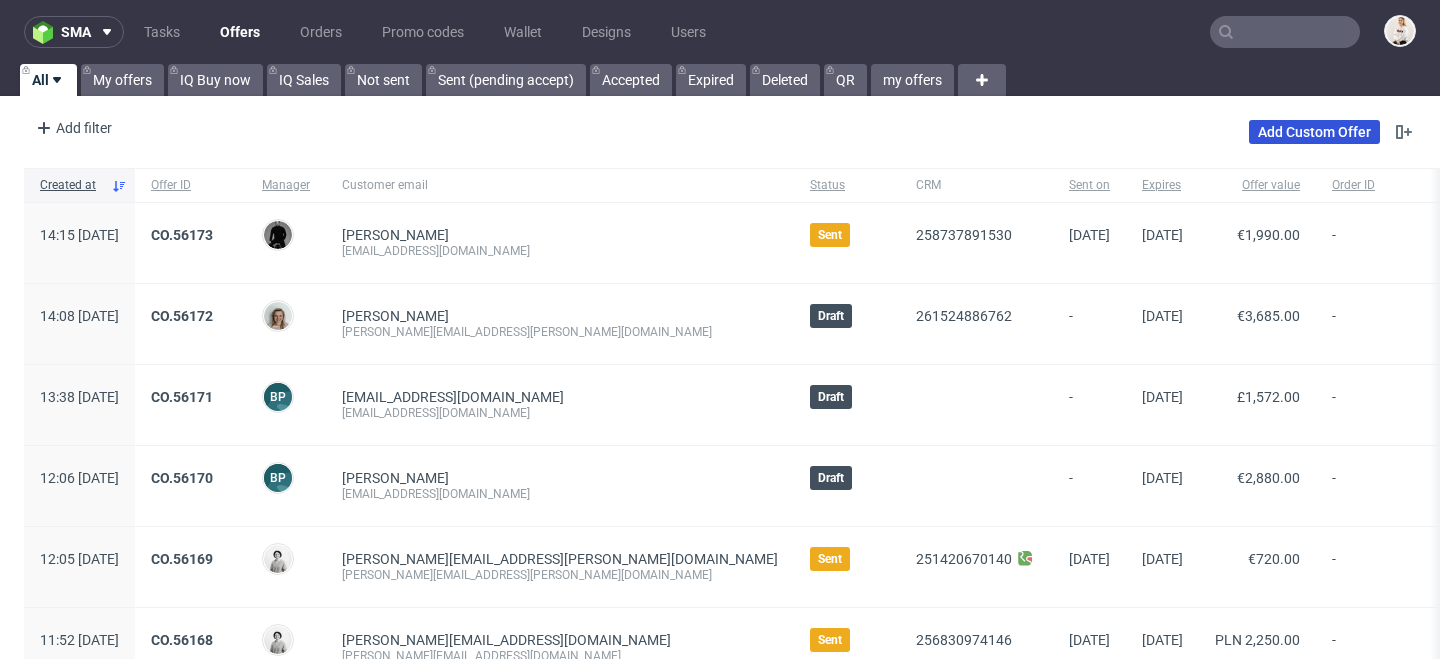click on "Add Custom Offer" at bounding box center [1314, 132] 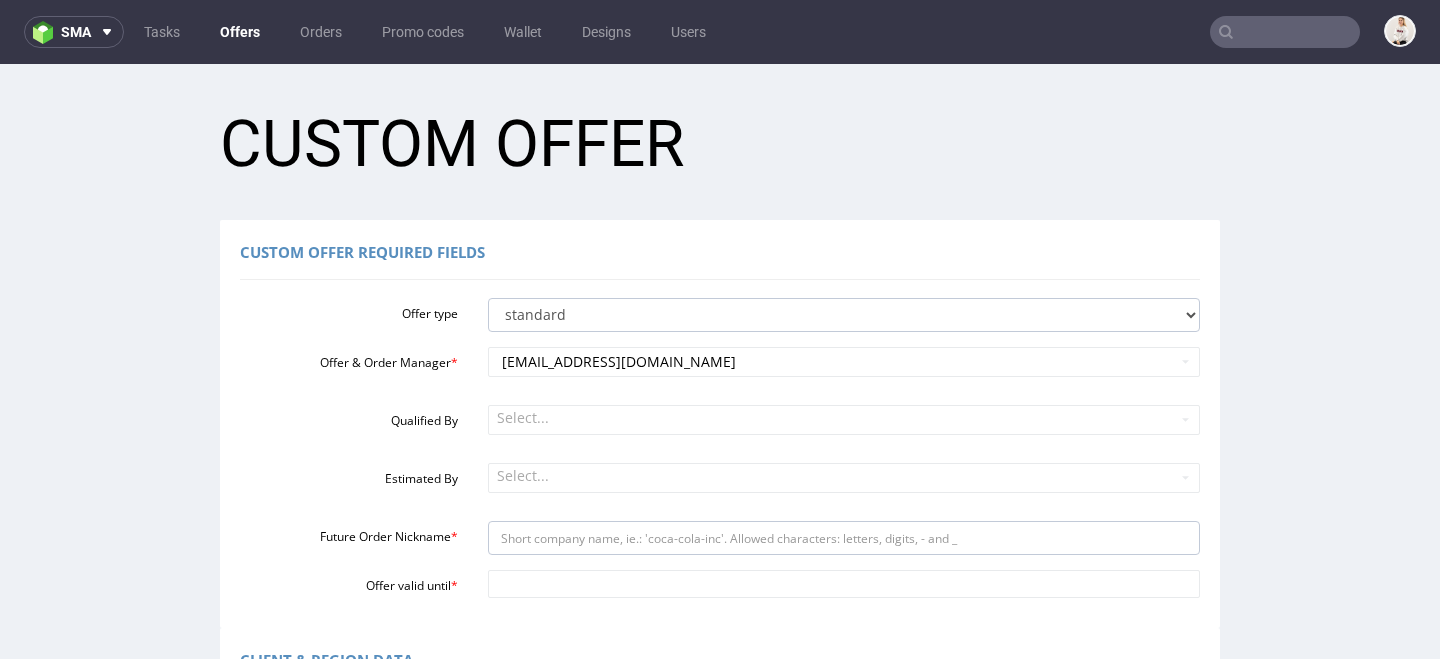 scroll, scrollTop: 741, scrollLeft: 0, axis: vertical 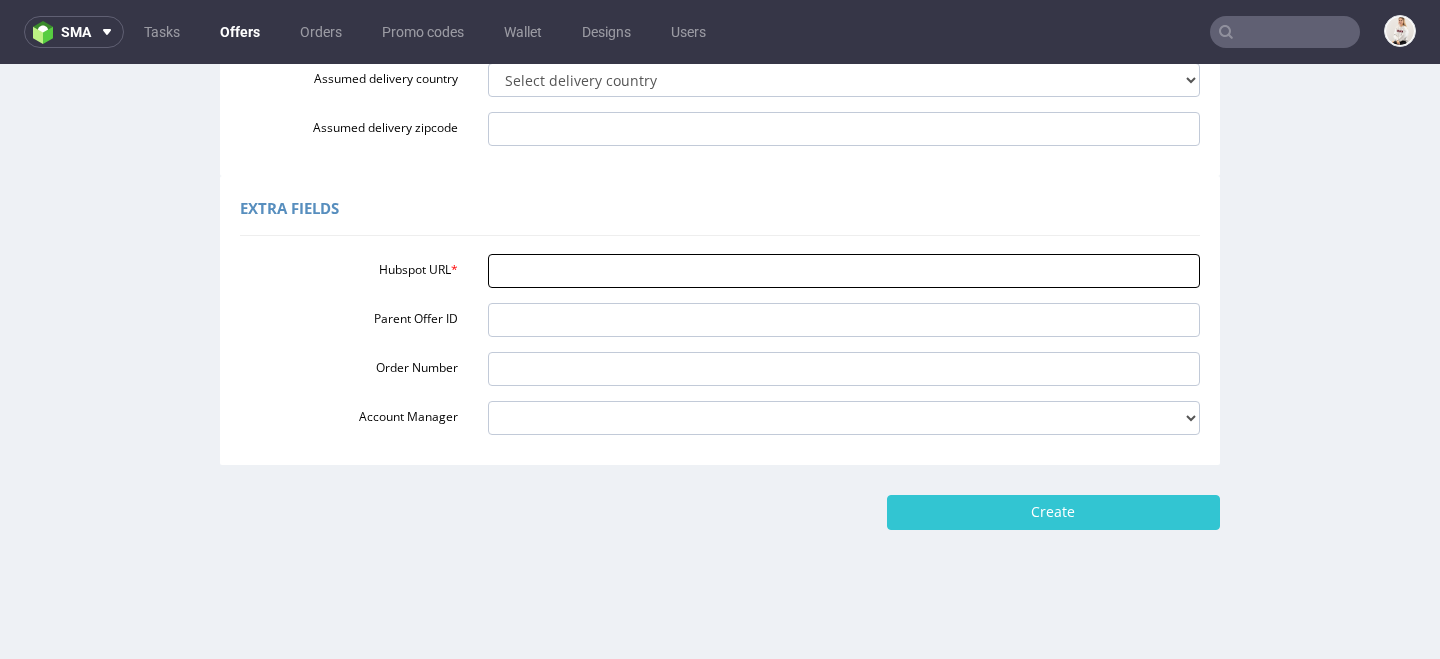 click on "Hubspot URL  *" at bounding box center (844, 271) 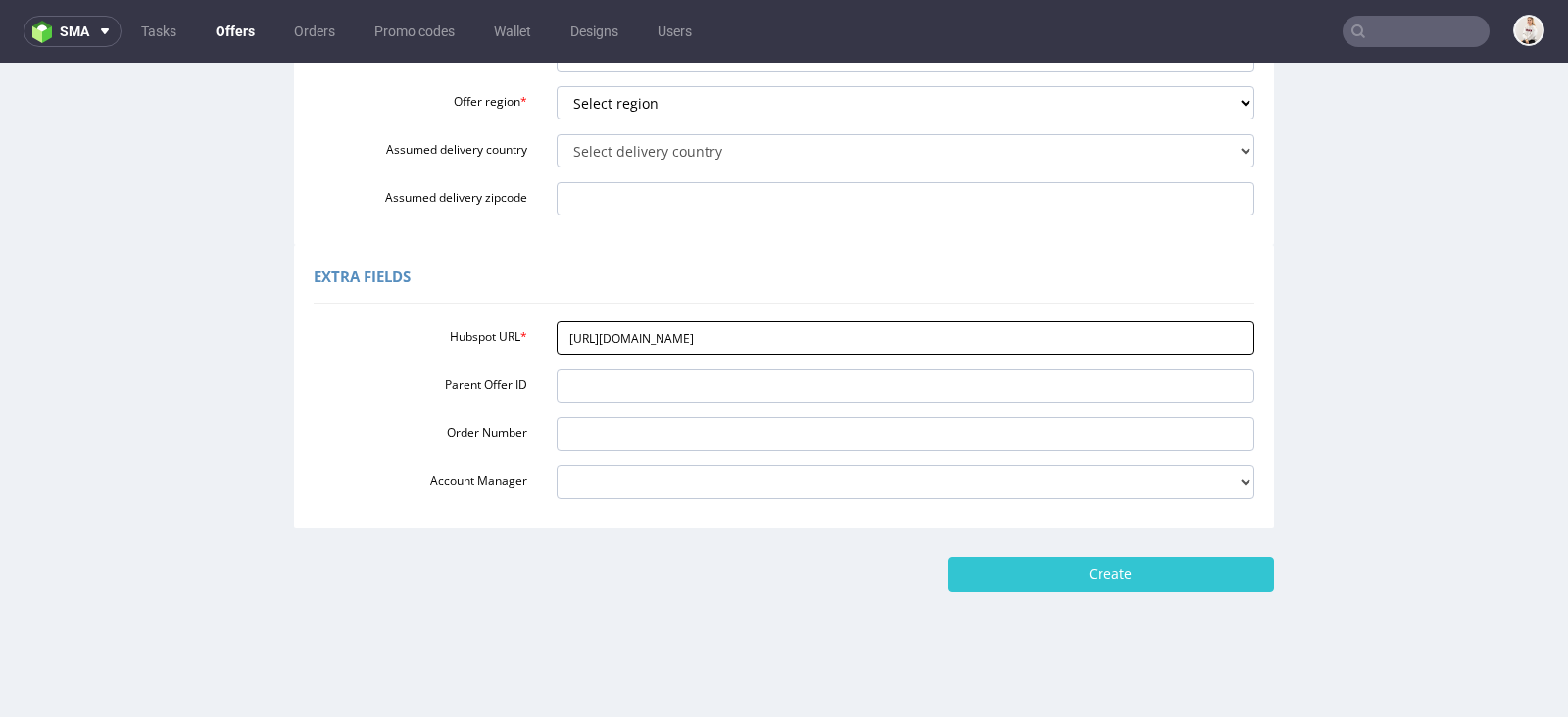 scroll, scrollTop: 0, scrollLeft: 0, axis: both 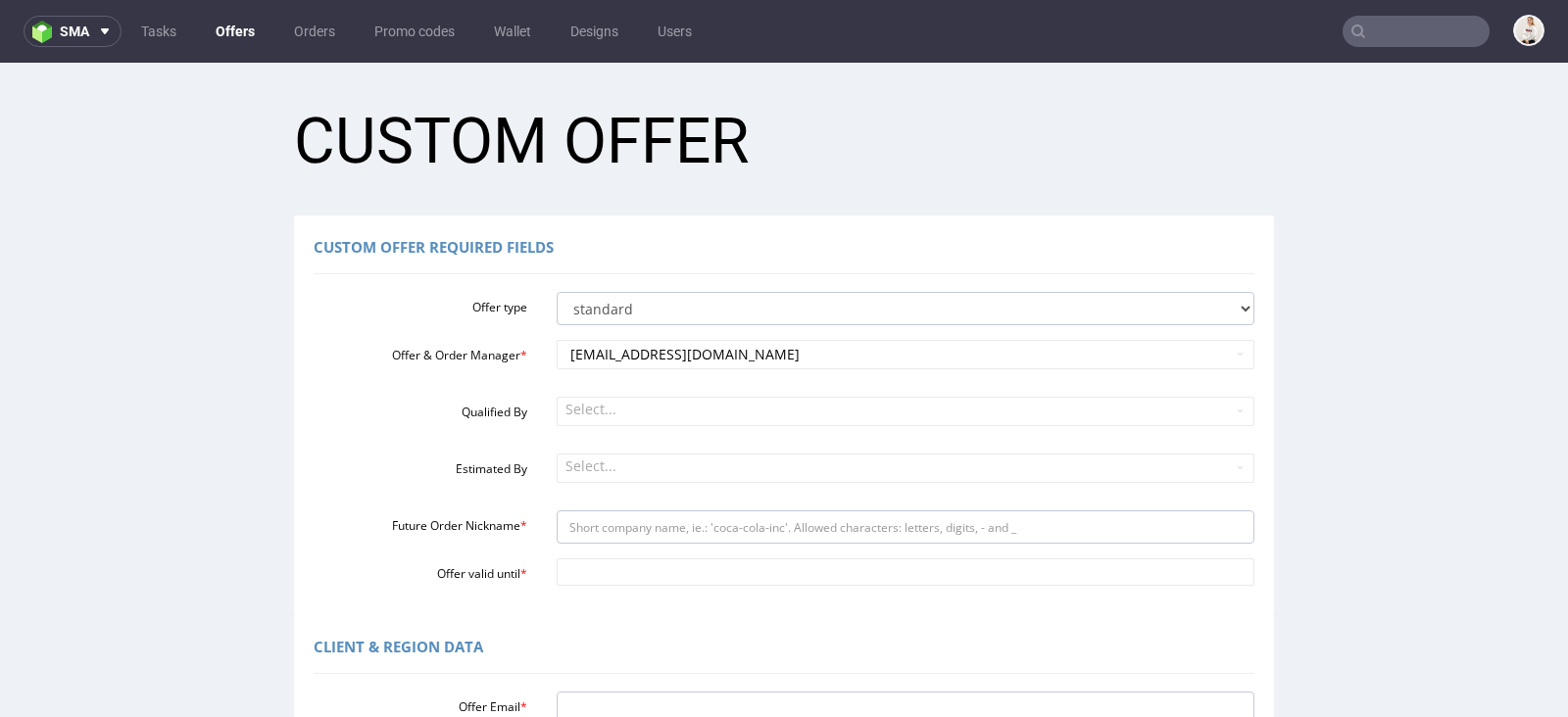 type on "[URL][DOMAIN_NAME]" 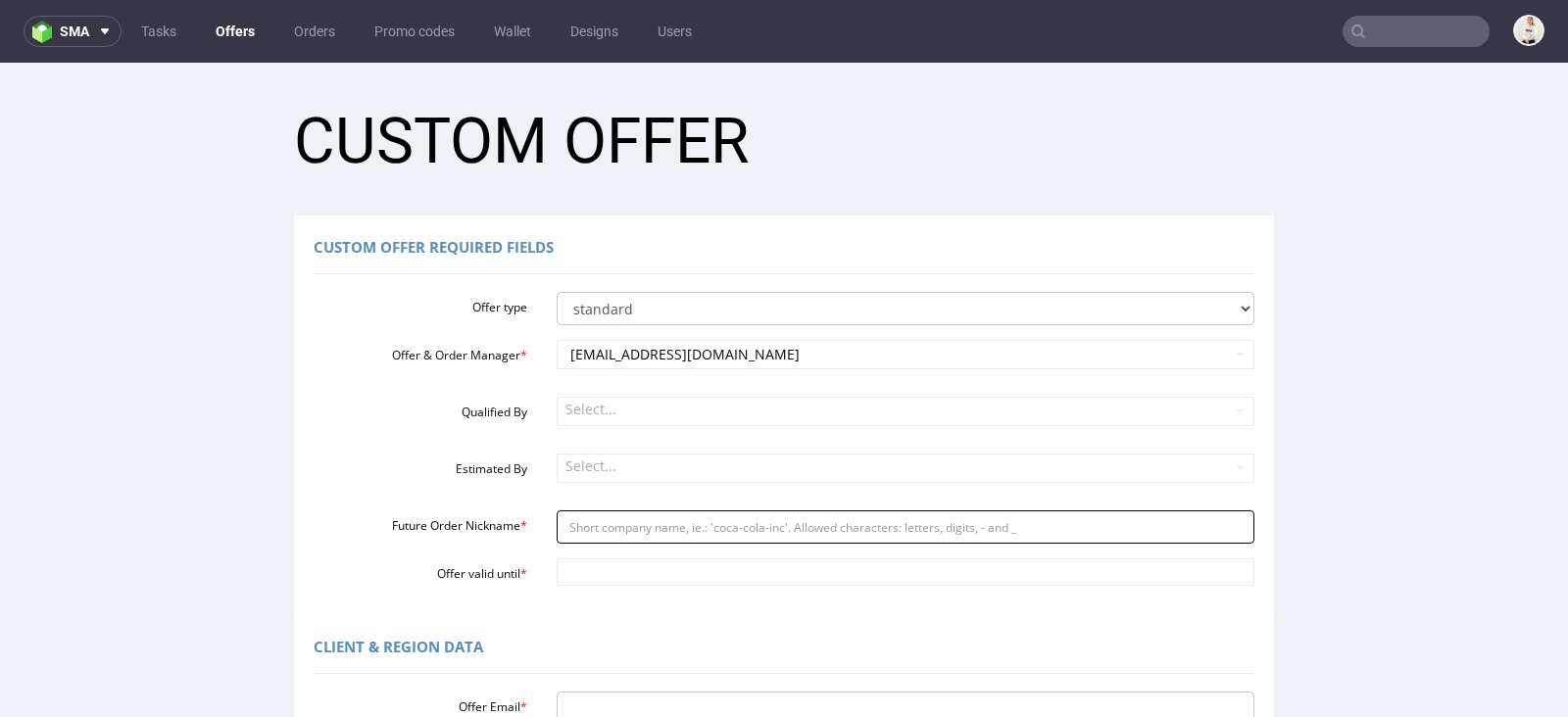 click on "Future Order Nickname  *" at bounding box center (906, 527) 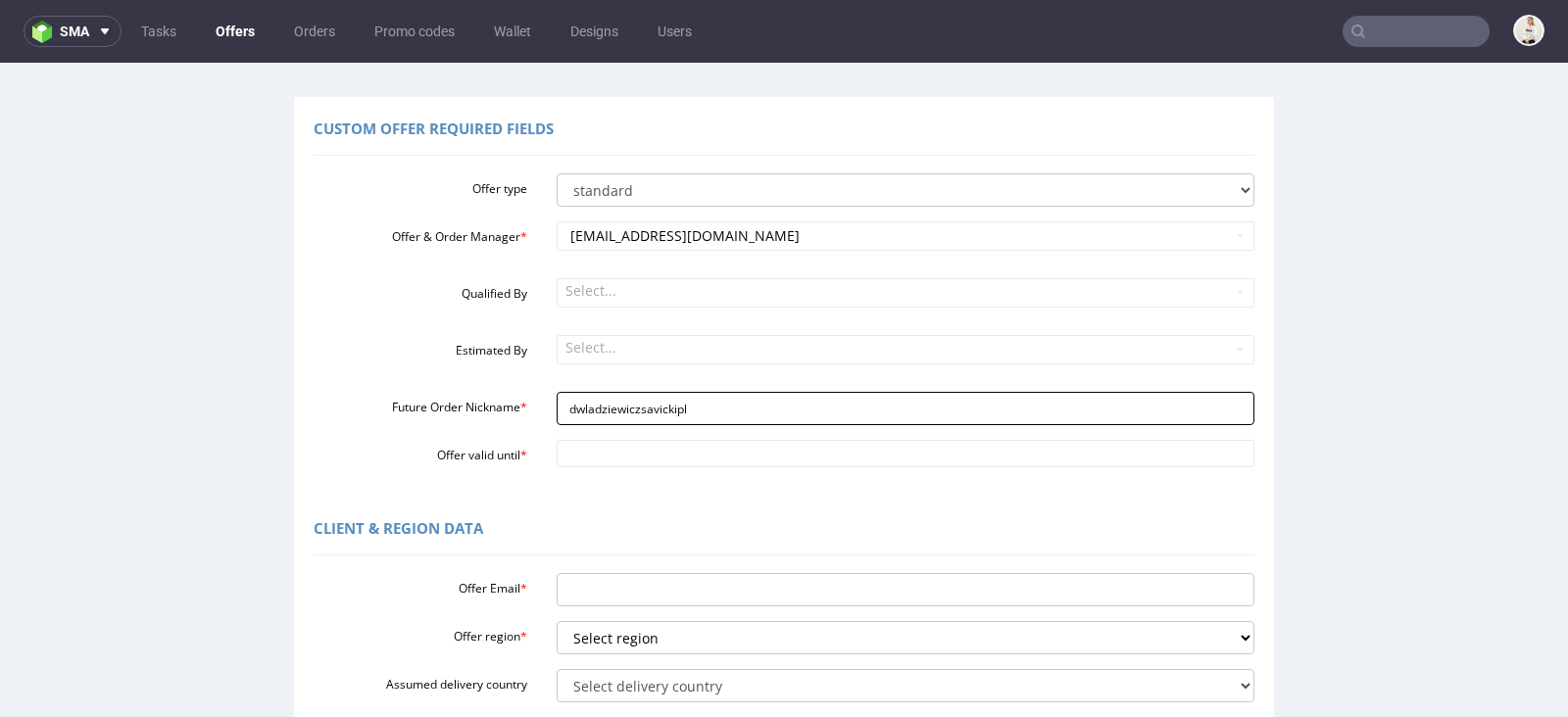 scroll, scrollTop: 120, scrollLeft: 0, axis: vertical 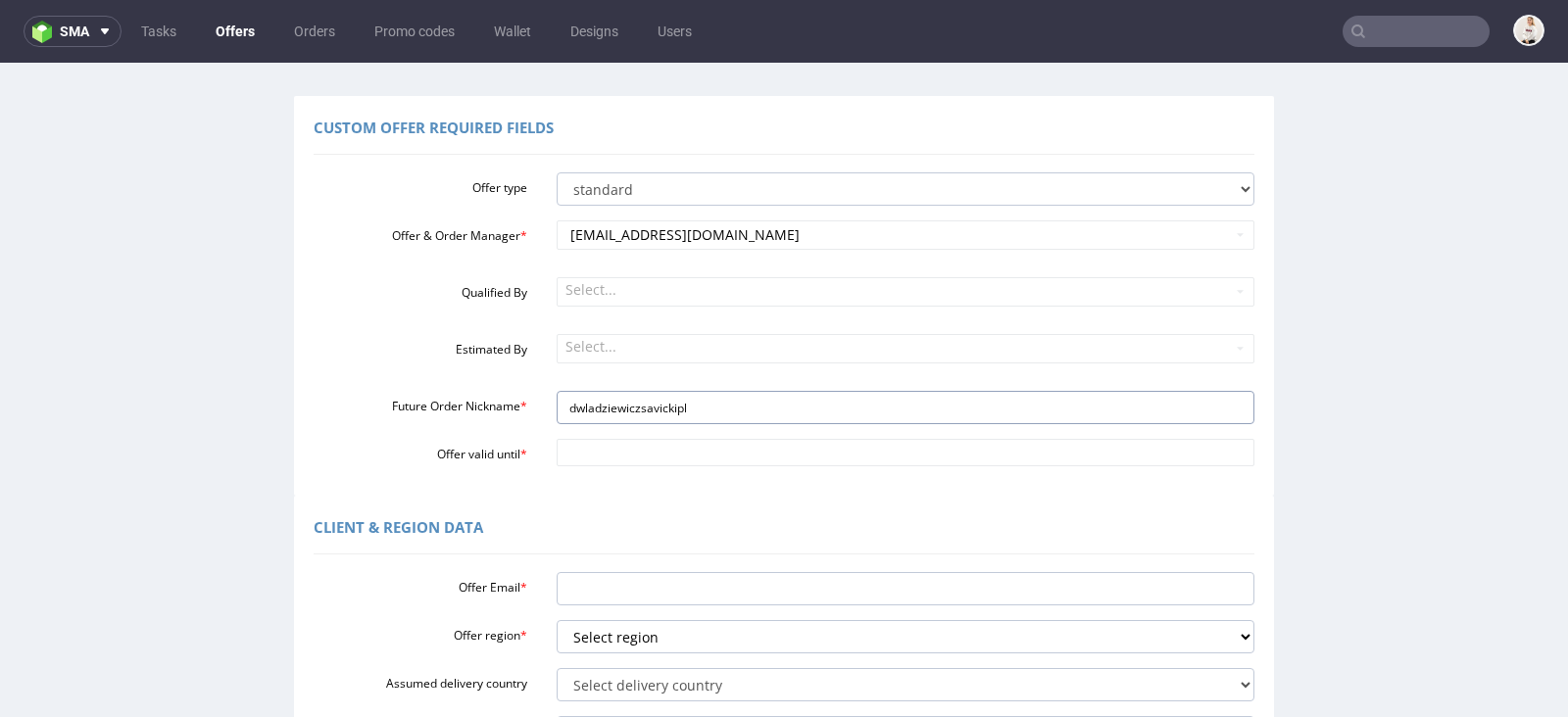 type on "dwladziewiczsavickipl" 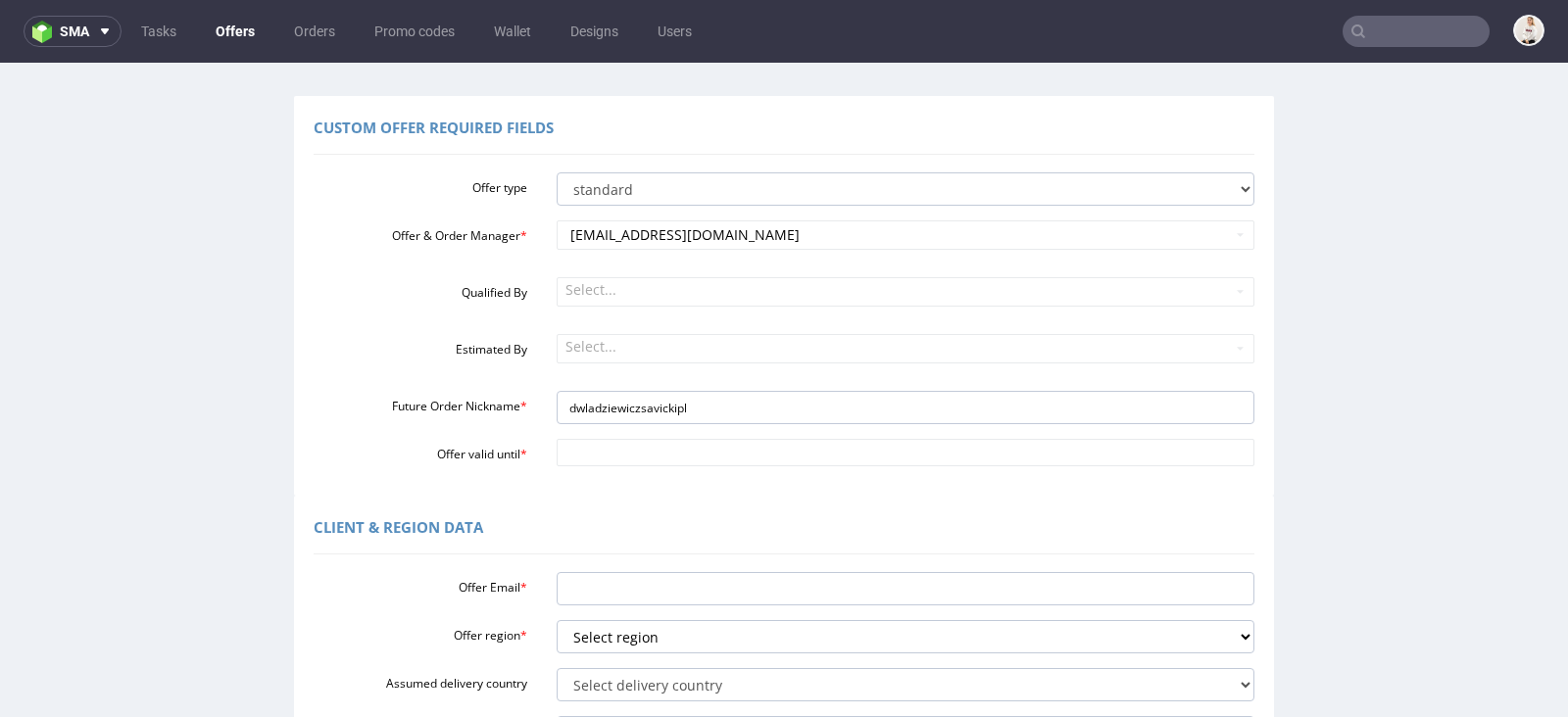 click on "Offer type standard
prototyping
sampling Offer & Order Manager  * mari.fok@packhelp.com Qualified By Select... Estimated By Select... Future Order Nickname  * dwladziewiczsavickipl Offer valid until  *" at bounding box center (784, 315) 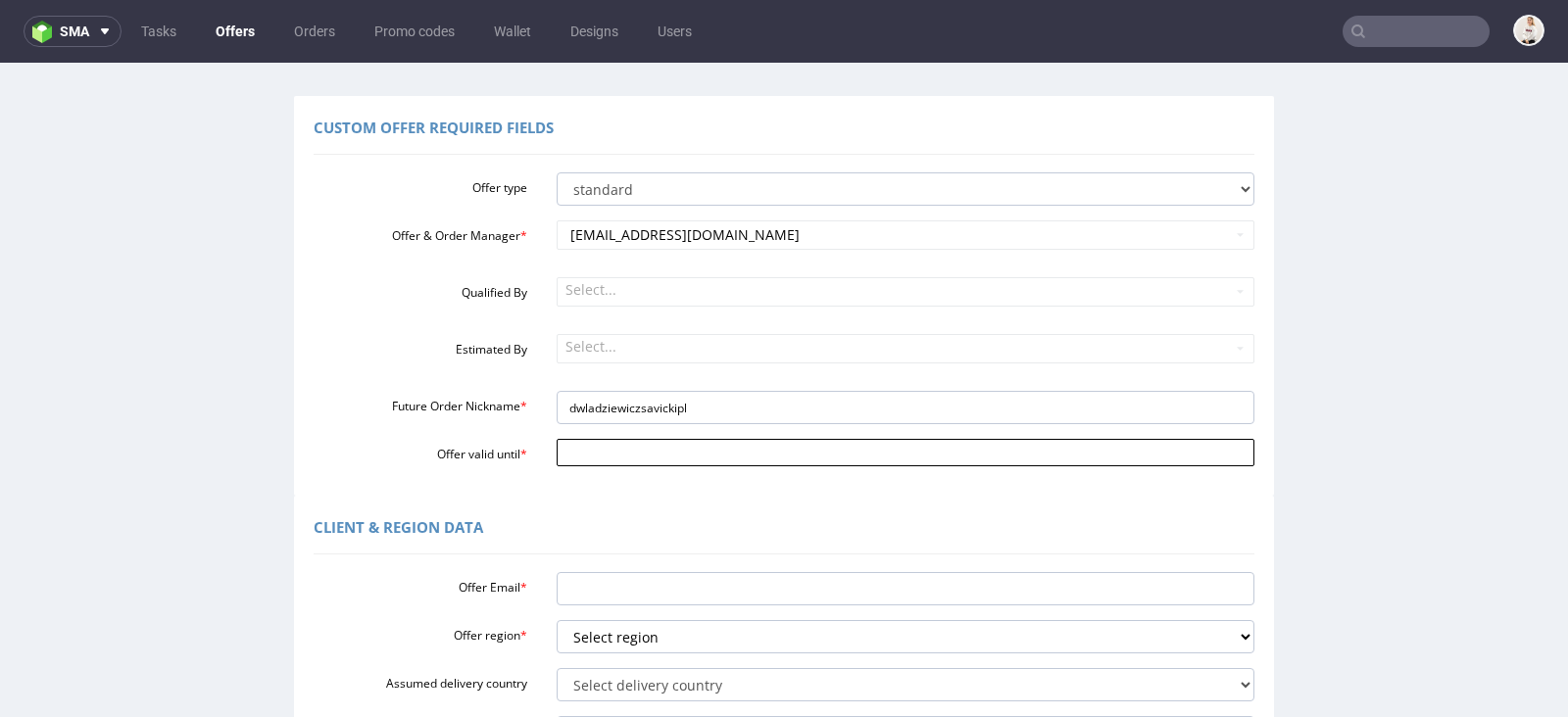 click on "Offer valid until  *" at bounding box center [906, 453] 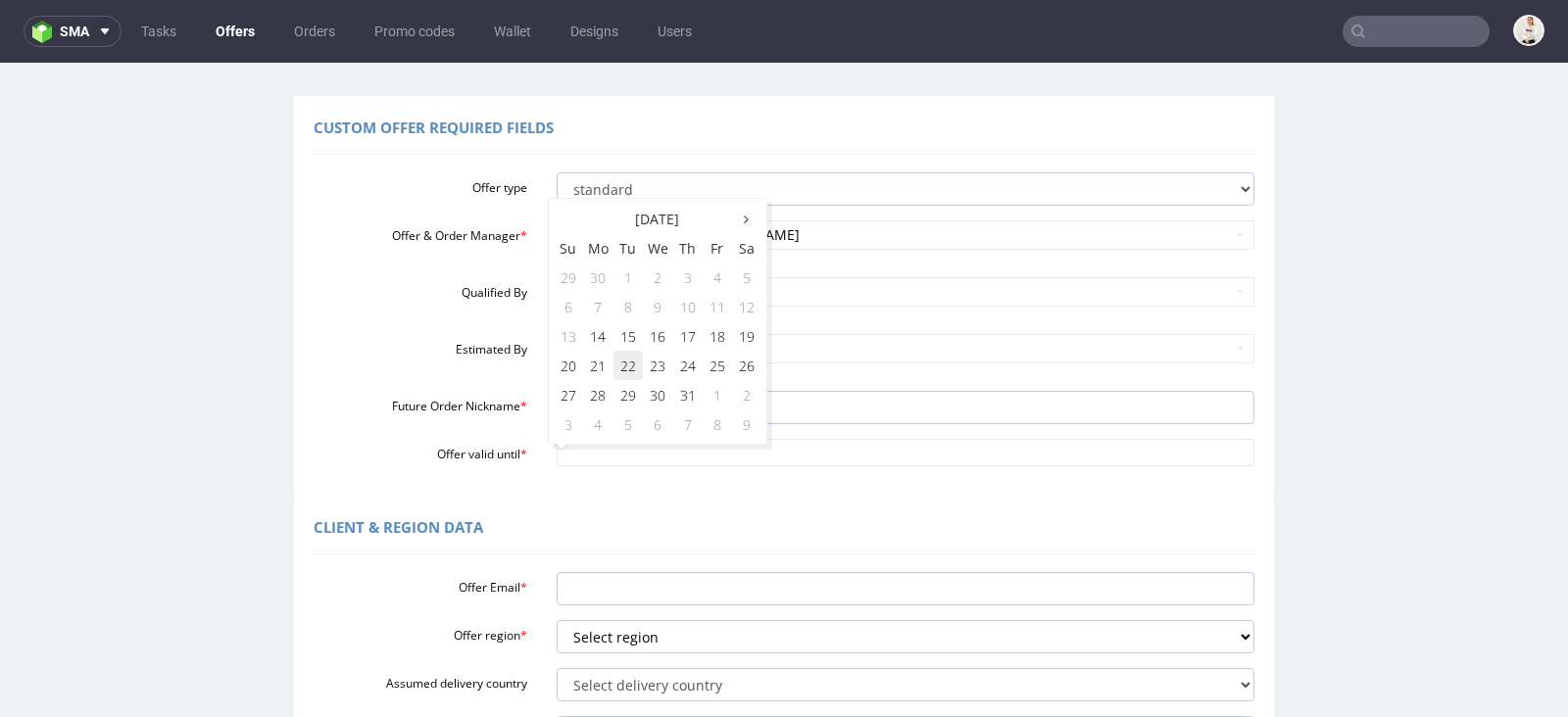 click on "22" at bounding box center (628, 365) 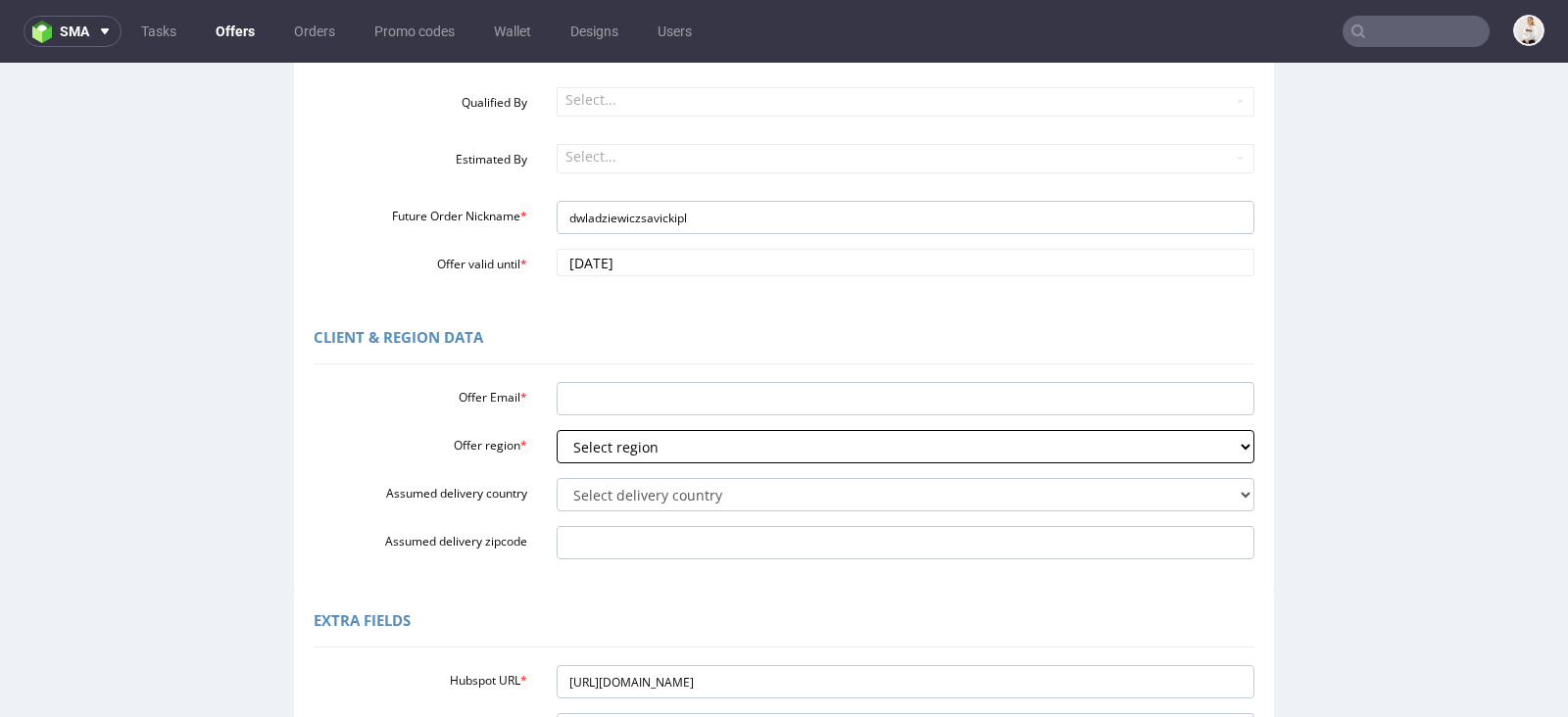 scroll, scrollTop: 328, scrollLeft: 0, axis: vertical 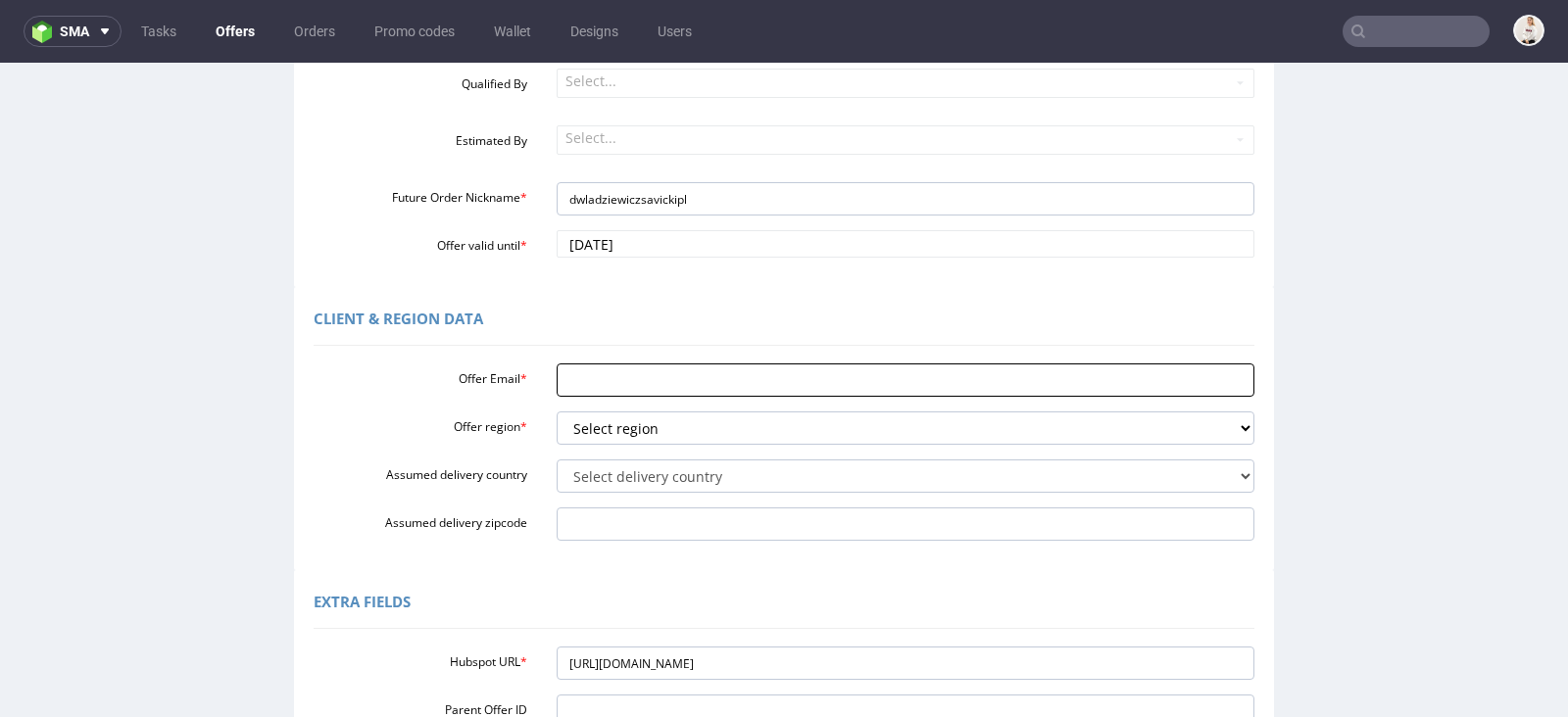 click on "Offer Email  *" at bounding box center [906, 380] 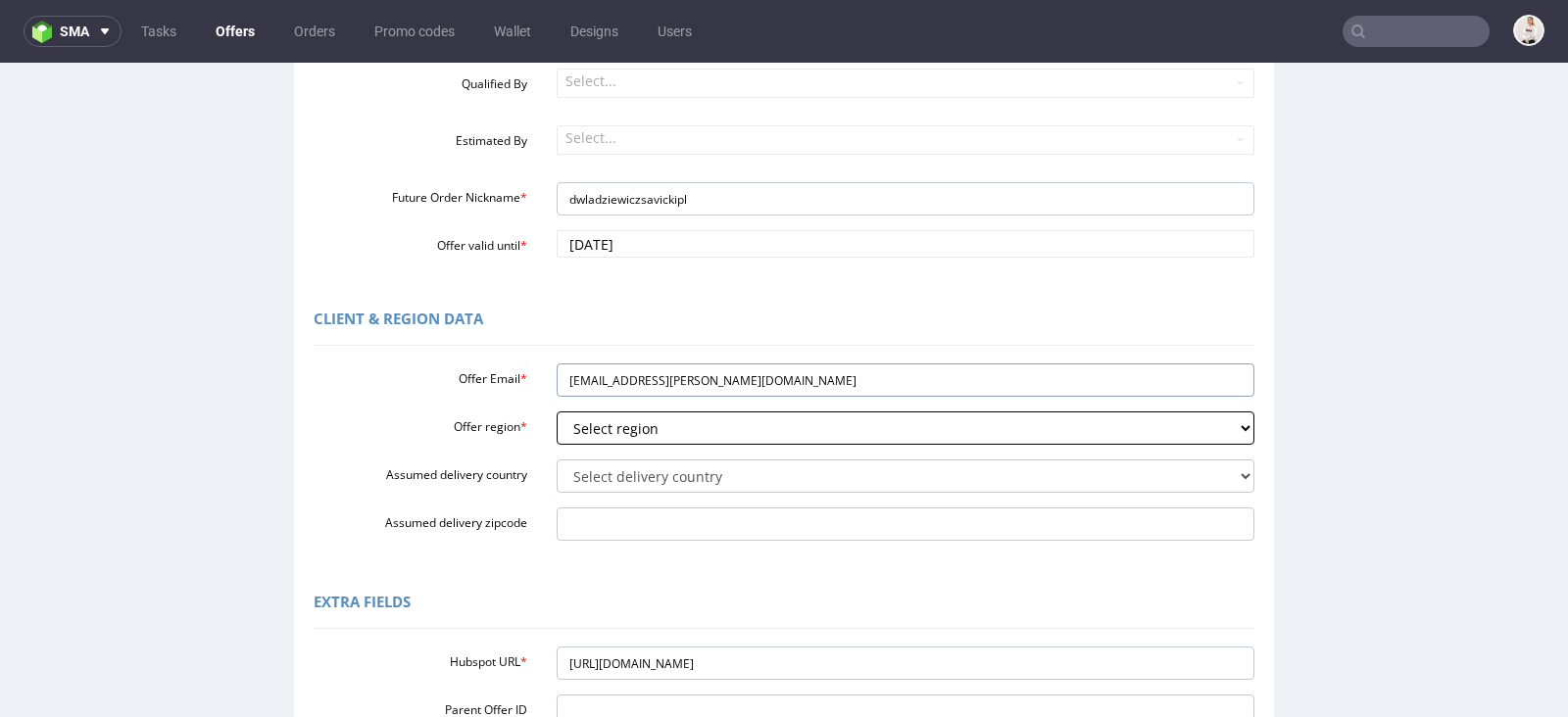type on "[EMAIL_ADDRESS][PERSON_NAME][DOMAIN_NAME]" 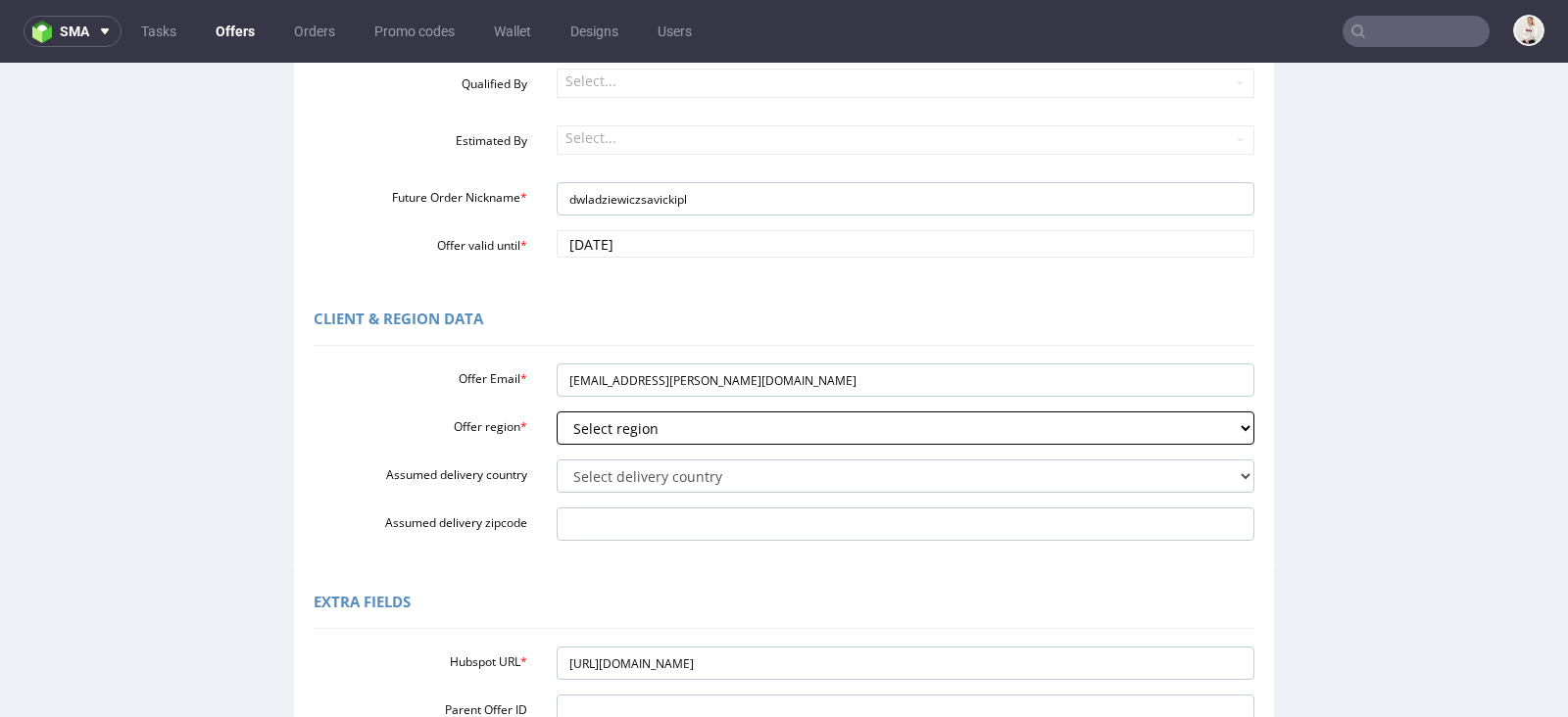 click on "Select region
eu
gb
de
pl
fr
it
es" at bounding box center (906, 428) 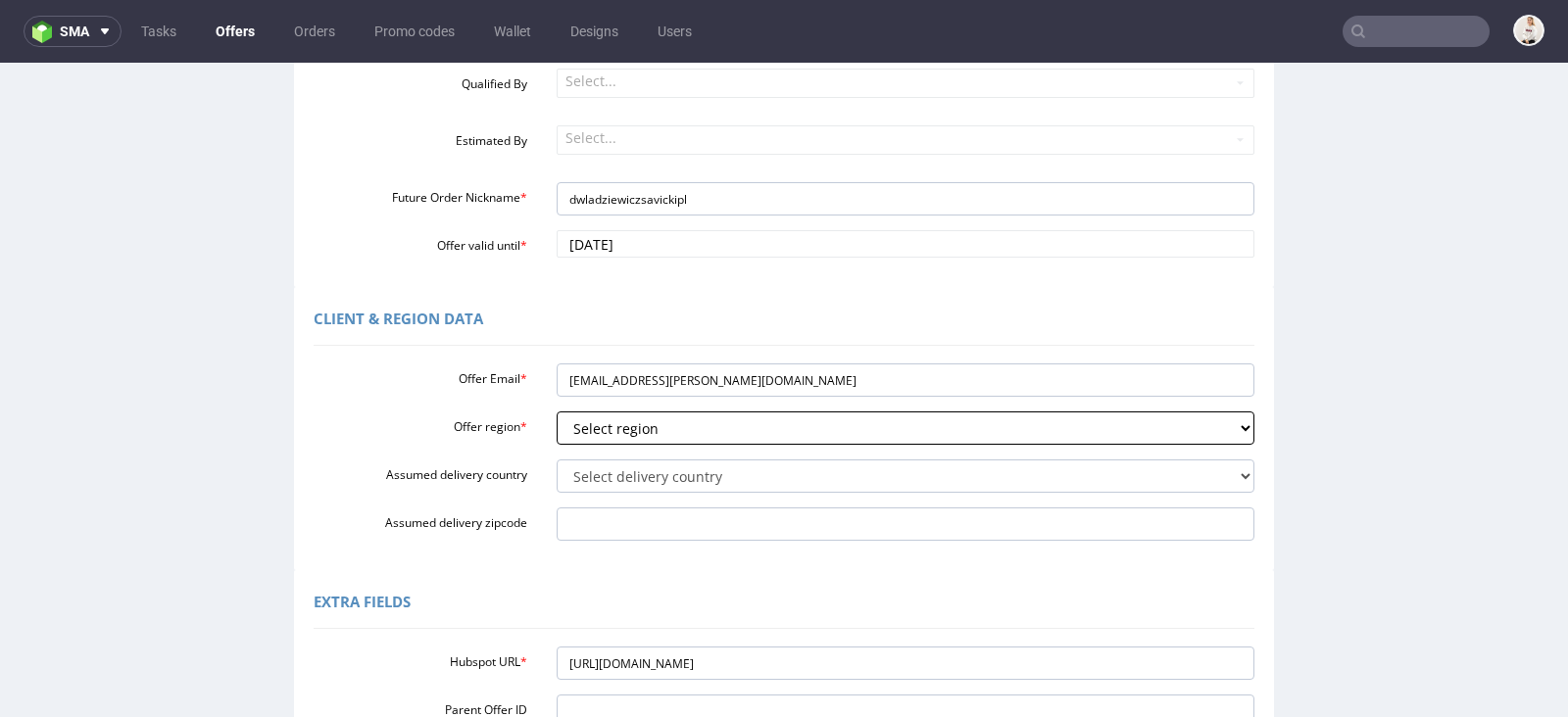 select on "pl" 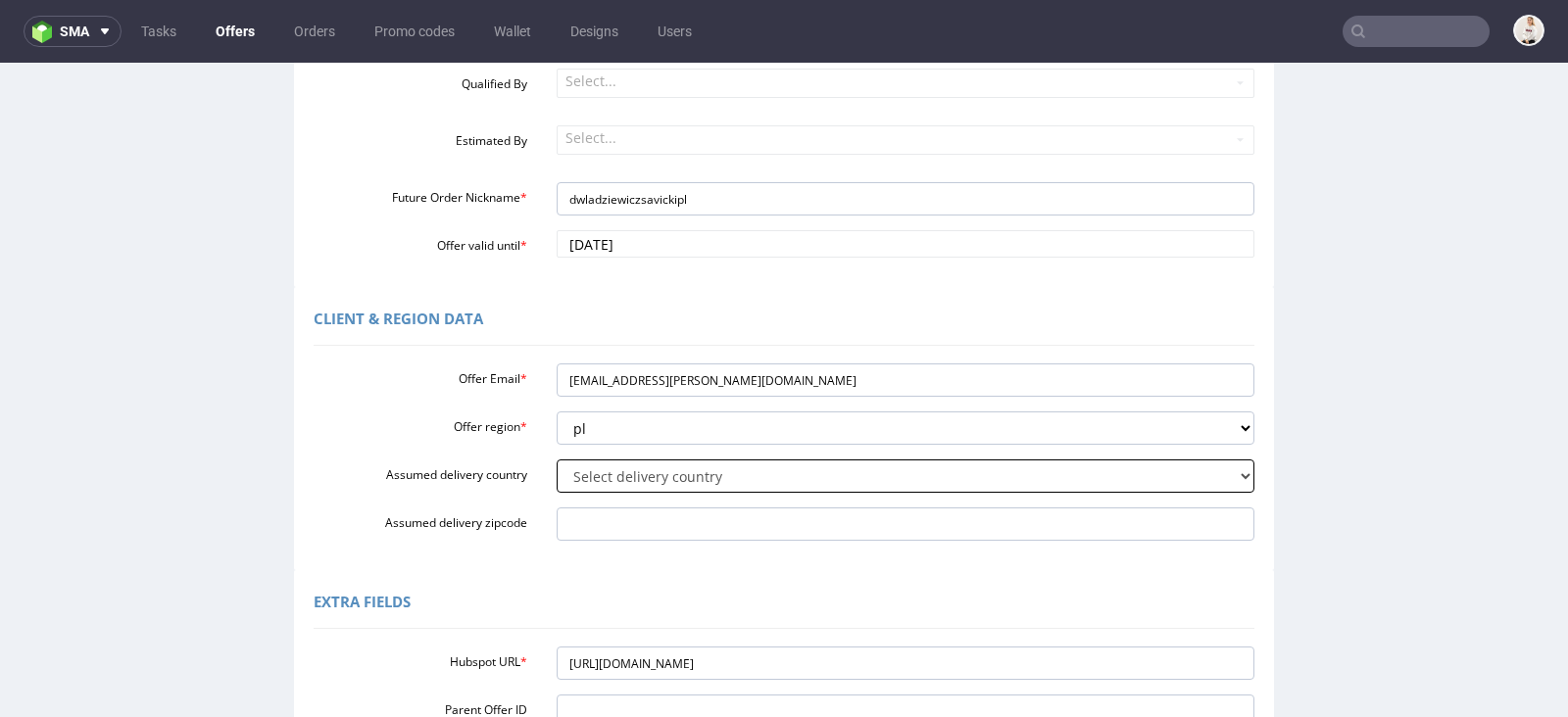 click on "Select delivery country
Andorra
Afghanistan
Anguilla
Albania
Armenia
Antarctica
Argentina
American Samoa
Austria
Australia
Åland Islands
Azerbaijan
Bosnia and Herzegovina
Barbados
Bangladesh
Belgium
Bulgaria
Bahrain
Saint Barthélemy
Brunei Darussalam
Bonaire, Sint Eustatius and Saba
Brazil
Bhutan
Bouvet Island
Belarus
Canada
Cocos (Keeling) Islands
Switzerland
Chile
China
Colombia
Costa Rica
Cuba
Cape Verde
Curaçao
Christmas Island
Cyprus
Czech Republic
Germany
Denmark
Dominican Republic
Algeria
Ecuador
Estonia
Egypt
Western Sahara
Spain
Ethiopia
Finland
Falkland Islands (Malvinas)
Micronesia, Federated States of
Faroe Islands
France
Gabon
United Kingdom
Georgia
French Guiana
Guernsey
Gibraltar
Greenland
Guadeloupe
Greece
South Georgia and the South Sandwich Islands
Guatemala
Guam
Guinea-Bissau
Heard Island and McDonald Islands
Honduras
Croatia
Haiti
Hungary" at bounding box center (906, 476) 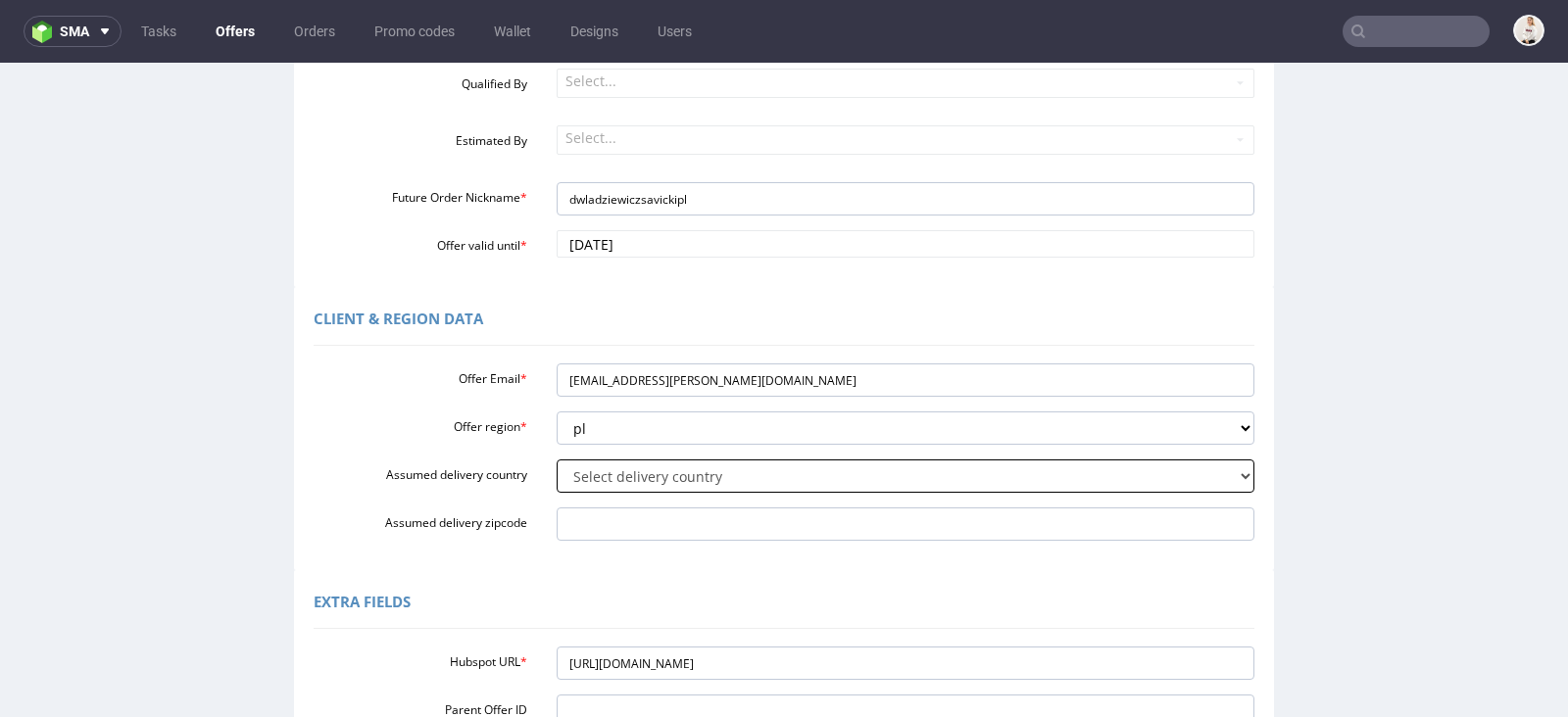 select on "179" 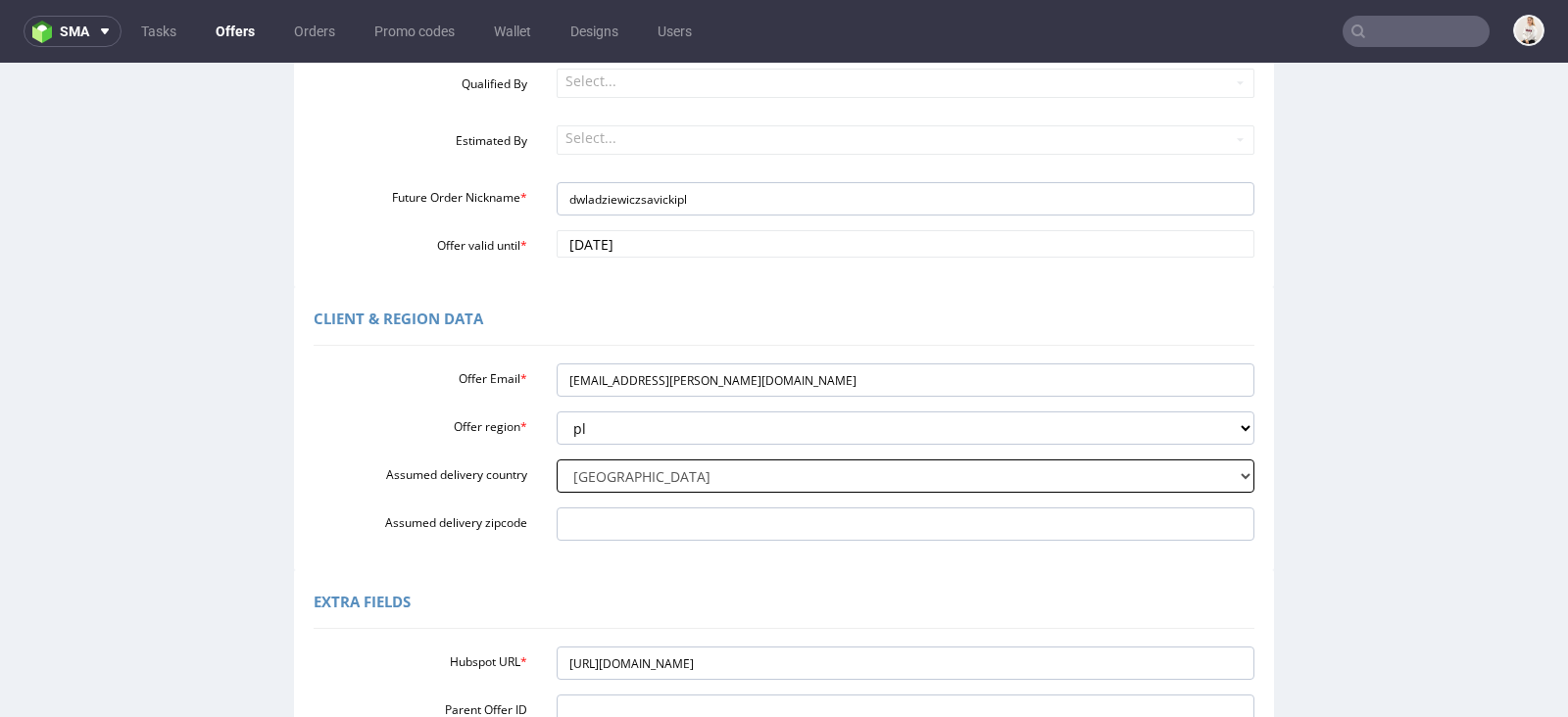 scroll, scrollTop: 653, scrollLeft: 0, axis: vertical 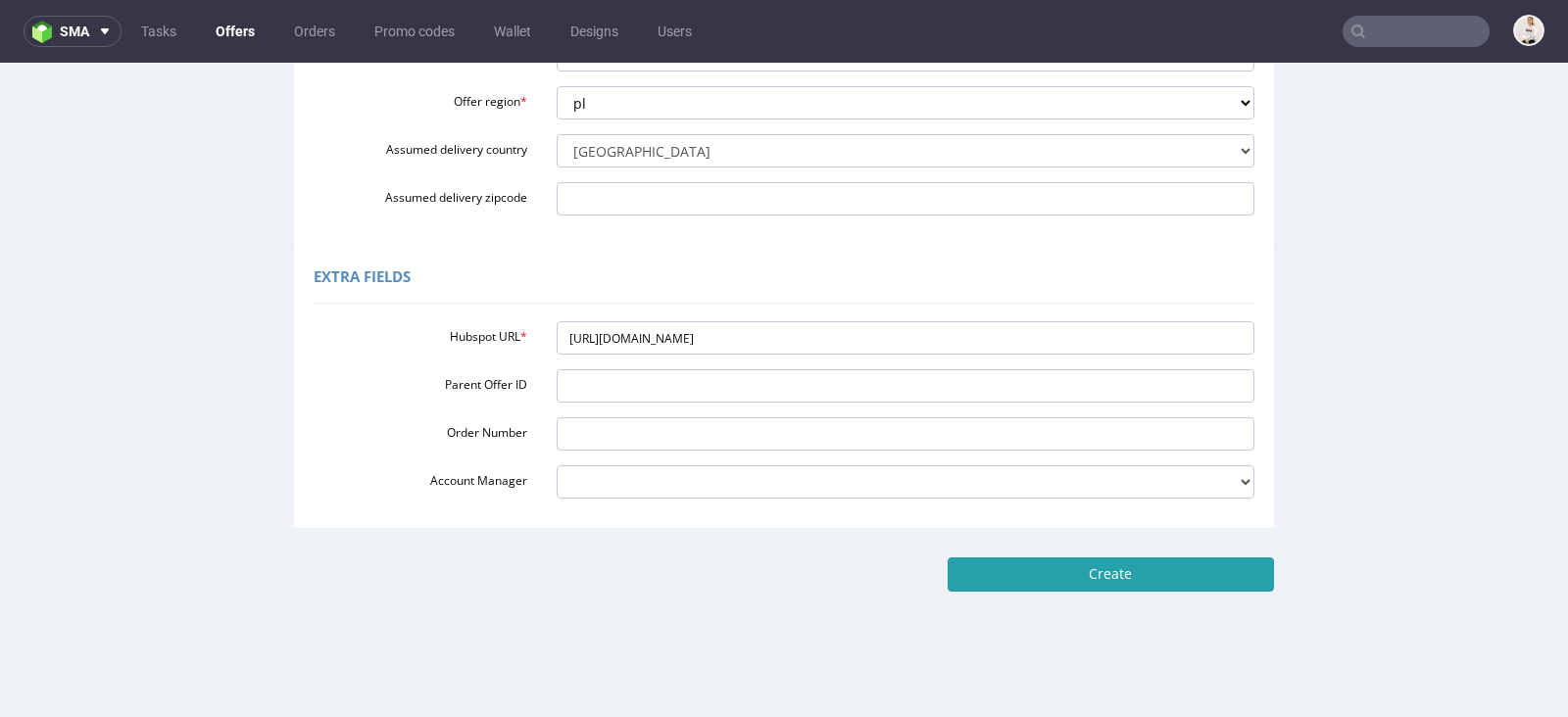 click on "Create" at bounding box center (1110, 574) 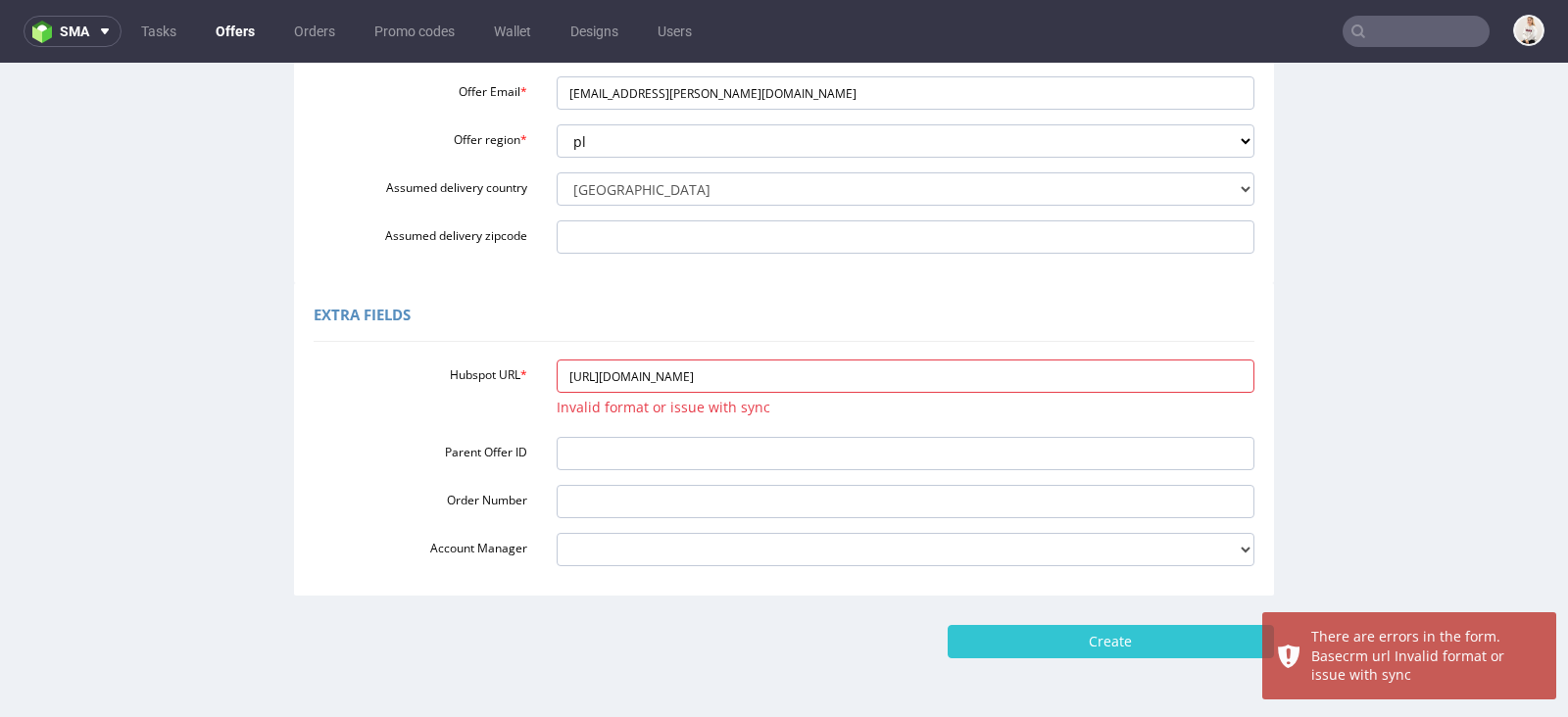 scroll, scrollTop: 614, scrollLeft: 0, axis: vertical 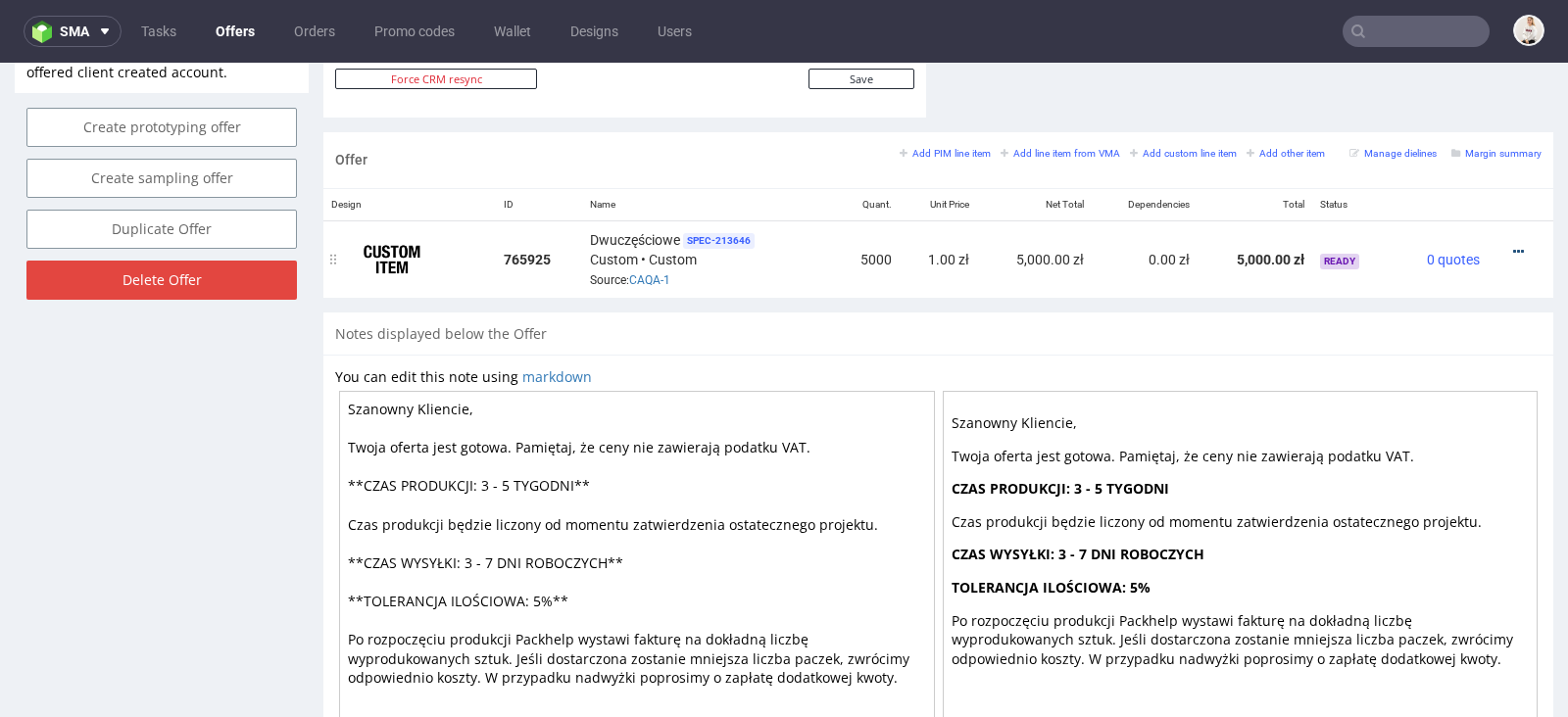 click at bounding box center [1518, 252] 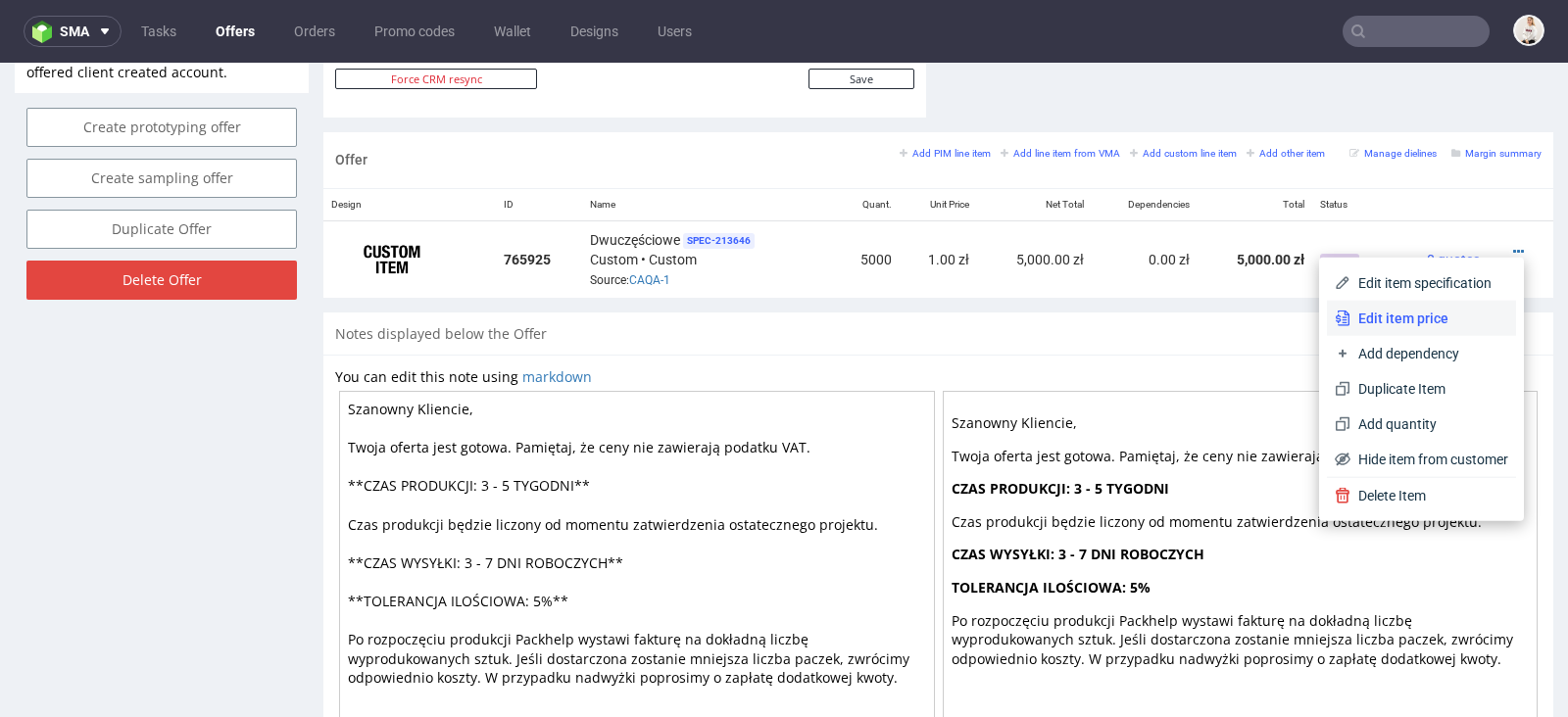 click on "Edit item price" at bounding box center (1429, 318) 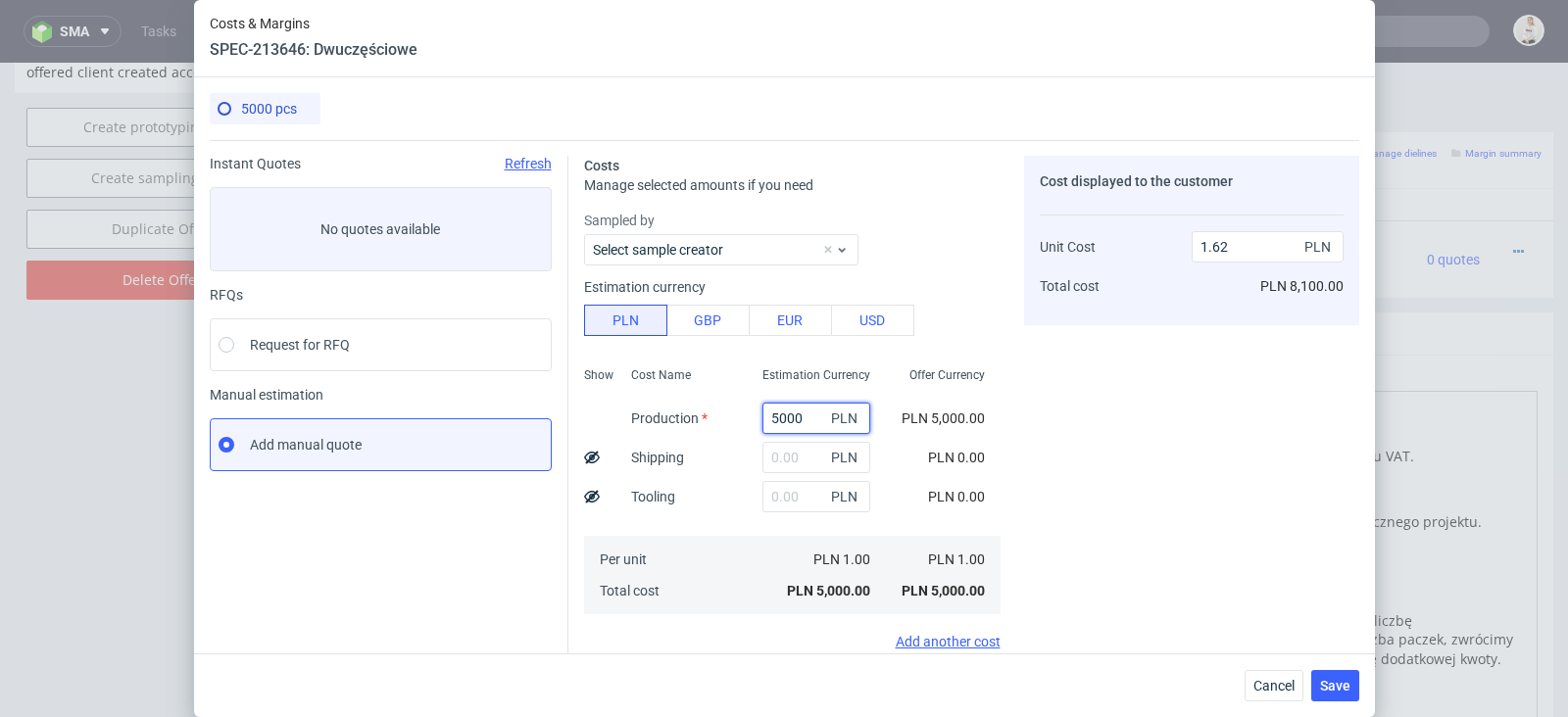 click on "5000" at bounding box center (816, 418) 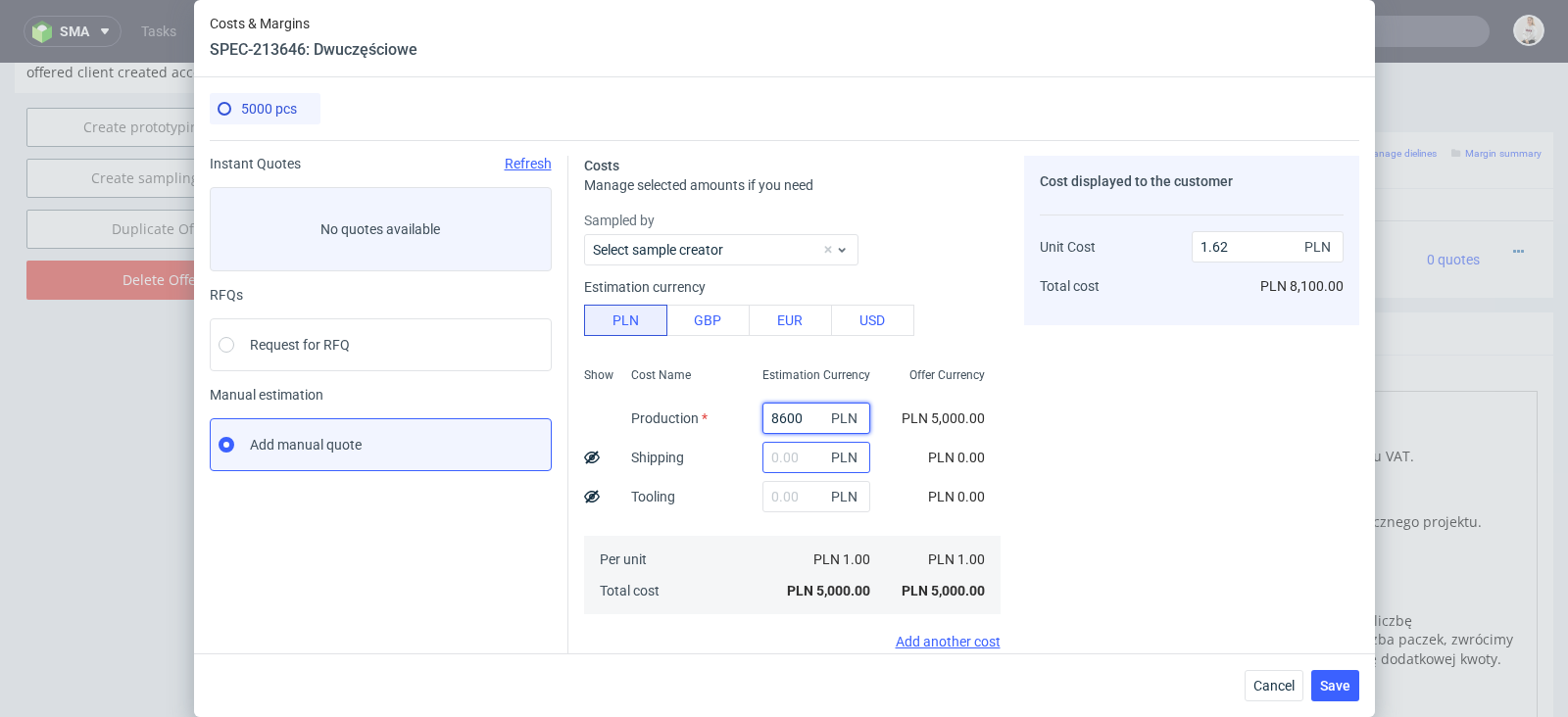 type on "2.79" 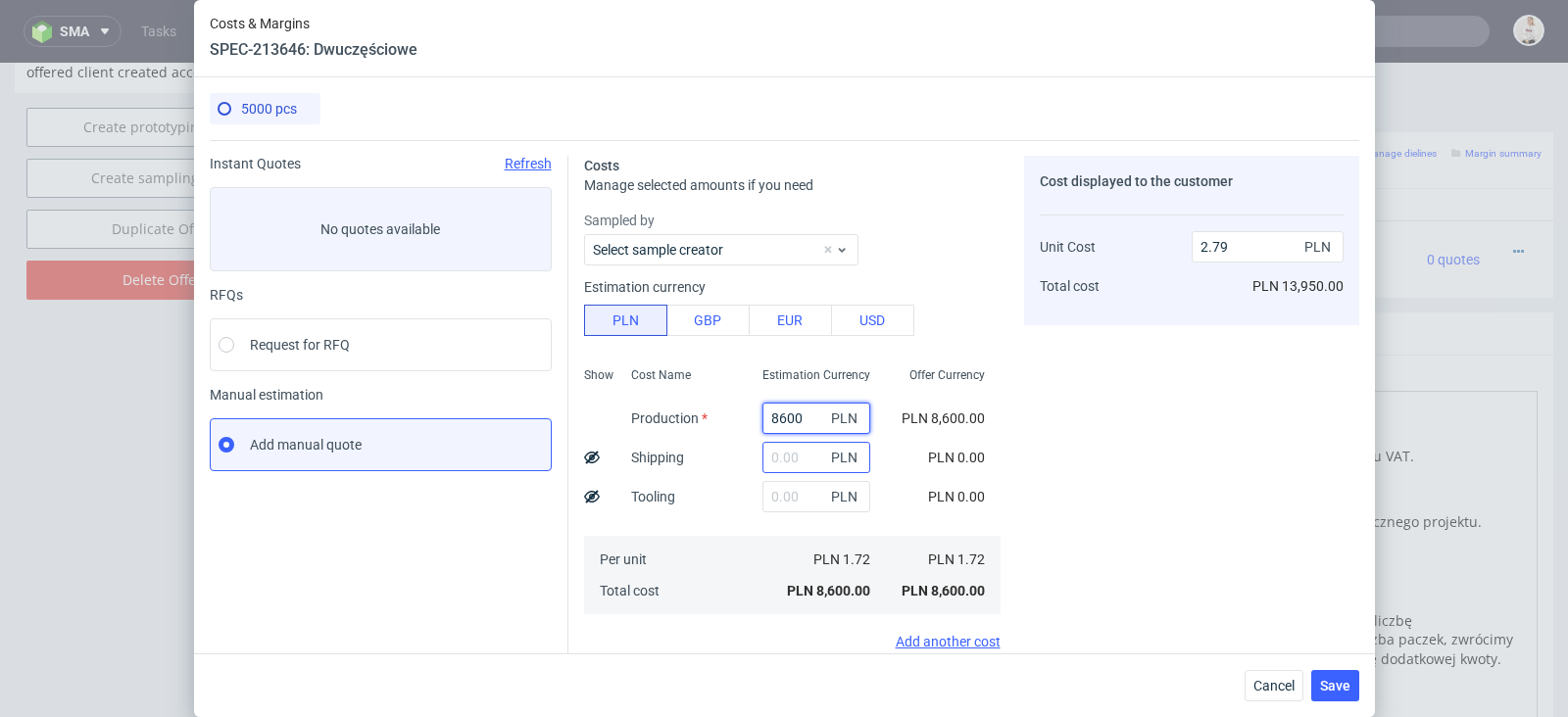 type on "8600" 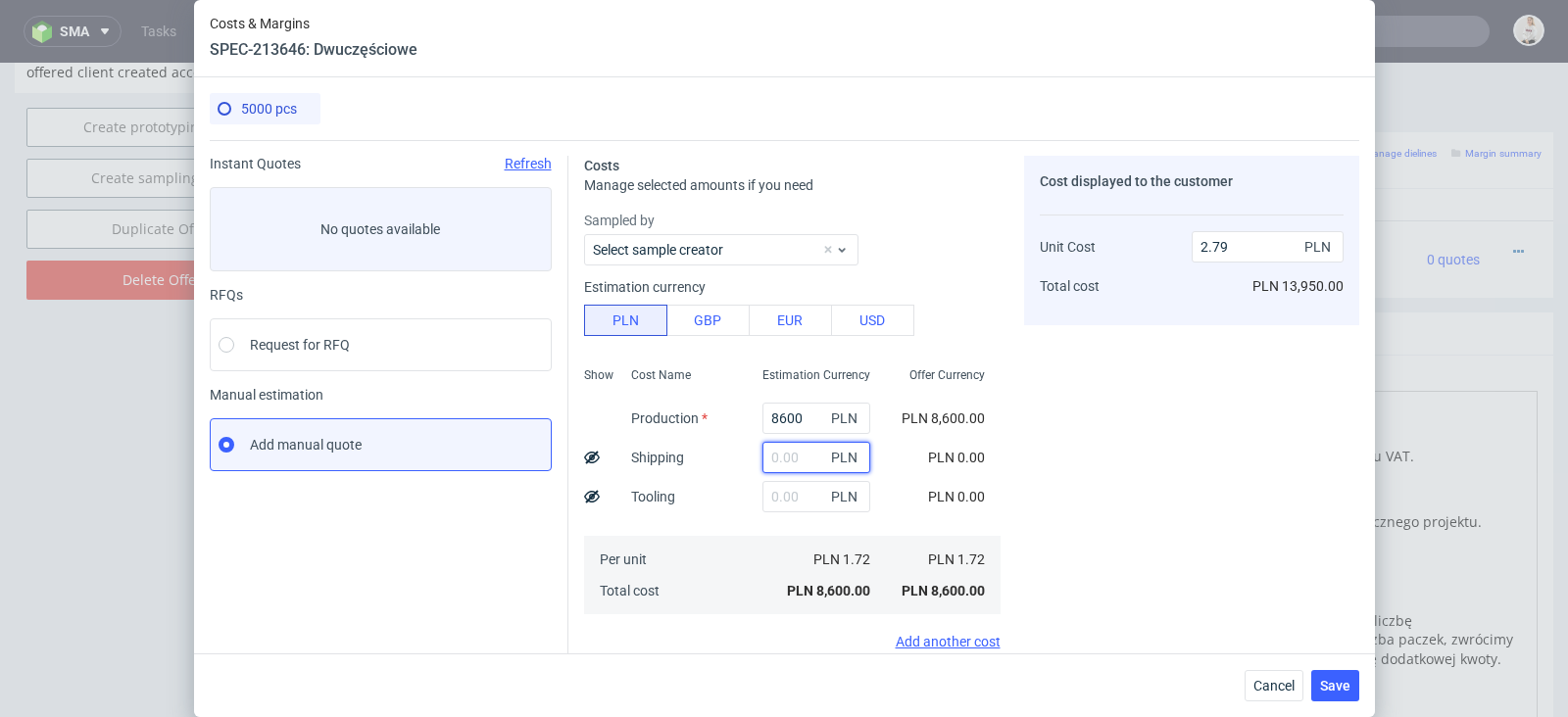 click at bounding box center [816, 457] 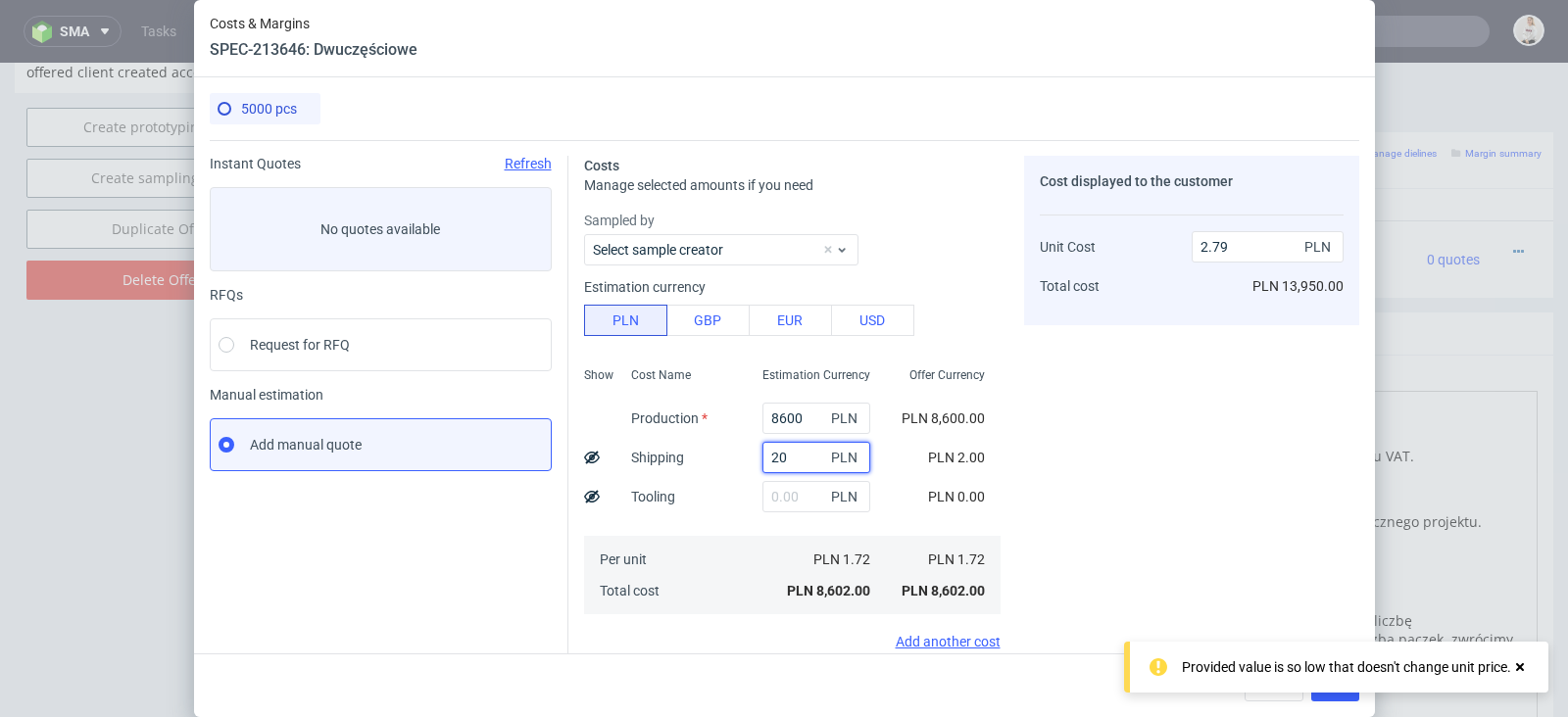 type on "200" 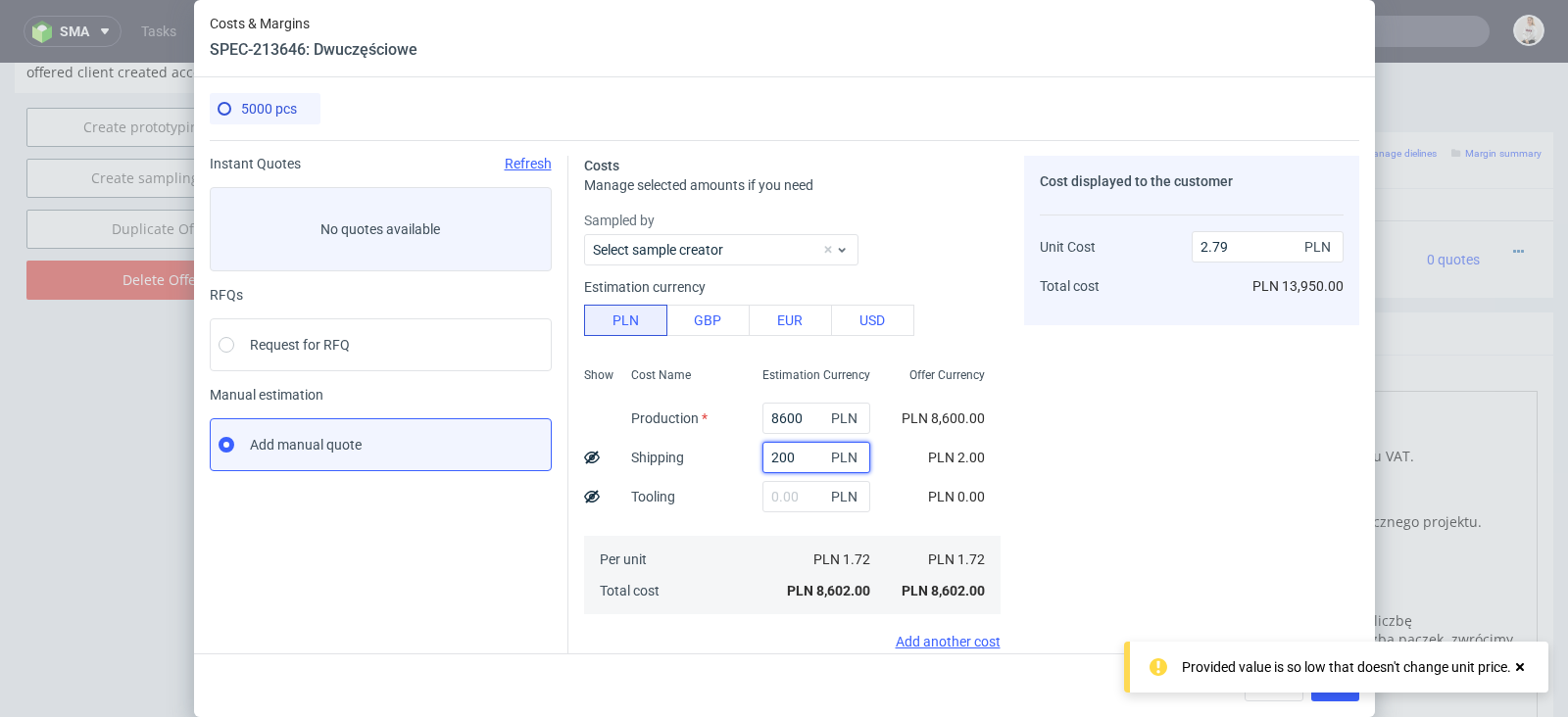 type on "2.85" 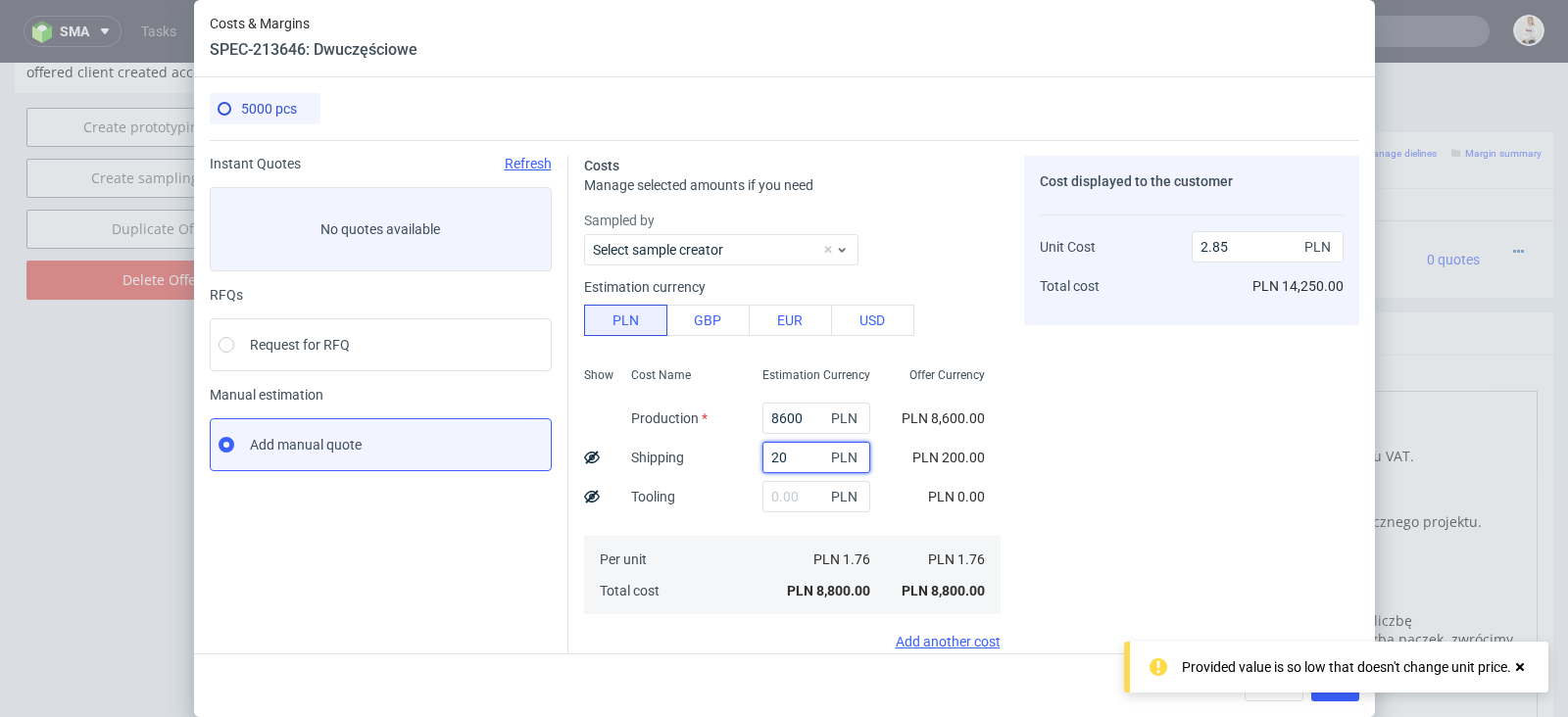 type on "2" 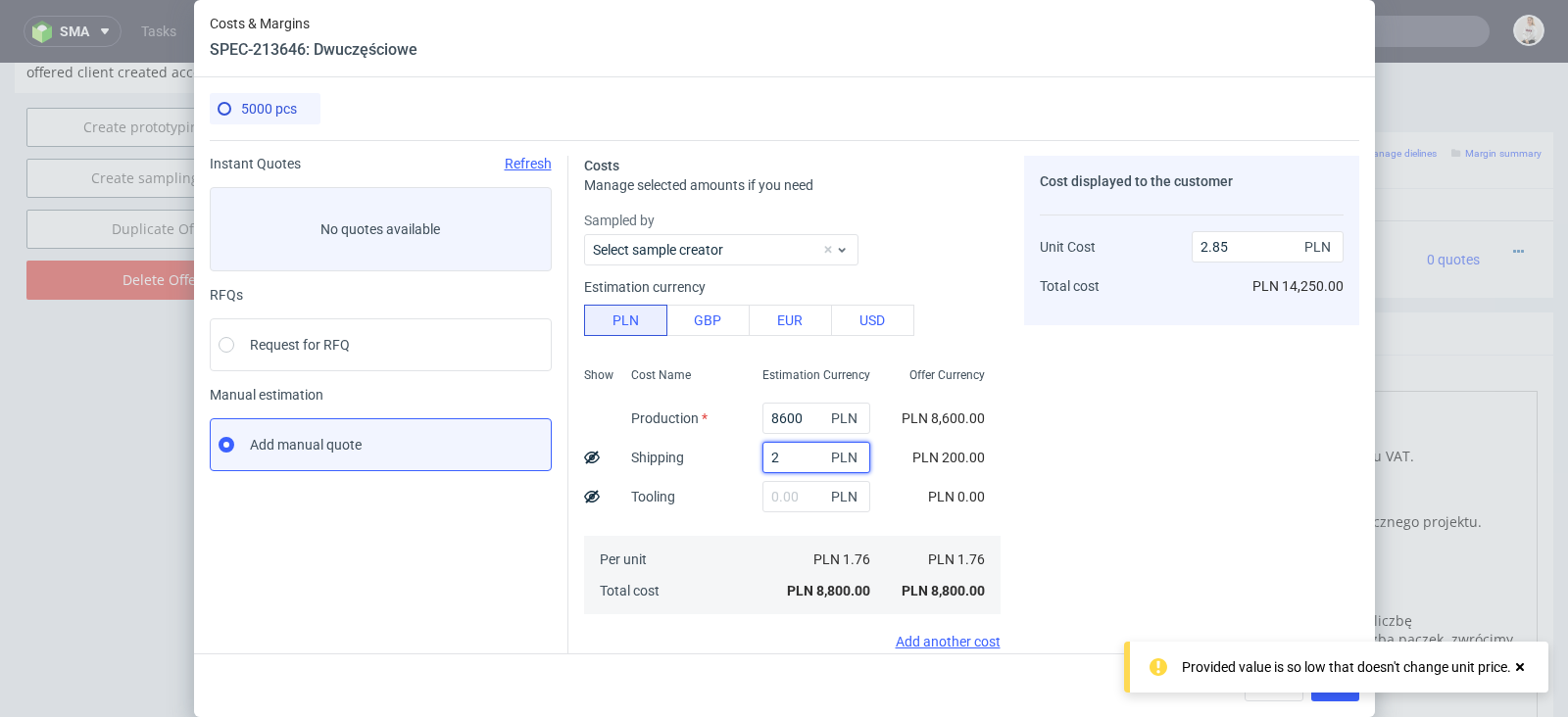 type on "2.79" 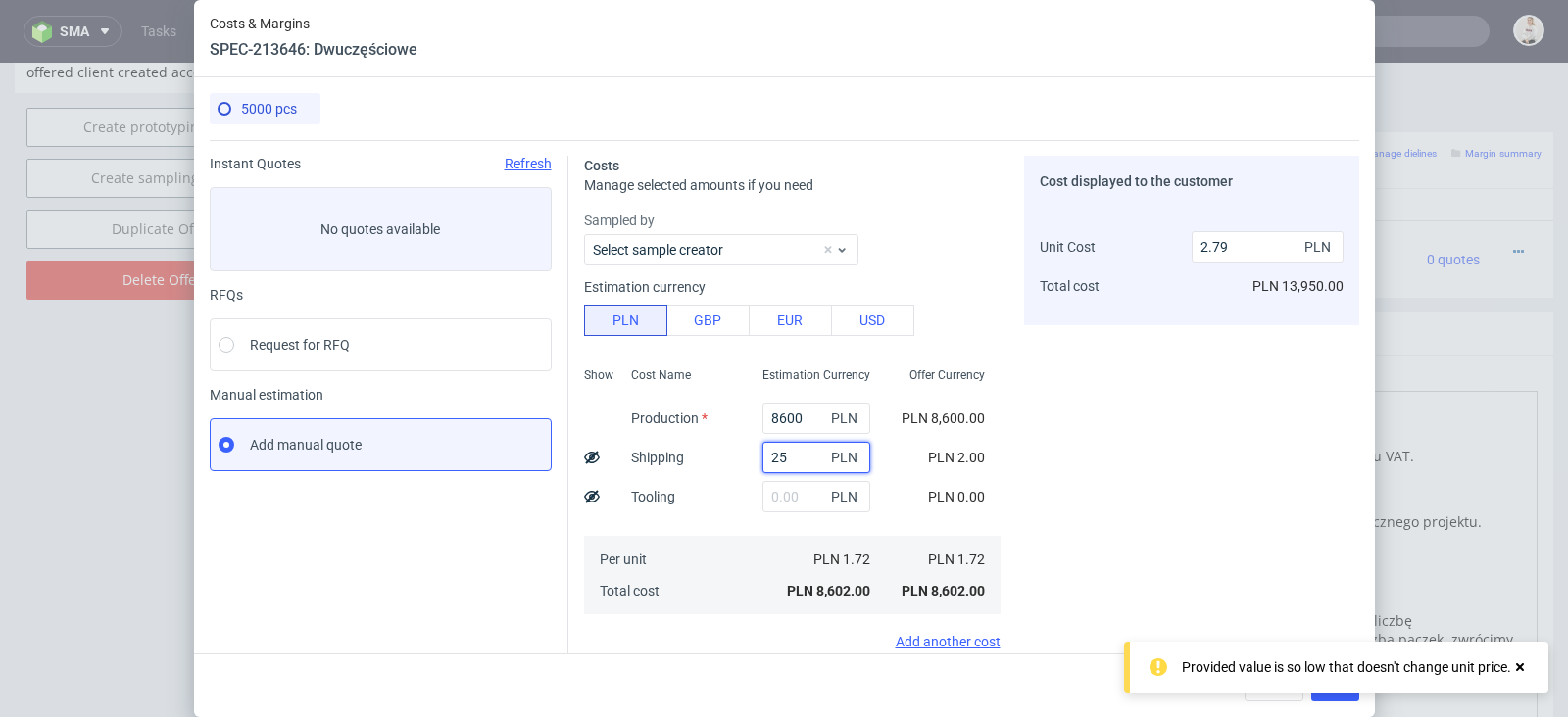 type on "250" 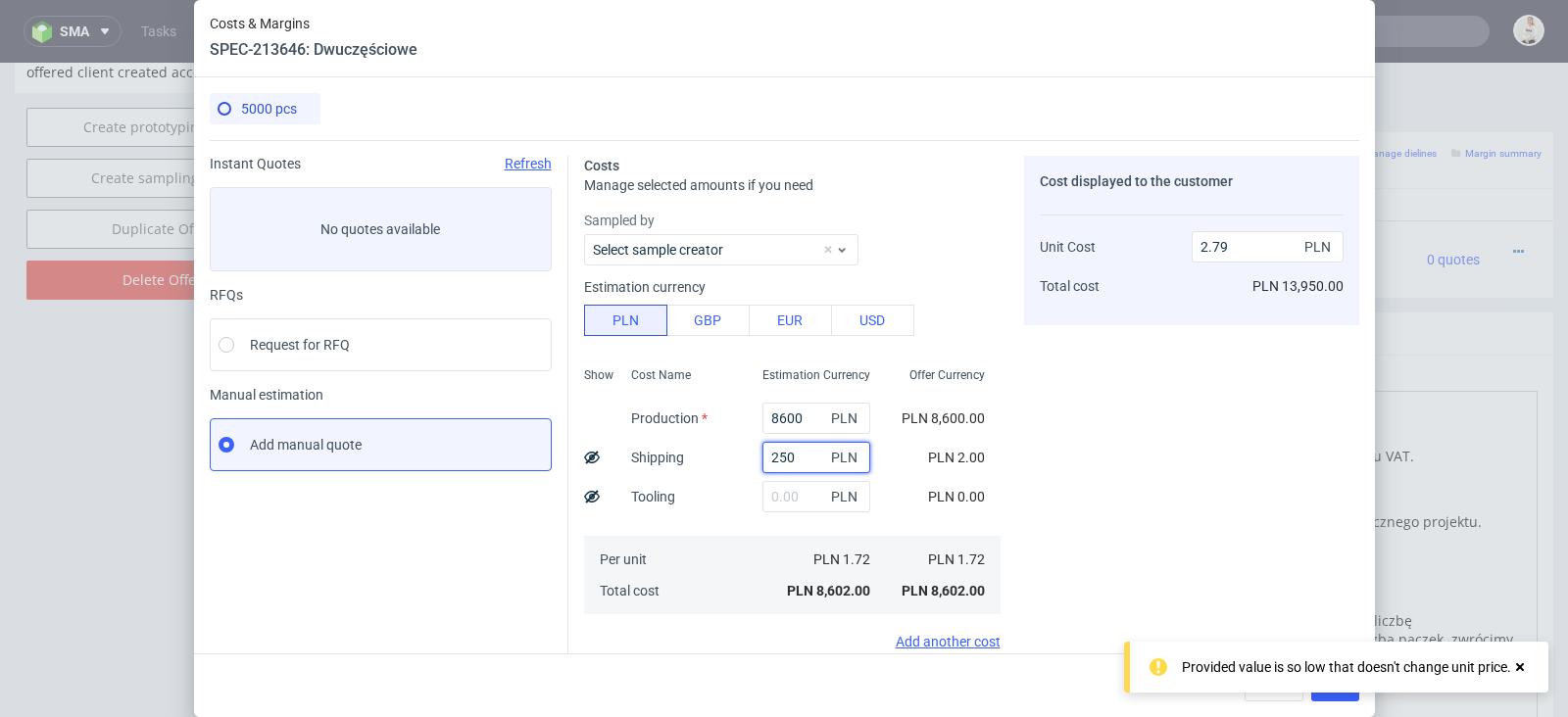 type on "2.87" 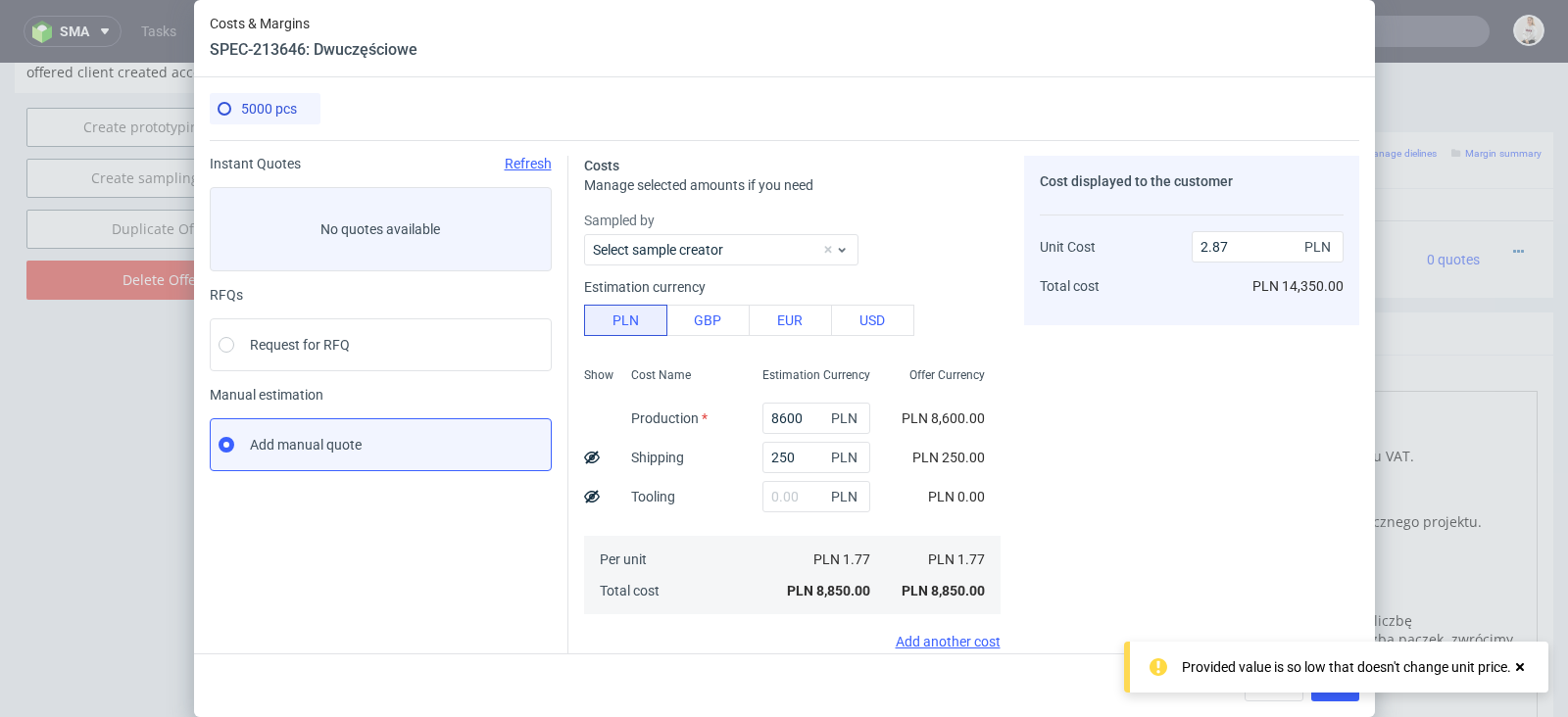 click on "Cost displayed to the customer Unit Cost Total cost 2.87 PLN PLN 14,350.00" at bounding box center [1192, 542] 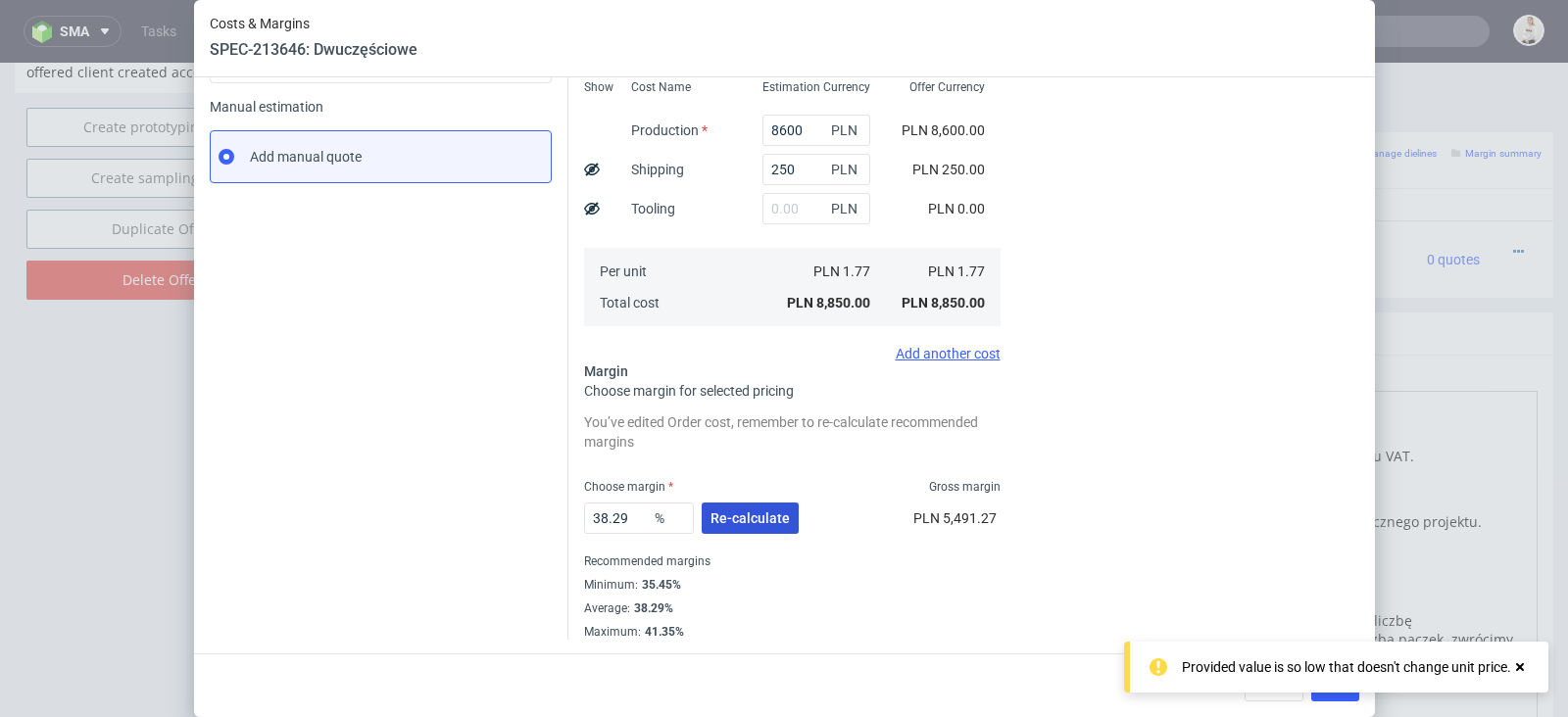 click on "Re-calculate" at bounding box center (750, 518) 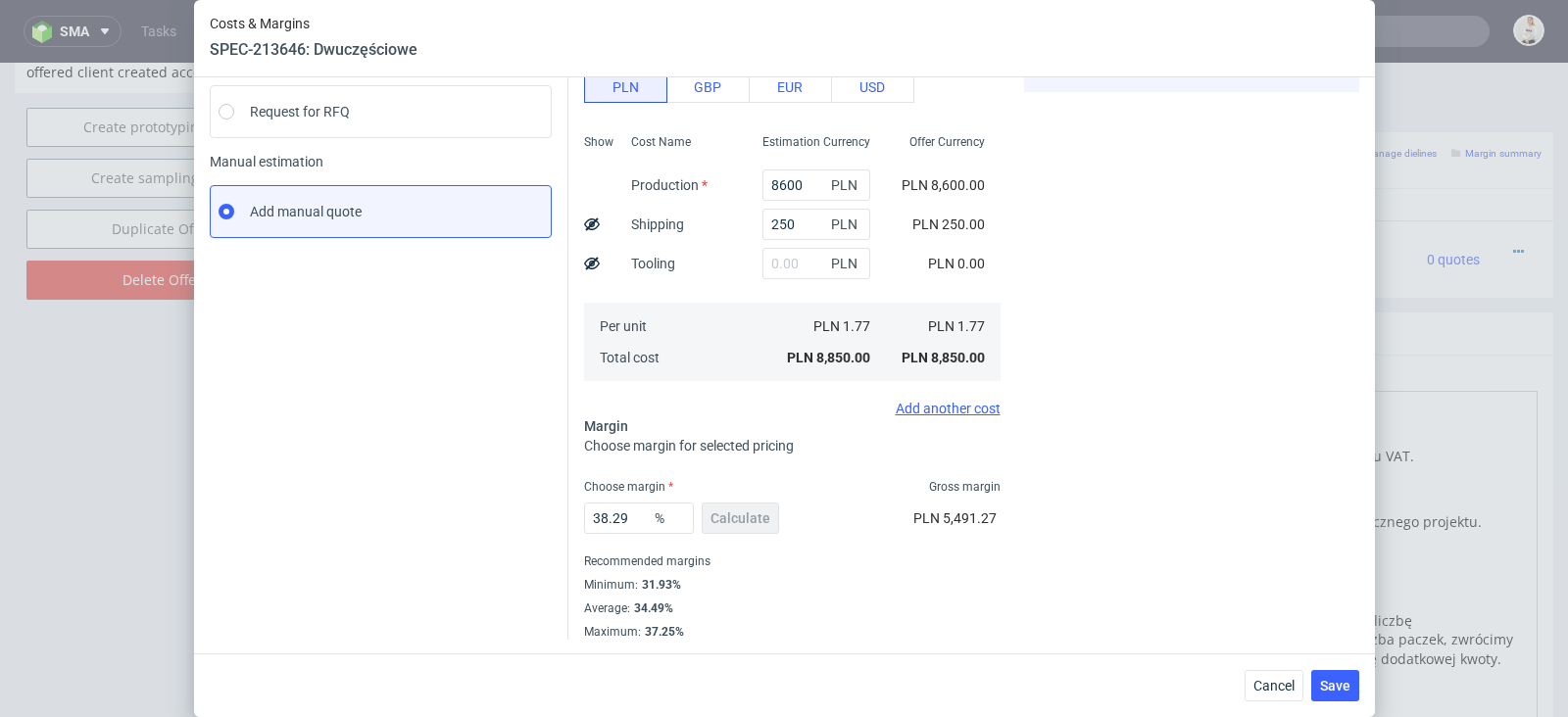 scroll, scrollTop: 81, scrollLeft: 0, axis: vertical 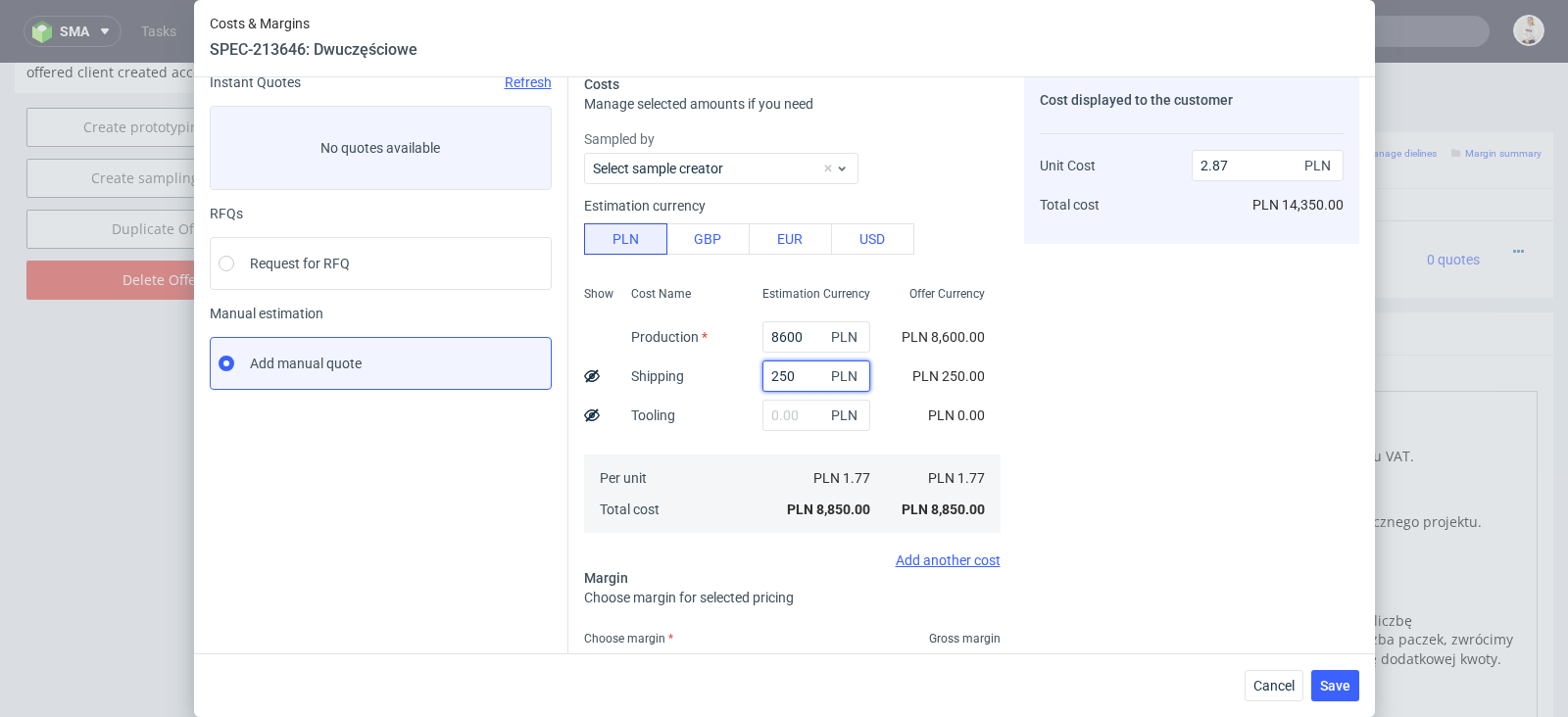 click on "250" at bounding box center [816, 376] 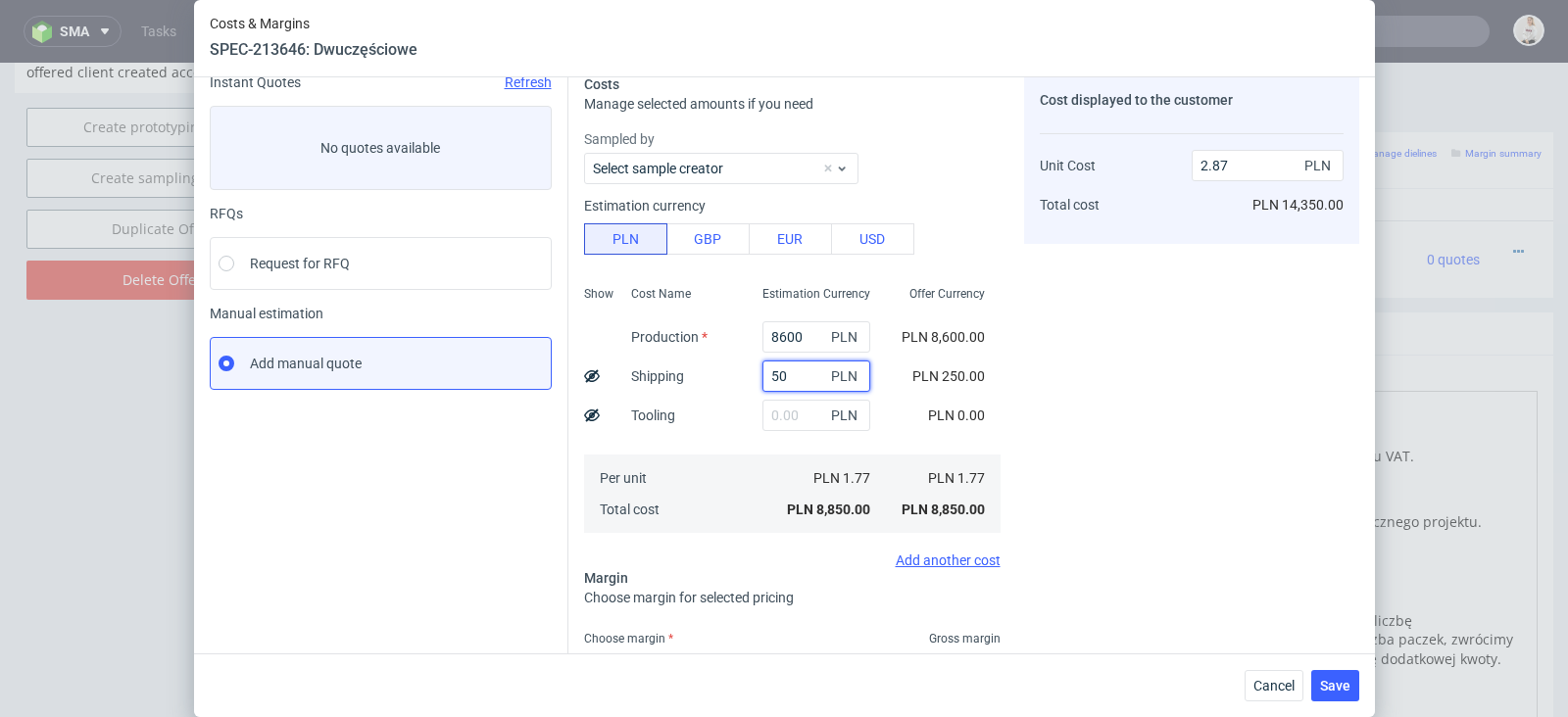 type on "150" 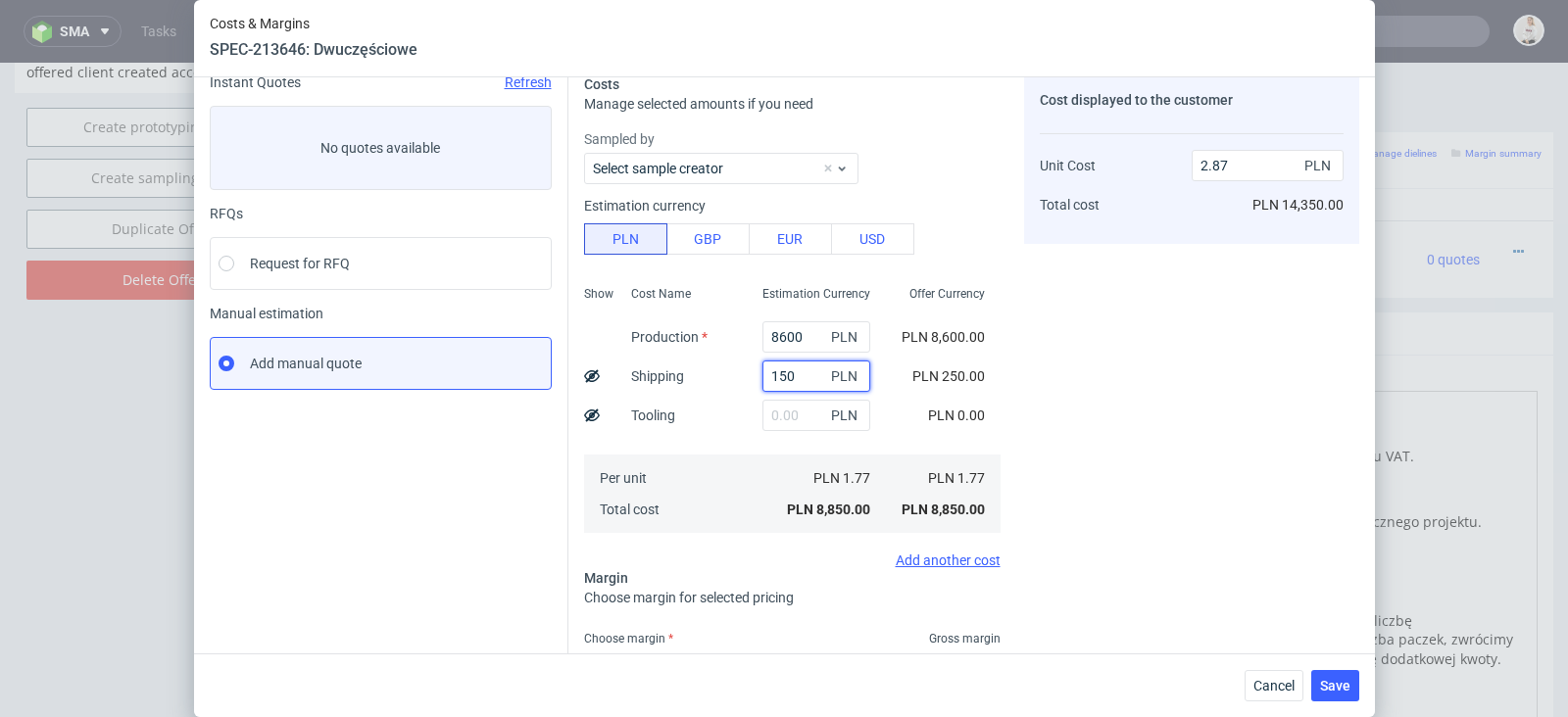 type on "2.84" 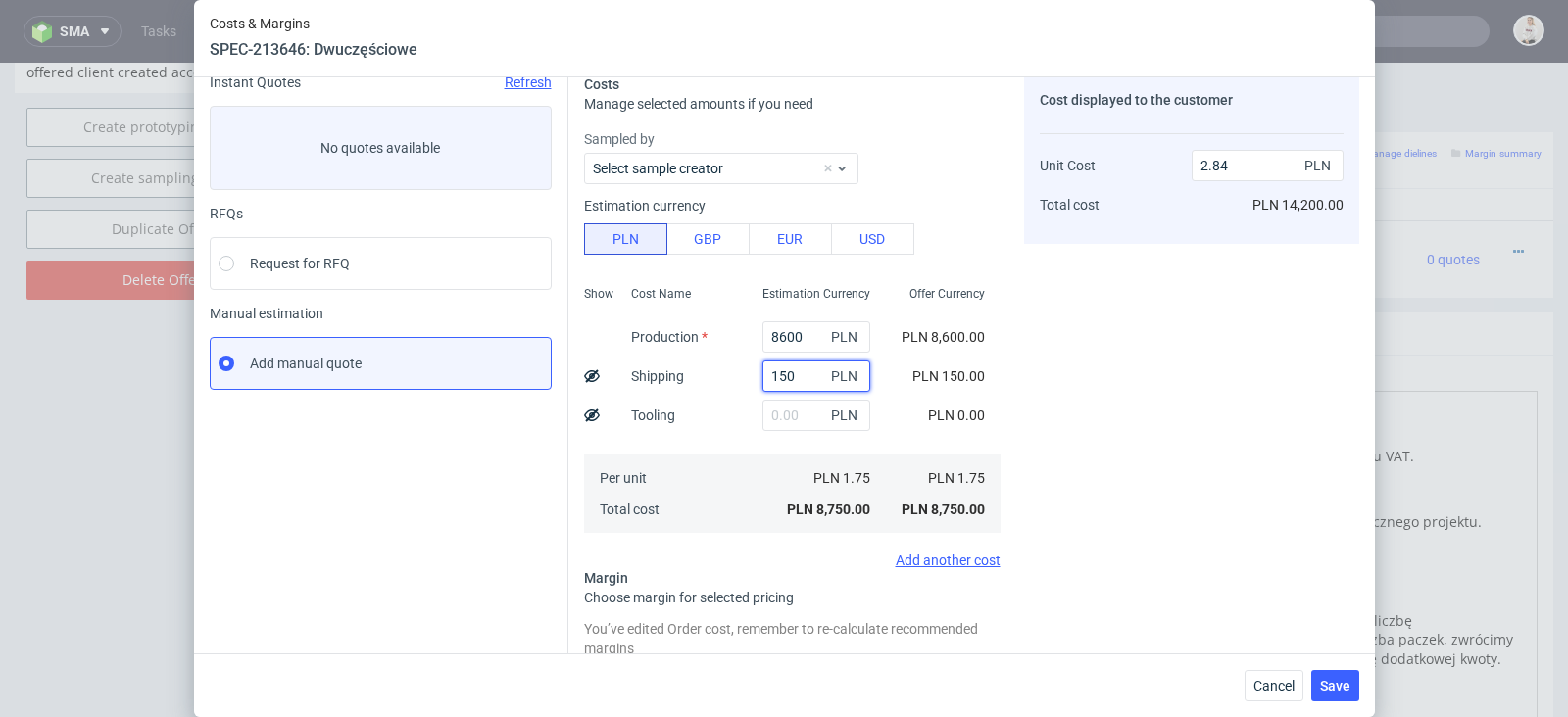 type on "150" 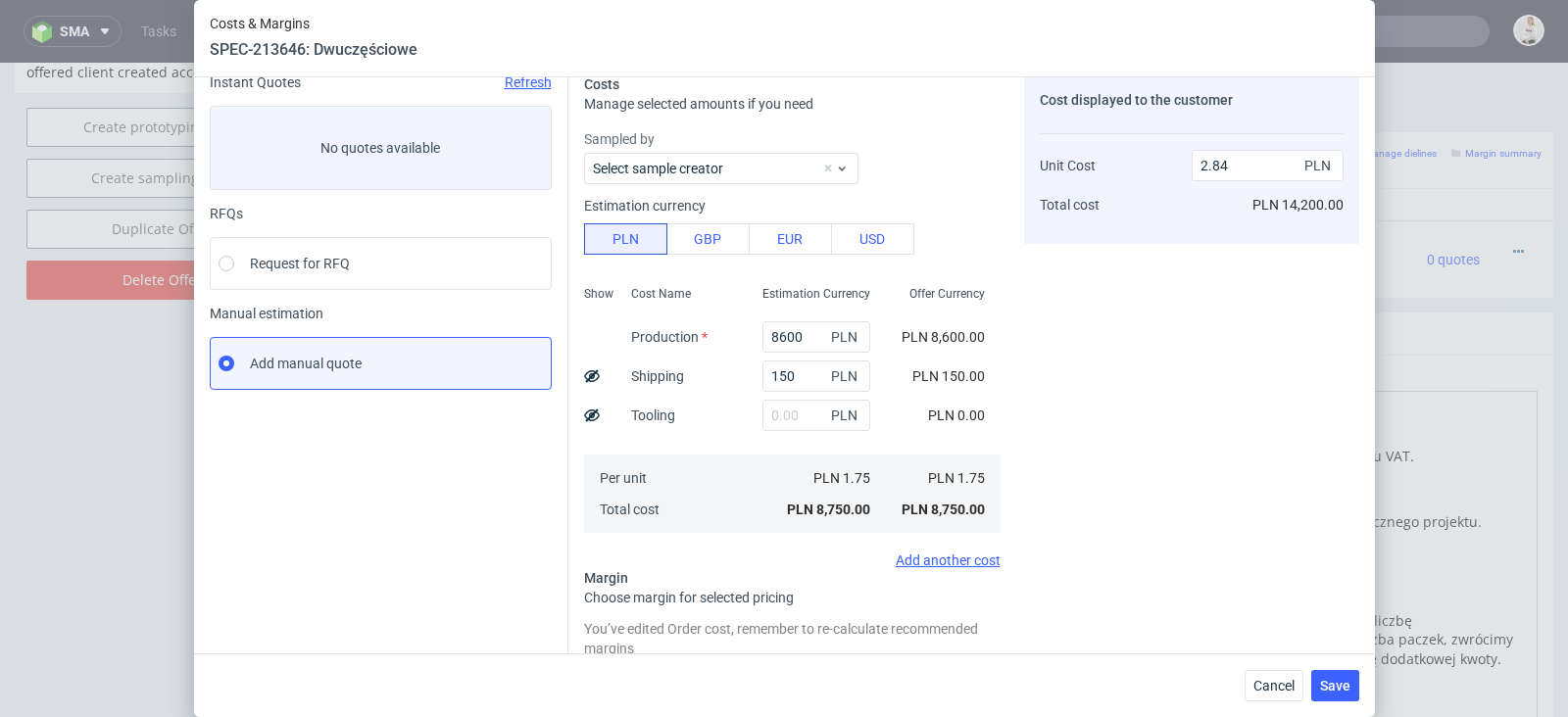 click on "Cost displayed to the customer Unit Cost Total cost 2.84 PLN PLN 14,200.00" at bounding box center (1192, 460) 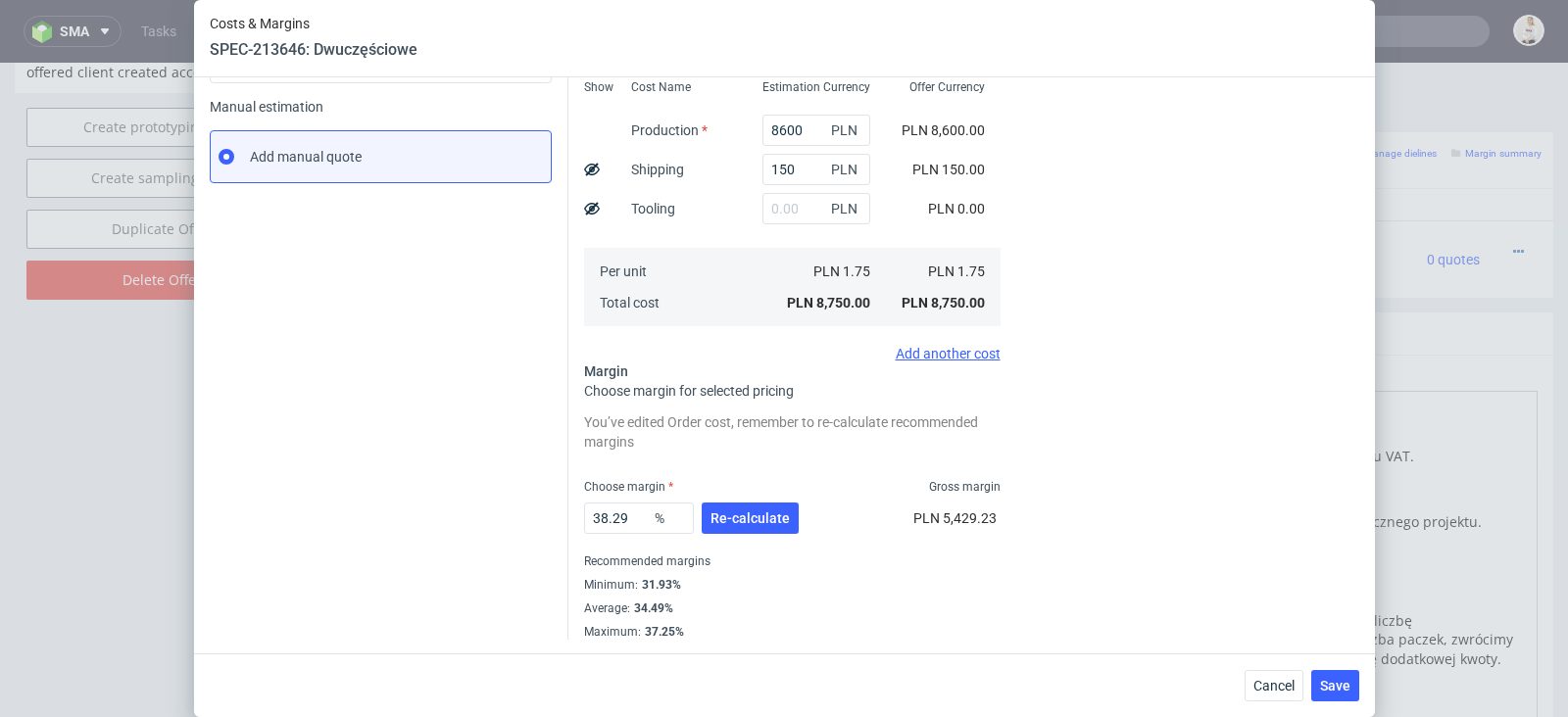 click on "38.29 % Re-calculate" at bounding box center (693, 522) 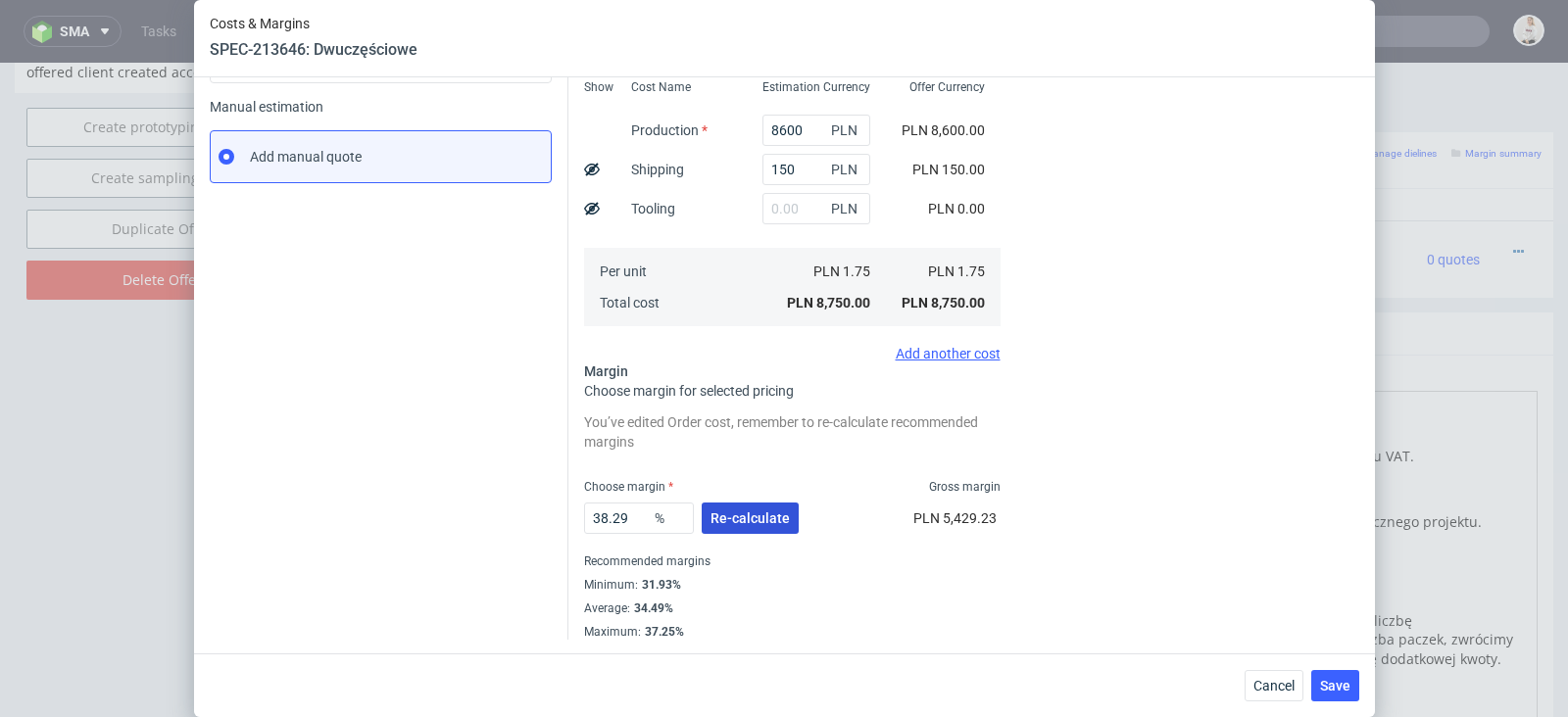 click on "Re-calculate" at bounding box center (750, 518) 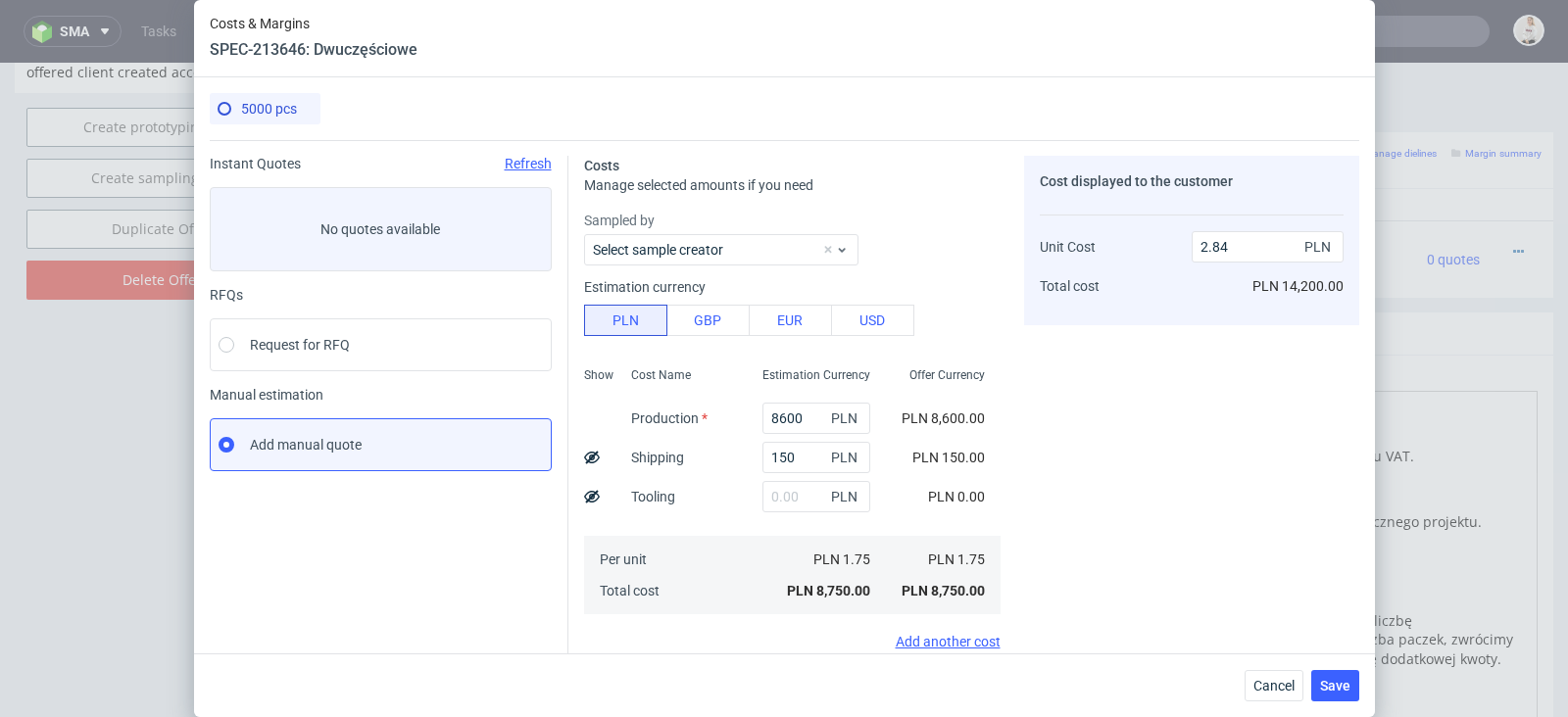 scroll, scrollTop: 233, scrollLeft: 0, axis: vertical 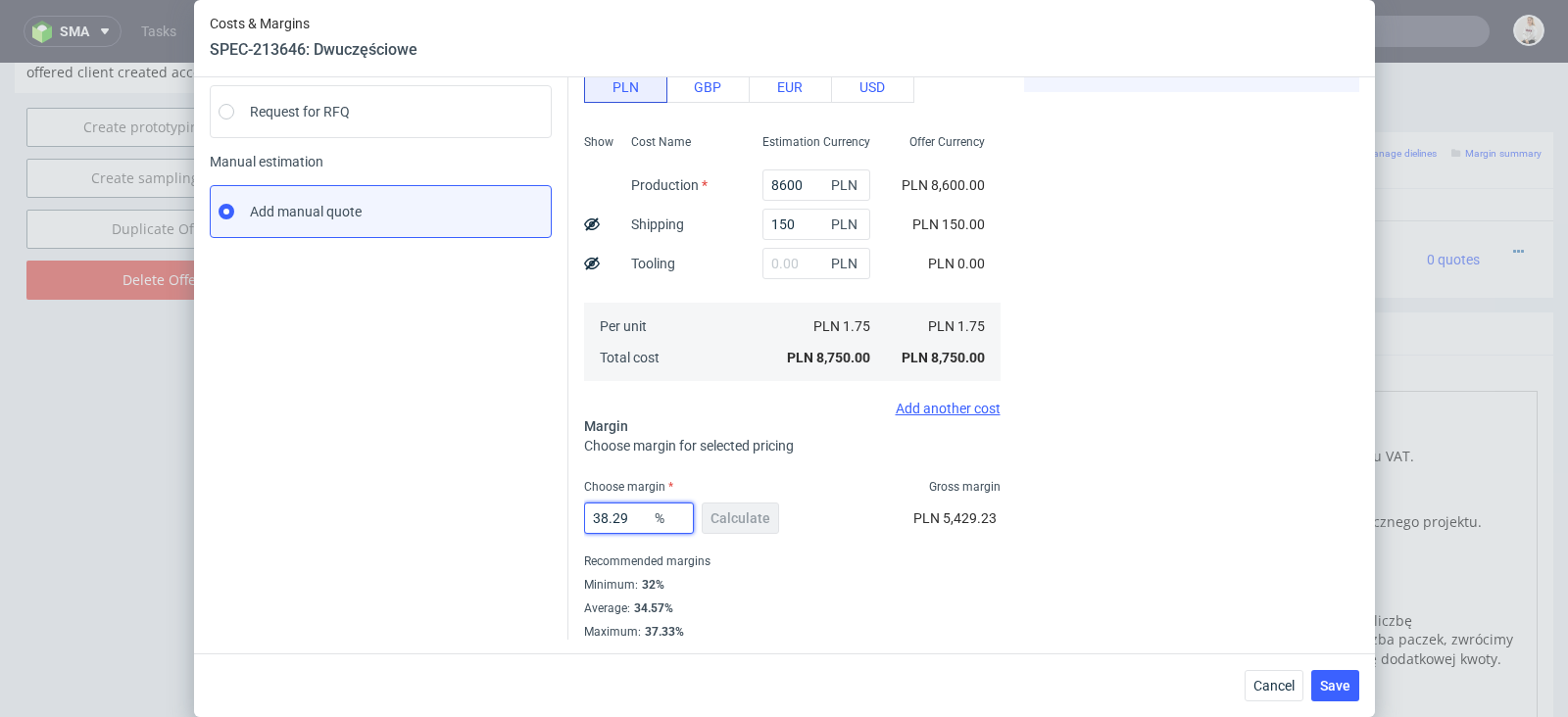 drag, startPoint x: 634, startPoint y: 522, endPoint x: 358, endPoint y: 486, distance: 278.33792 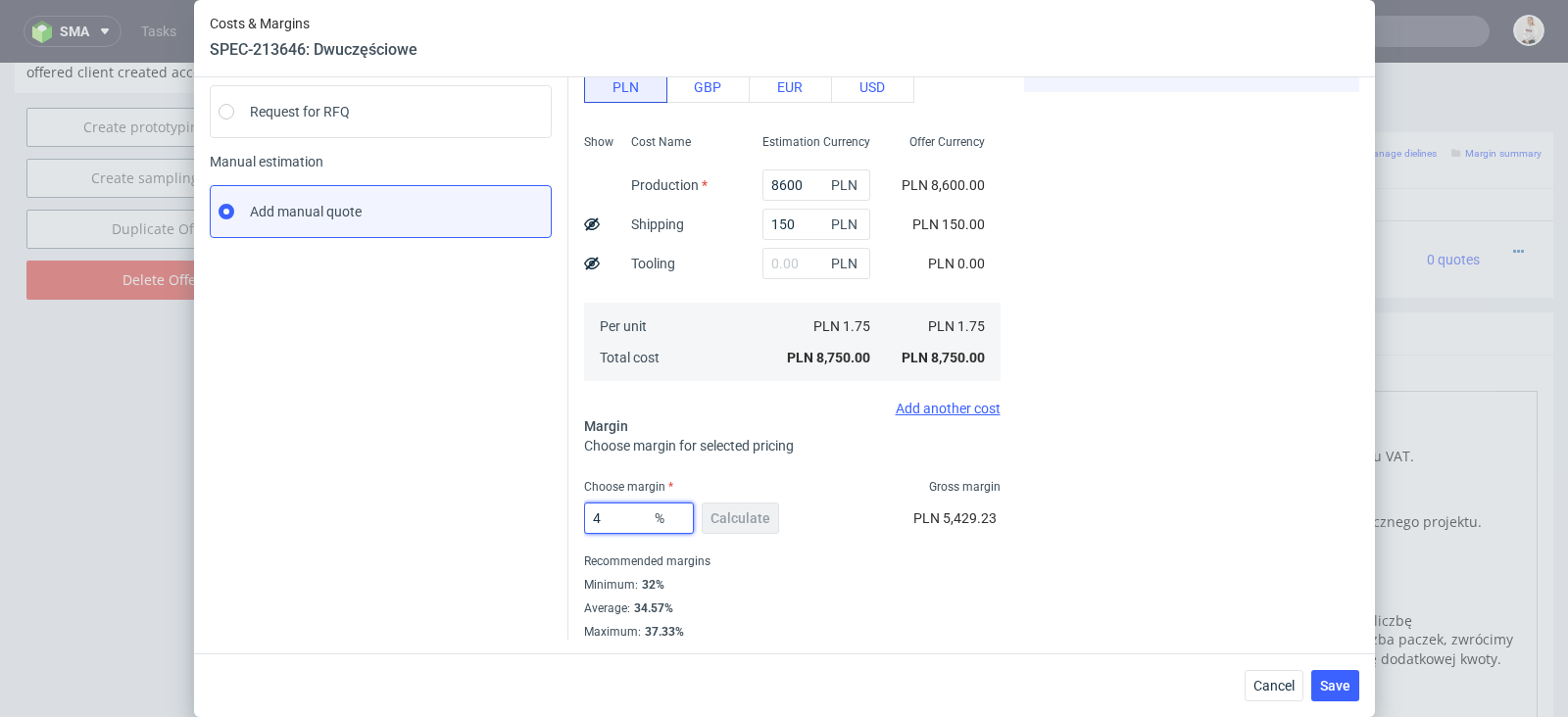 type on "45" 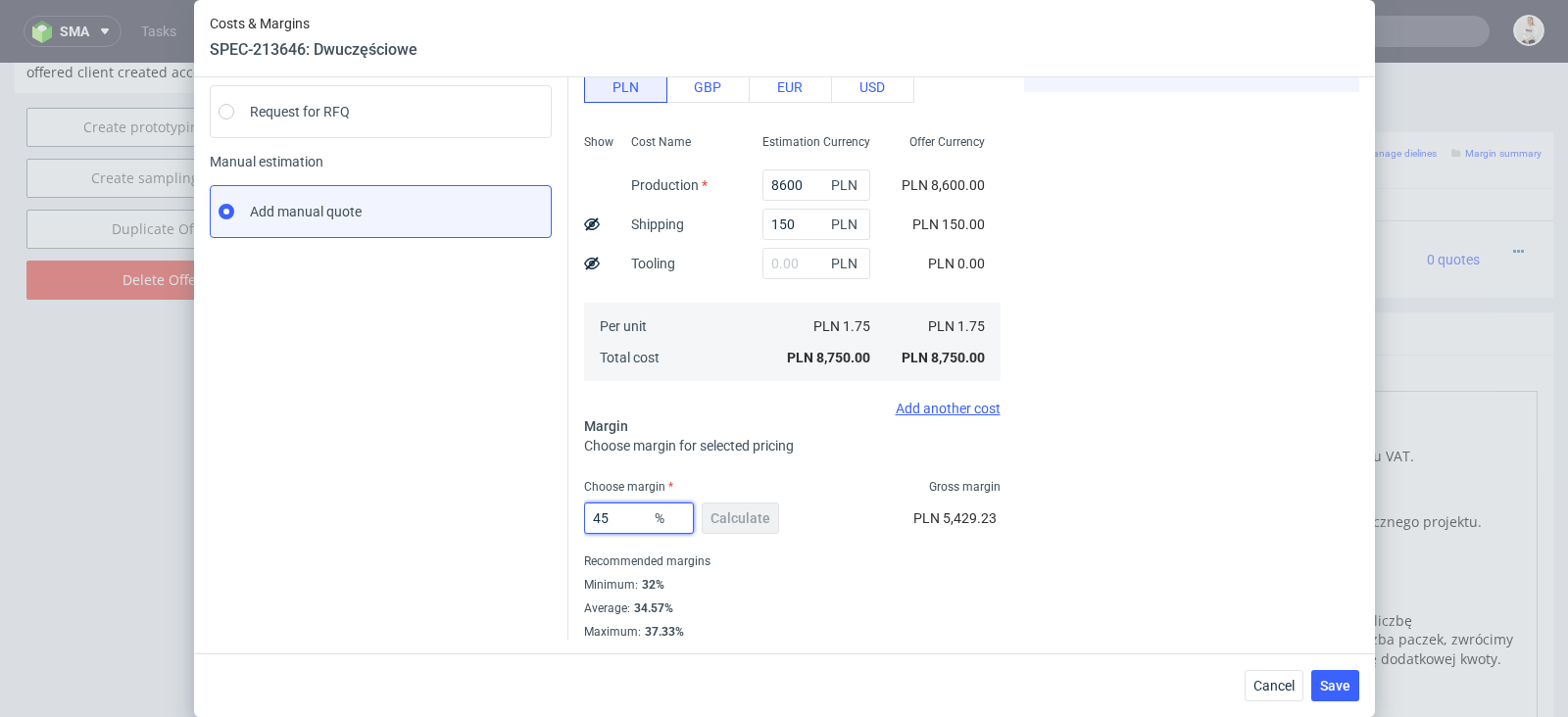 type on "3.18" 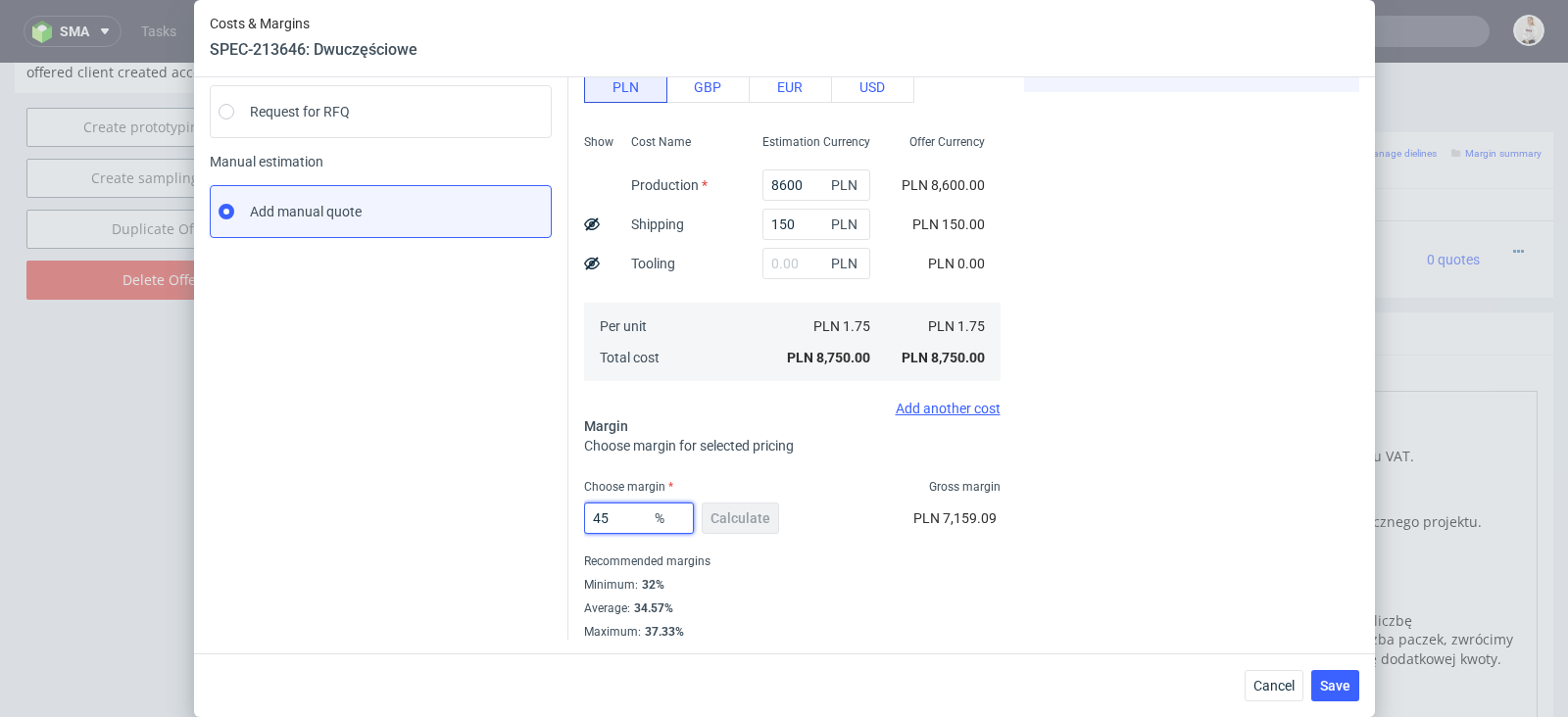 type on "45" 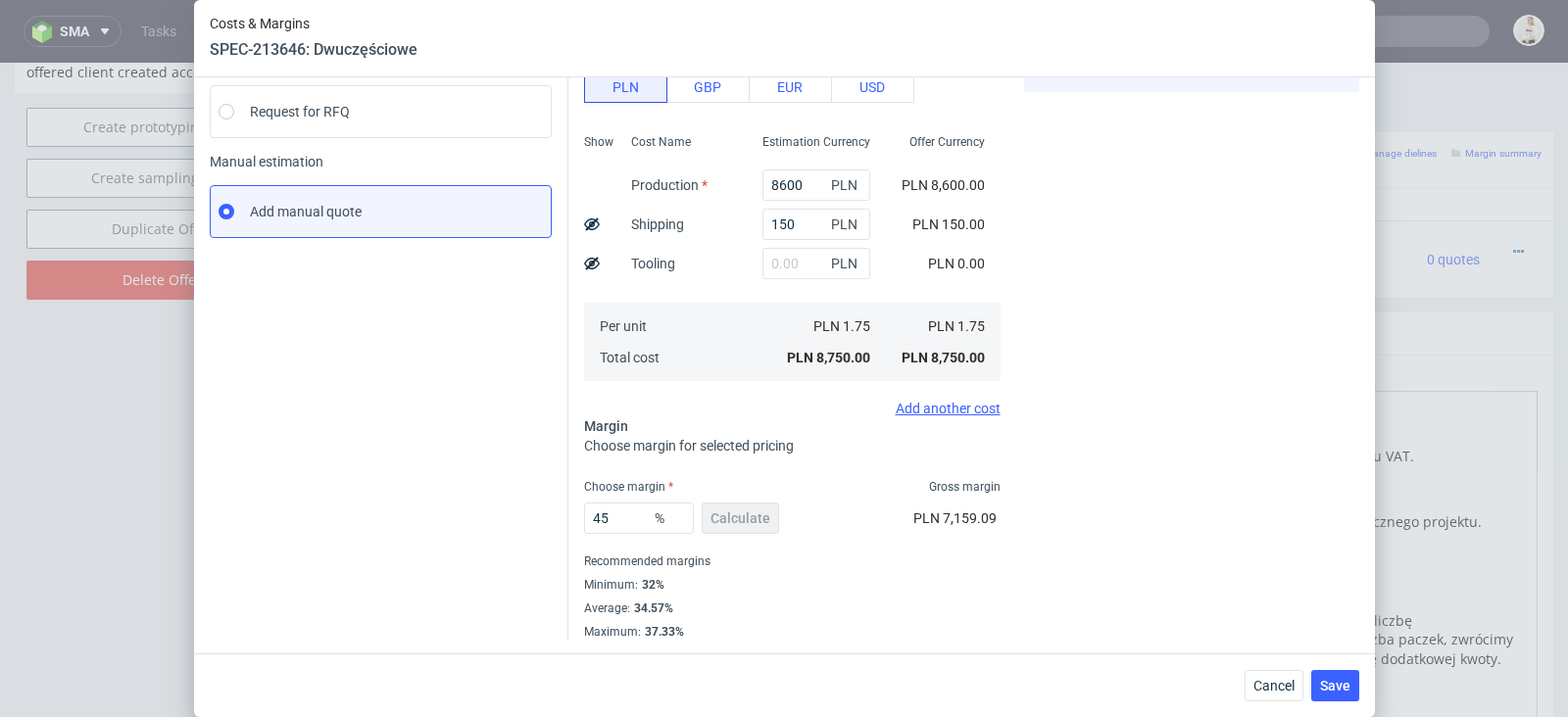 click on "Choose margin Gross margin" at bounding box center [792, 487] 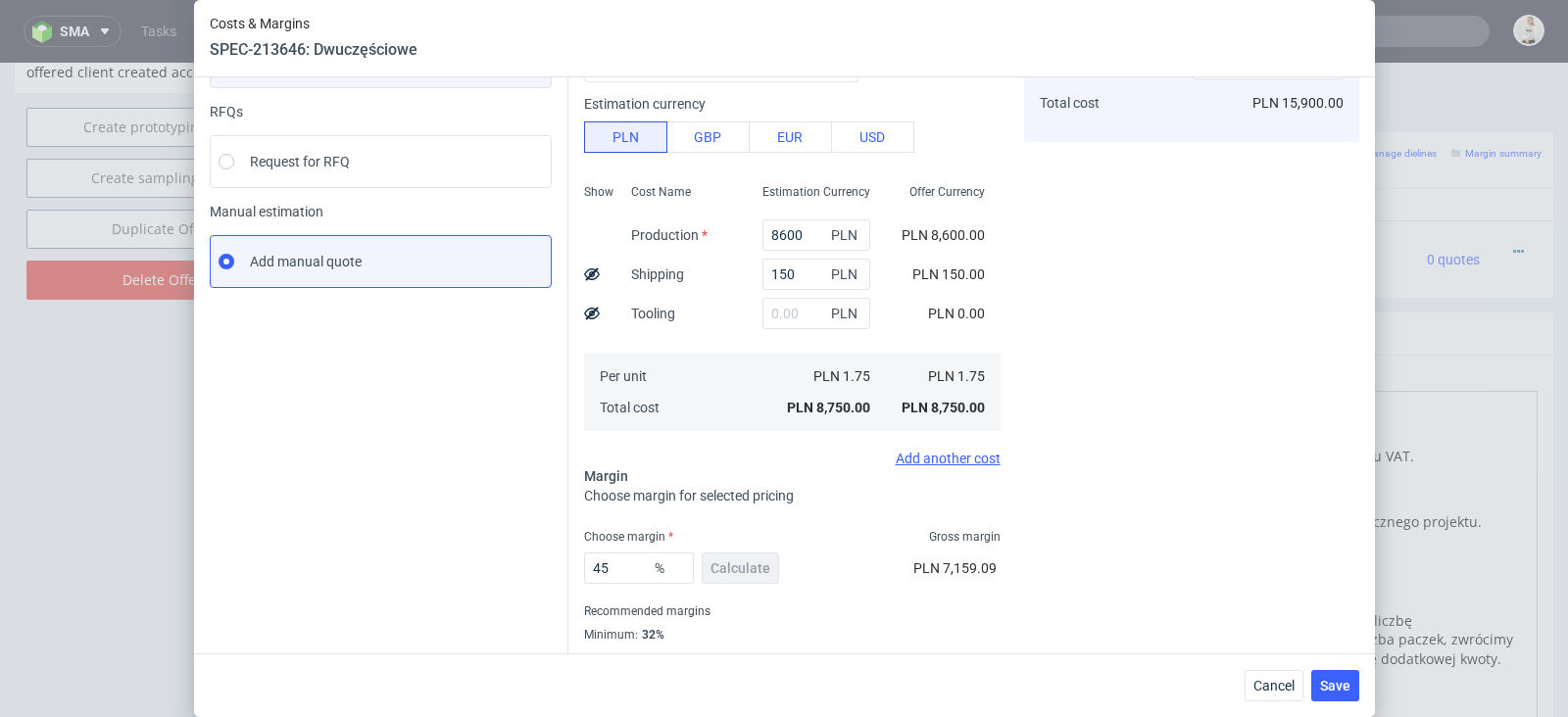 scroll, scrollTop: 233, scrollLeft: 0, axis: vertical 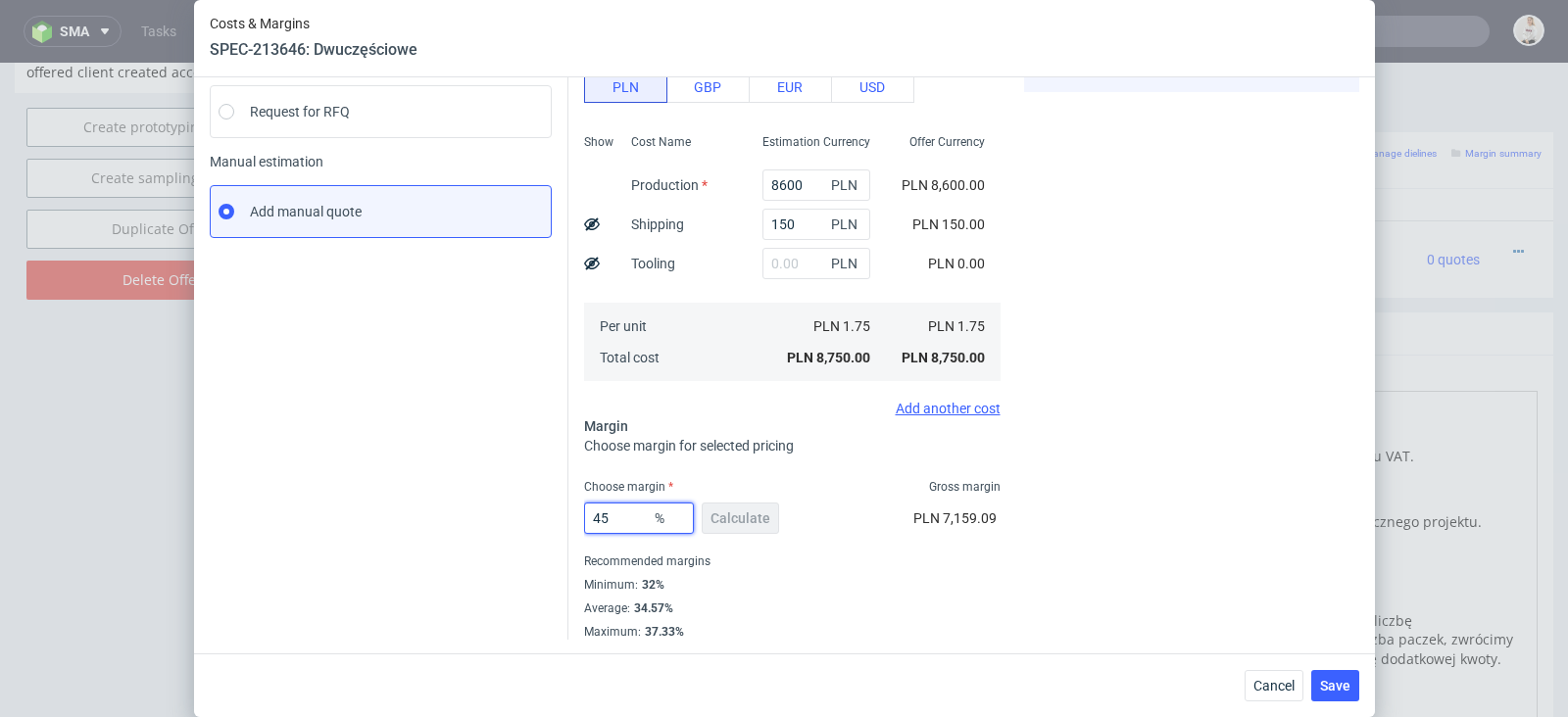 click on "45" at bounding box center [639, 518] 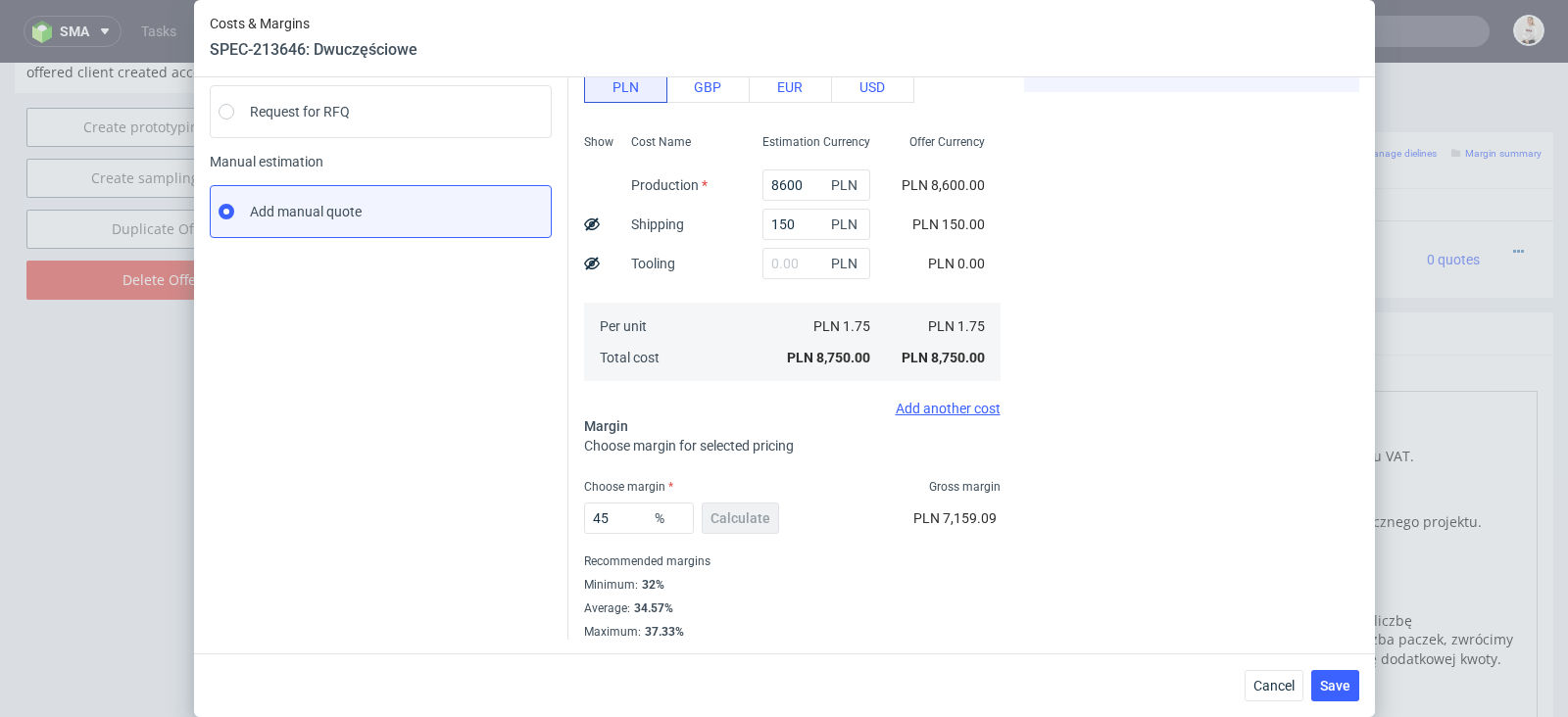 click on "Cost displayed to the customer Unit Cost Total cost 3.18 PLN PLN 15,900.00" at bounding box center (1192, 281) 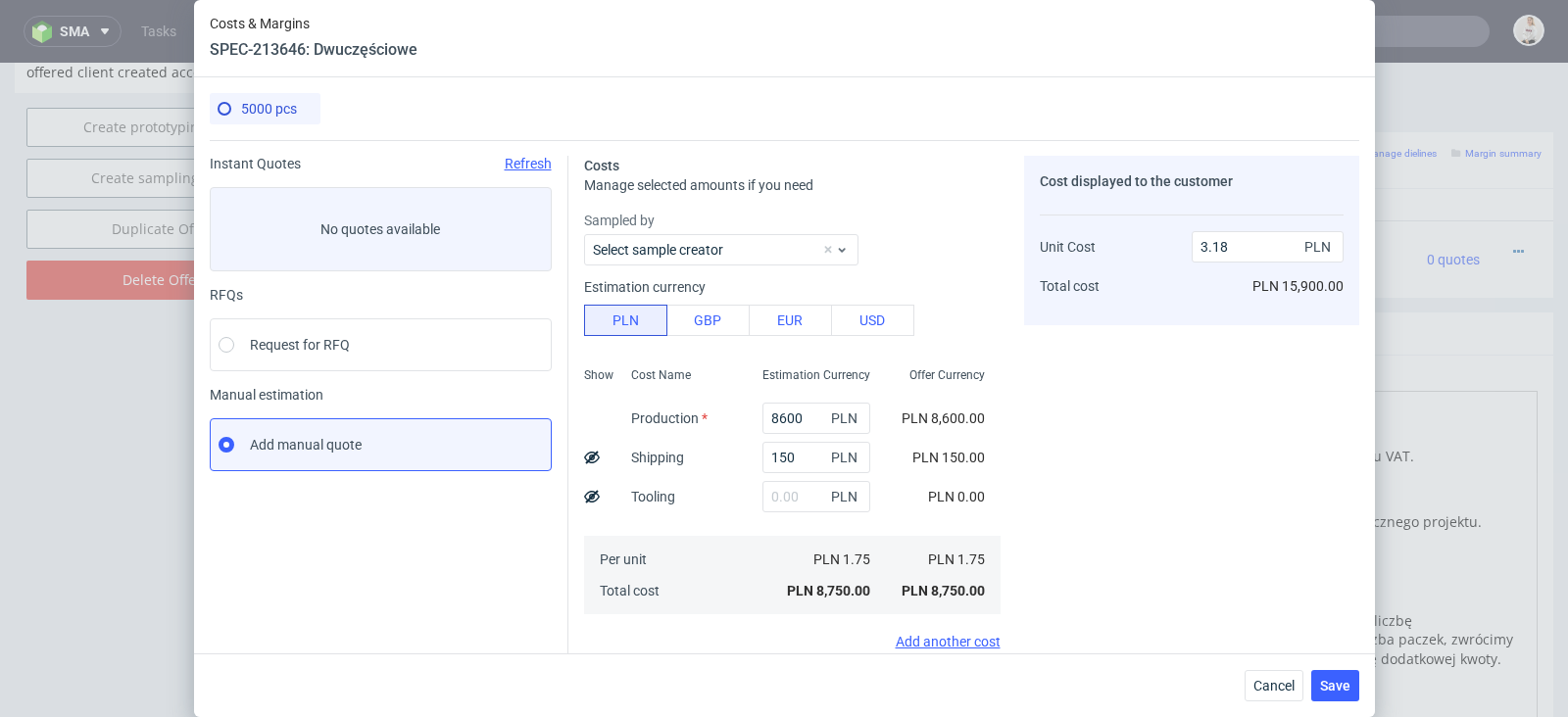 click on "Cancel Save" at bounding box center [784, 685] 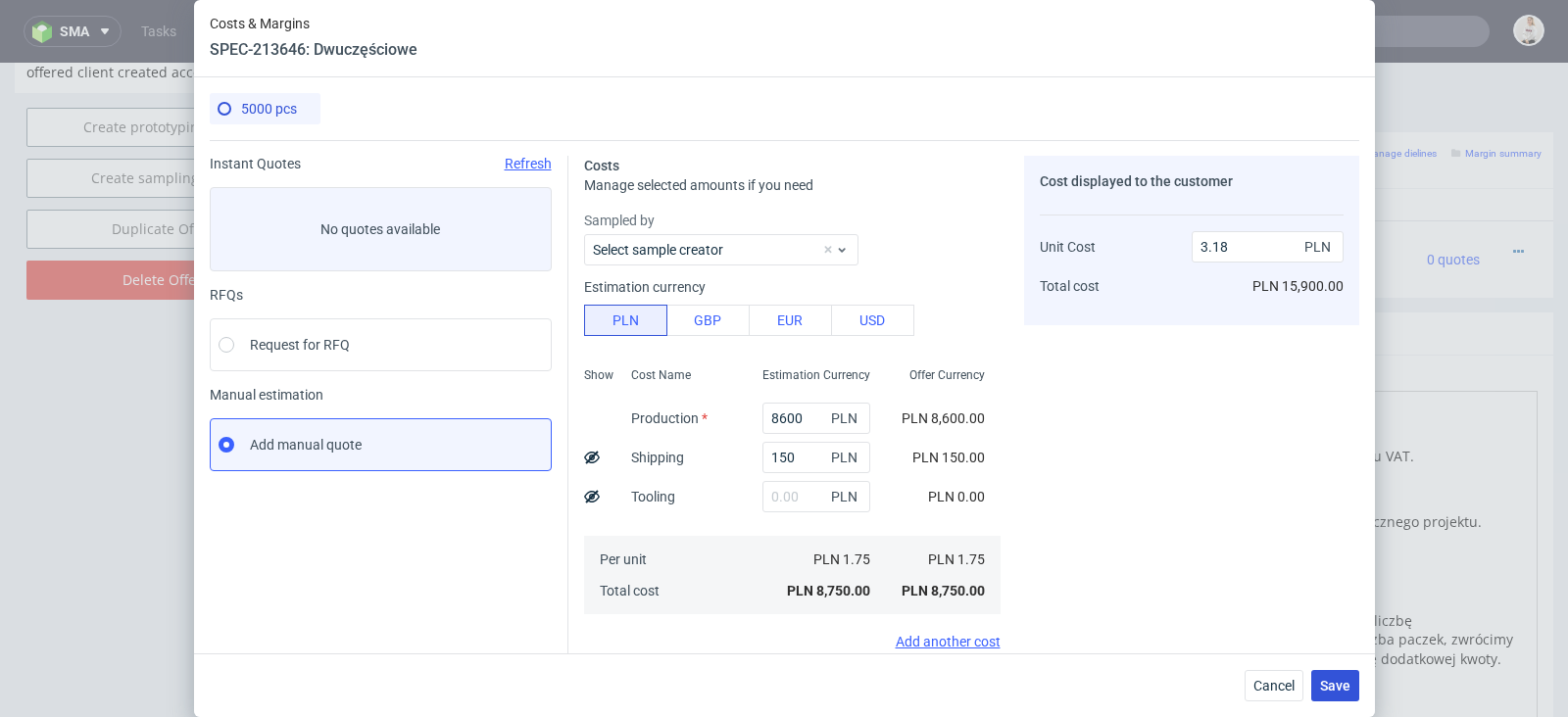 click on "Save" at bounding box center [1335, 686] 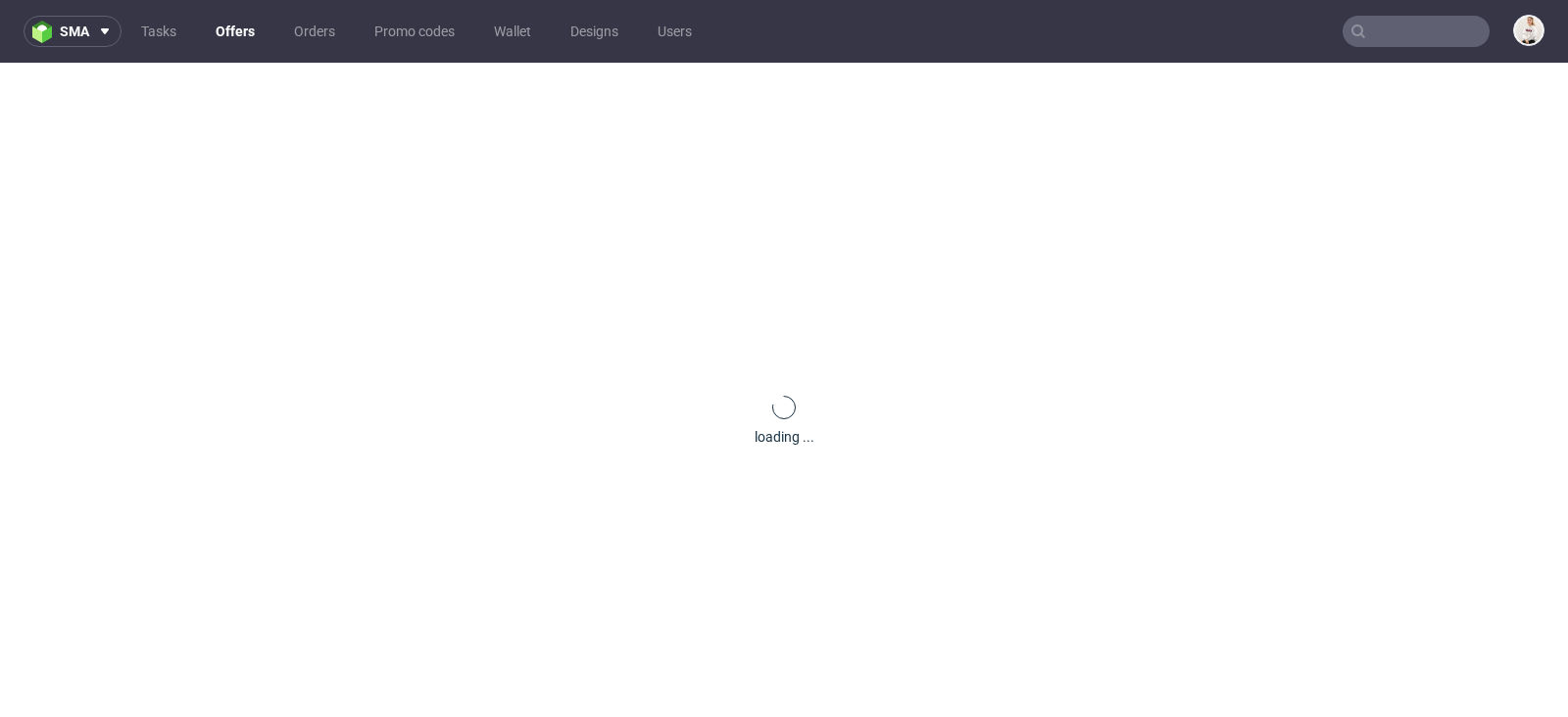 scroll, scrollTop: 0, scrollLeft: 0, axis: both 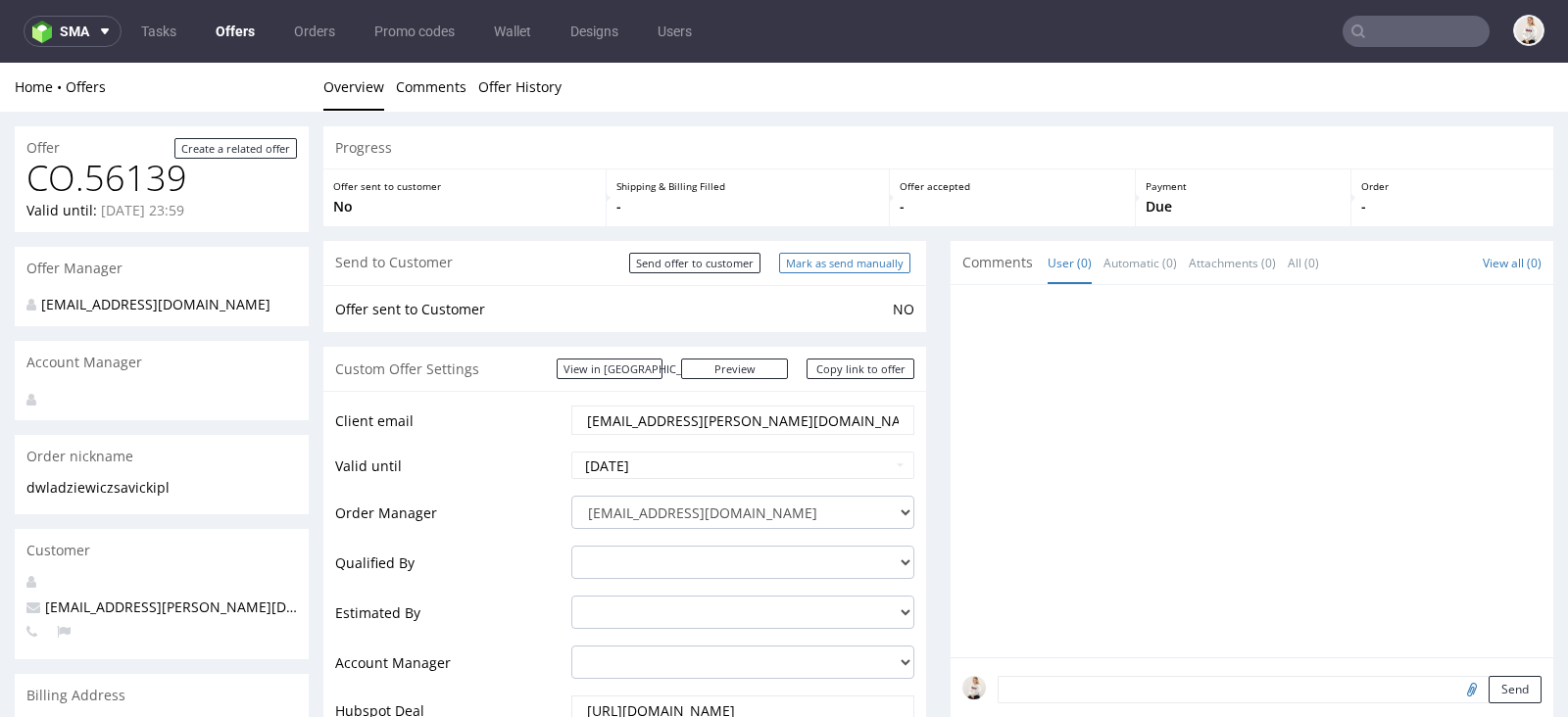 click on "Mark as send manually" at bounding box center (845, 263) 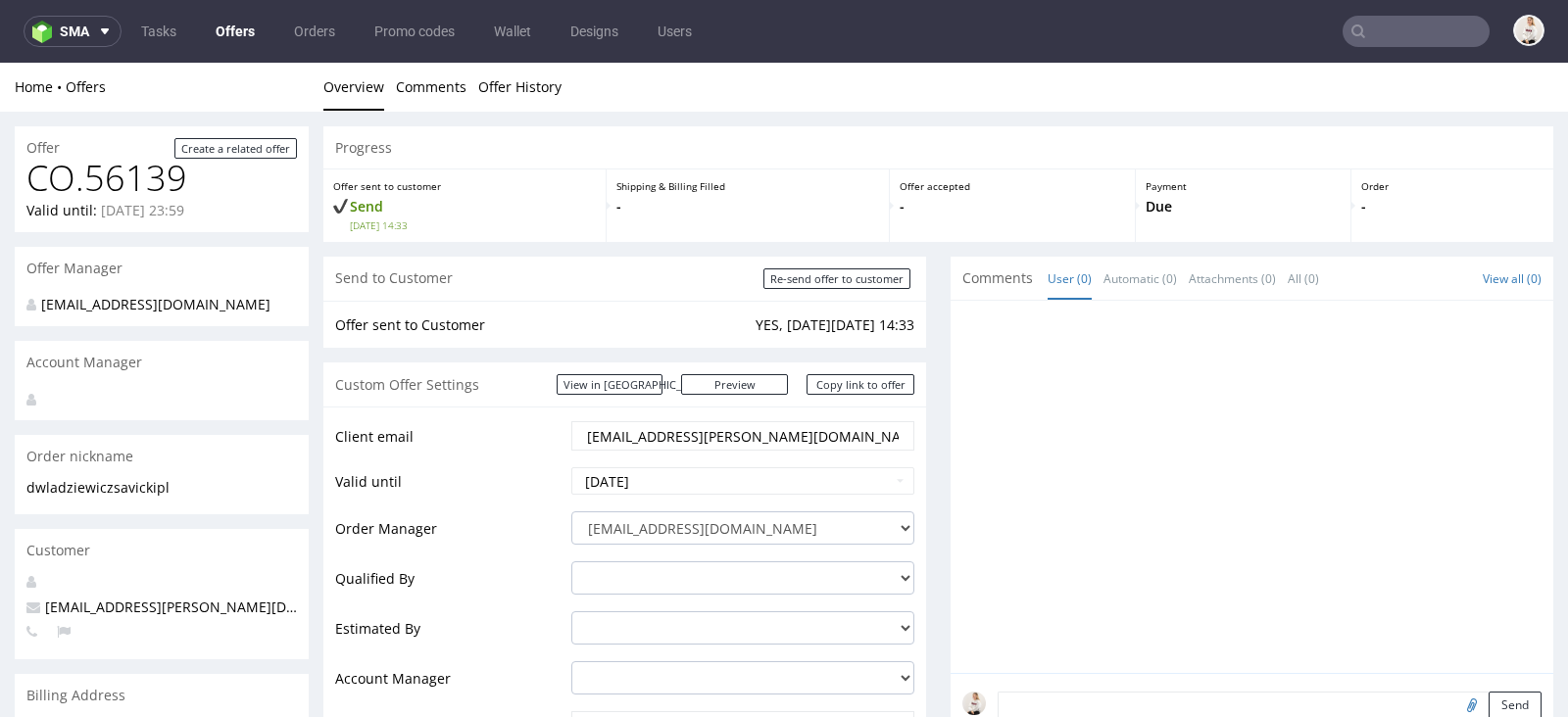 scroll, scrollTop: 0, scrollLeft: 0, axis: both 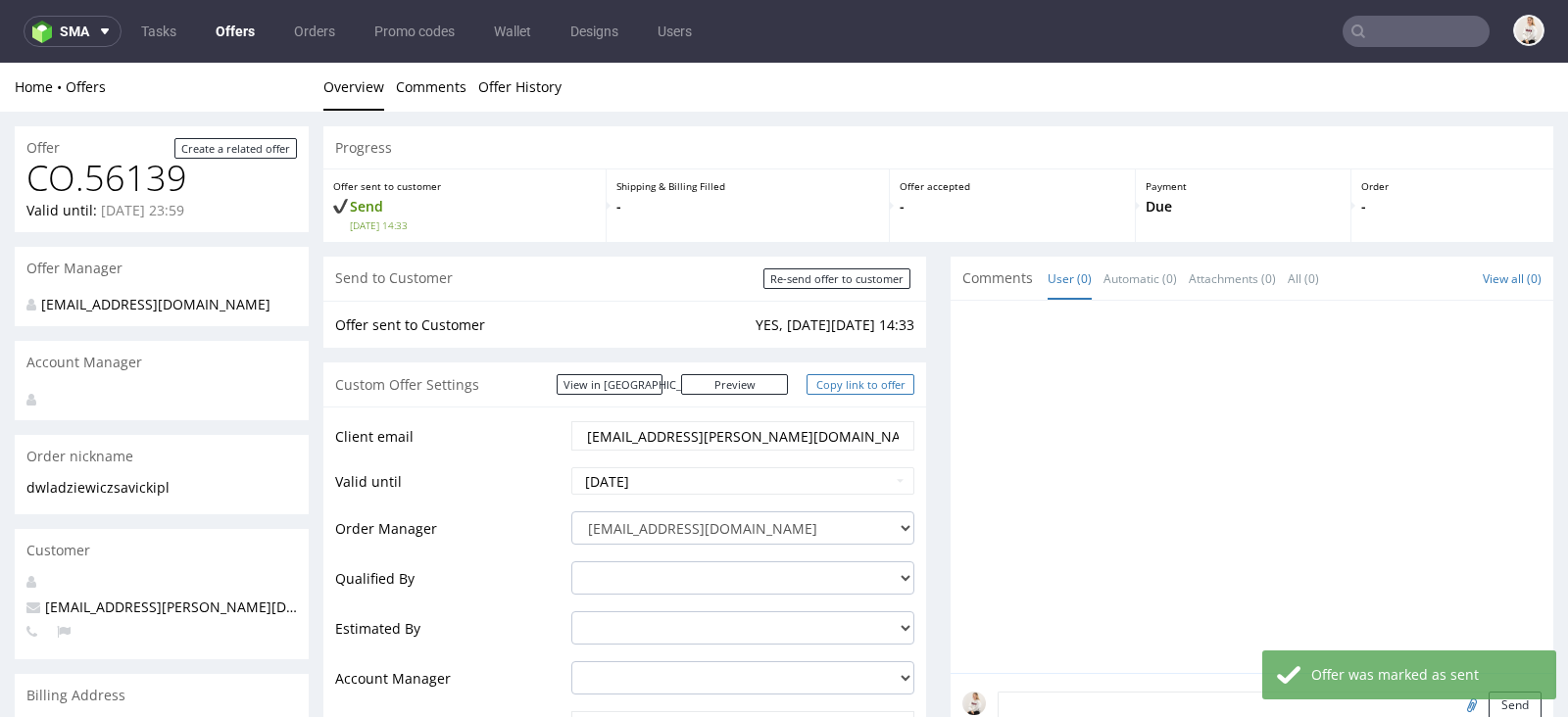 click on "Copy link to offer" at bounding box center (860, 384) 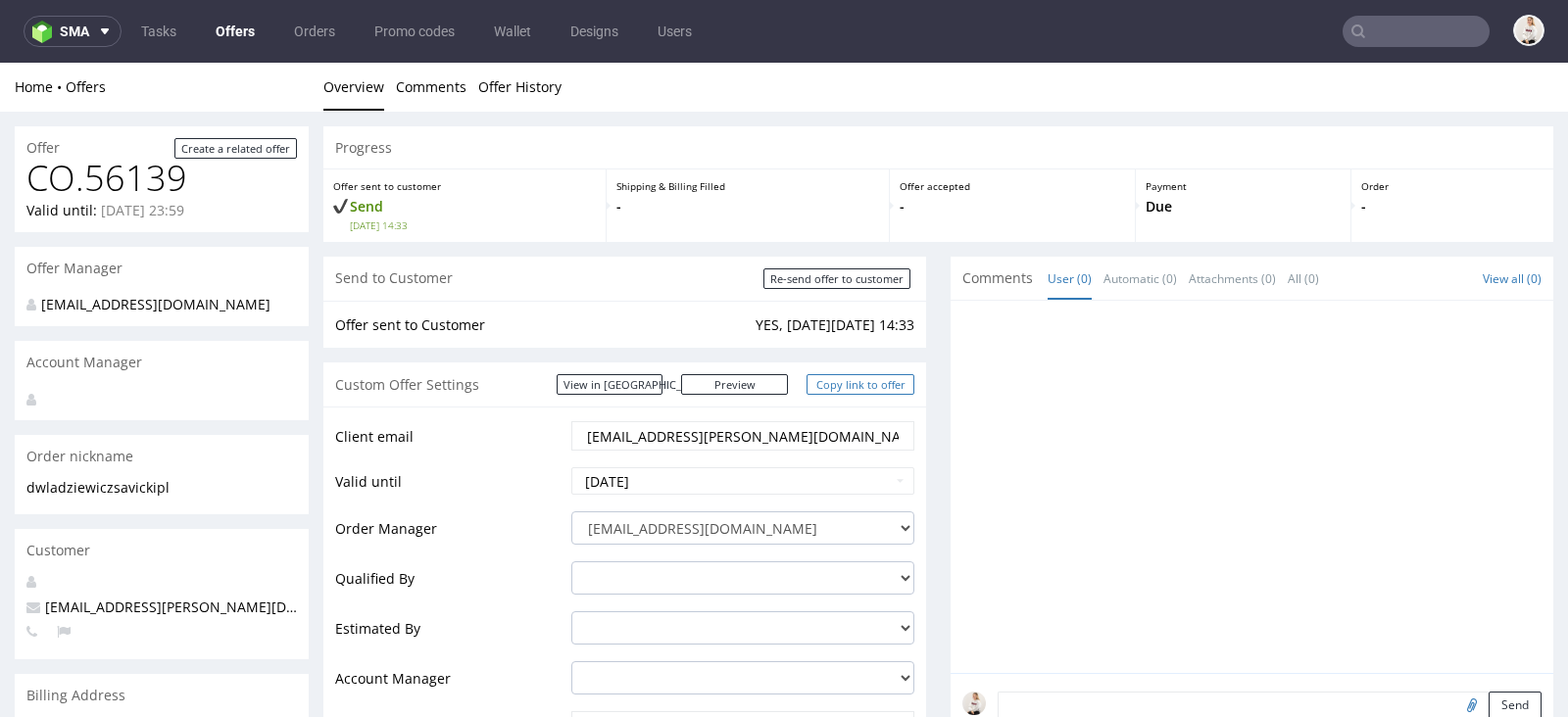 click on "Copy link to offer" at bounding box center (860, 384) 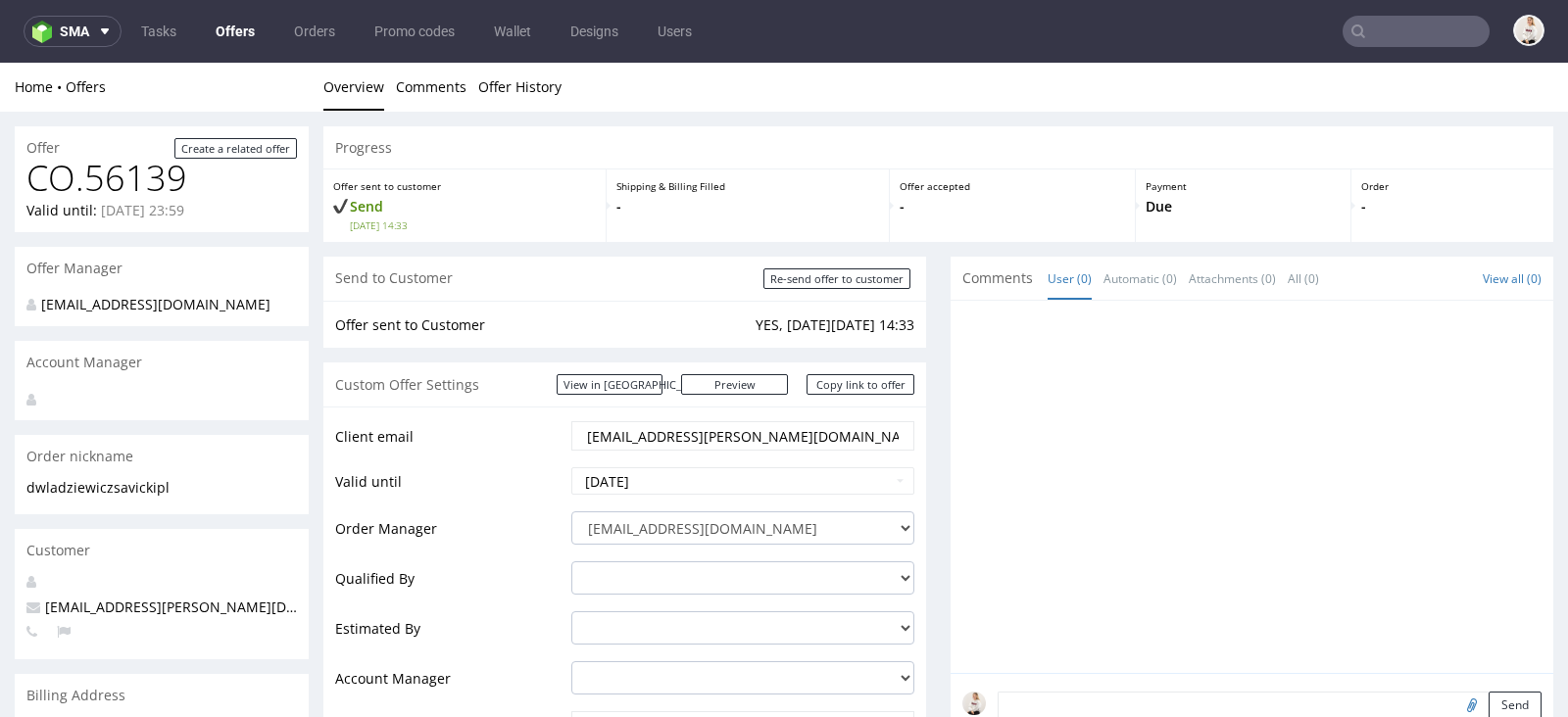 click on "Offers" at bounding box center (235, 31) 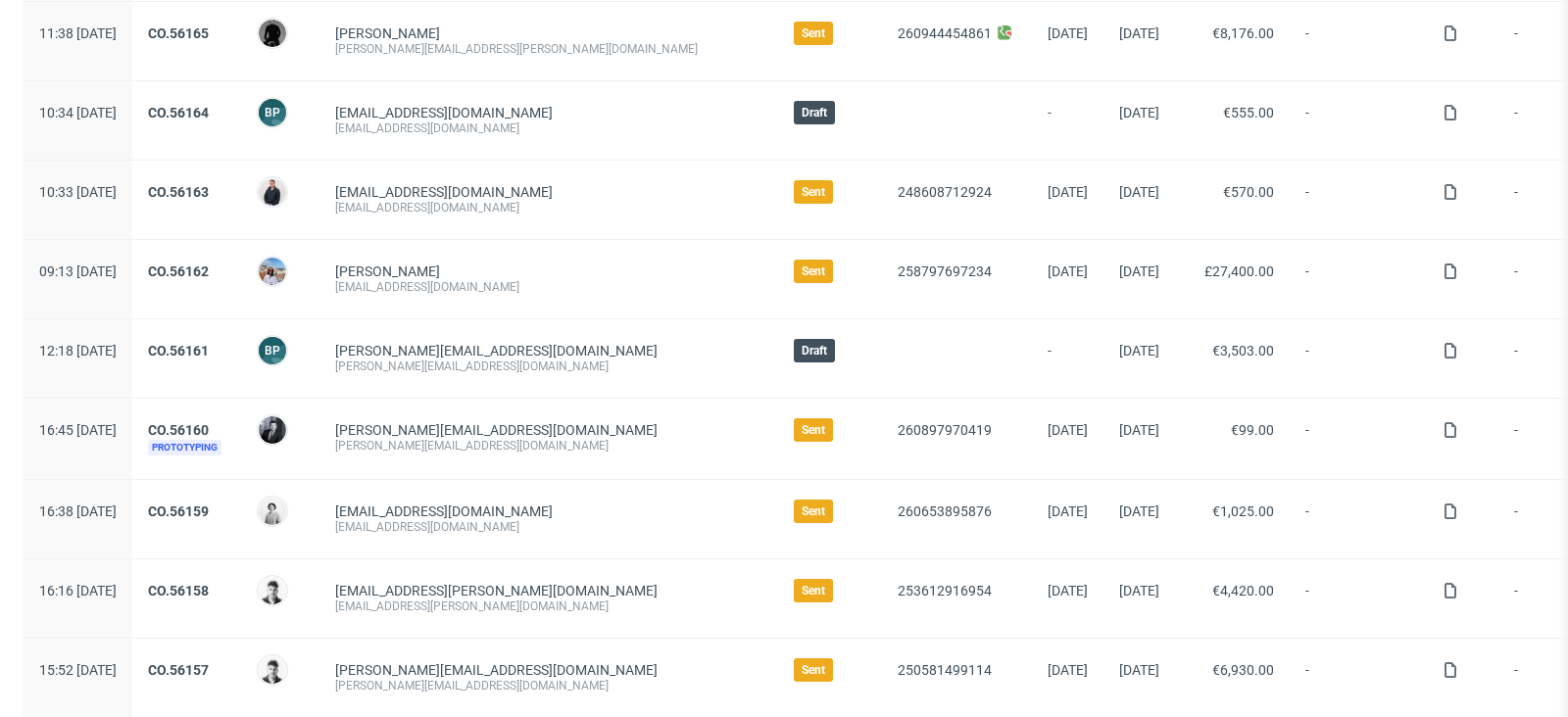 scroll, scrollTop: 0, scrollLeft: 0, axis: both 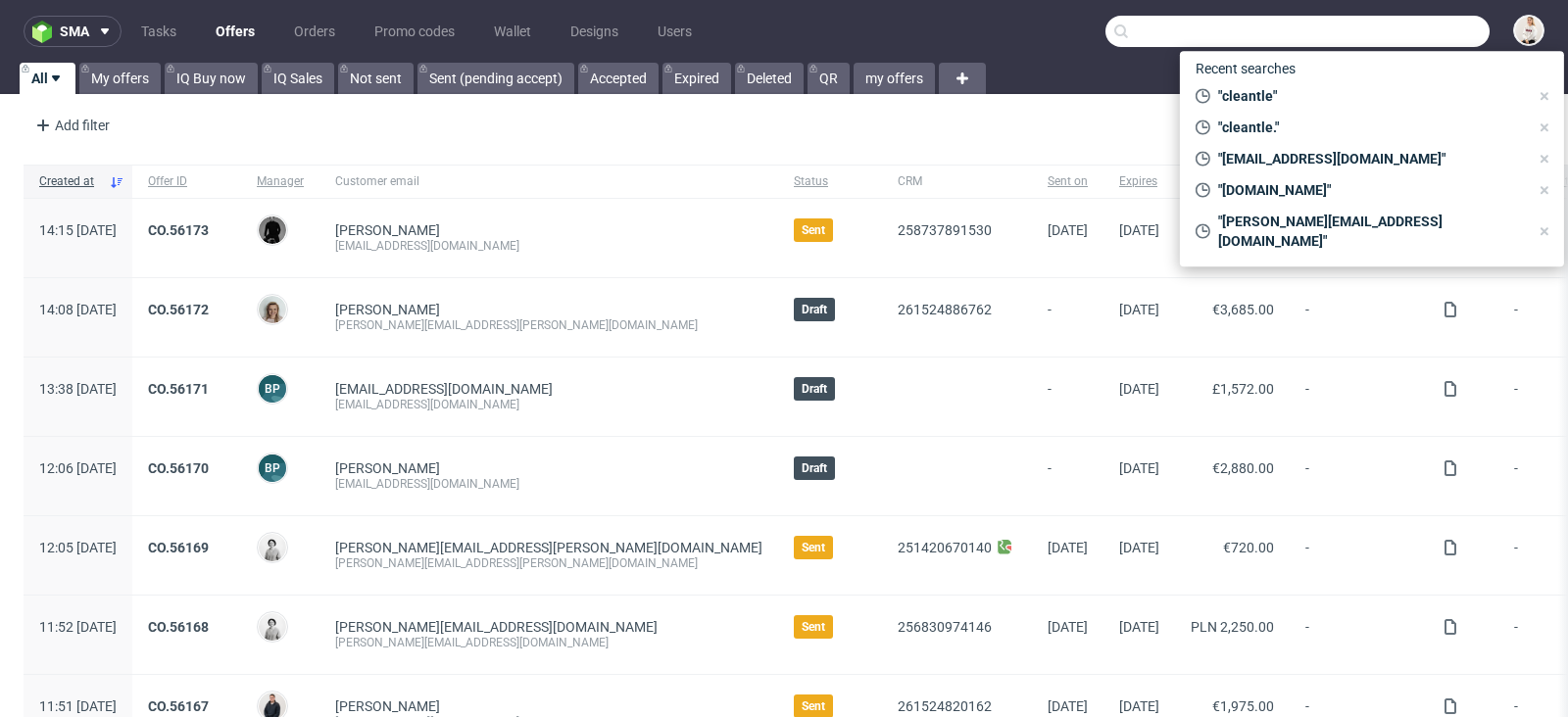 click at bounding box center [1298, 31] 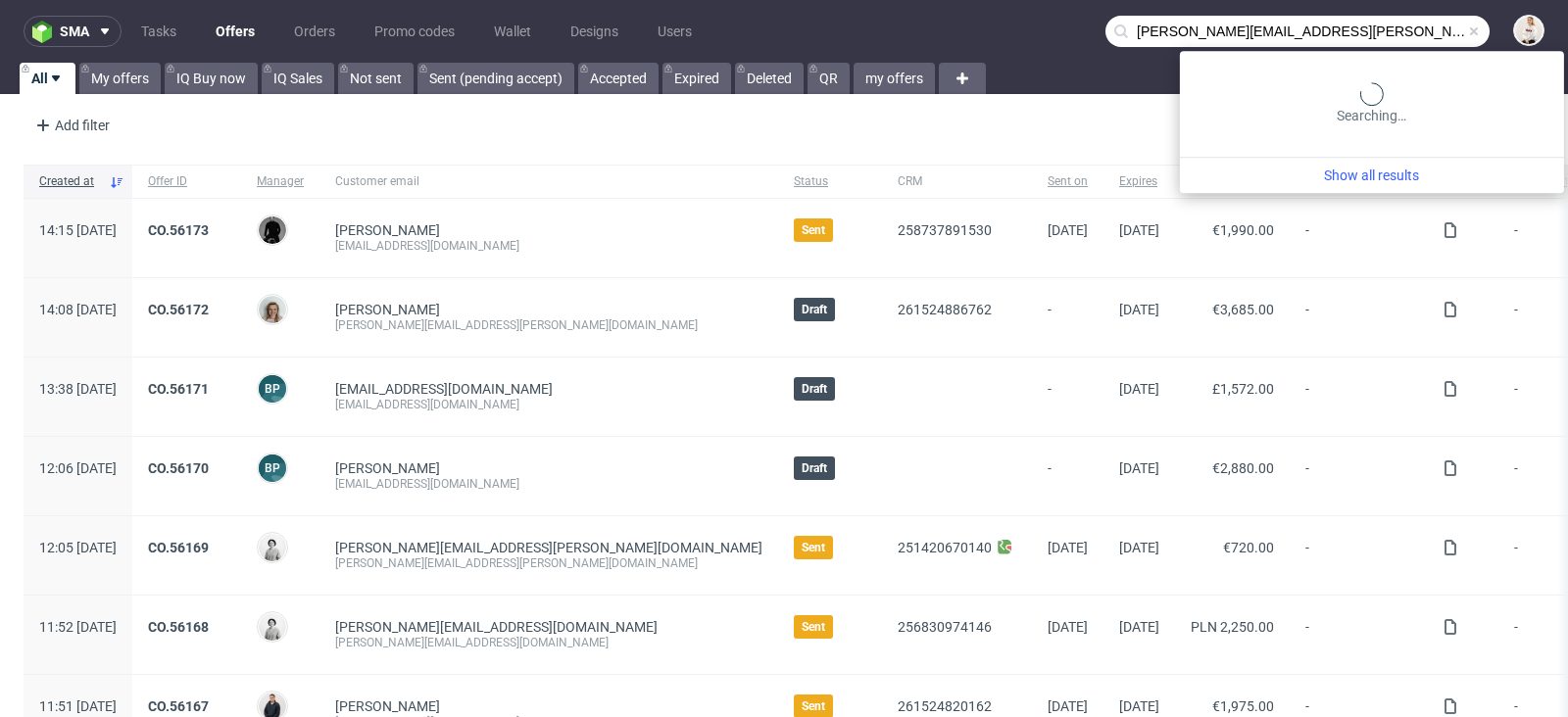 type on "[PERSON_NAME][EMAIL_ADDRESS][PERSON_NAME][DOMAIN_NAME]" 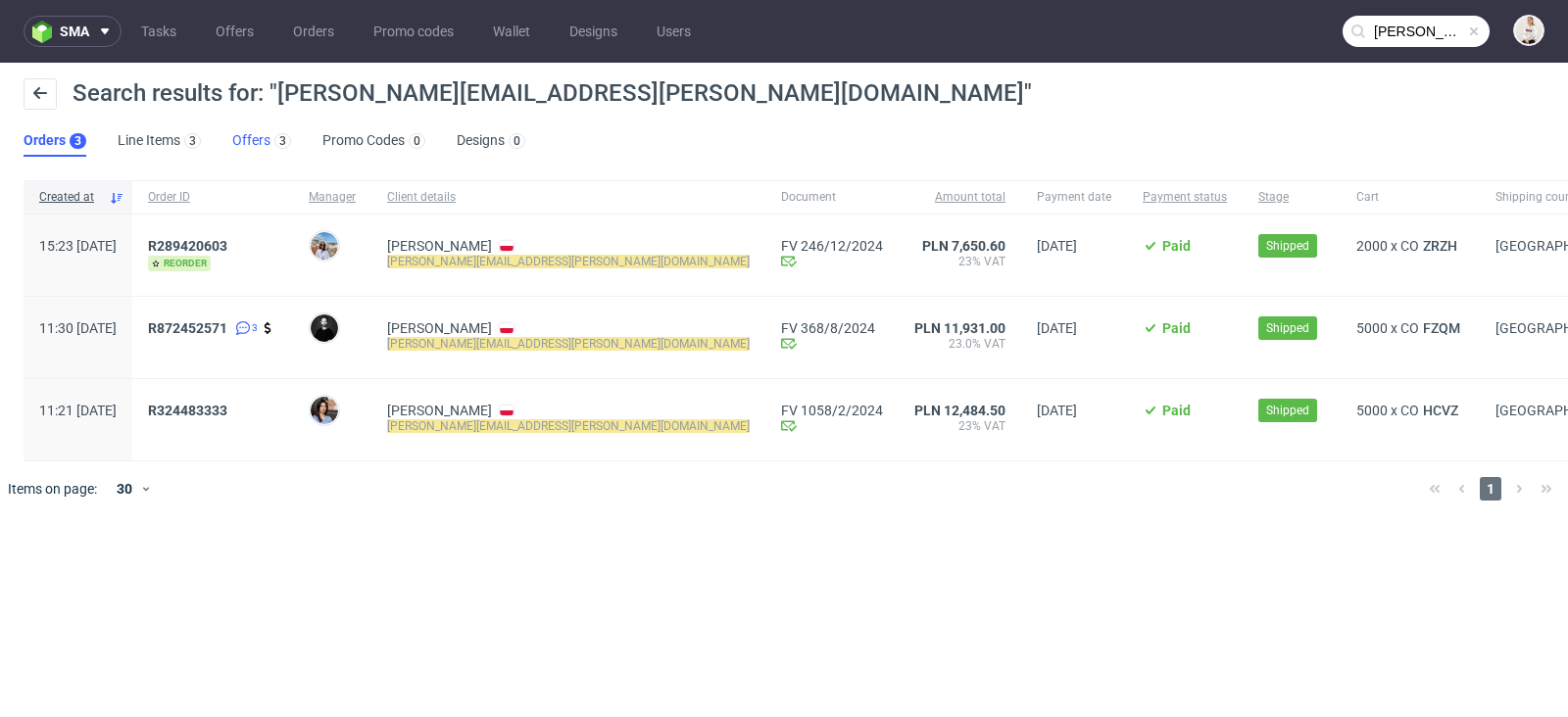 click on "Offers 3" at bounding box center [262, 141] 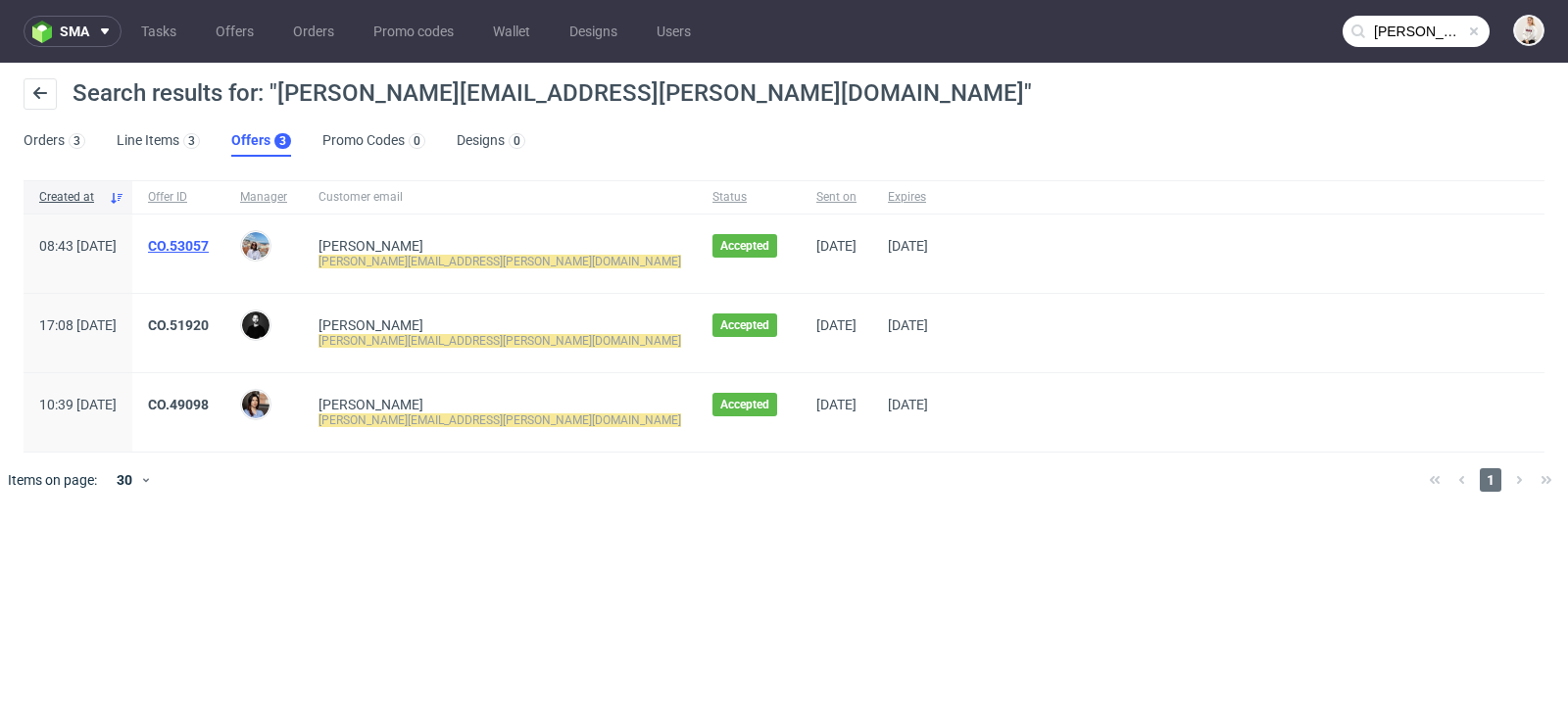 click on "CO.53057" at bounding box center [178, 246] 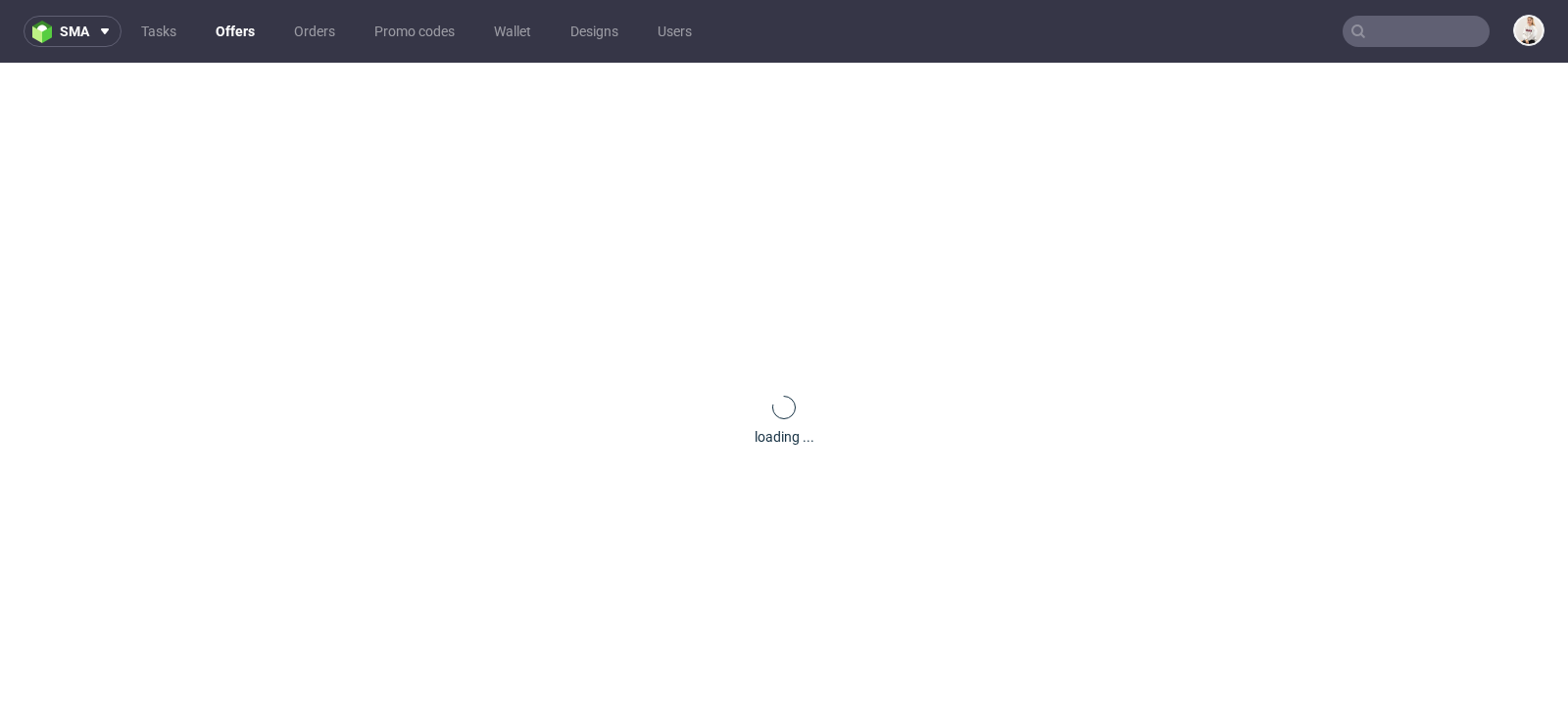 scroll, scrollTop: 5, scrollLeft: 0, axis: vertical 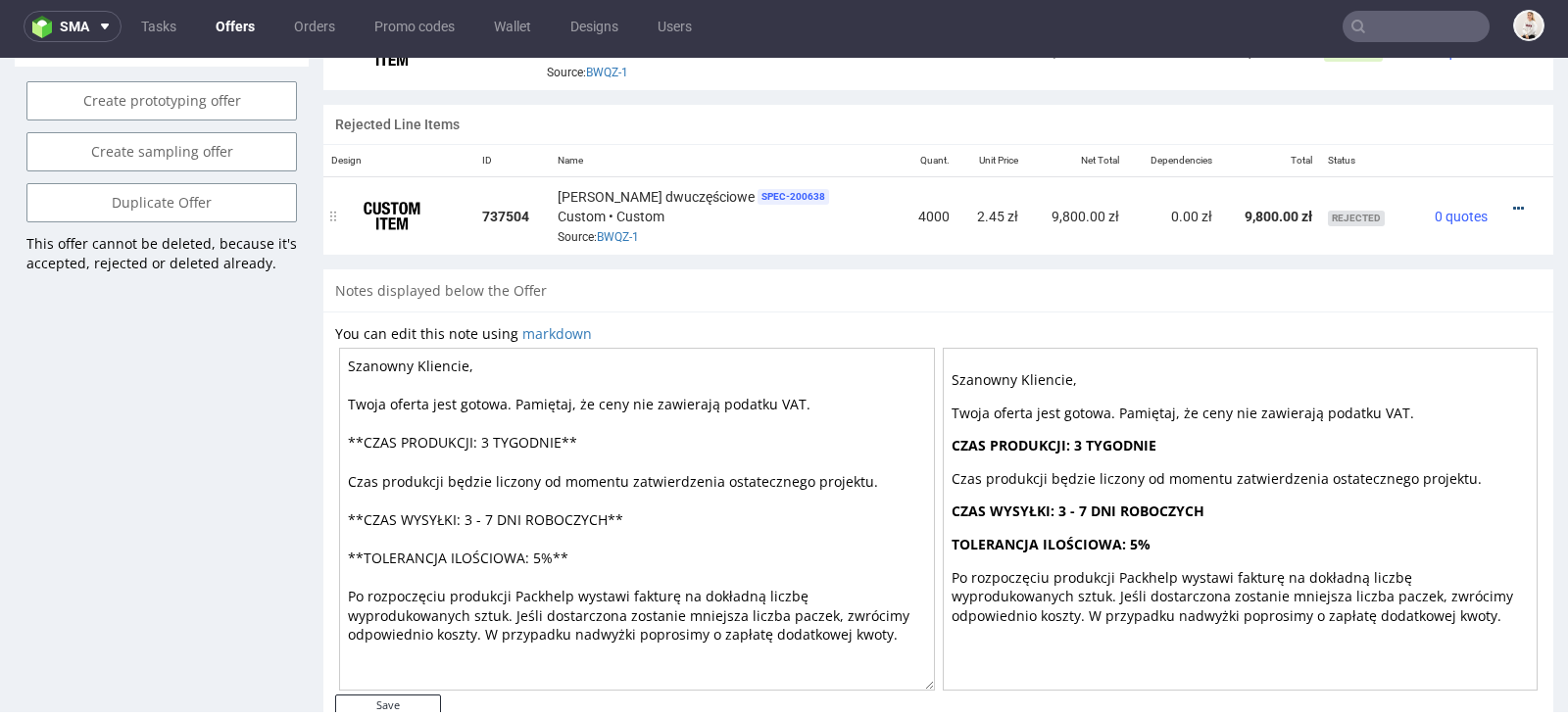 click at bounding box center [1518, 209] 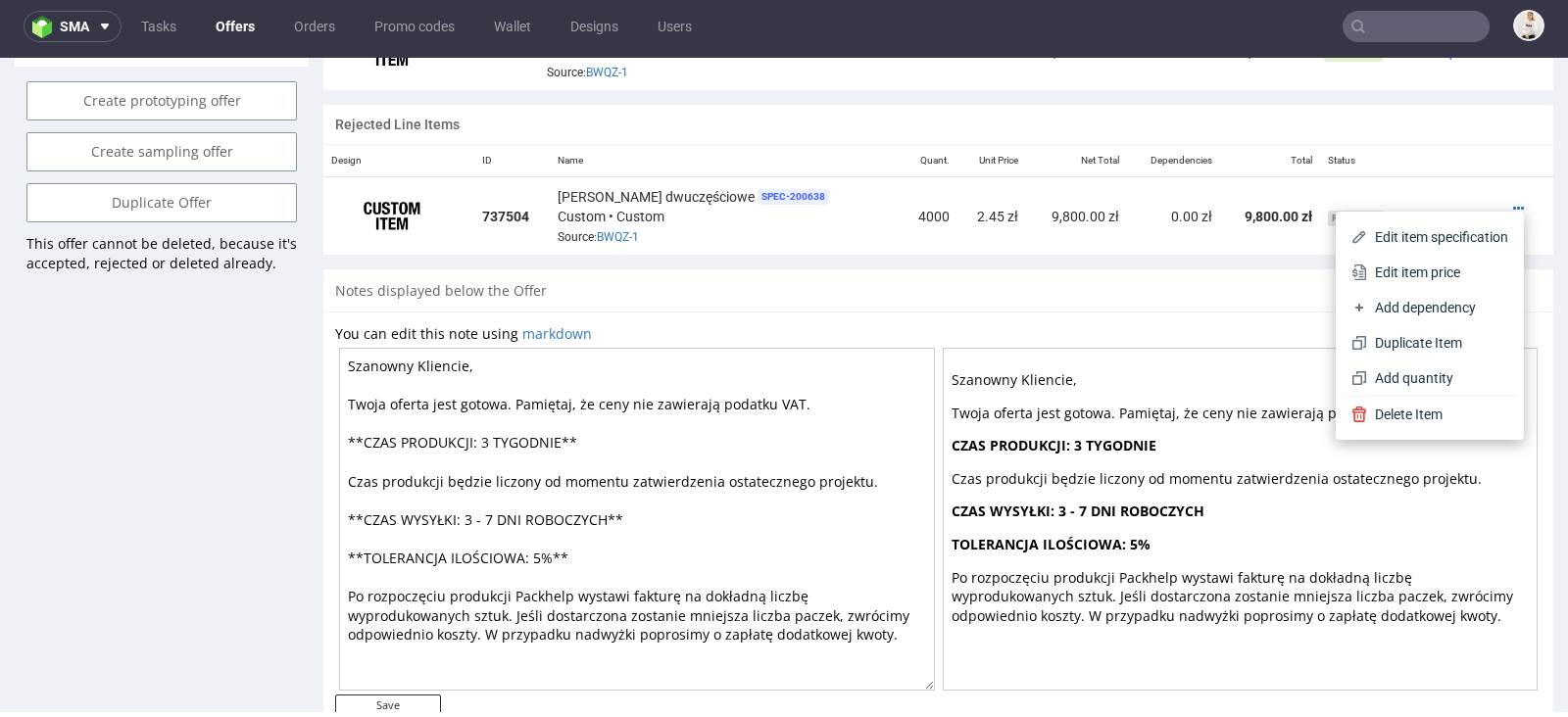 click on "Szanowny Kliencie," at bounding box center [1241, 380] 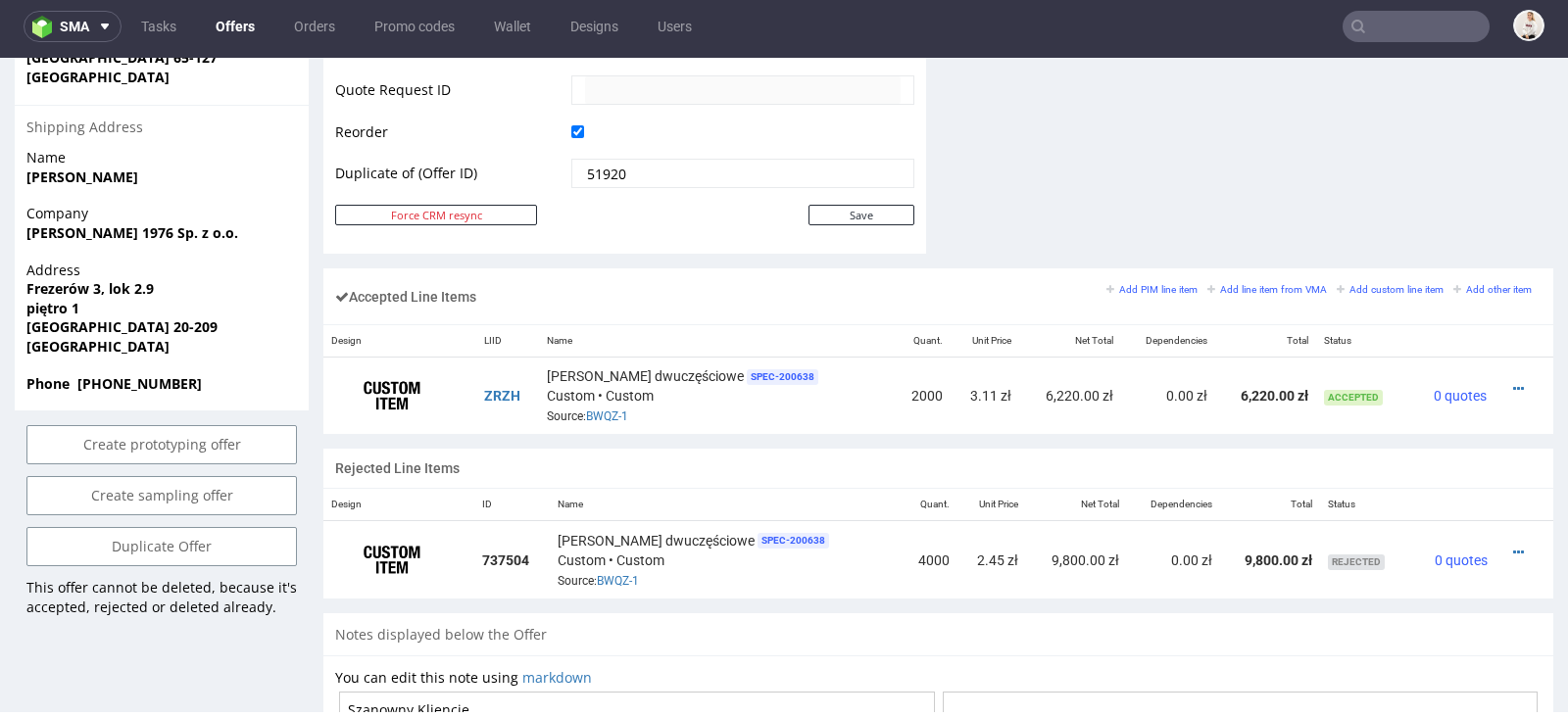 scroll, scrollTop: 883, scrollLeft: 0, axis: vertical 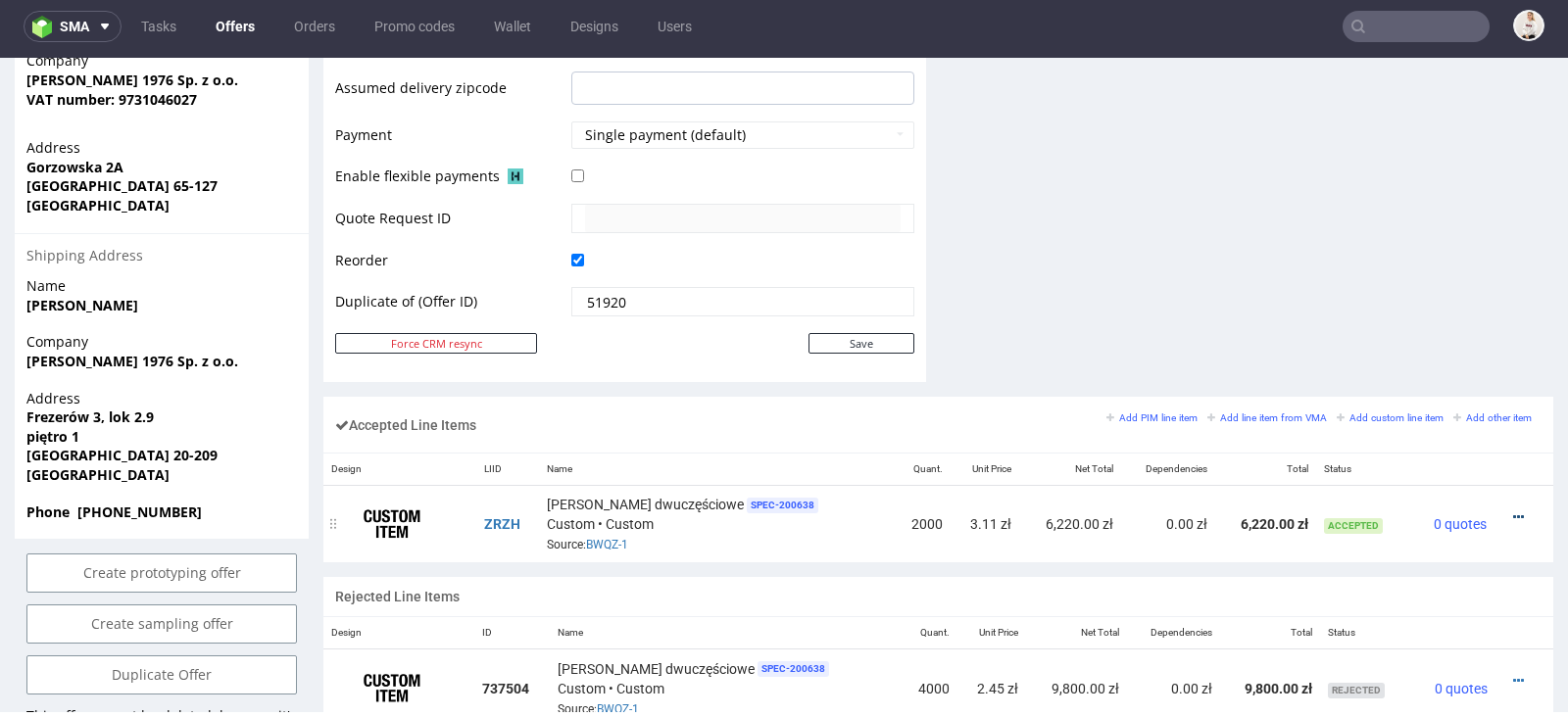click at bounding box center [1518, 517] 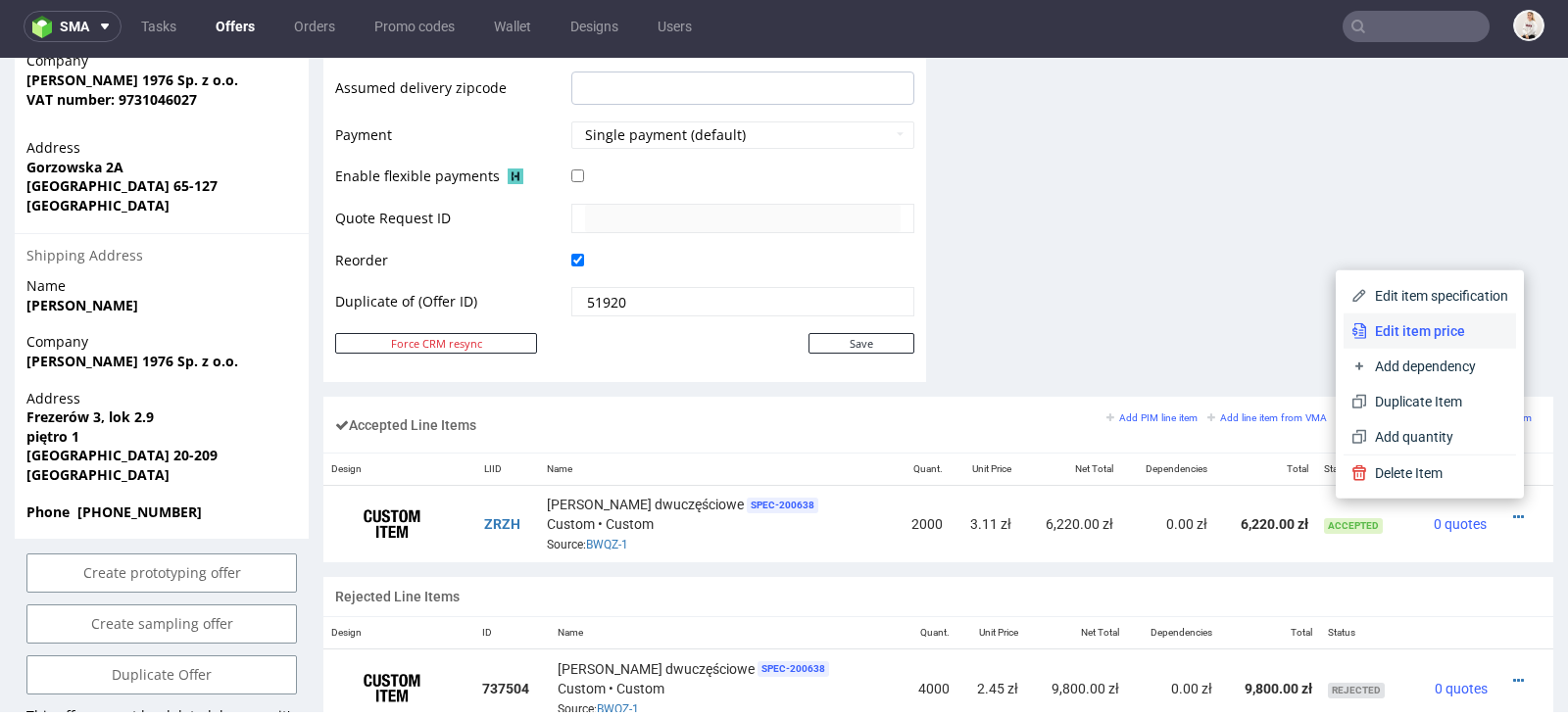 click on "Edit item price" at bounding box center (1438, 331) 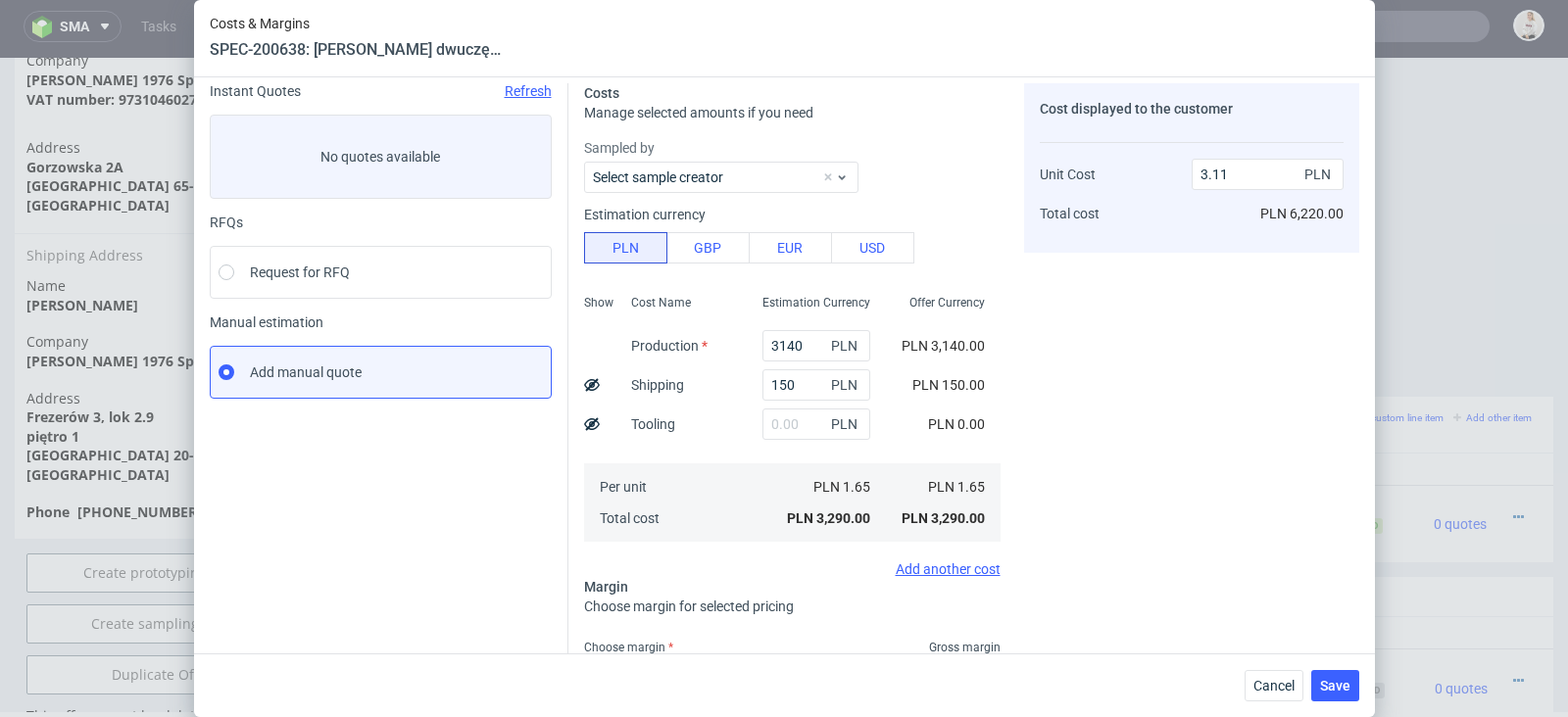 scroll, scrollTop: 81, scrollLeft: 0, axis: vertical 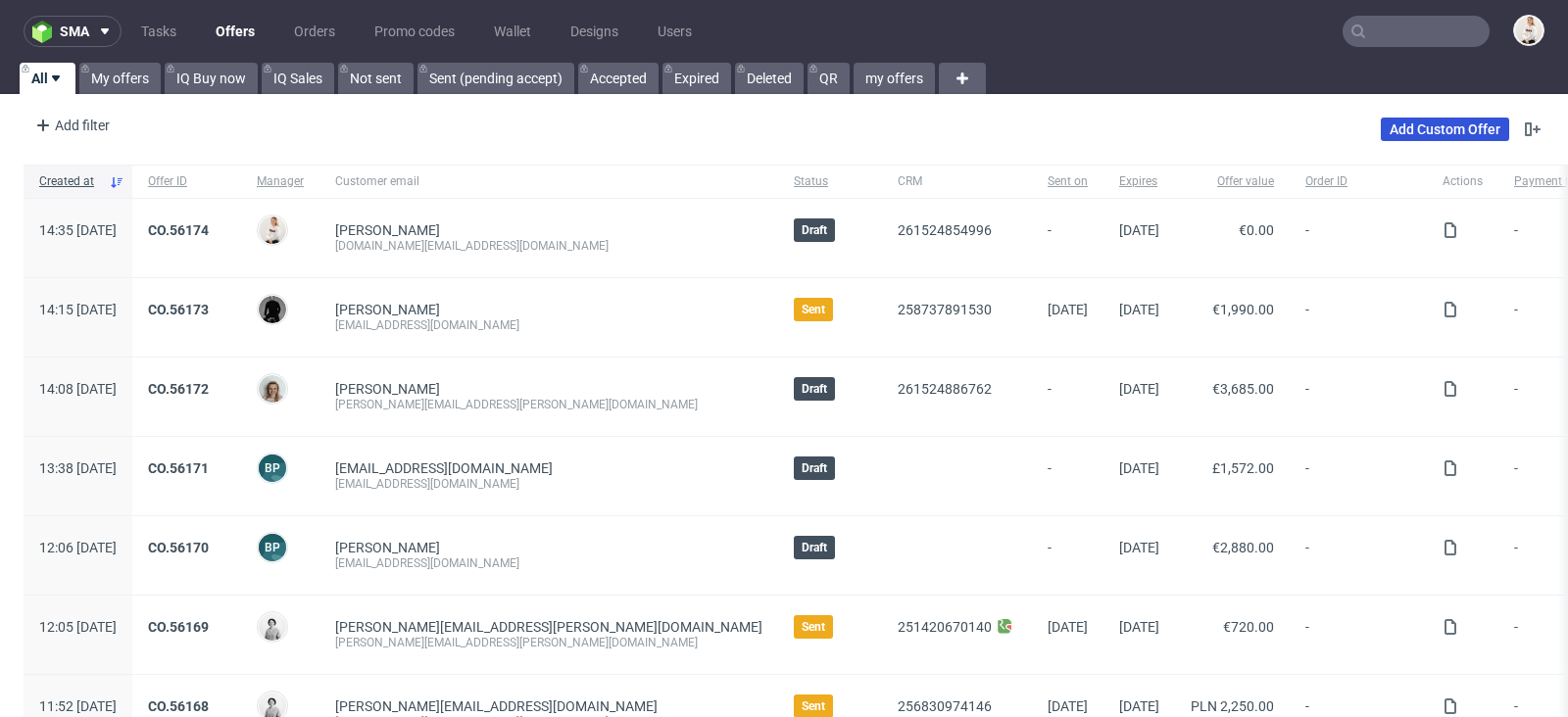 click on "Add Custom Offer" at bounding box center (1445, 129) 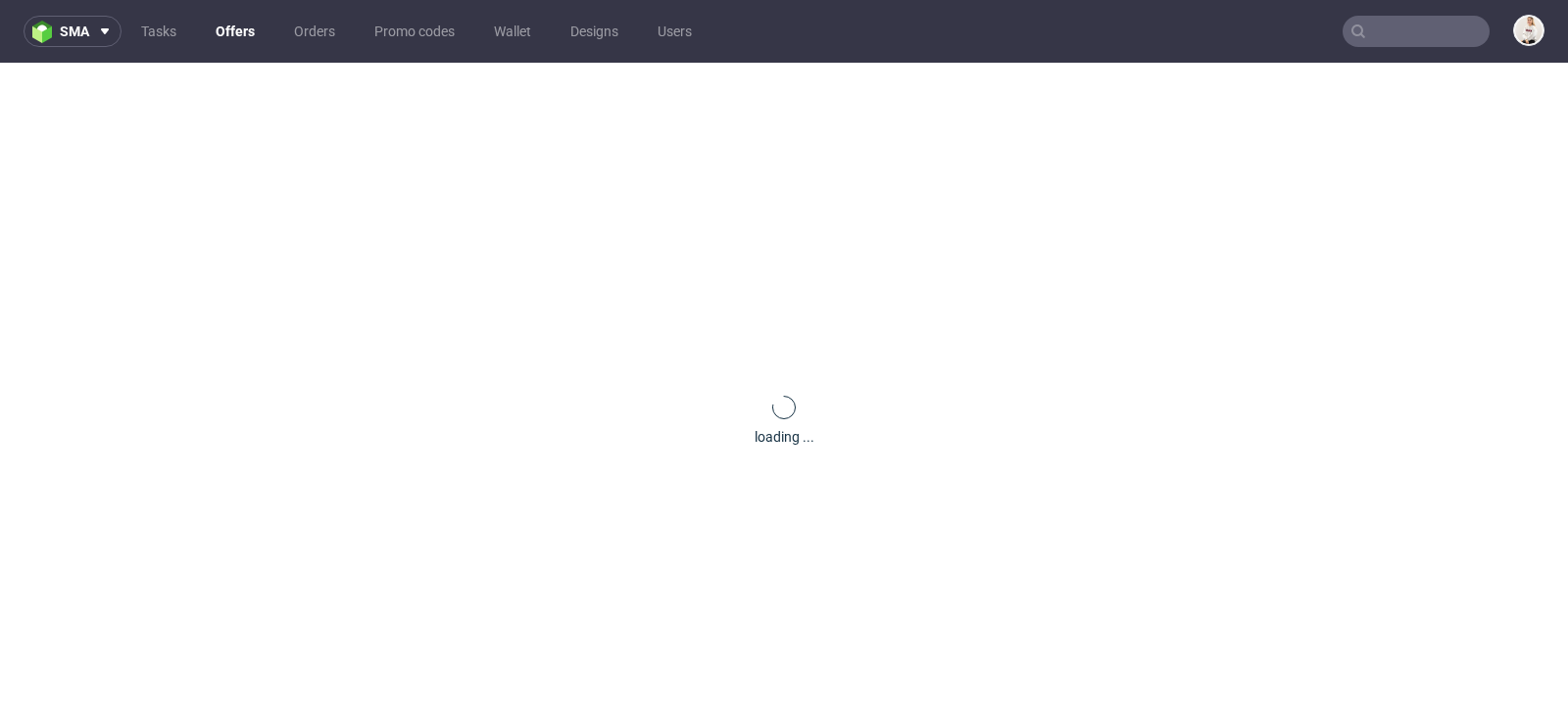 scroll, scrollTop: 0, scrollLeft: 0, axis: both 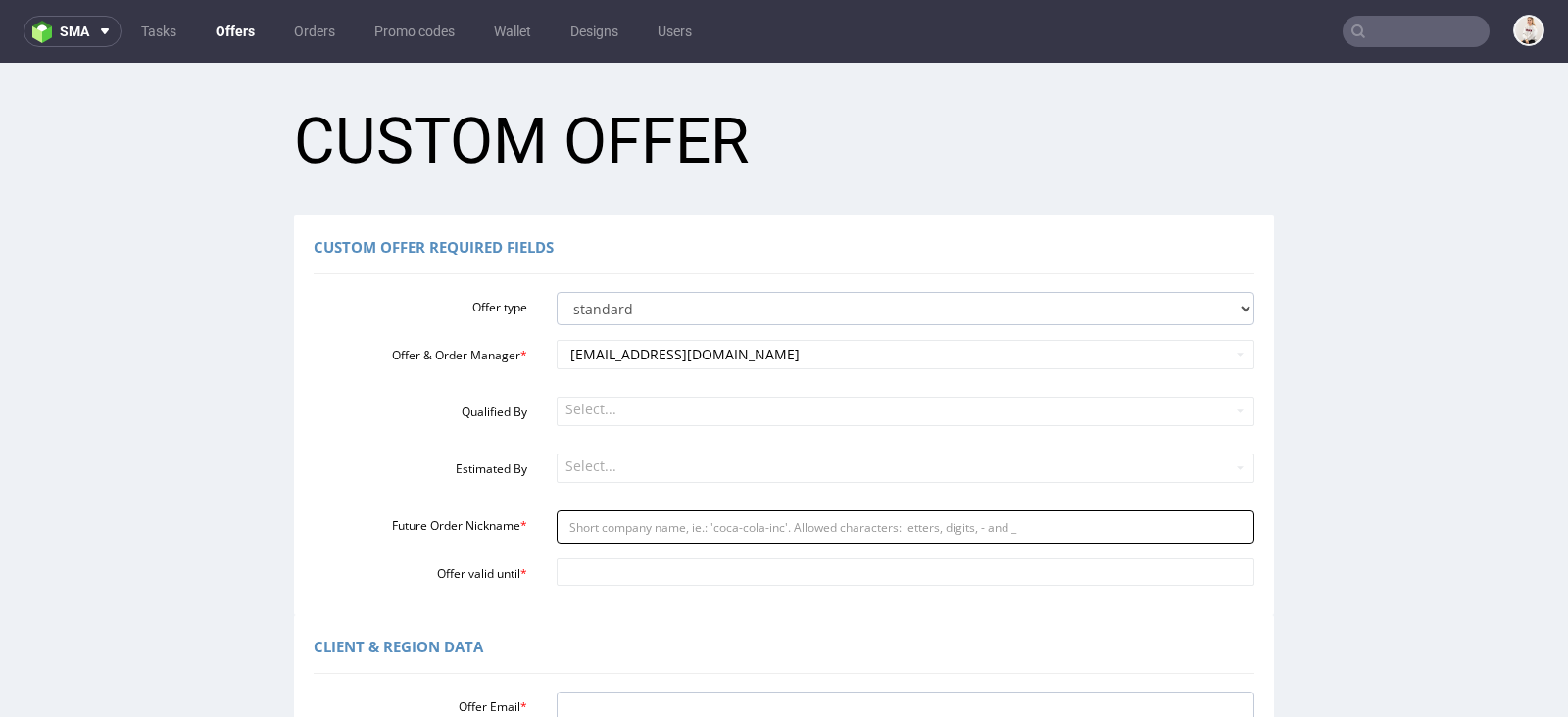 click on "Future Order Nickname  *" at bounding box center (906, 527) 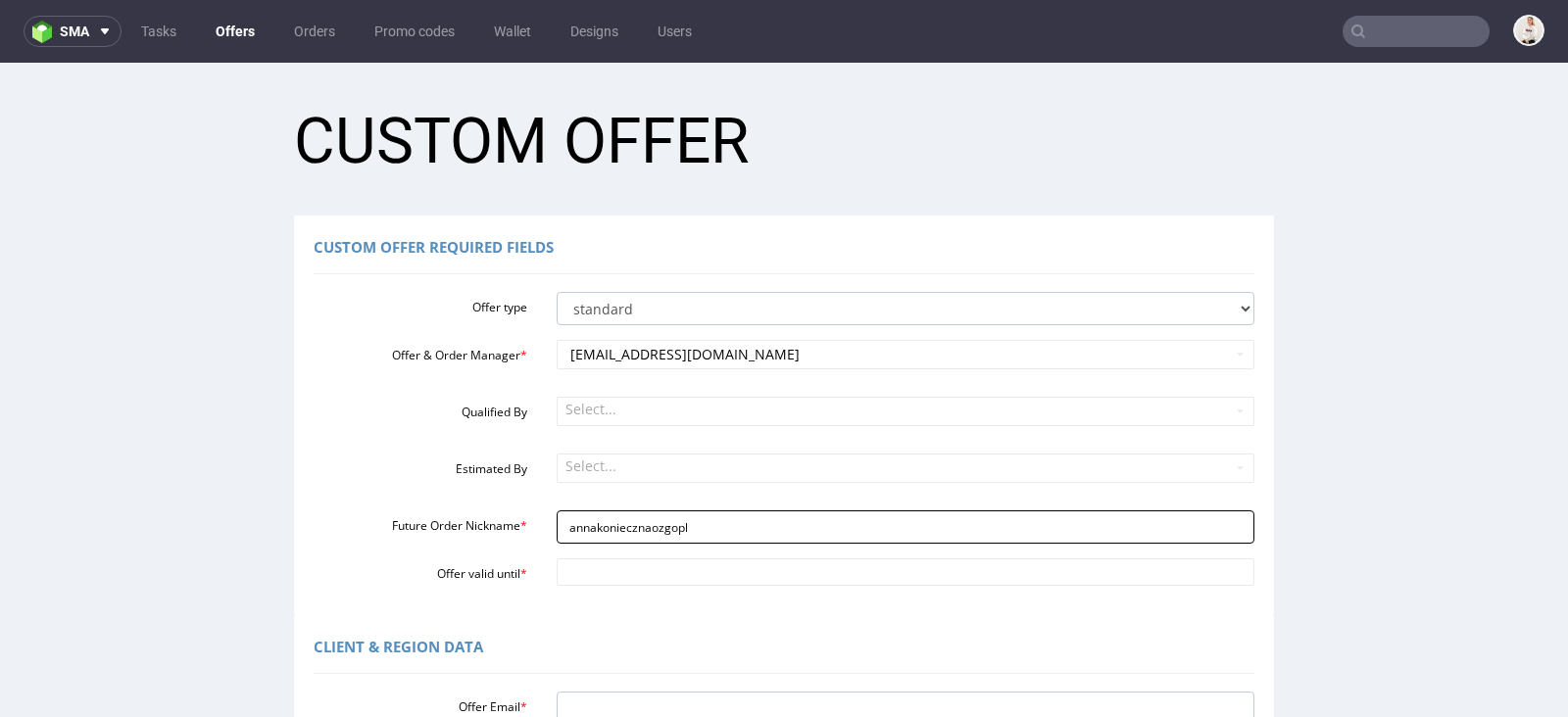 scroll, scrollTop: 92, scrollLeft: 0, axis: vertical 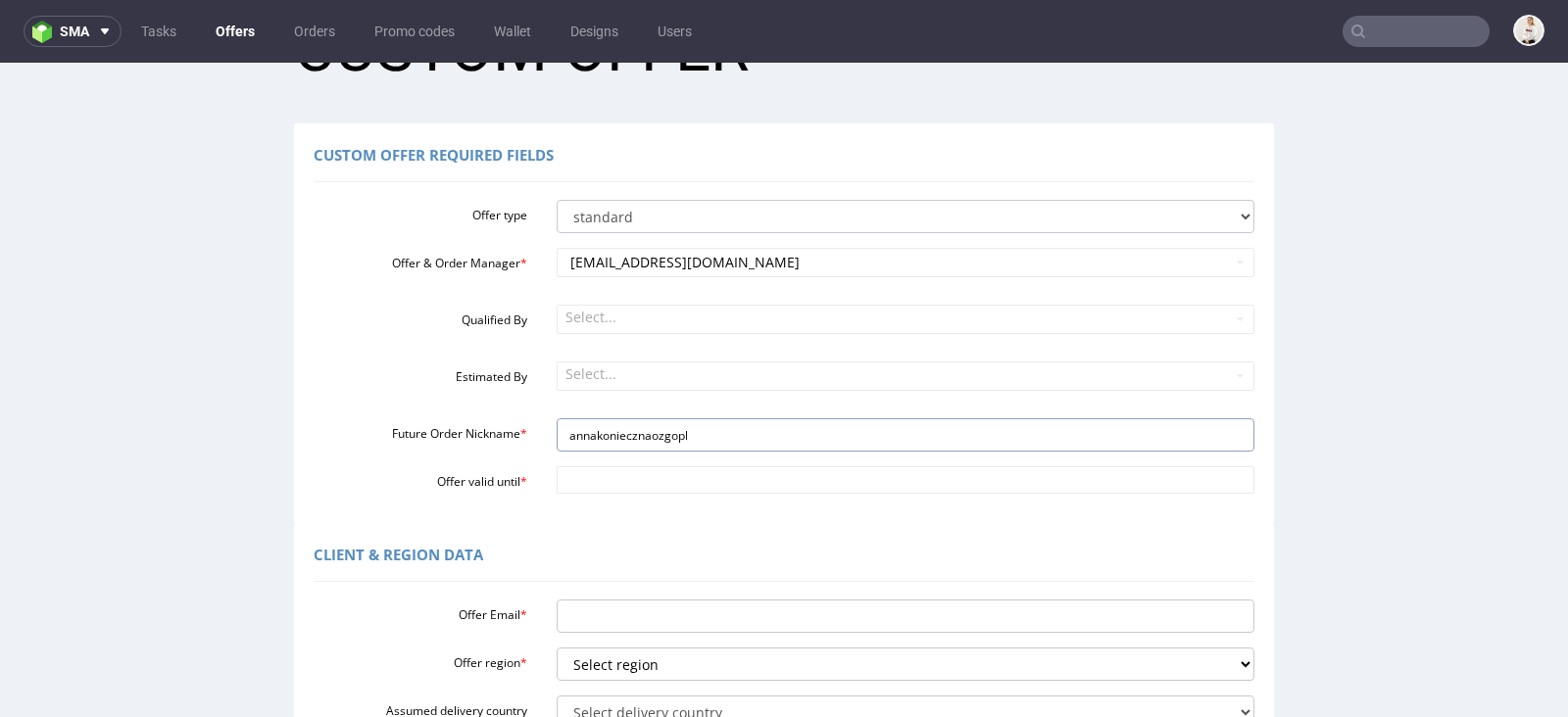 type on "annakoniecznaozgopl" 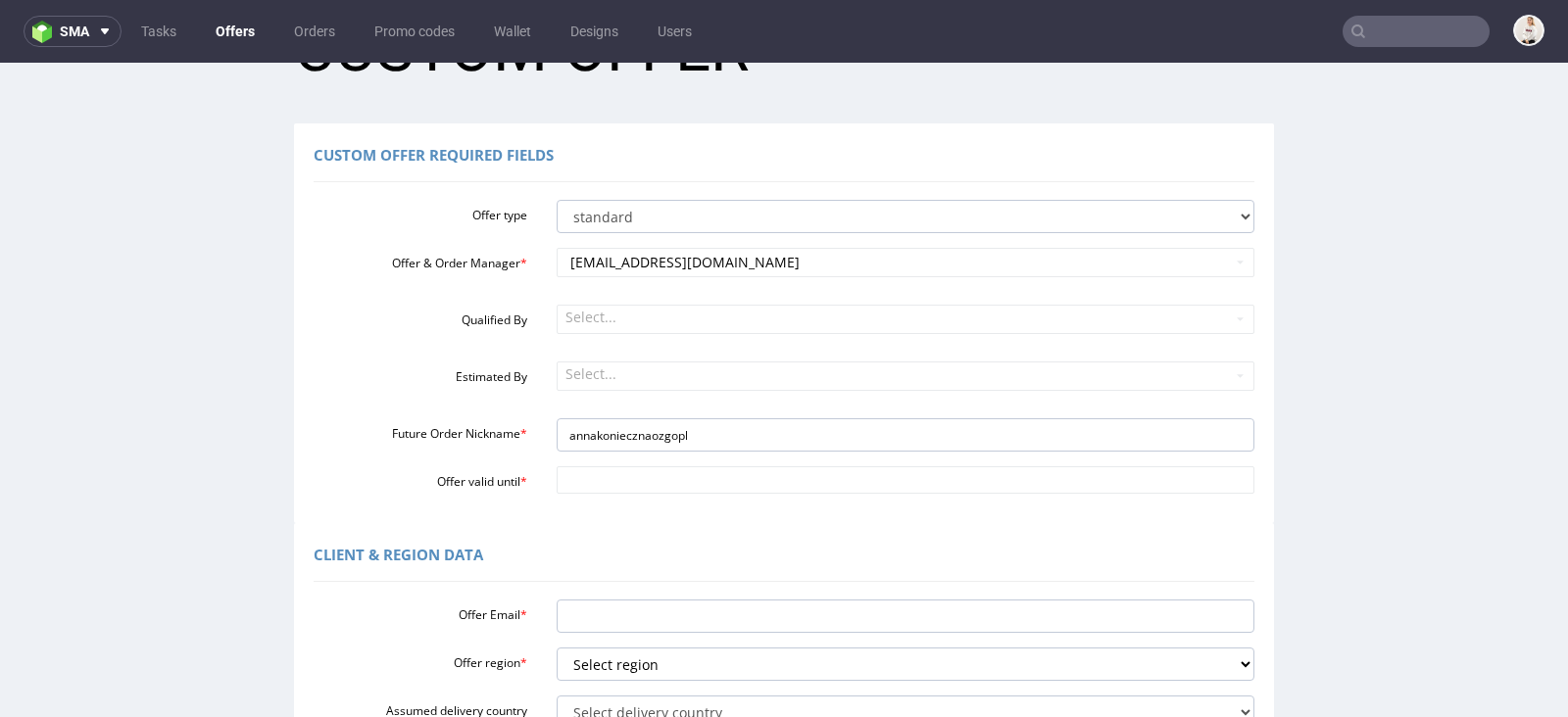 click on "Custom Offer Required Fields Offer type standard
prototyping
sampling Offer & Order Manager  * [EMAIL_ADDRESS][DOMAIN_NAME] Qualified By Select... Estimated By Select... Future Order Nickname  * annakoniecznaozgopl Offer valid until  *" at bounding box center (784, 323) 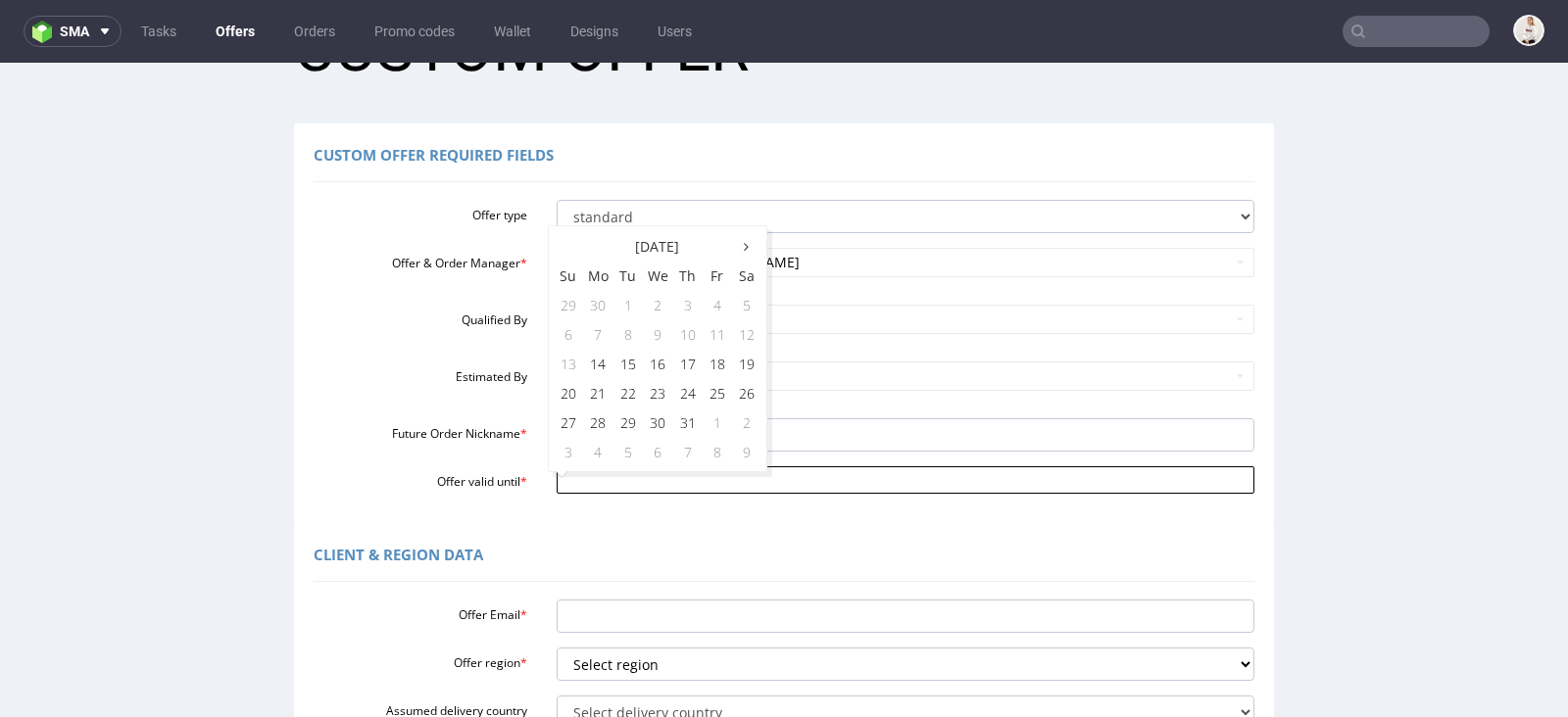 click on "Offer valid until  *" at bounding box center (906, 480) 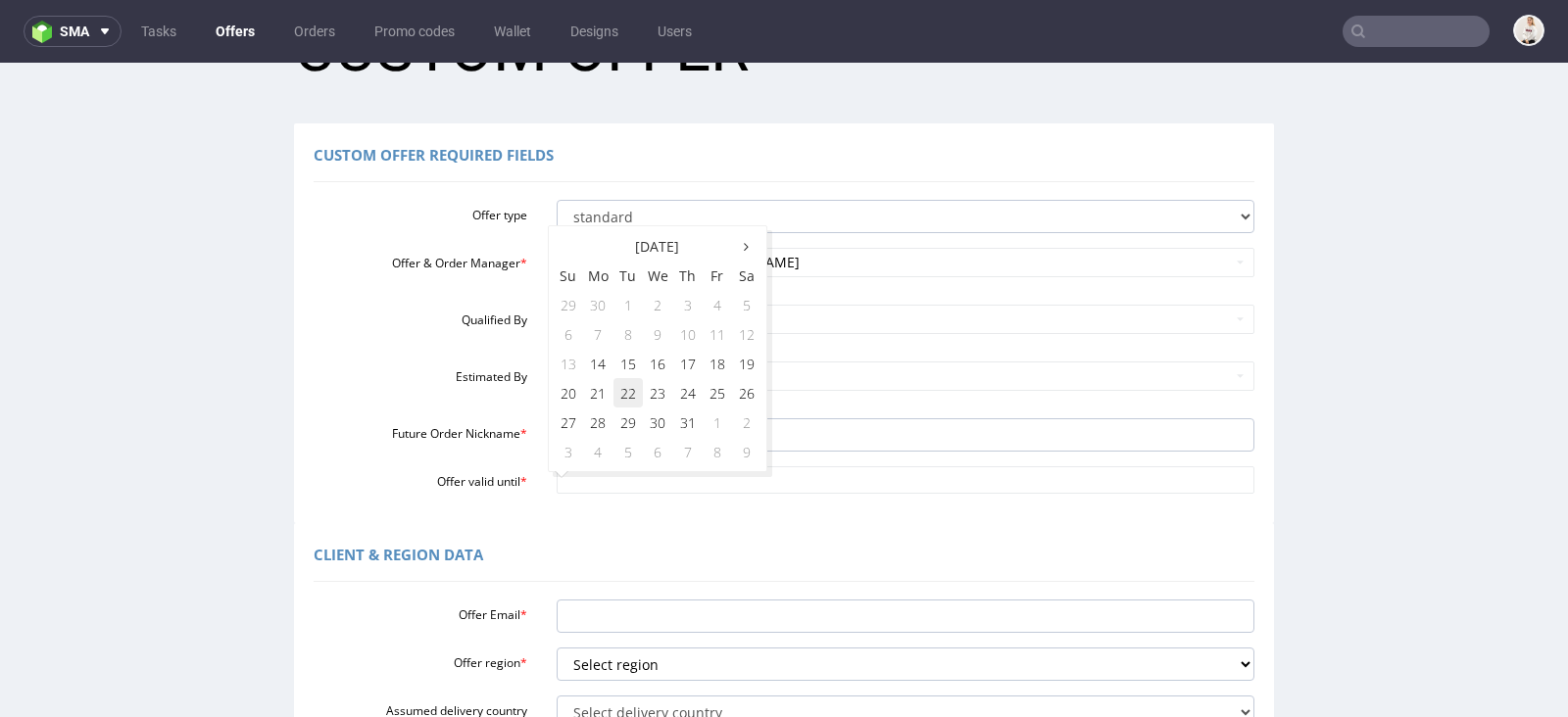click on "22" at bounding box center (628, 393) 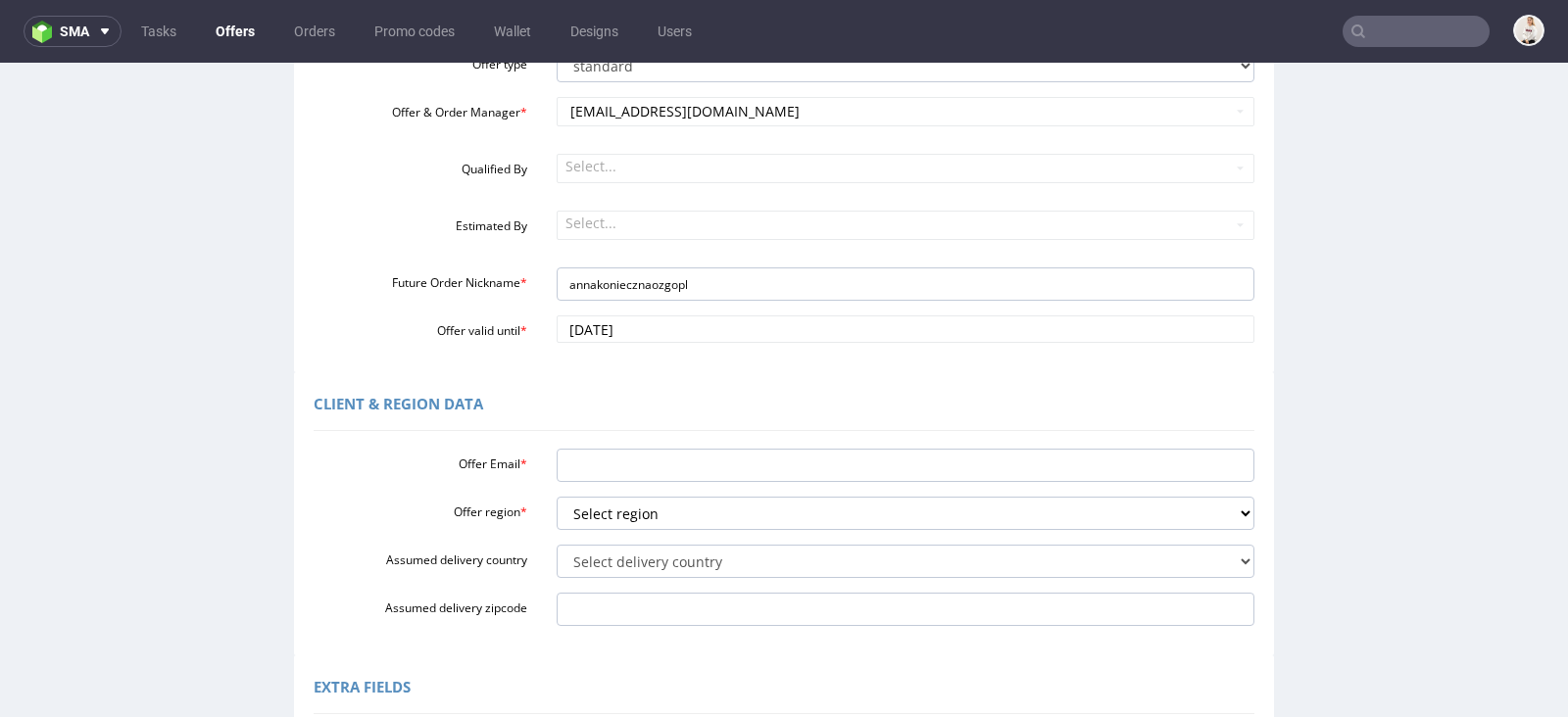 scroll, scrollTop: 268, scrollLeft: 0, axis: vertical 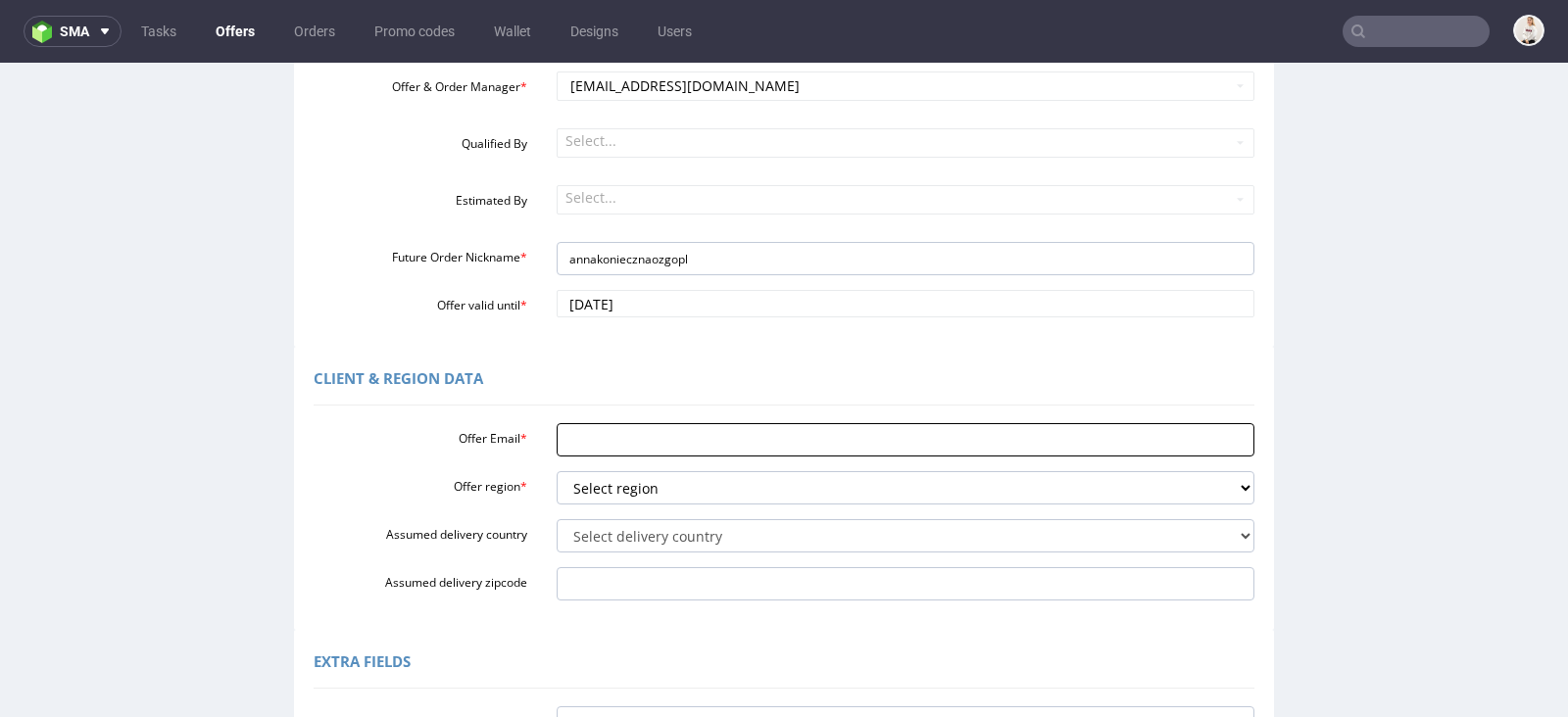 click on "Offer Email  *" at bounding box center (906, 440) 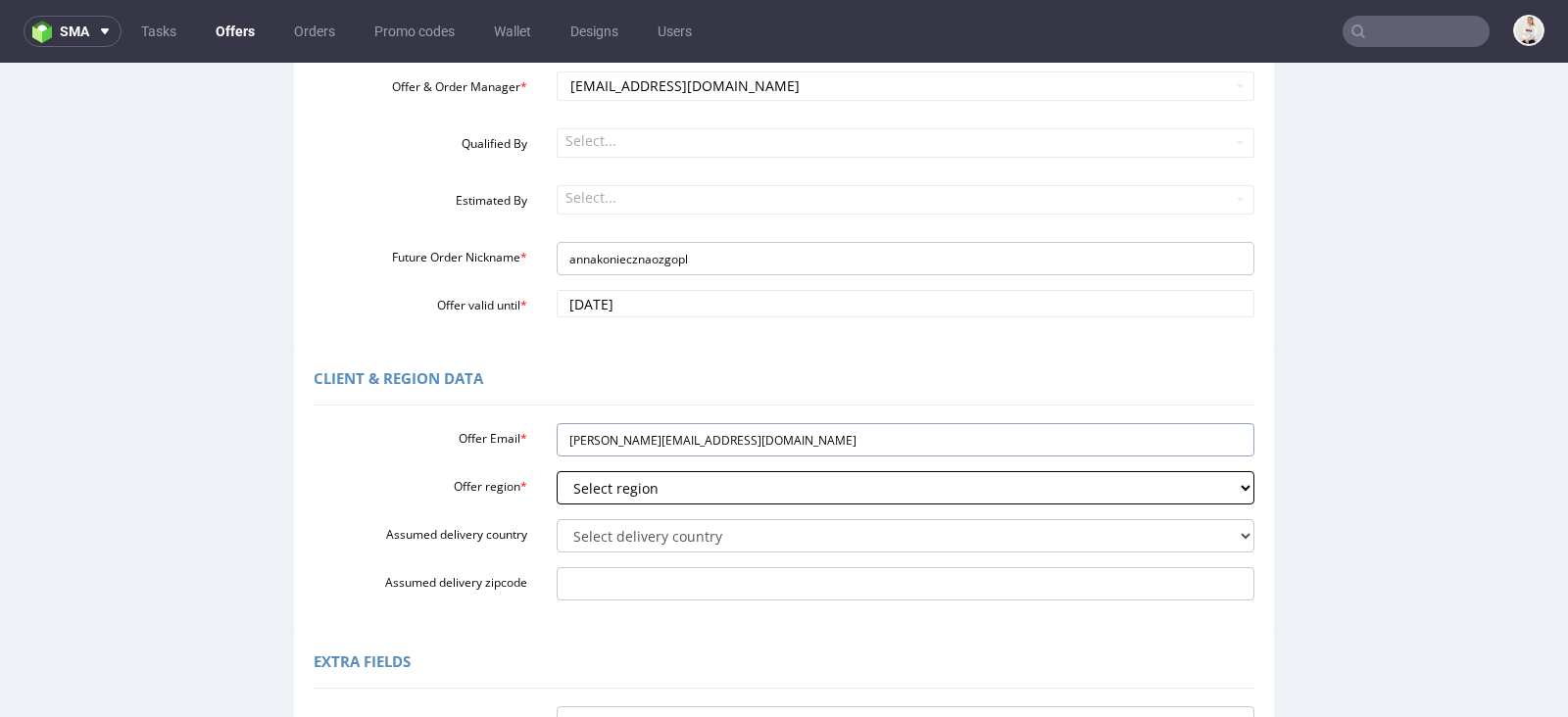 type on "[PERSON_NAME][EMAIL_ADDRESS][DOMAIN_NAME]" 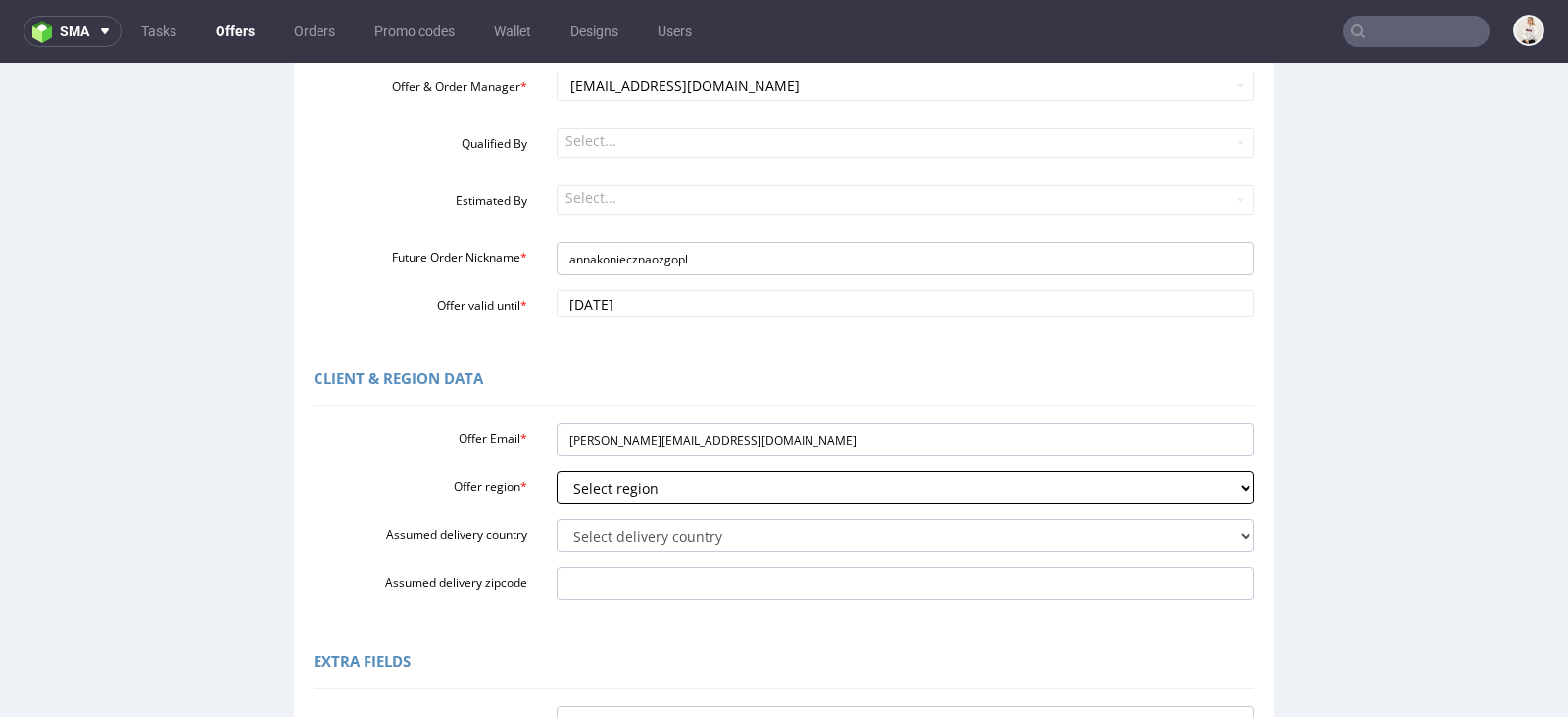 click on "Select region
eu
gb
de
pl
fr
it
es" at bounding box center (906, 488) 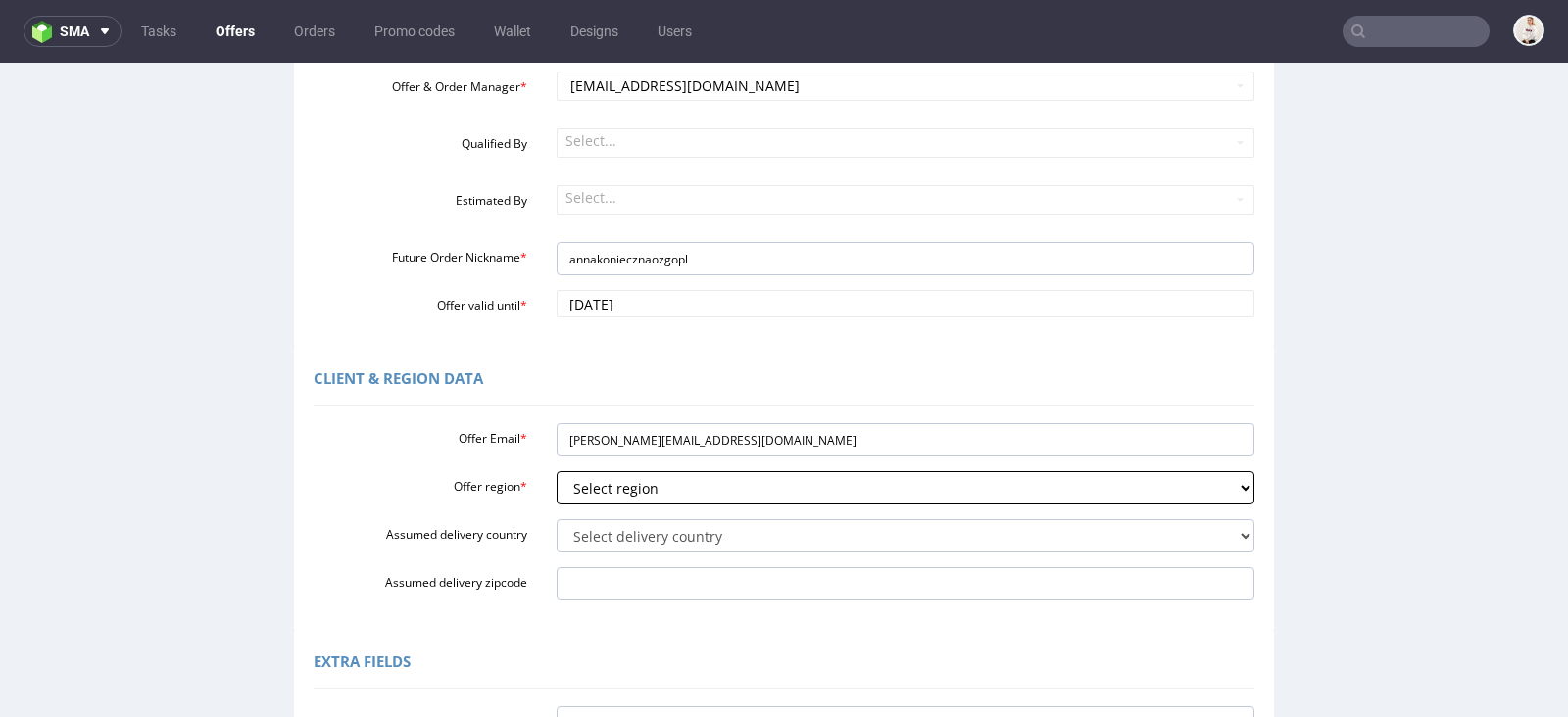 select on "pl" 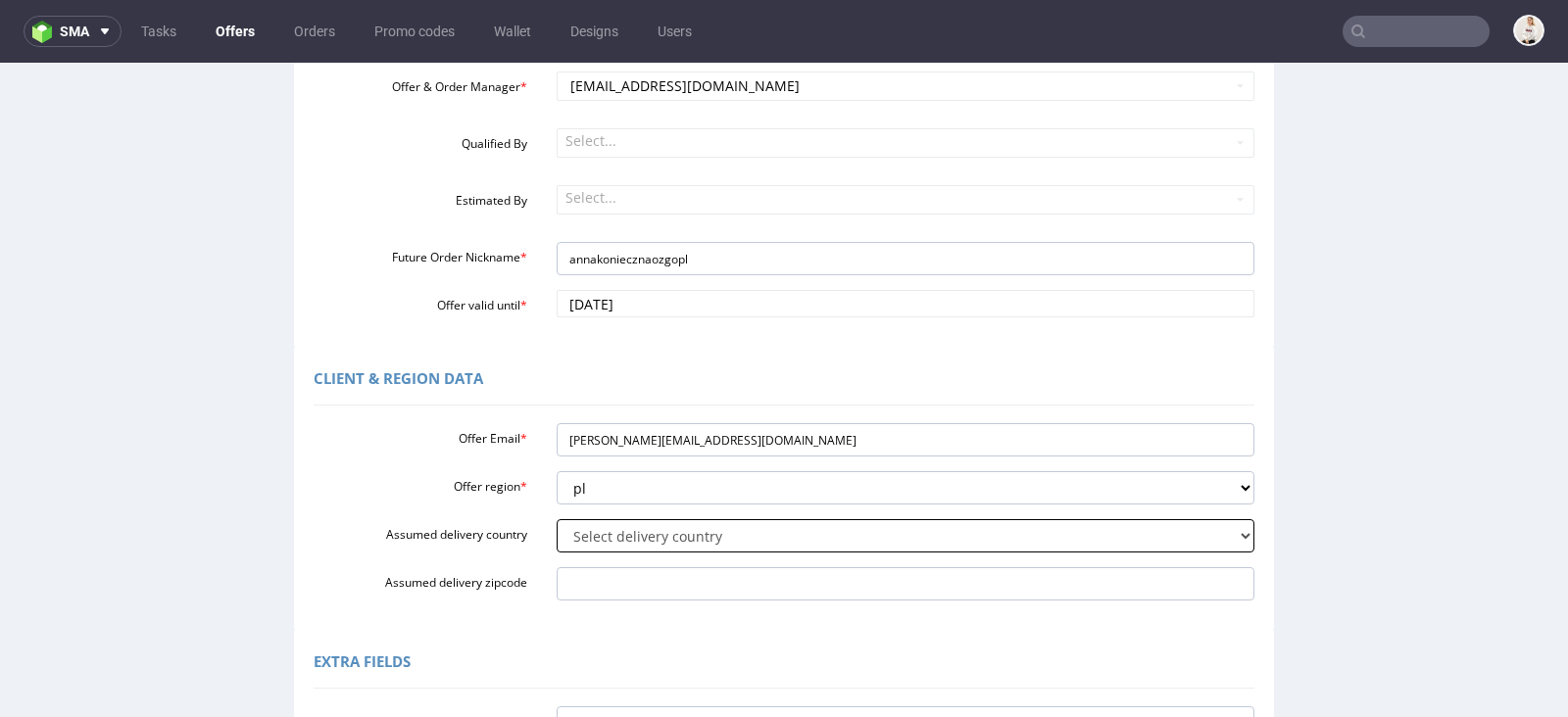 click on "Select delivery country
Andorra
Afghanistan
Anguilla
Albania
Armenia
Antarctica
Argentina
American Samoa
Austria
Australia
Åland Islands
Azerbaijan
Bosnia and Herzegovina
Barbados
Bangladesh
Belgium
Bulgaria
Bahrain
Saint Barthélemy
Brunei Darussalam
Bonaire, Sint Eustatius and Saba
Brazil
Bhutan
Bouvet Island
Belarus
Canada
Cocos (Keeling) Islands
Switzerland
Chile
China
Colombia
Costa Rica
Cuba
Cape Verde
Curaçao
Christmas Island
Cyprus
Czech Republic
Germany
Denmark
Dominican Republic
Algeria
Ecuador
Estonia
Egypt
Western Sahara
Spain
Ethiopia
Finland
Falkland Islands (Malvinas)
Micronesia, Federated States of
Faroe Islands
France
Gabon
United Kingdom
Georgia
French Guiana
Guernsey
Gibraltar
Greenland
Guadeloupe
Greece
South Georgia and the South Sandwich Islands
Guatemala
Guam
Guinea-Bissau
Heard Island and McDonald Islands
Honduras
Croatia
Haiti
Hungary" at bounding box center (906, 536) 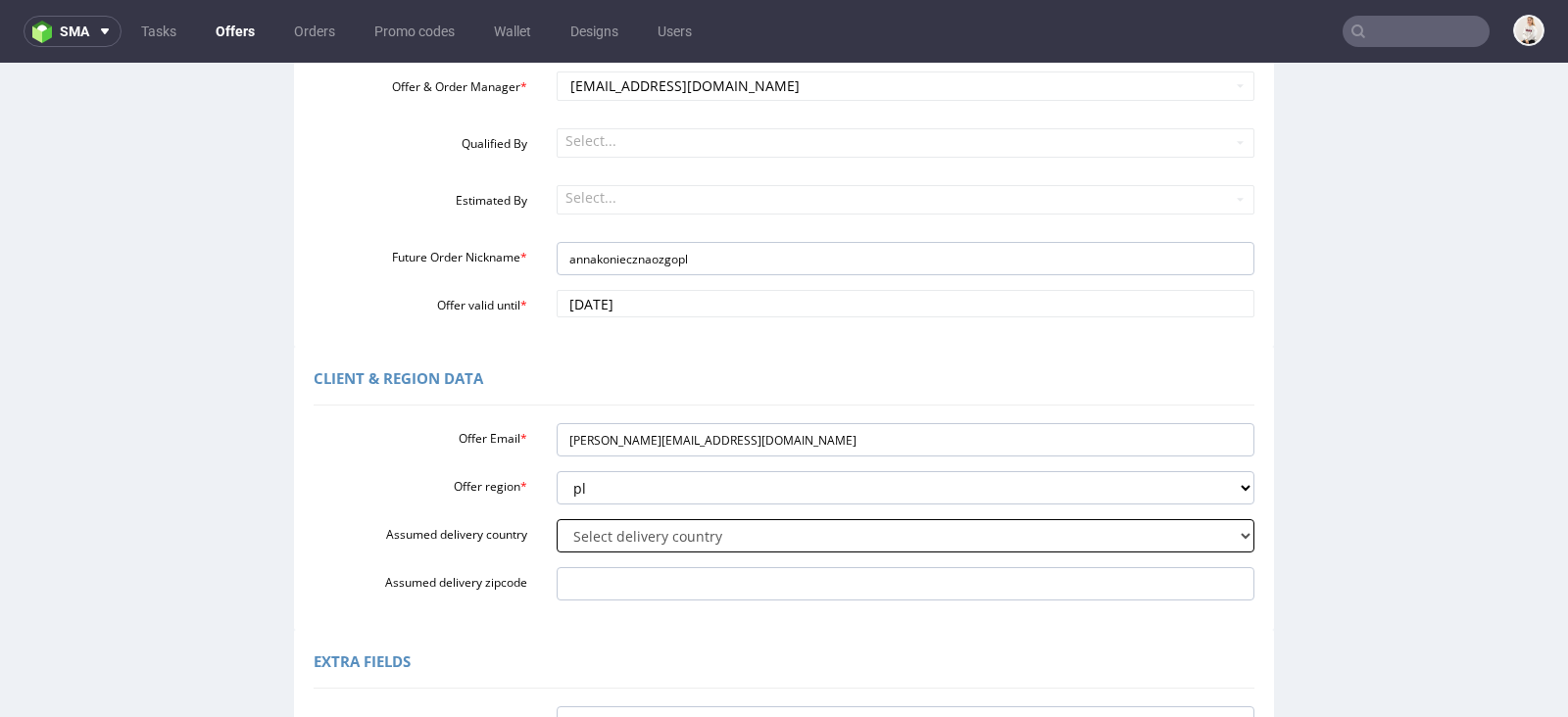 select on "179" 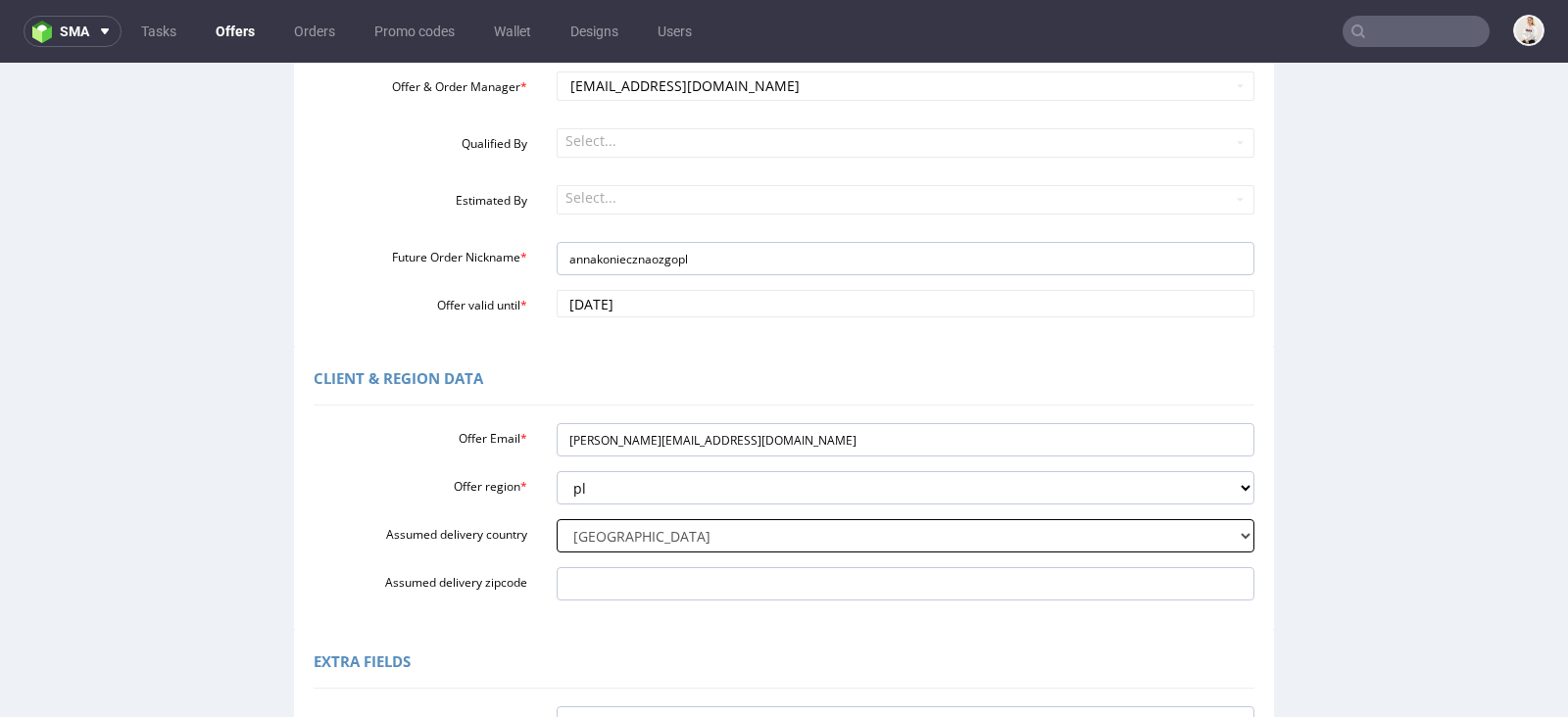 scroll, scrollTop: 653, scrollLeft: 0, axis: vertical 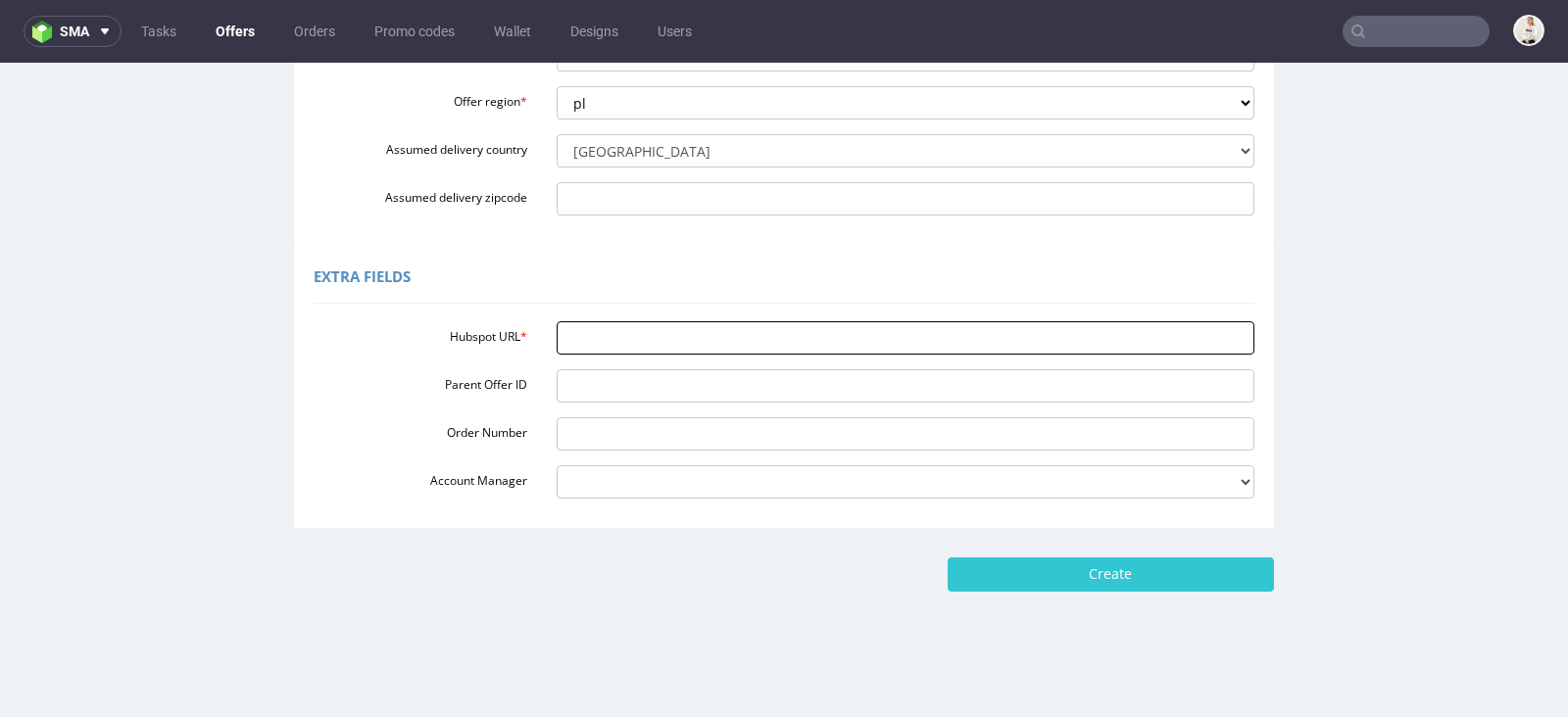 click on "Hubspot URL  *" at bounding box center (906, 338) 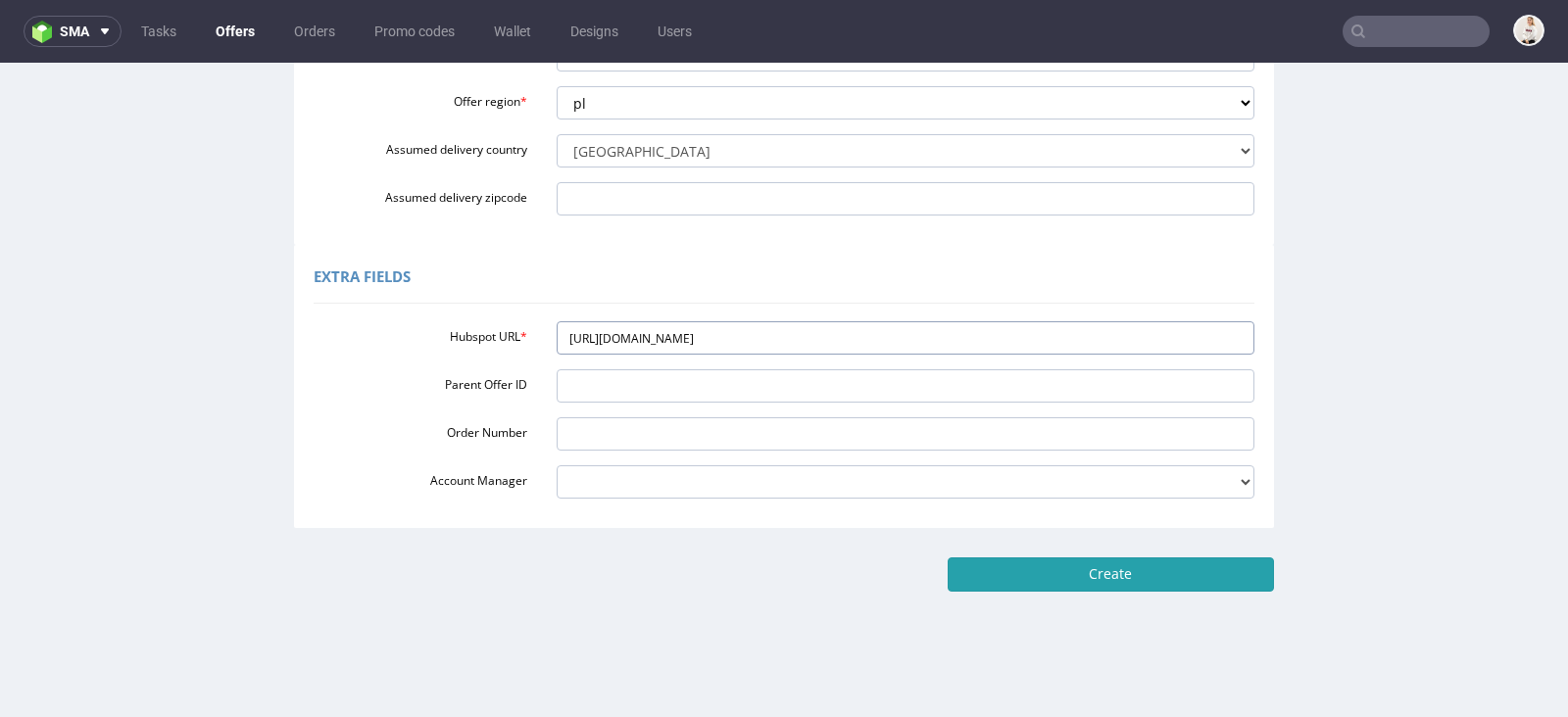type on "[URL][DOMAIN_NAME]" 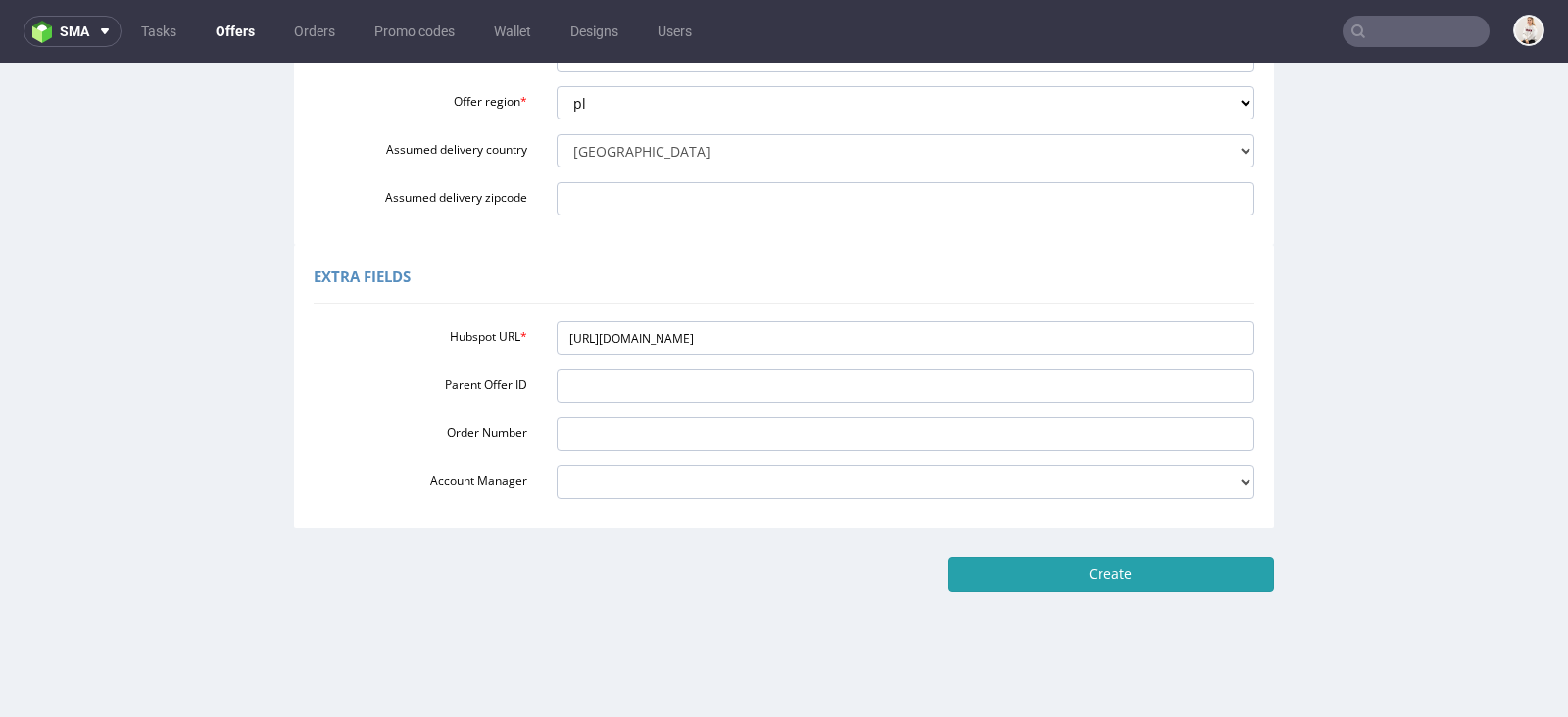 click on "Create" at bounding box center (1110, 574) 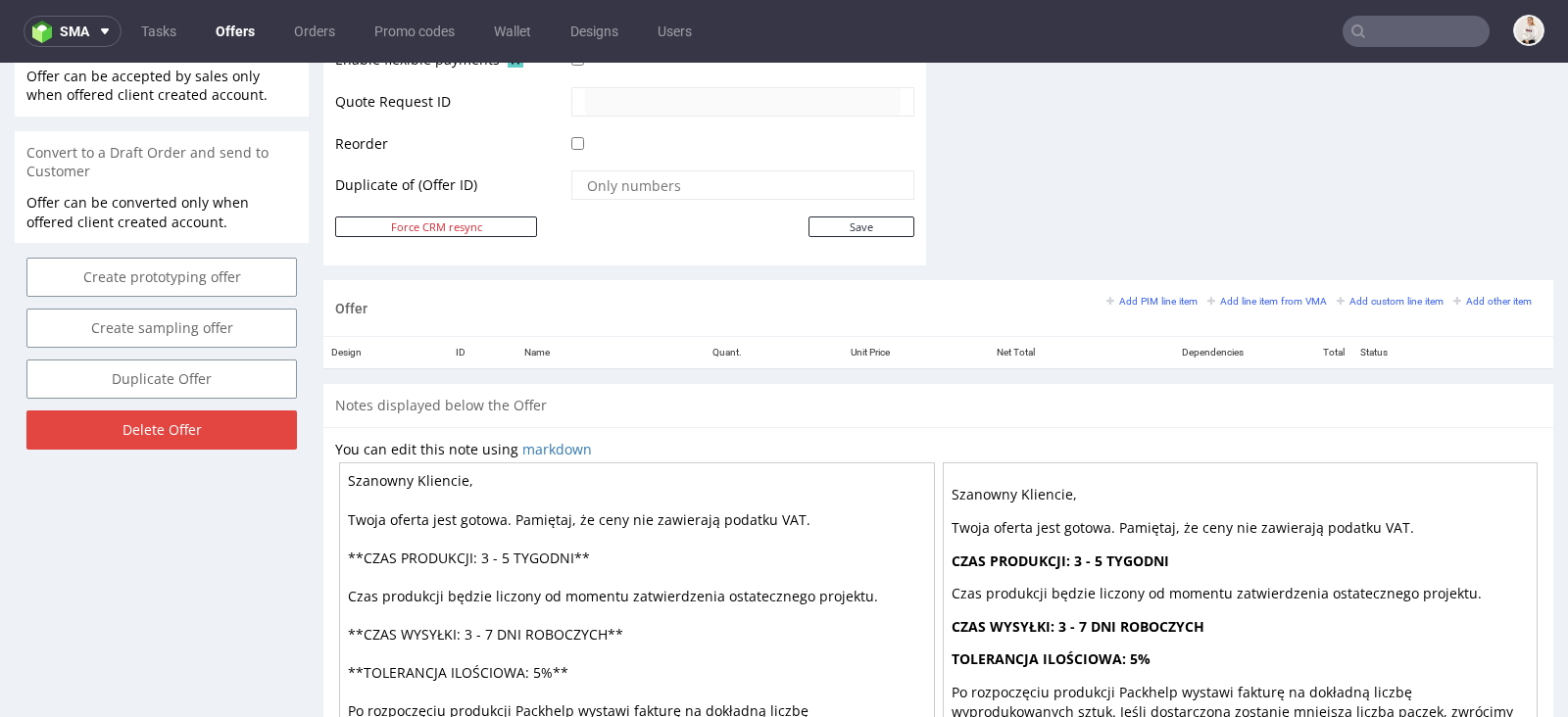scroll, scrollTop: 1093, scrollLeft: 0, axis: vertical 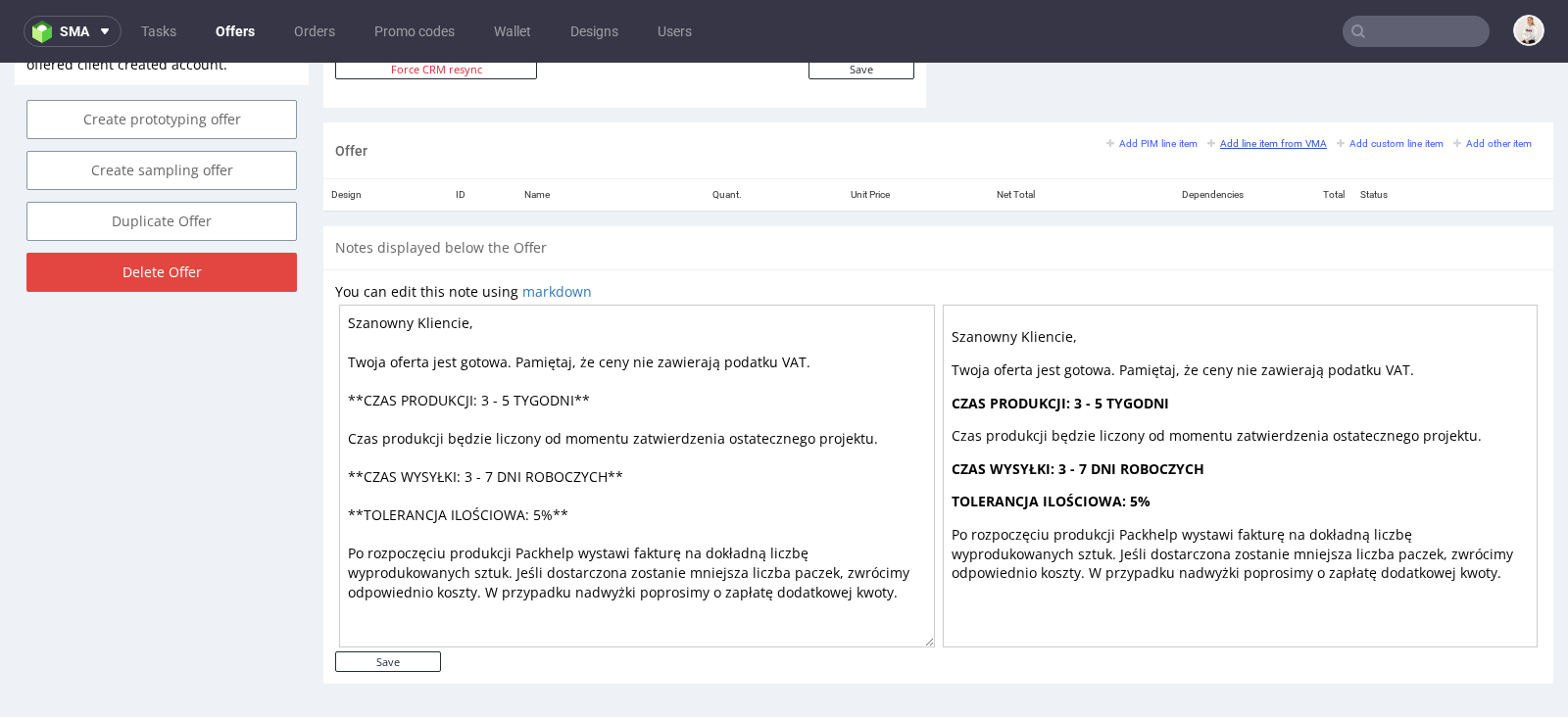 click on "Add line item from VMA" at bounding box center (1267, 143) 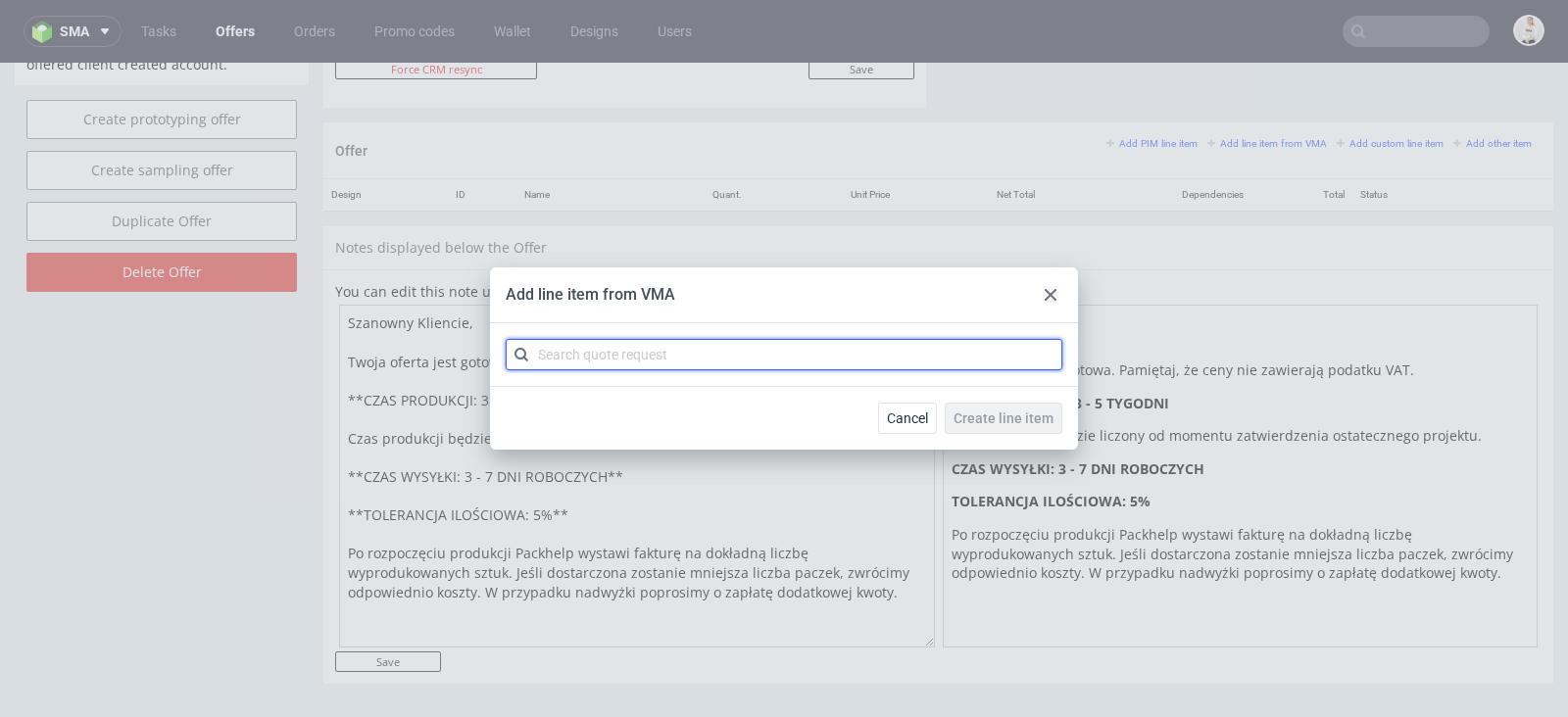 click at bounding box center (784, 355) 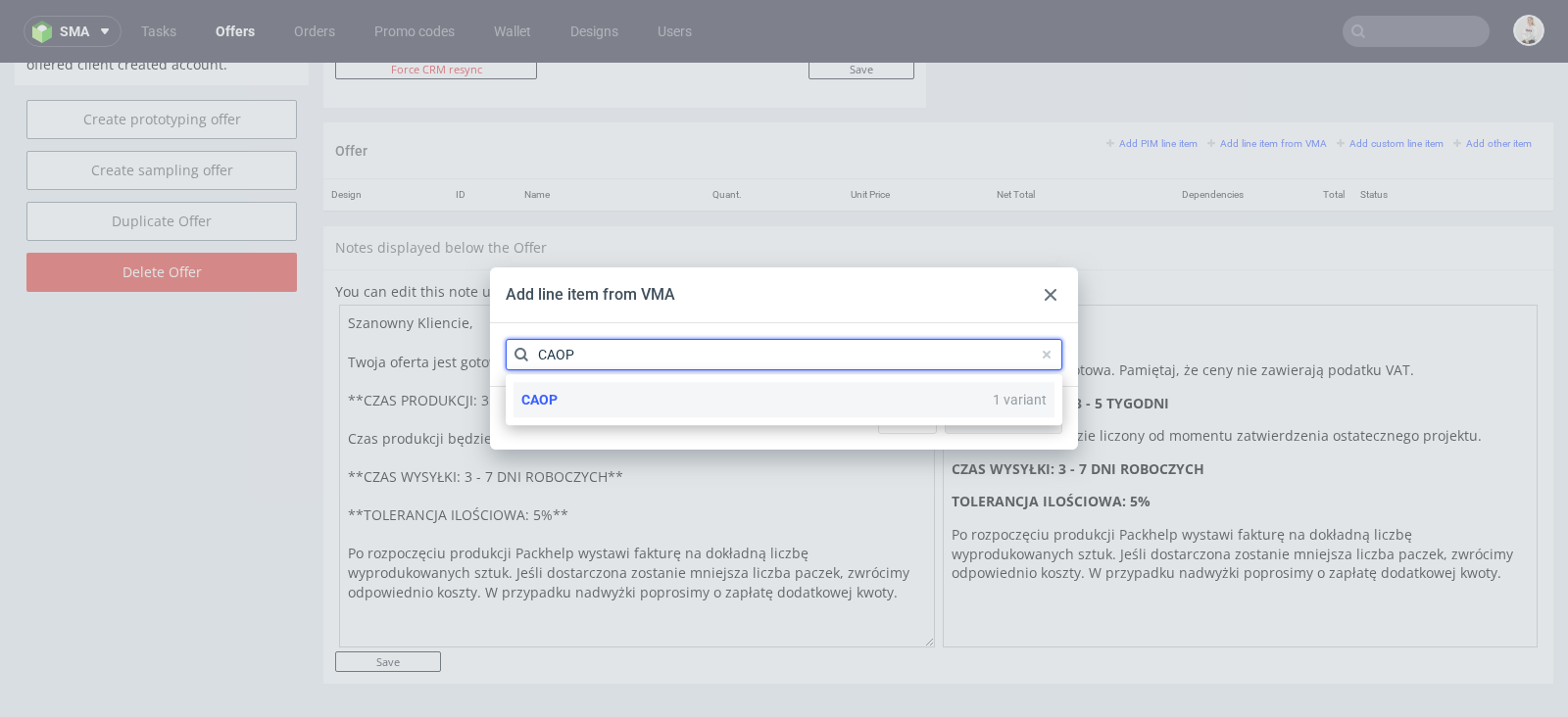 type on "CAOP" 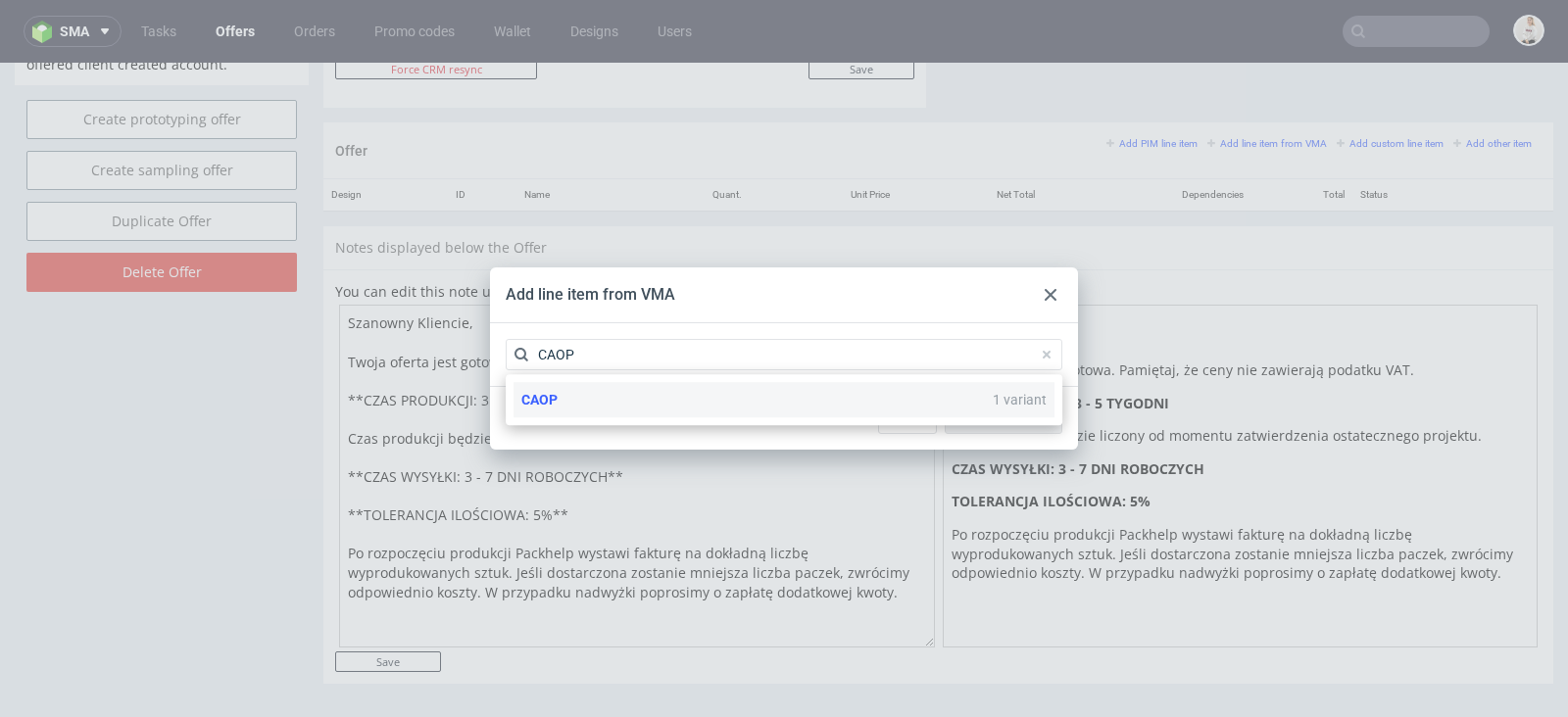 click on "CAOP 1 variant" at bounding box center [784, 400] 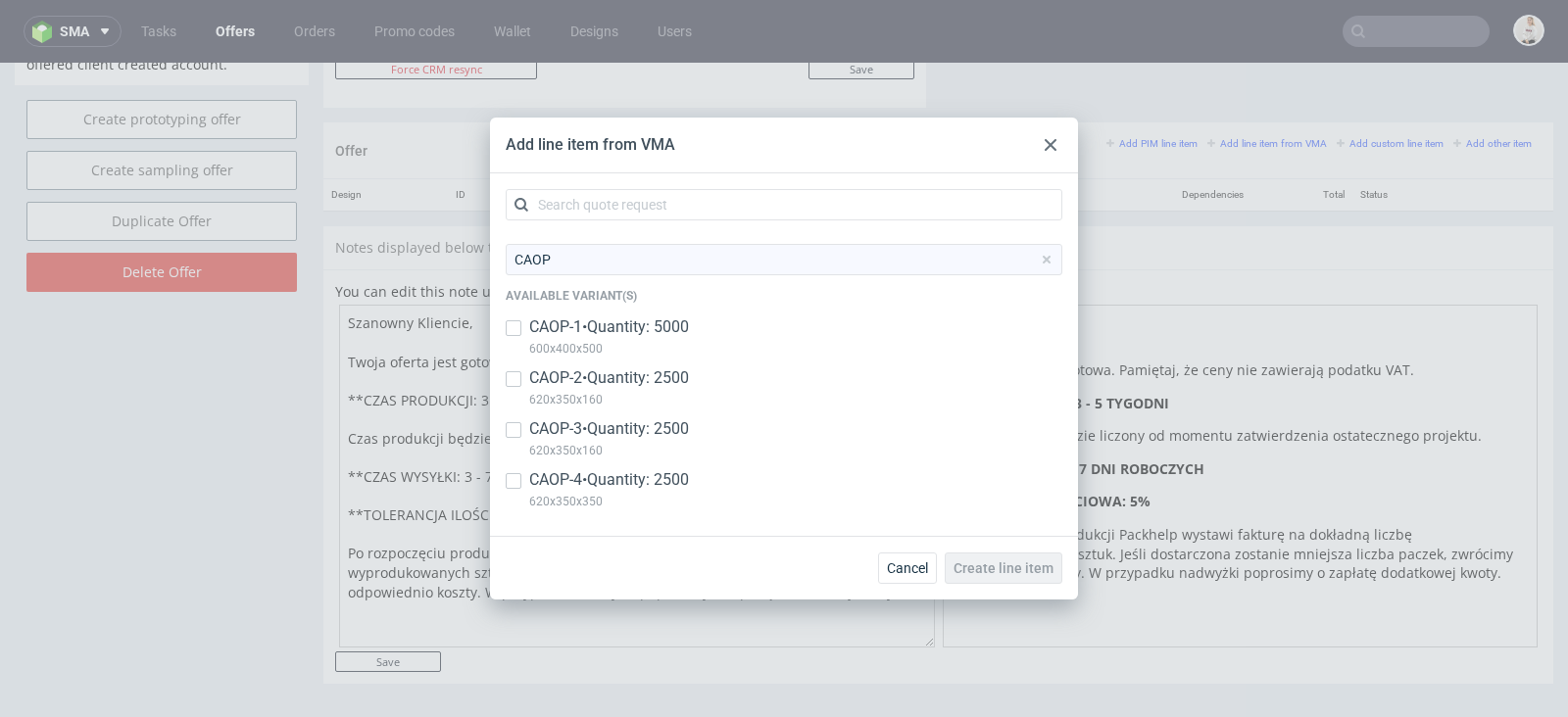 click on "CAOP-1  •  Quantity: 5000 600x400x500" at bounding box center [784, 342] 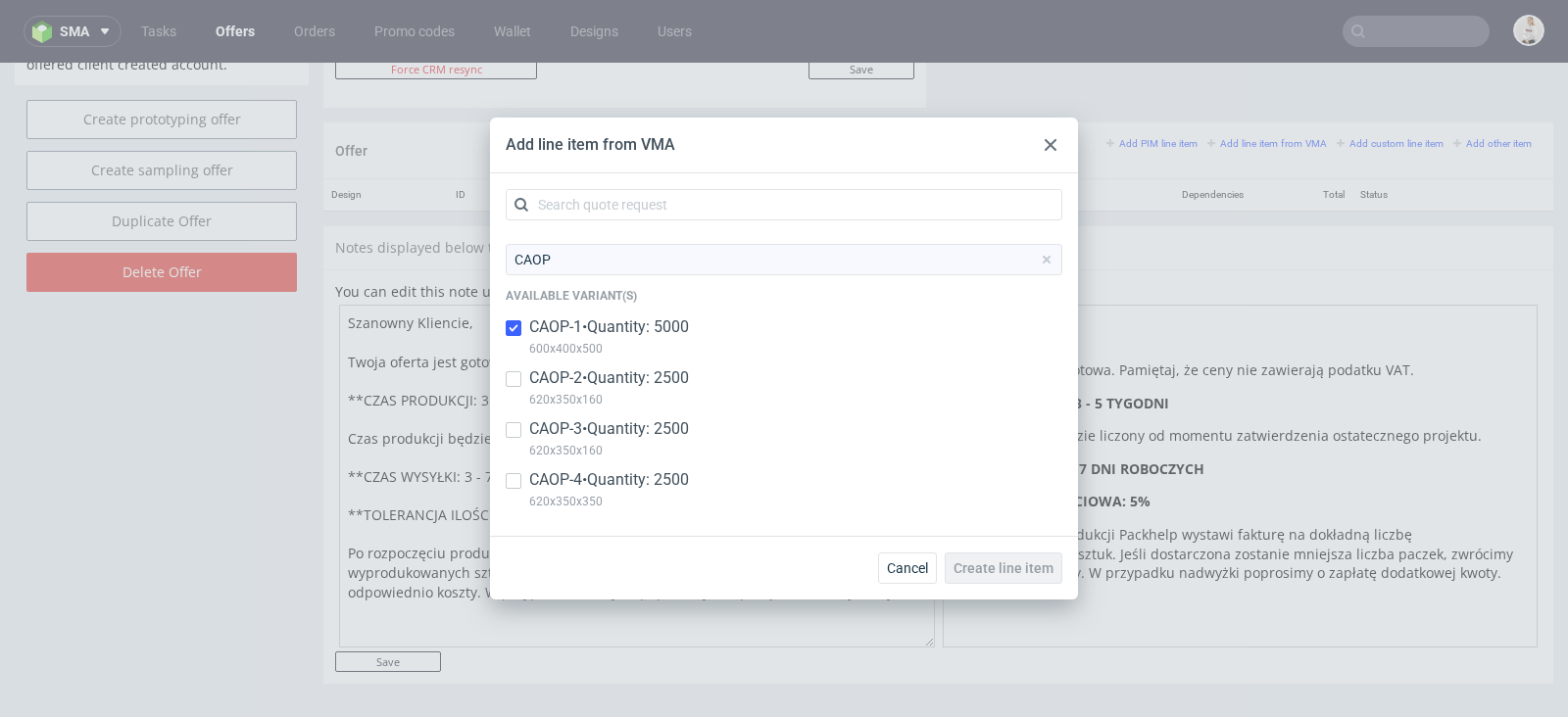 checkbox on "true" 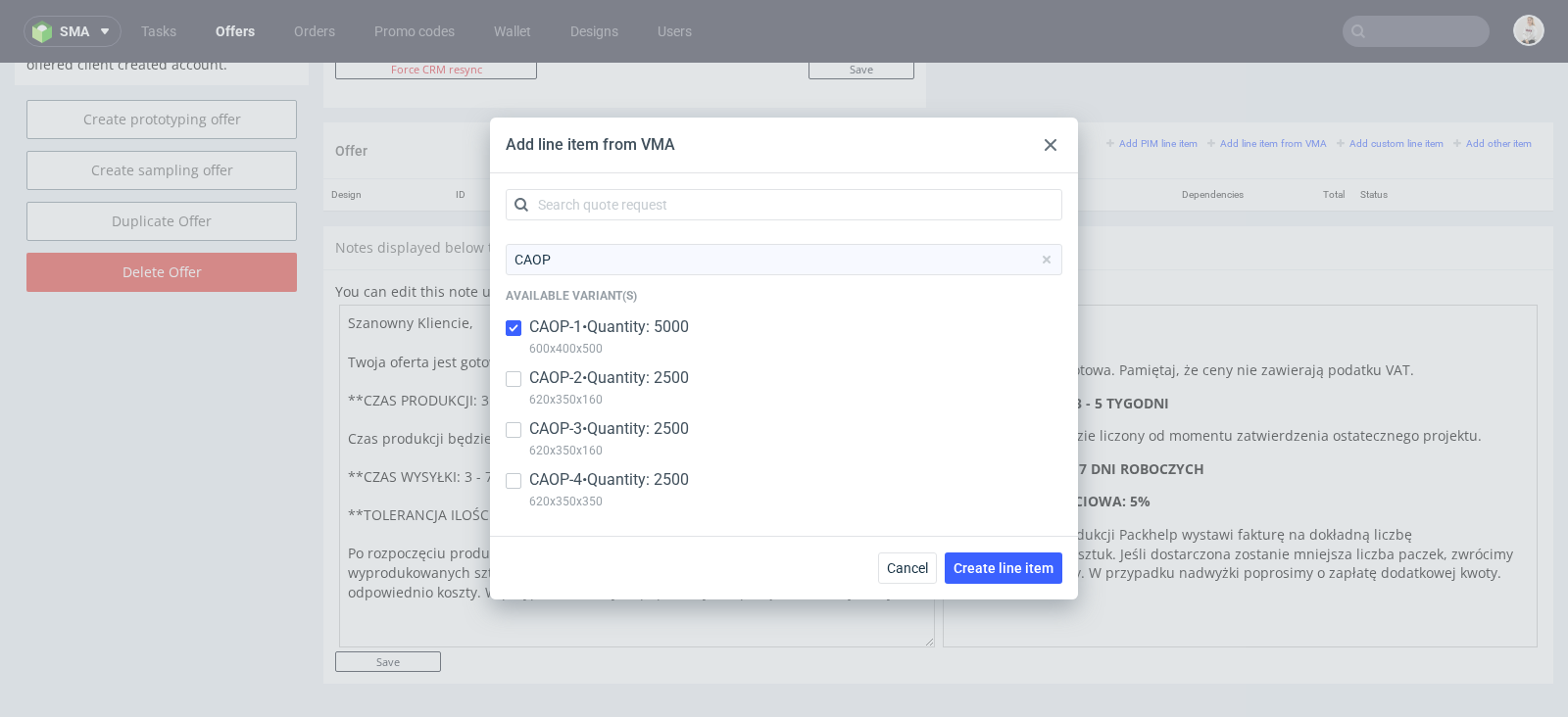 click on "CAOP-2  •  Quantity: 2500 620x350x160" at bounding box center [784, 393] 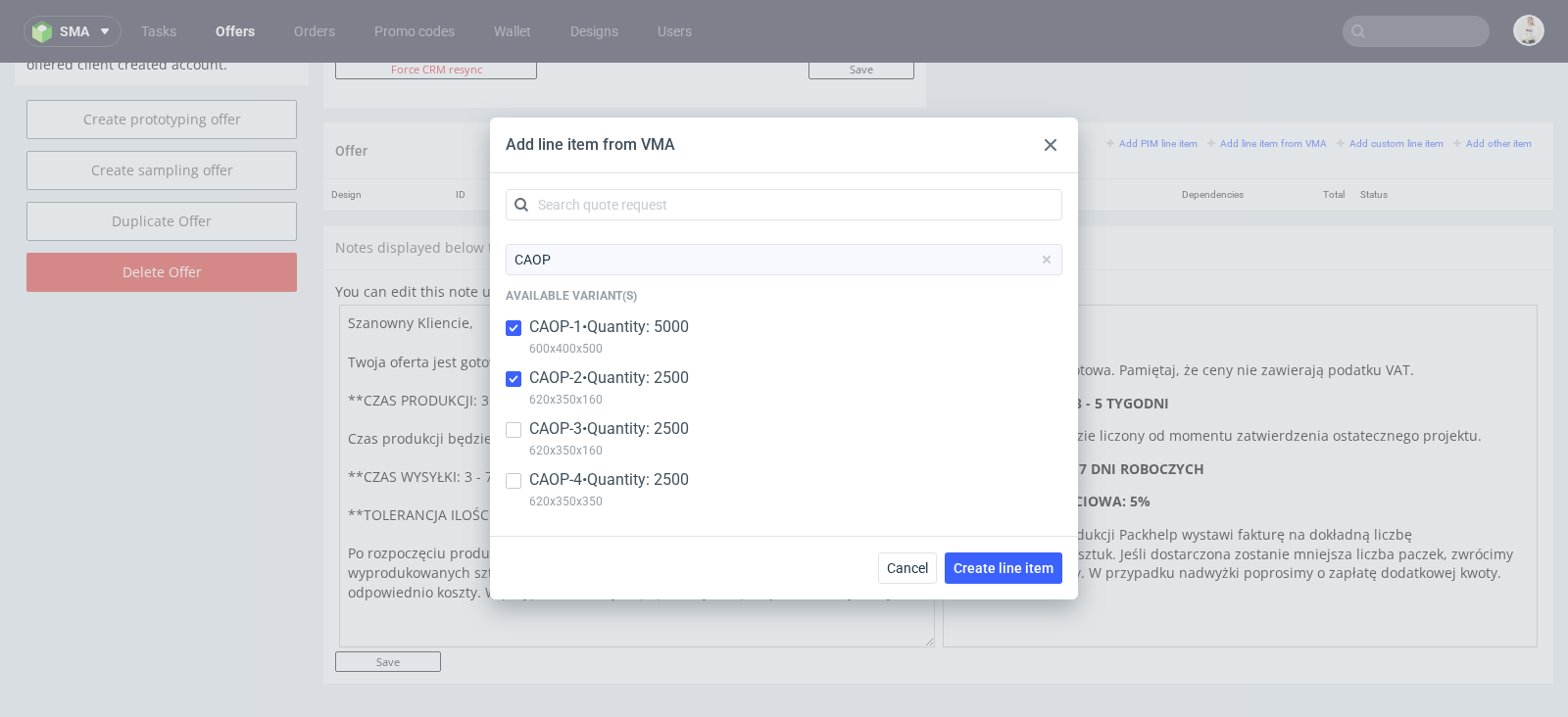 checkbox on "true" 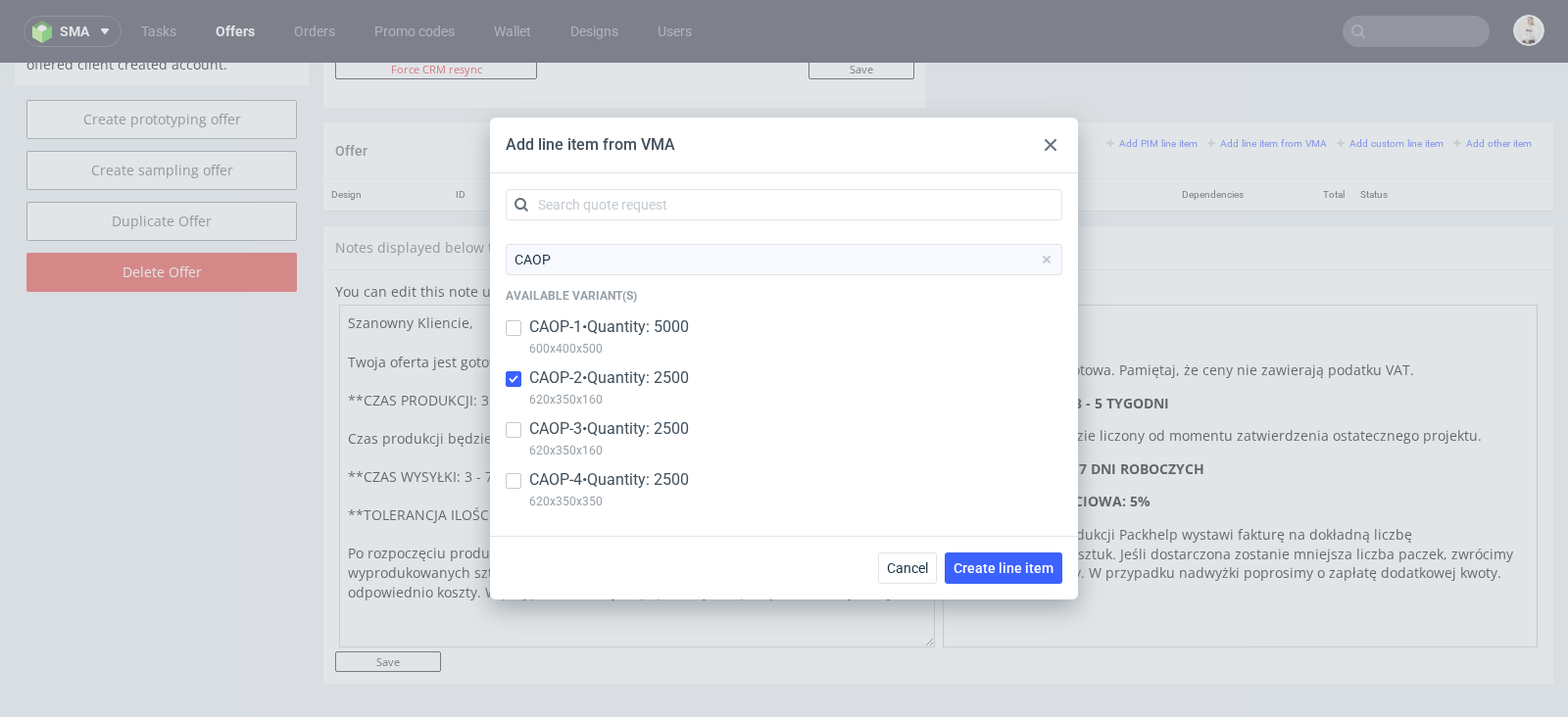 checkbox on "false" 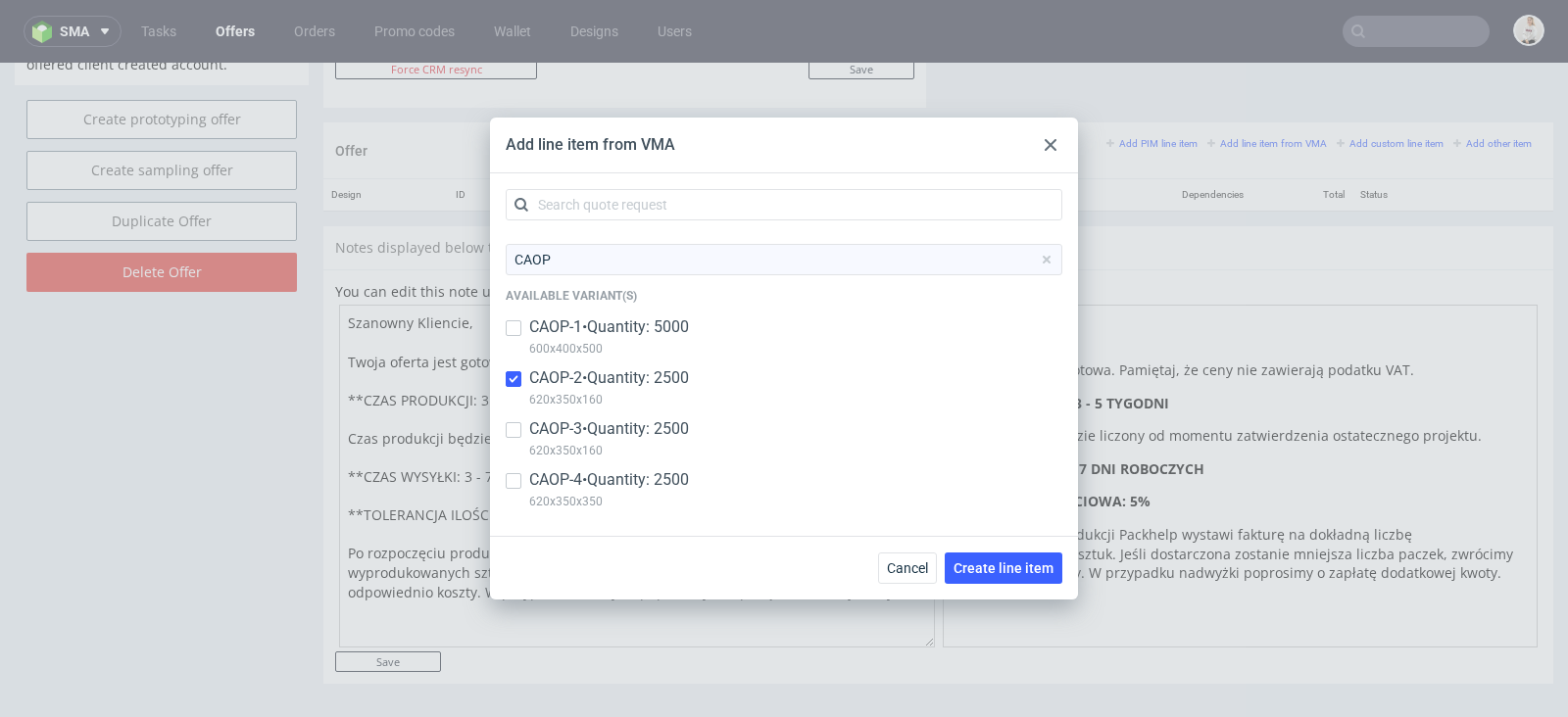 click on "CAOP-2  •  Quantity: 2500" at bounding box center (609, 378) 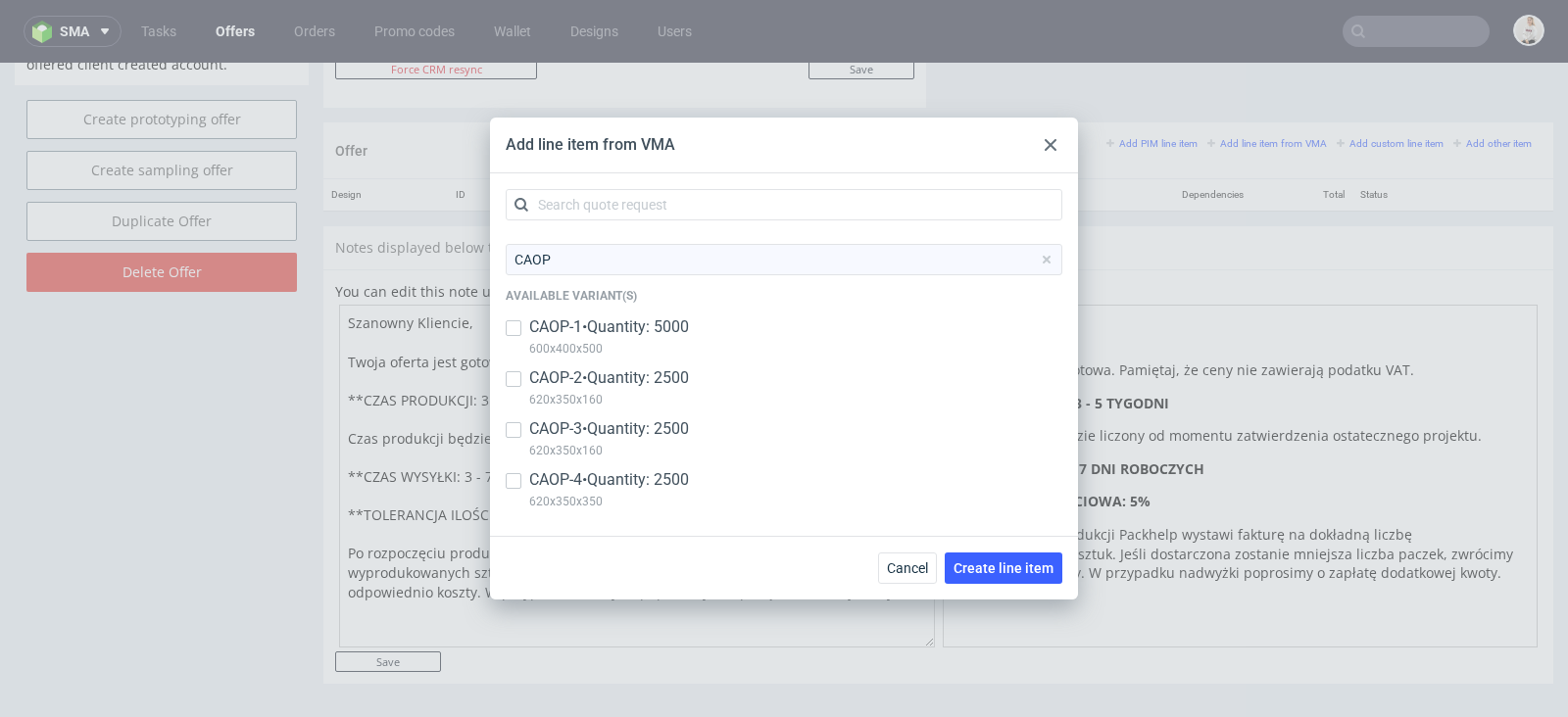 checkbox on "false" 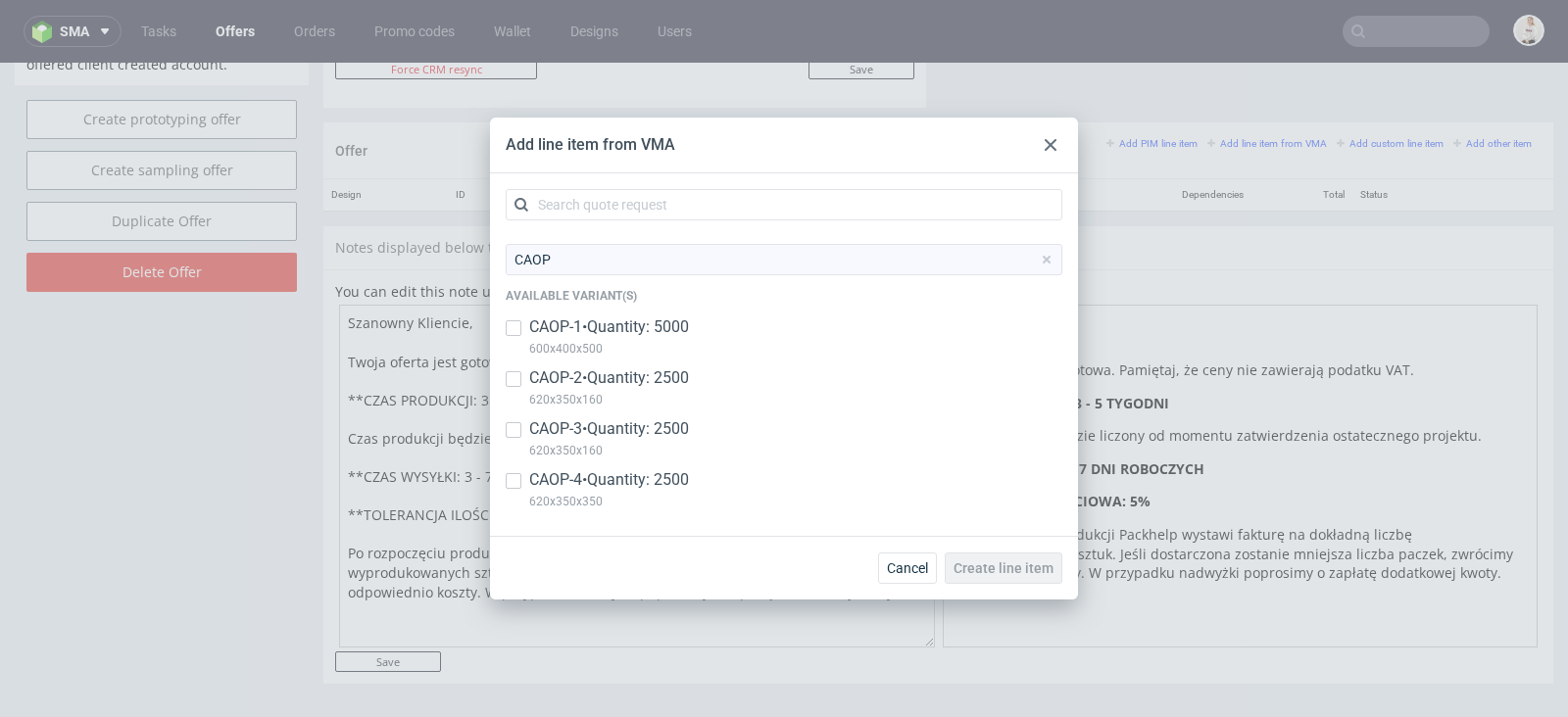 click on "CAOP-3  •  Quantity: 2500" at bounding box center (609, 429) 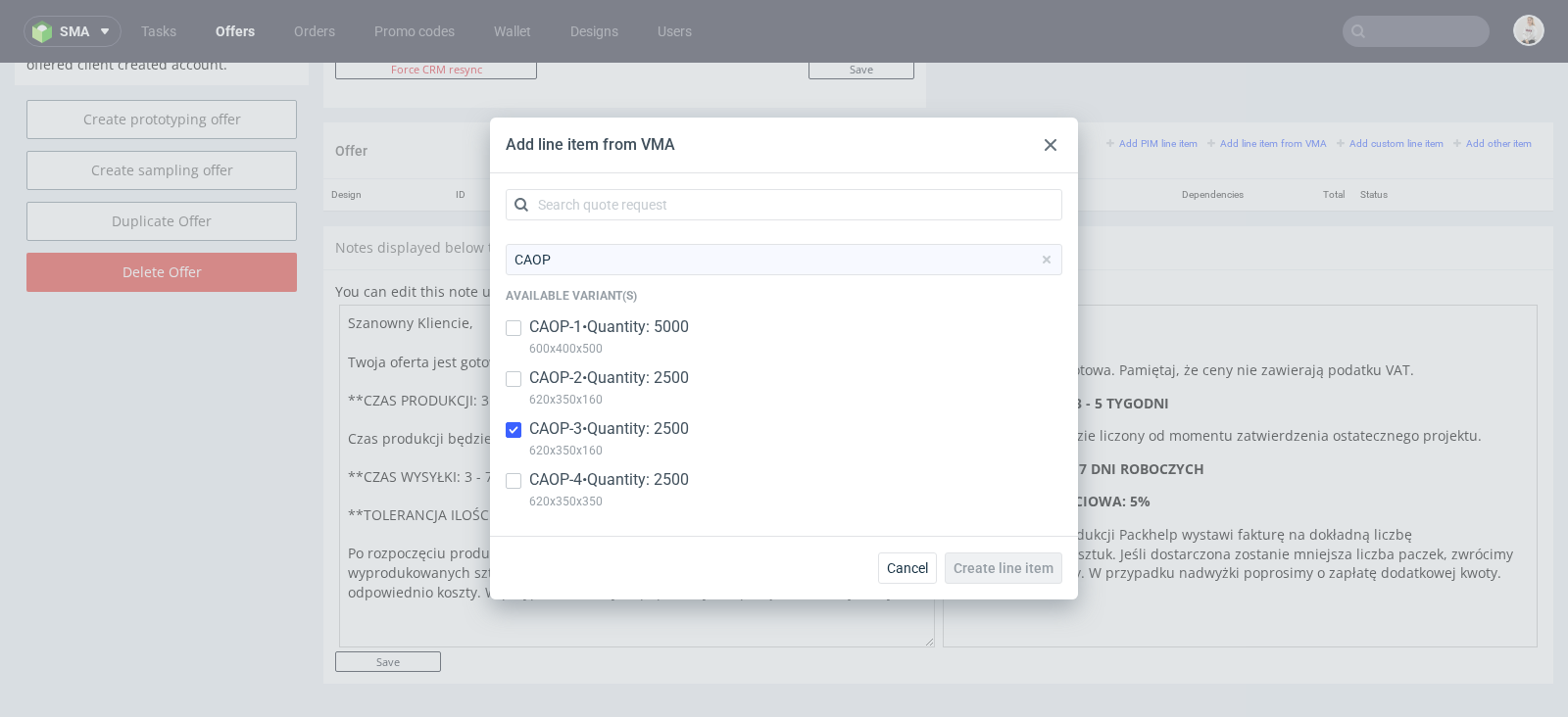 checkbox on "true" 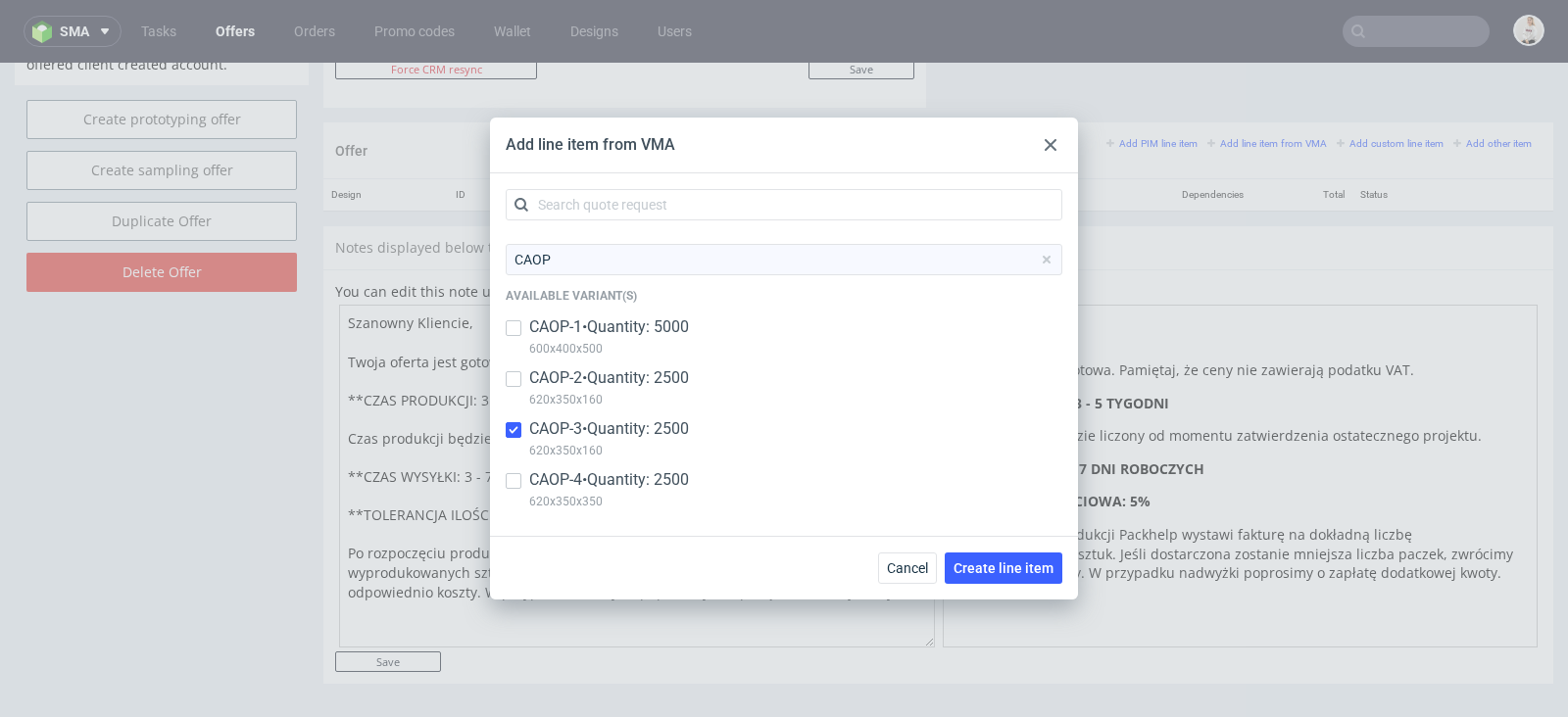 click on "620x350x350" at bounding box center (609, 502) 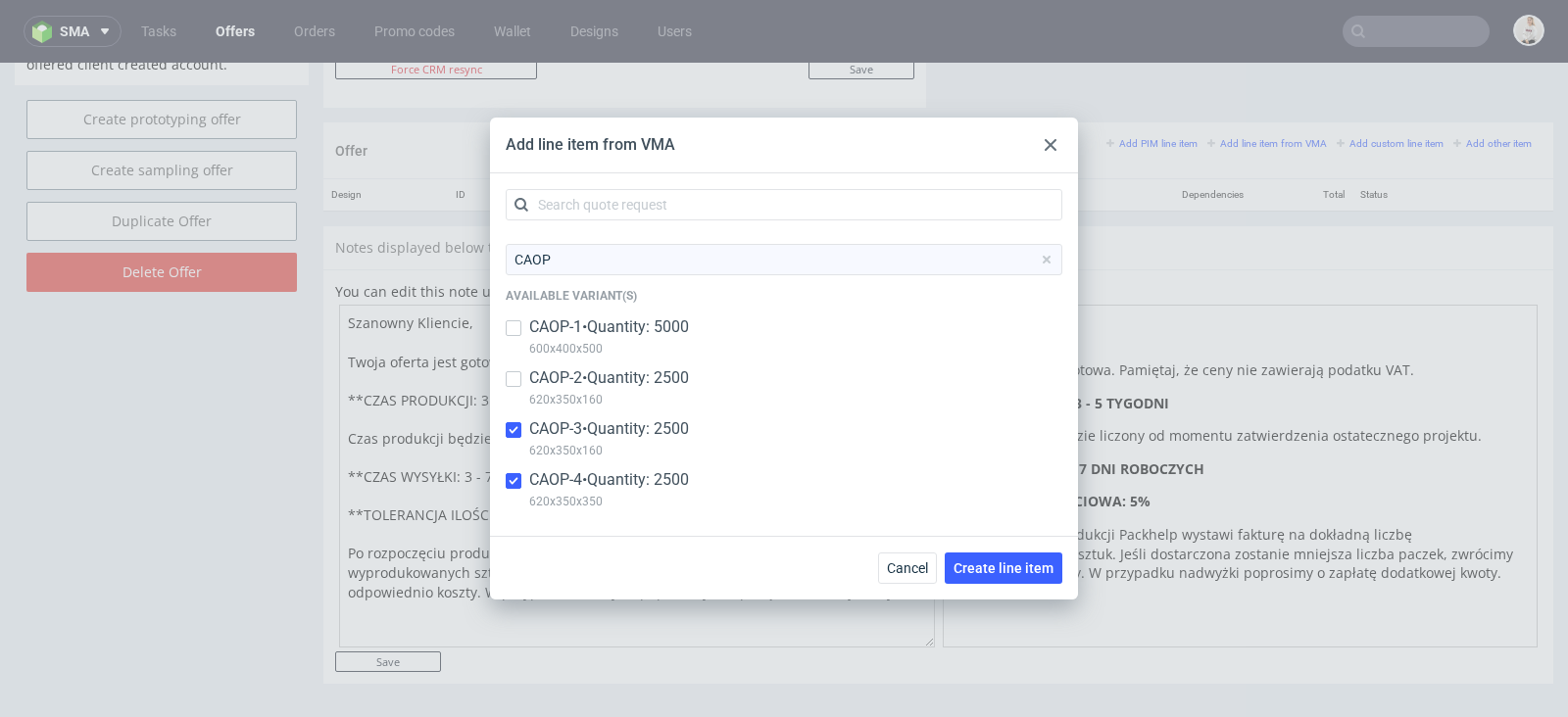 checkbox on "true" 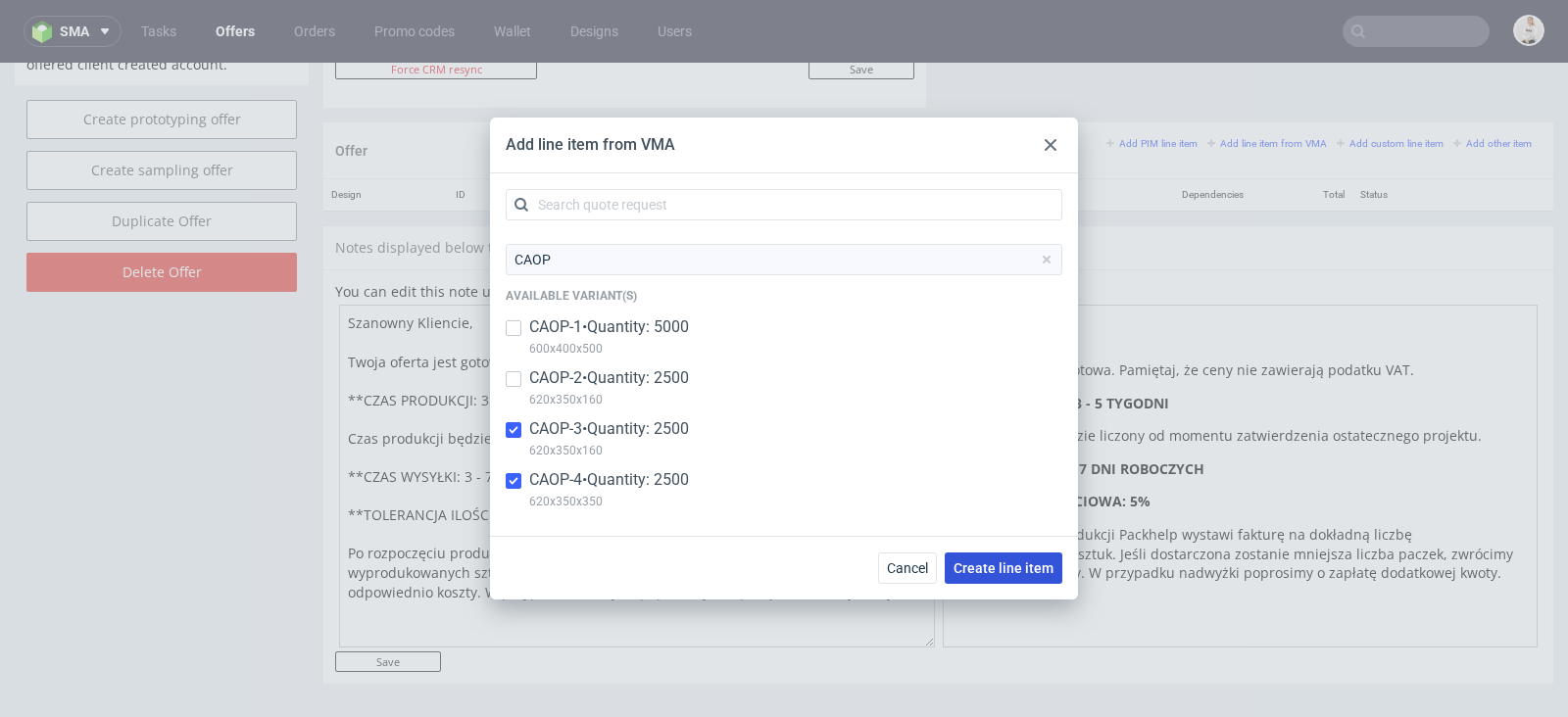 click on "Create line item" at bounding box center [1004, 568] 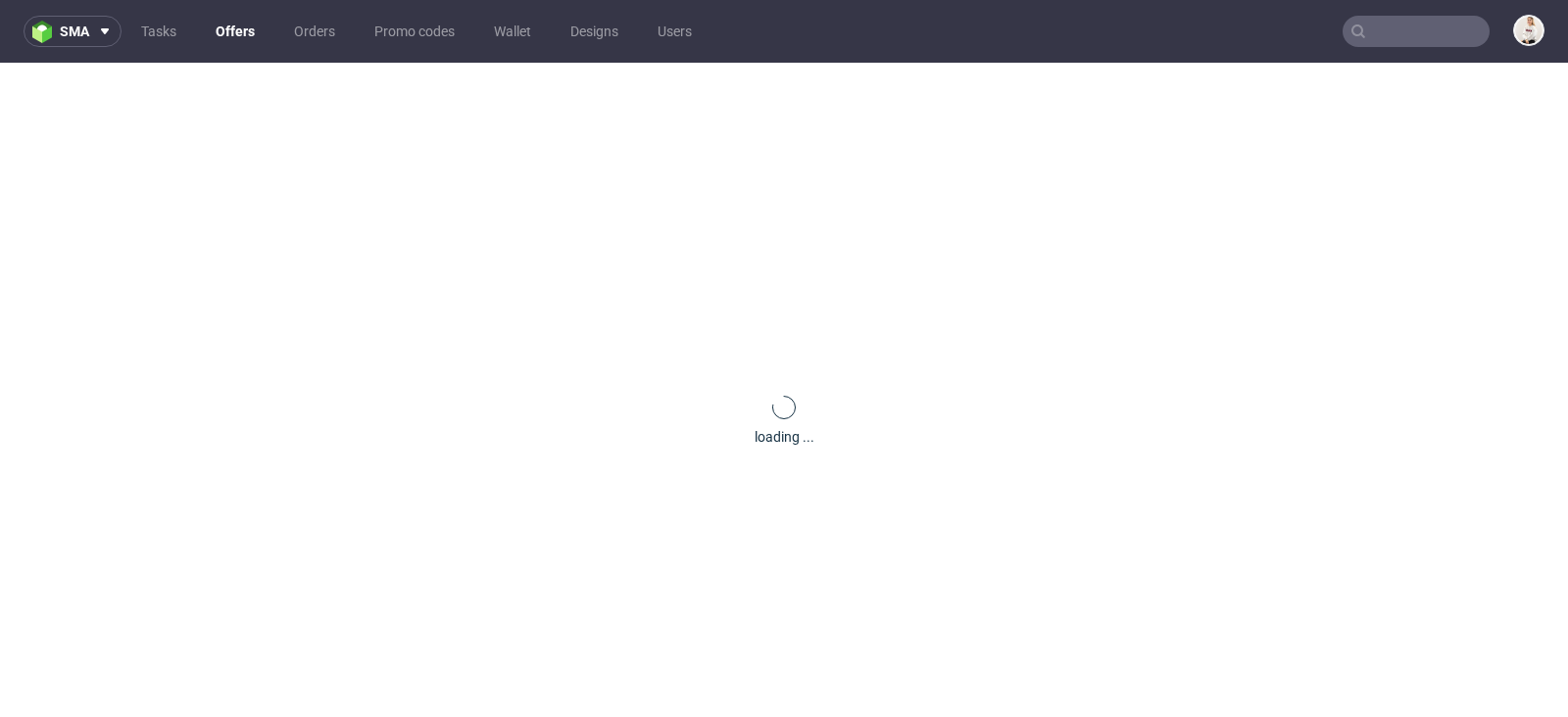 scroll, scrollTop: 0, scrollLeft: 0, axis: both 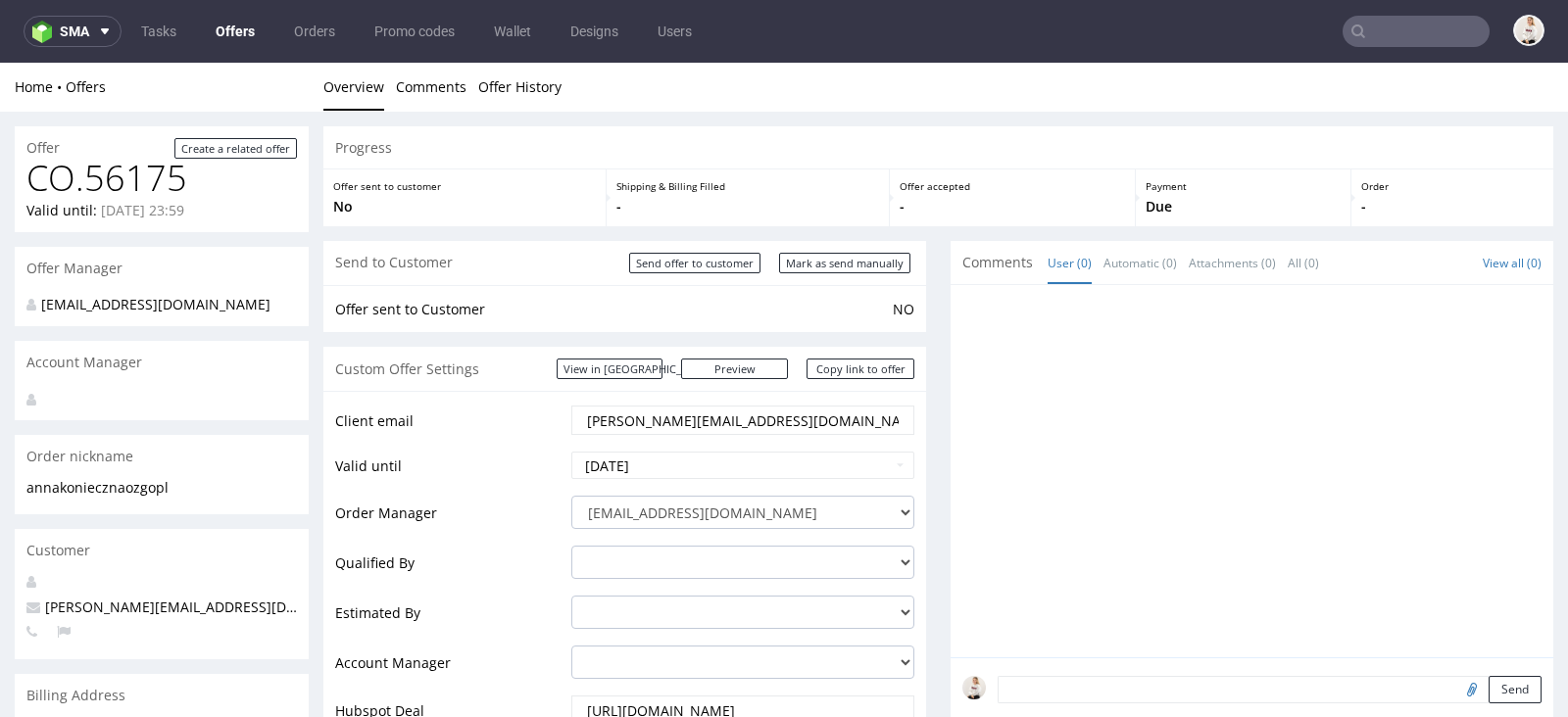 click on "Offers" at bounding box center [235, 31] 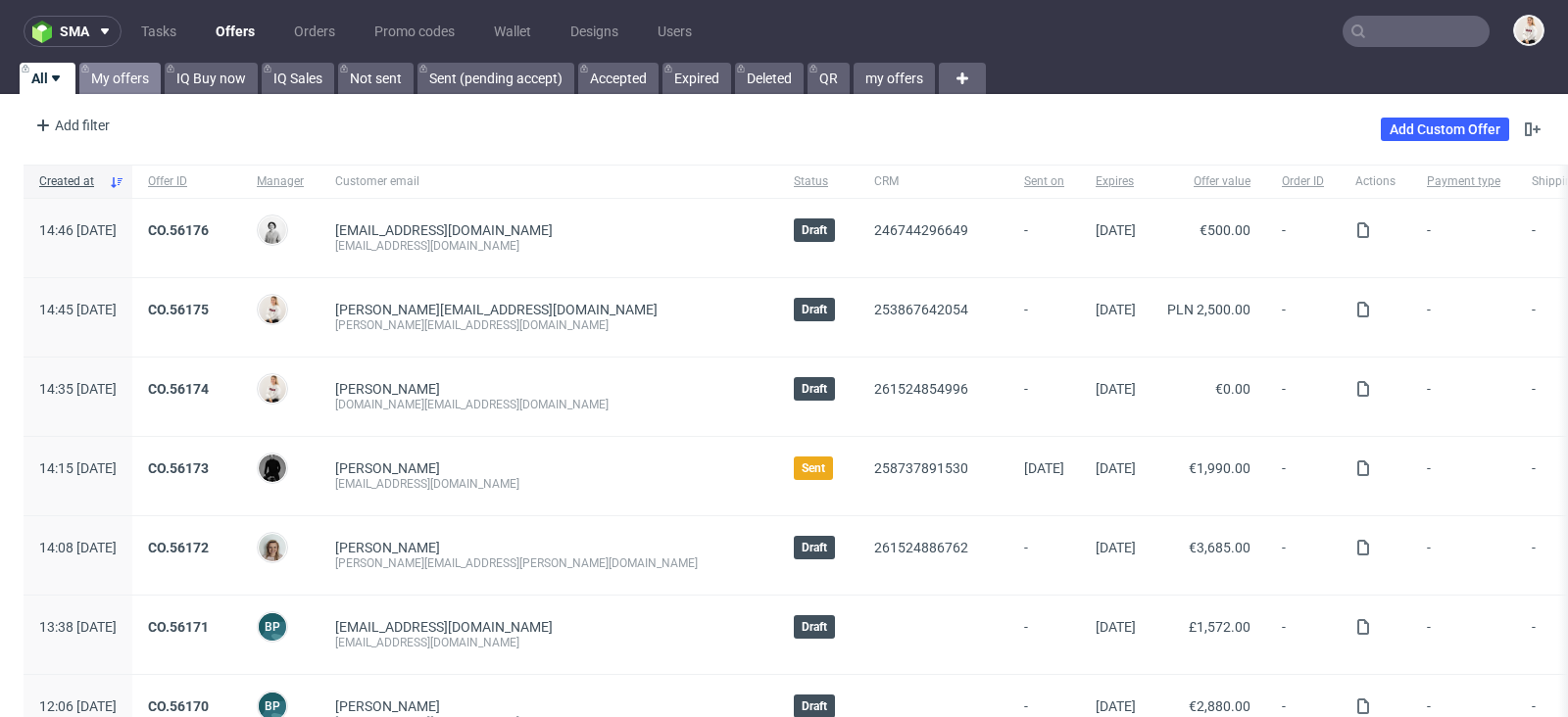 click on "My offers" at bounding box center [120, 78] 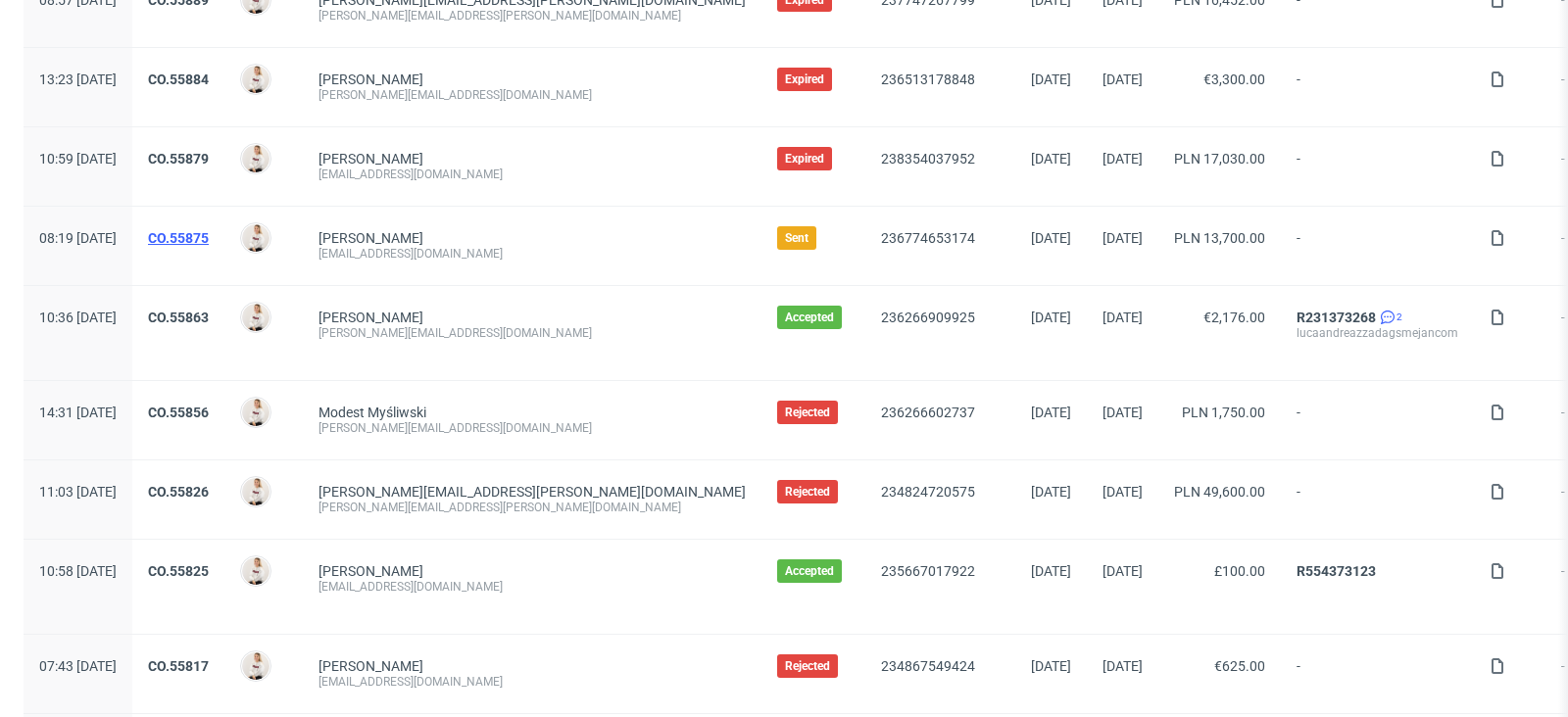 click on "CO.55875" at bounding box center (178, 238) 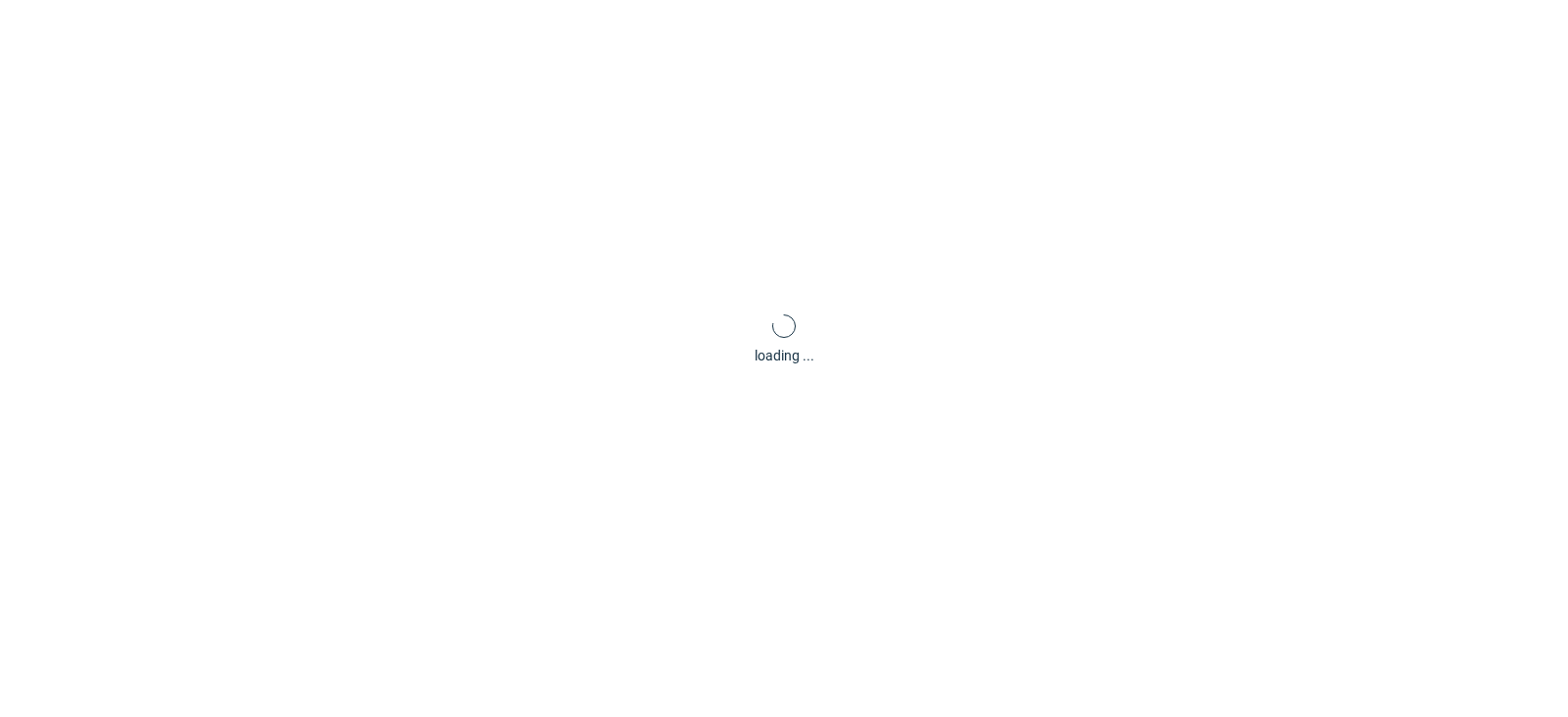scroll, scrollTop: 0, scrollLeft: 0, axis: both 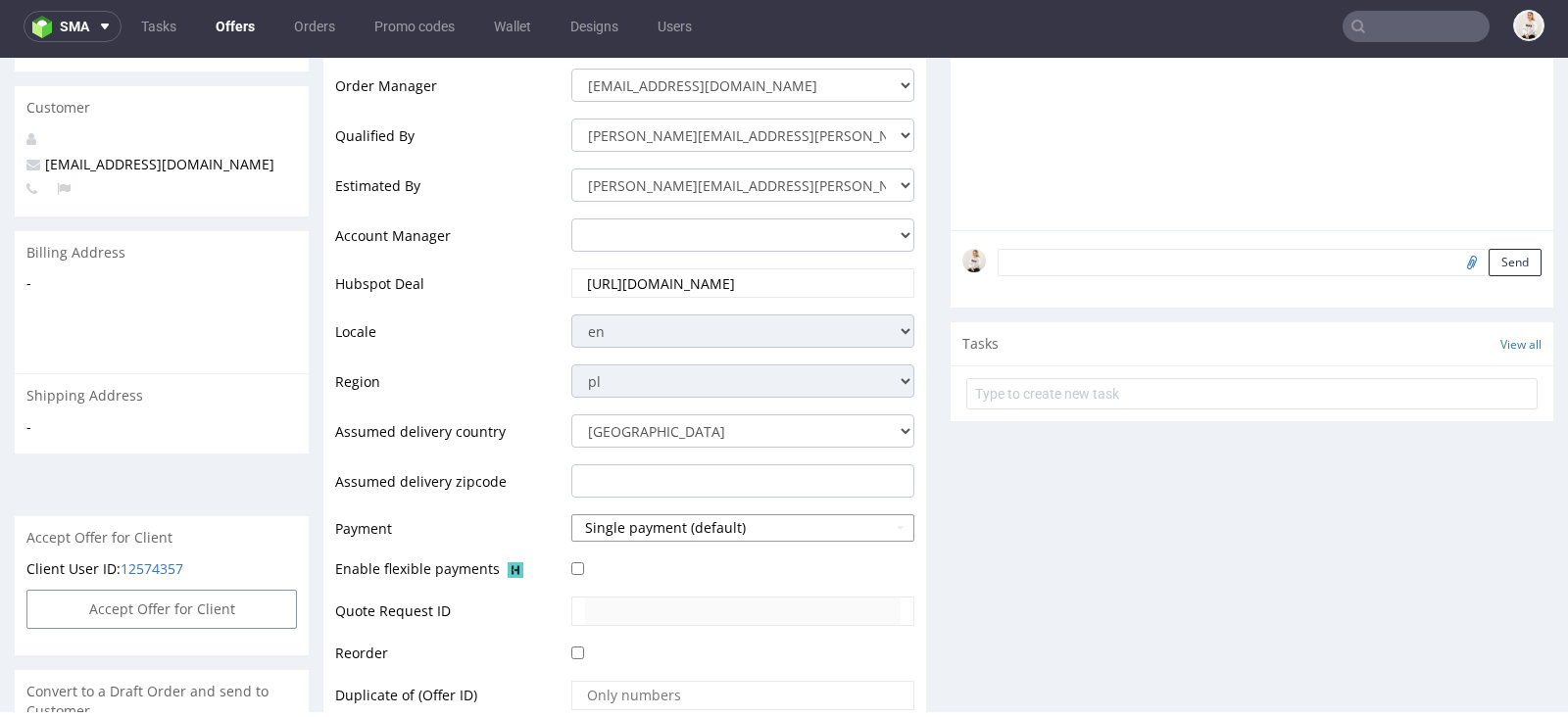 click on "Single payment (default)" at bounding box center (743, 528) 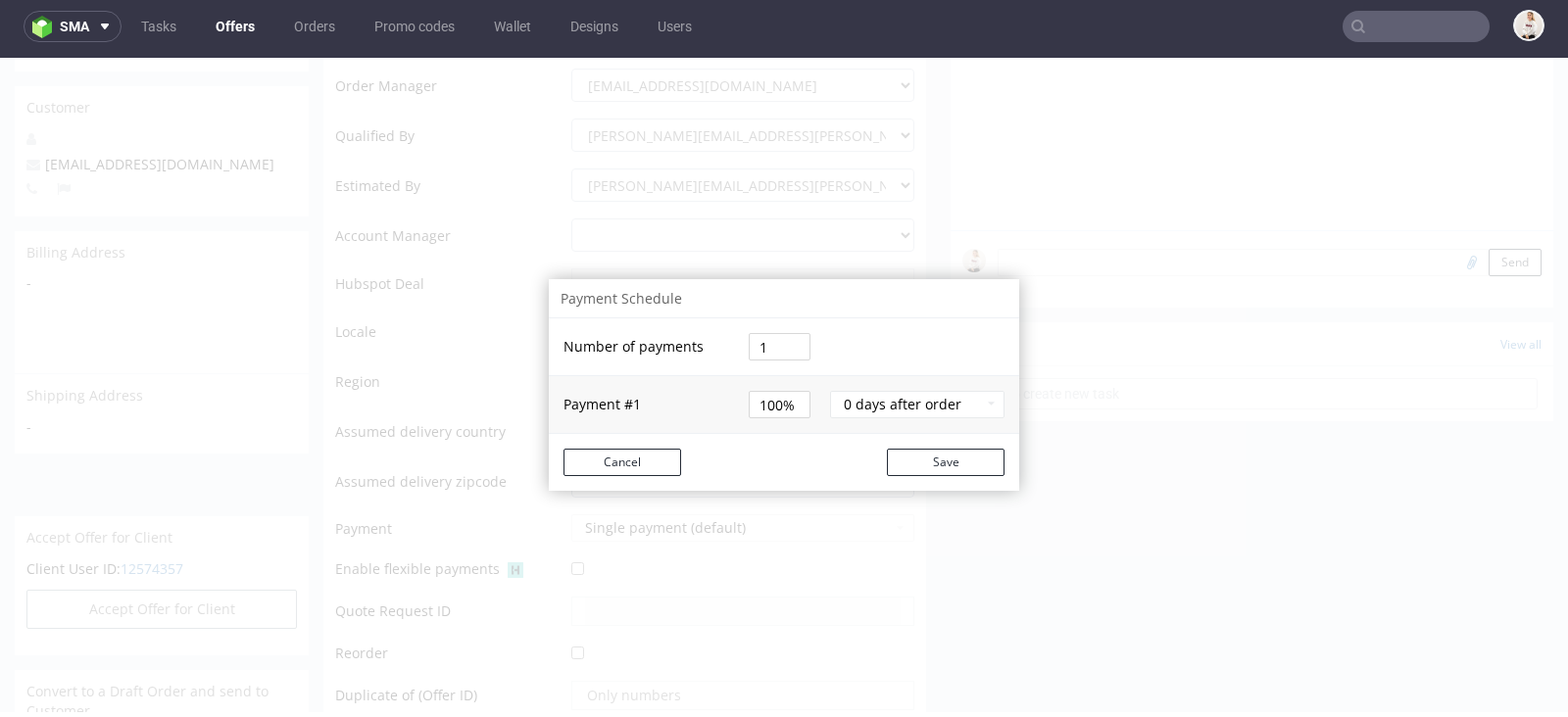 click on "1" at bounding box center [779, 347] 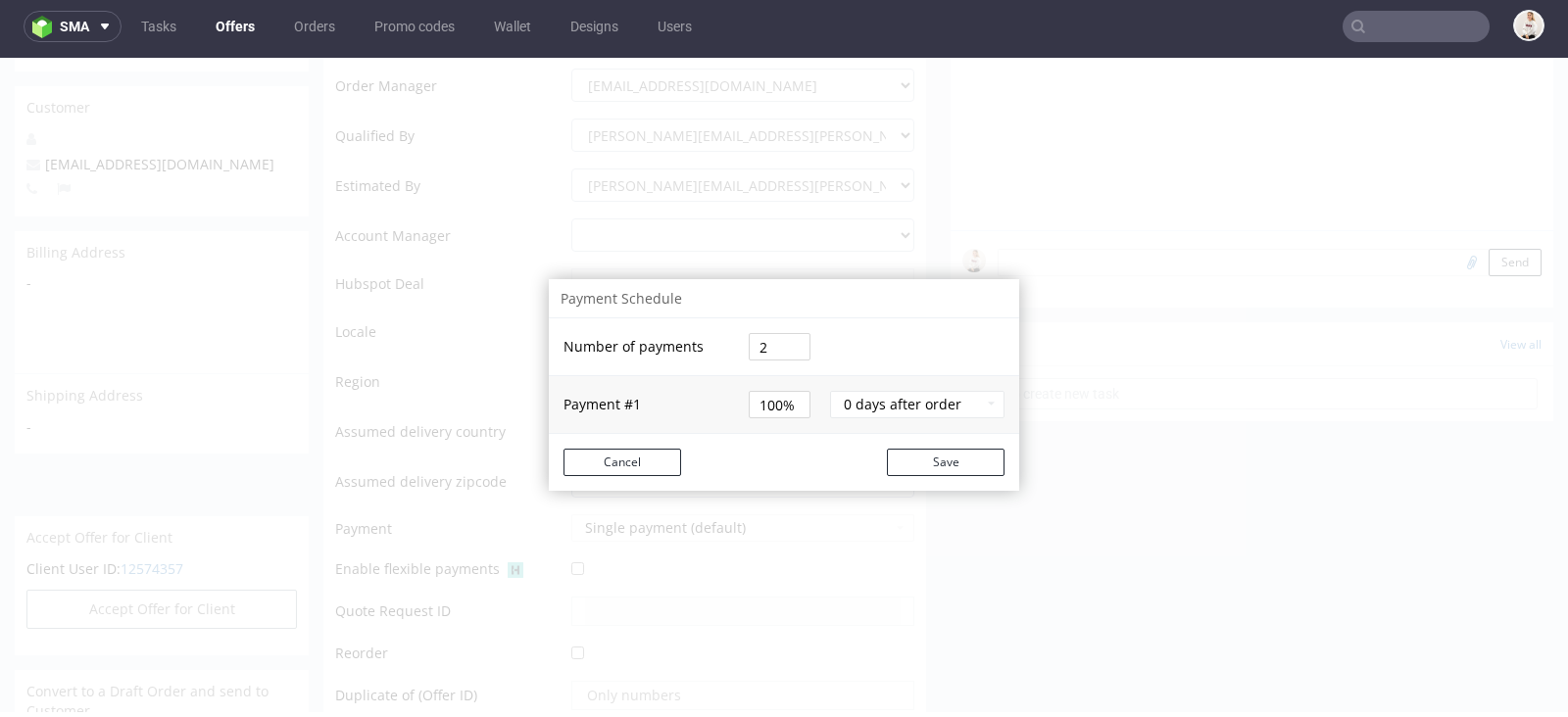 type on "2" 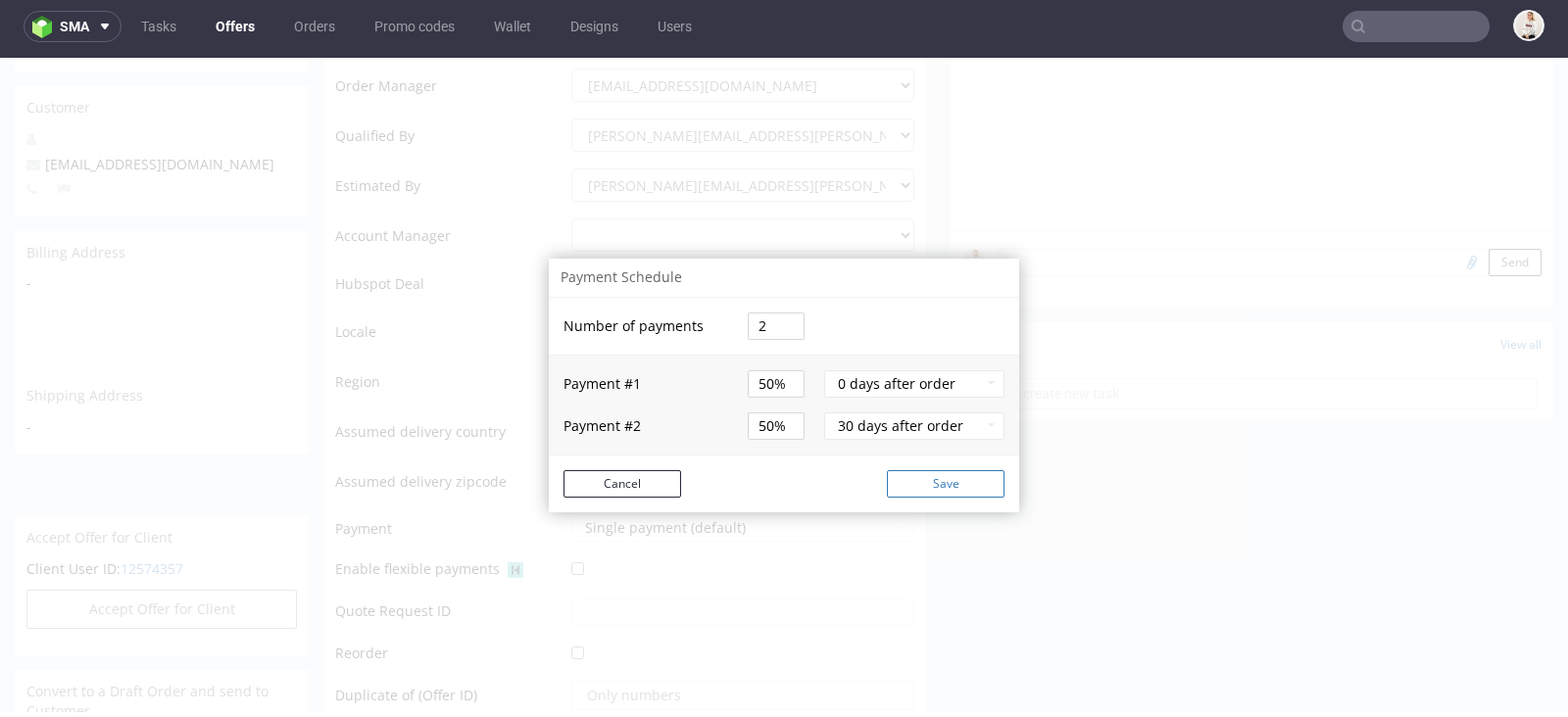 click on "Save" at bounding box center [946, 484] 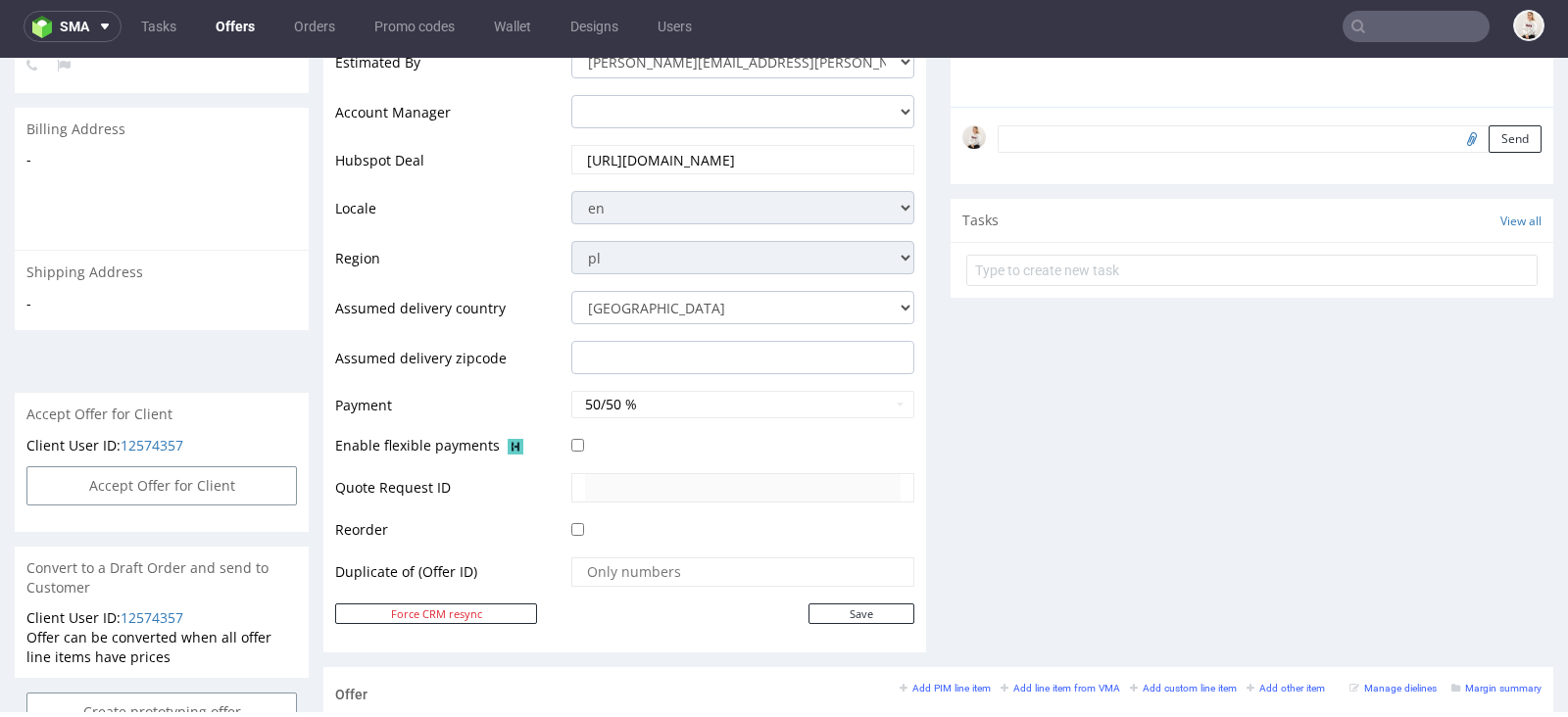 scroll, scrollTop: 0, scrollLeft: 0, axis: both 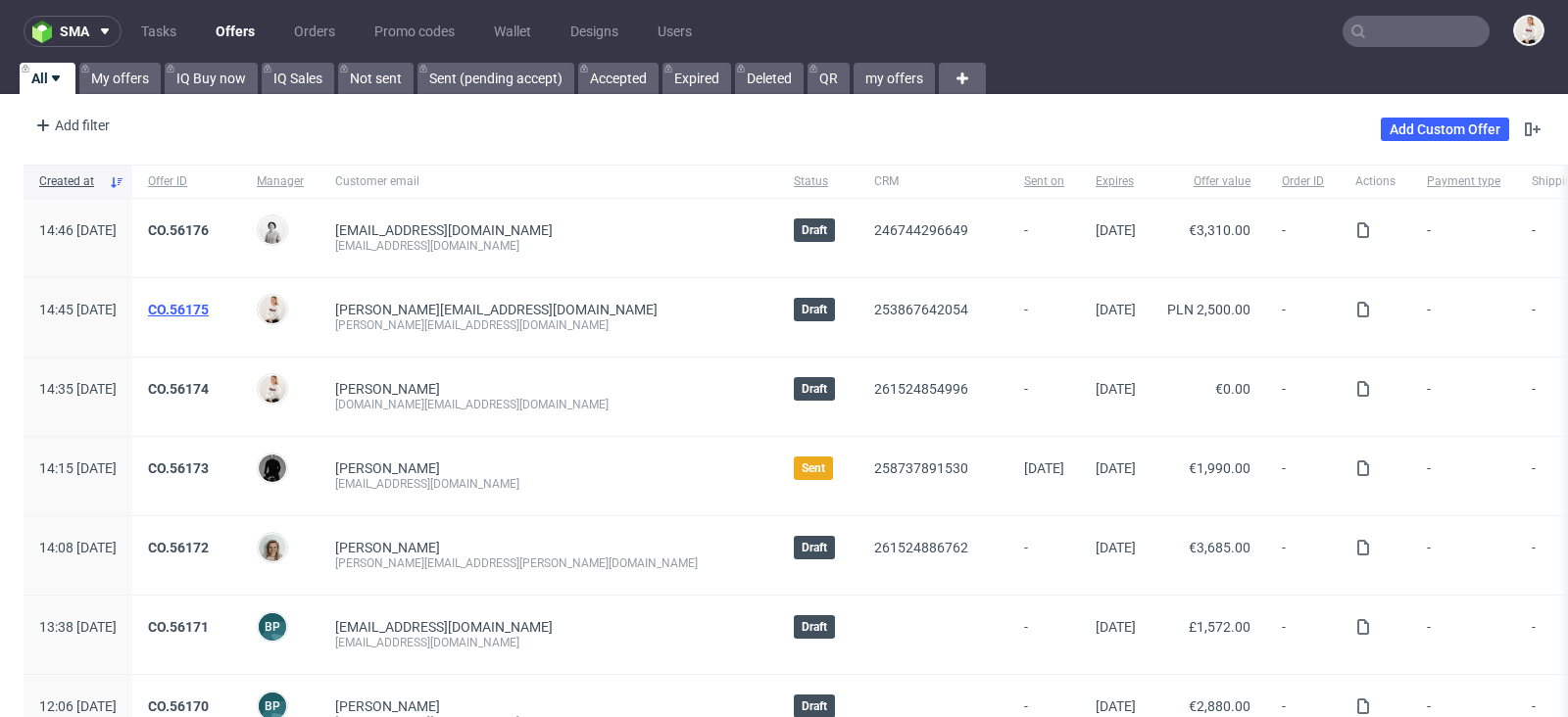 click on "CO.56175" at bounding box center (178, 310) 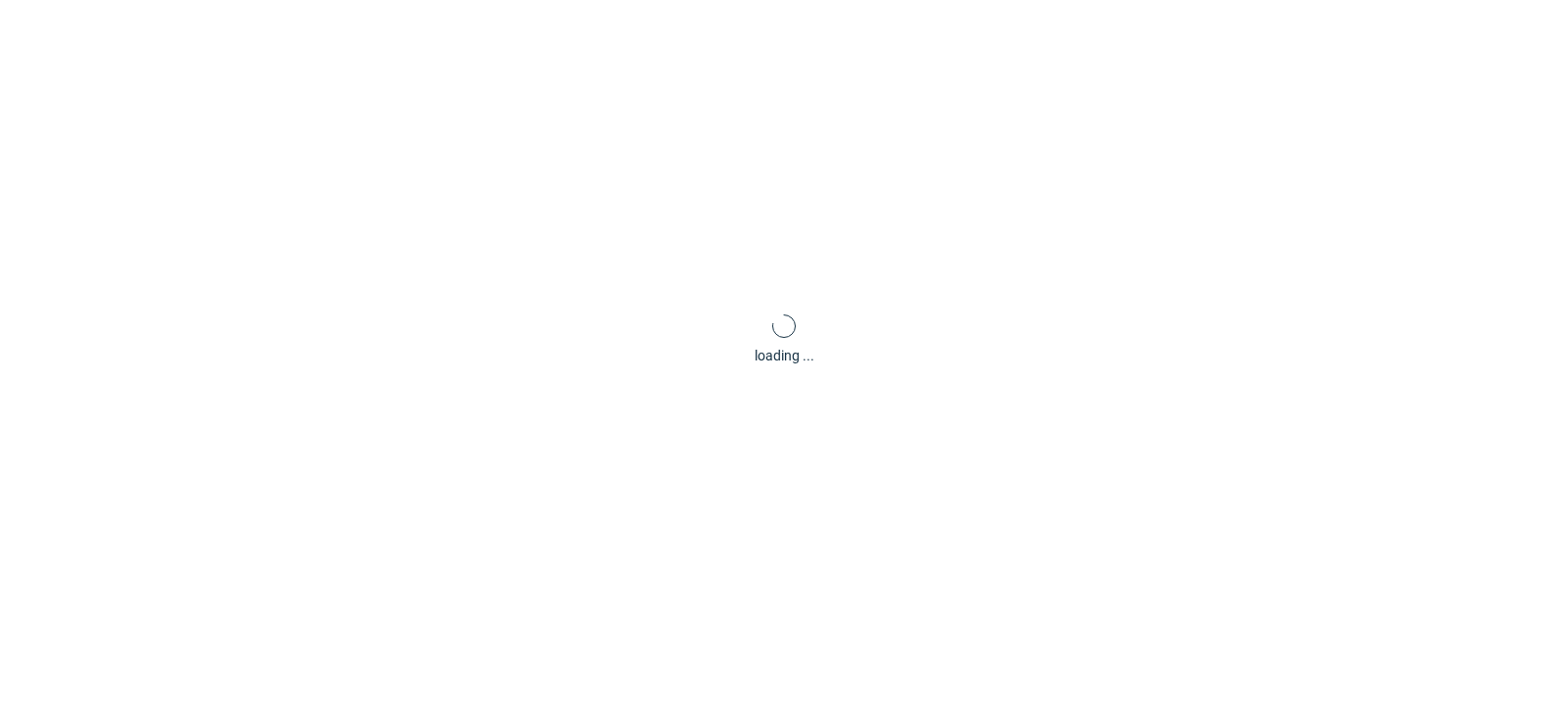 scroll, scrollTop: 5, scrollLeft: 0, axis: vertical 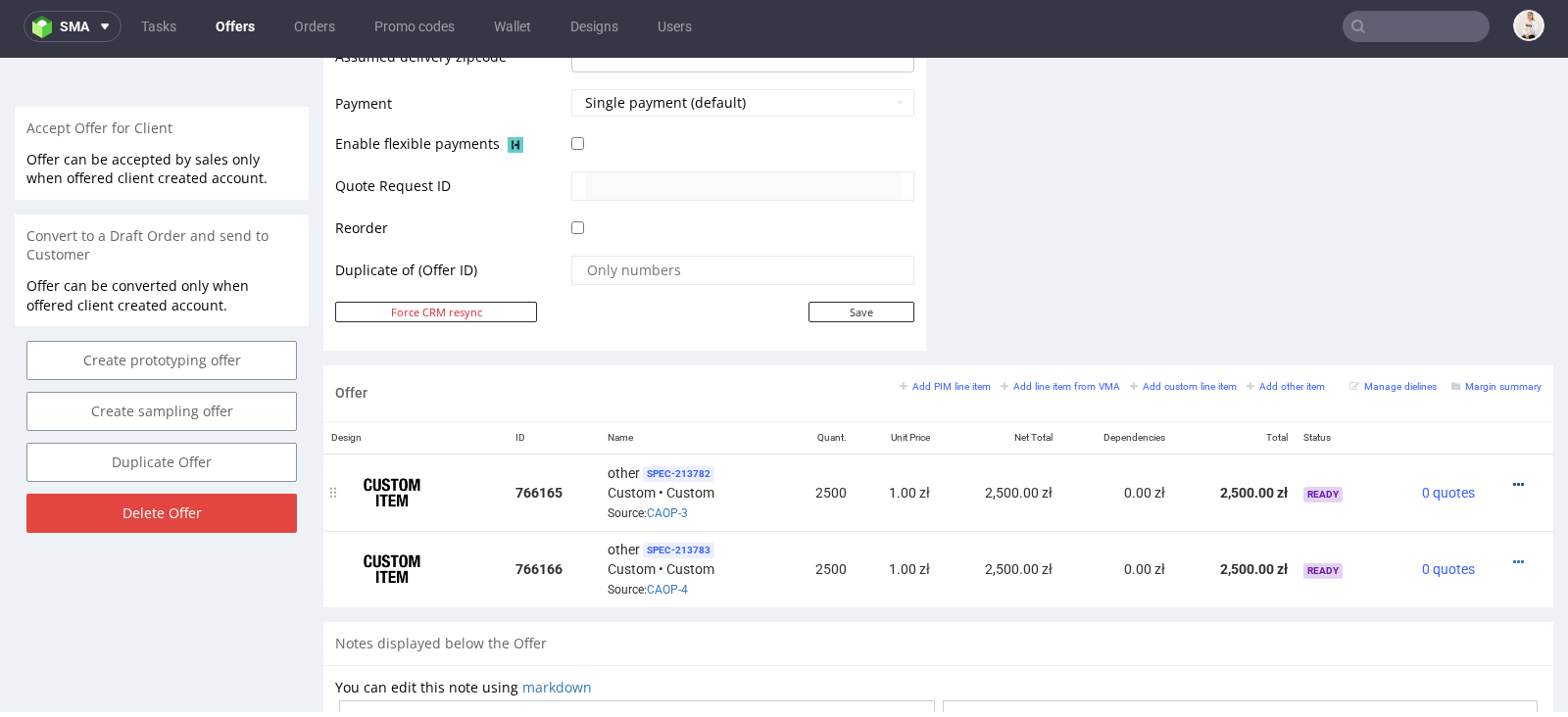 click at bounding box center [1518, 485] 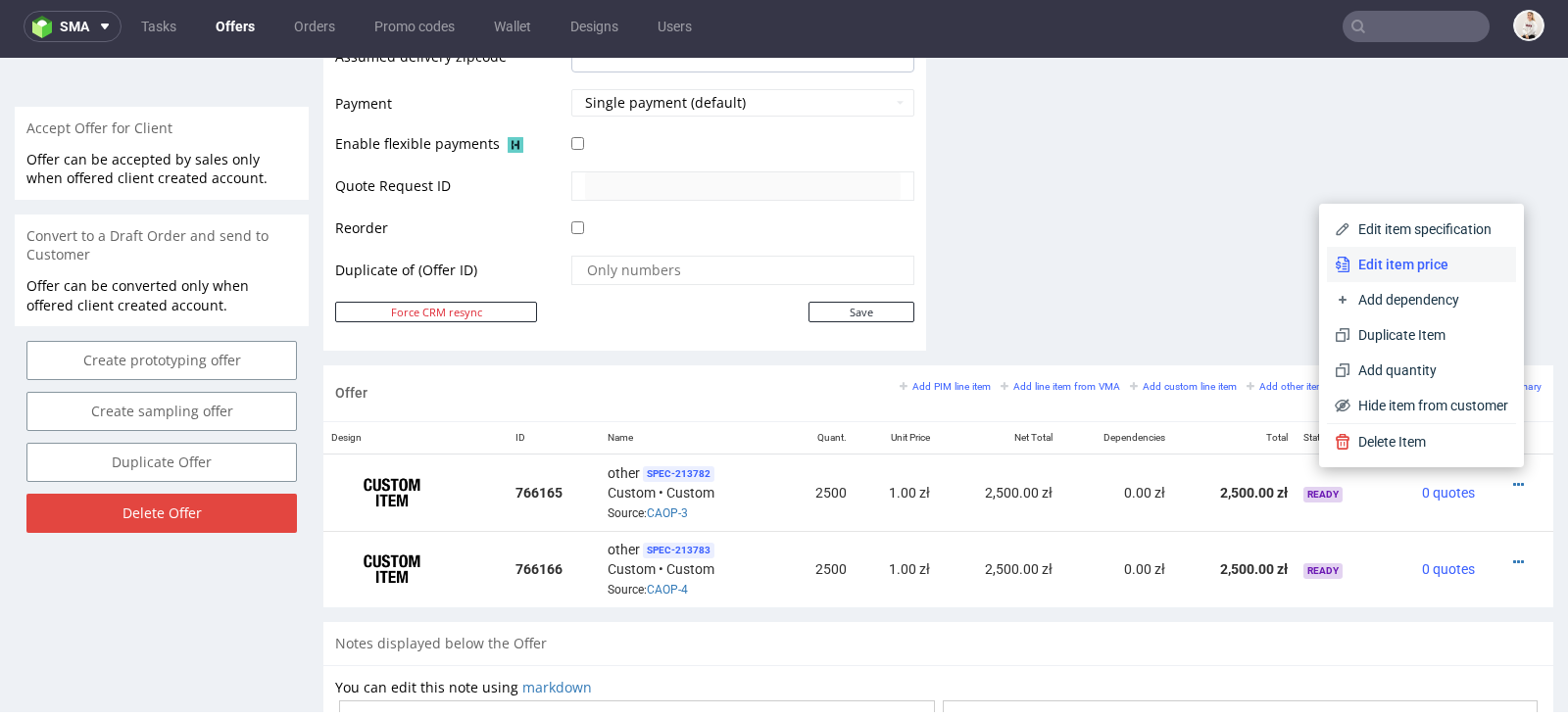 click on "Edit item price" at bounding box center [1429, 264] 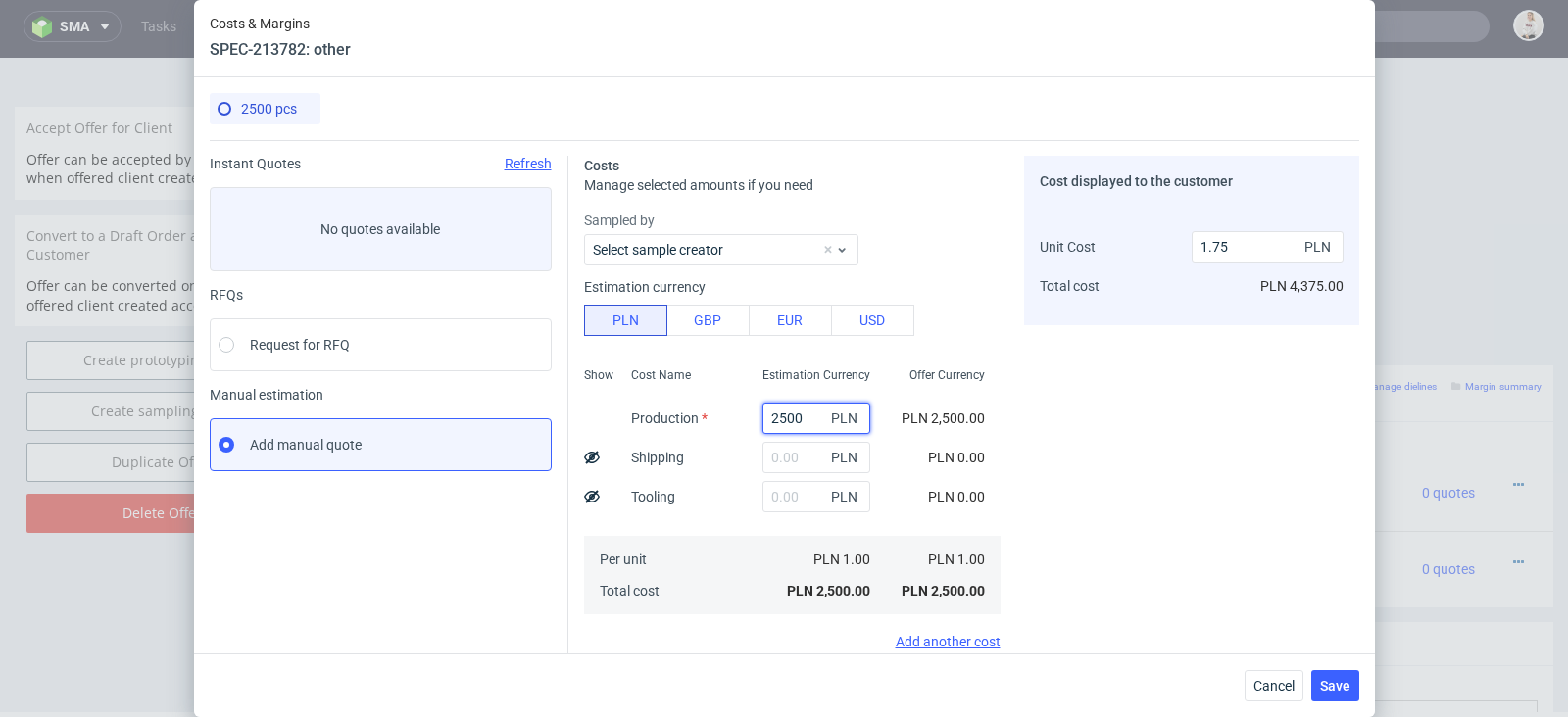 click on "2500" at bounding box center (816, 418) 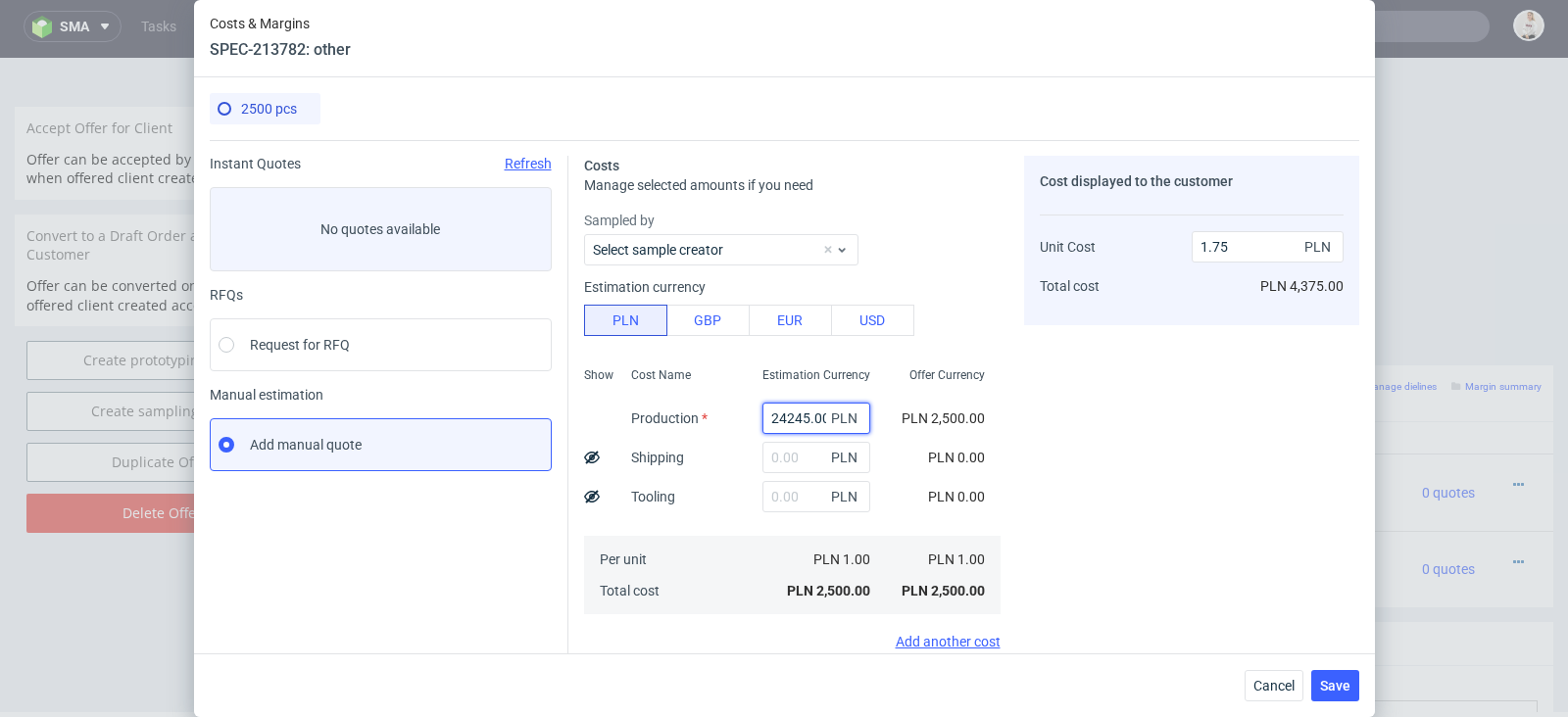scroll, scrollTop: 0, scrollLeft: 4, axis: horizontal 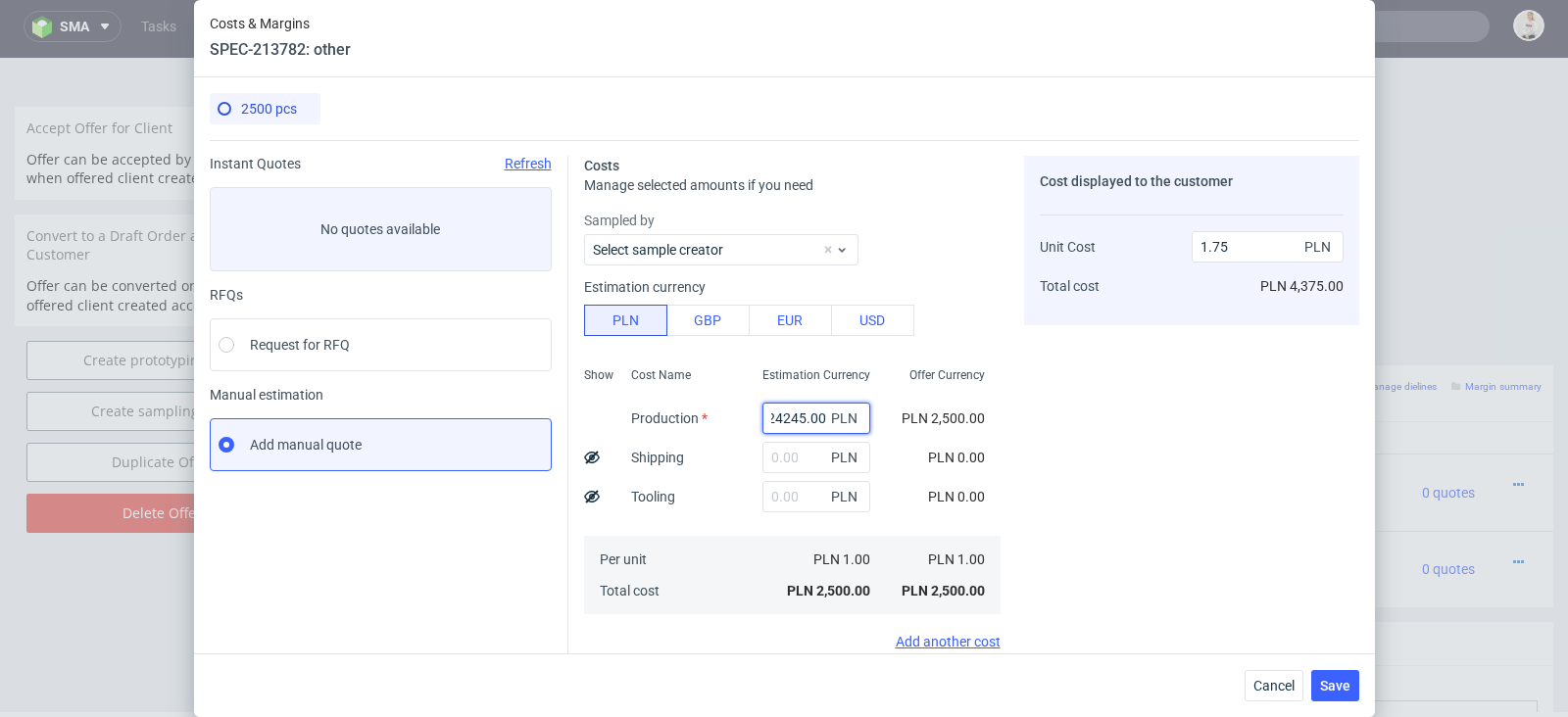 type on "24245" 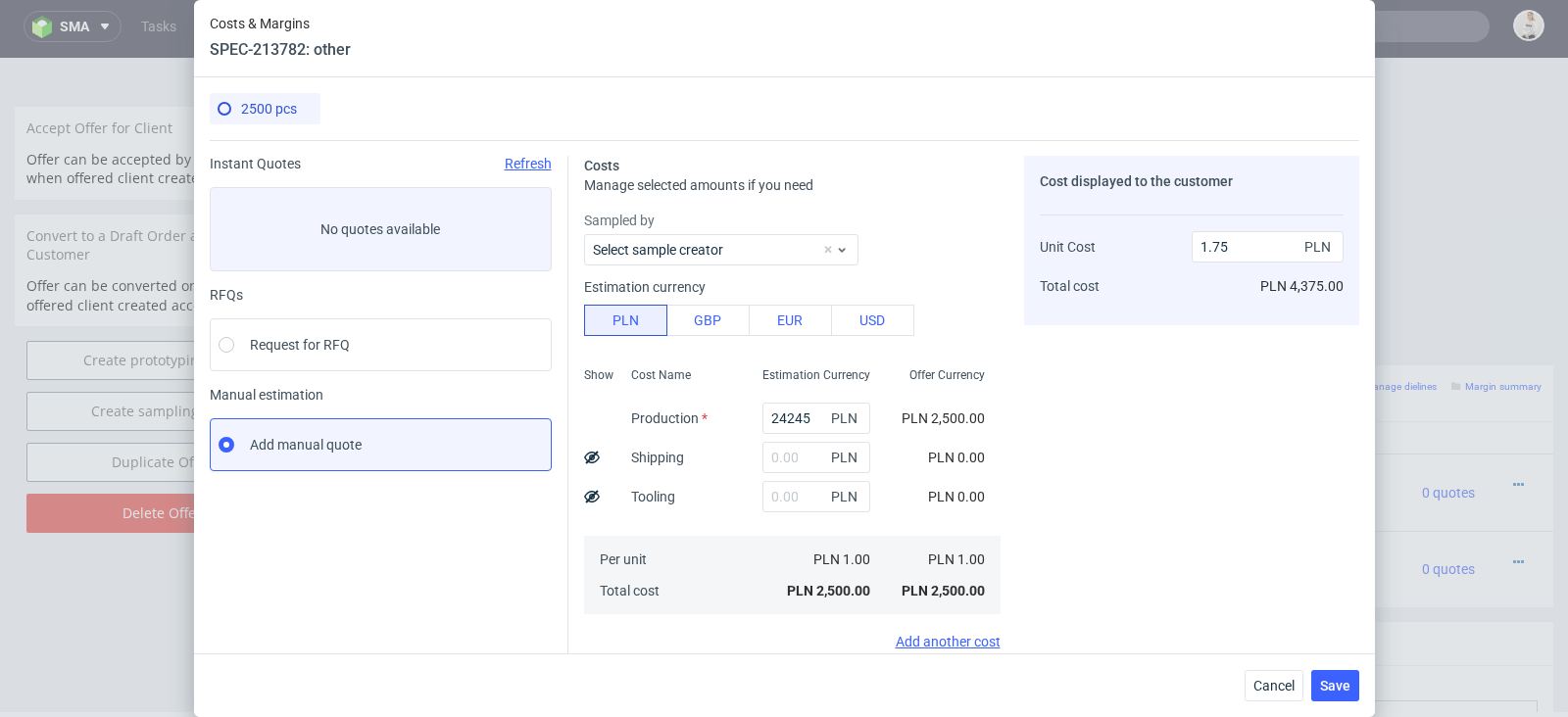 click on "Cost displayed to the customer Unit Cost Total cost 1.75 PLN PLN 4,375.00" at bounding box center [1192, 514] 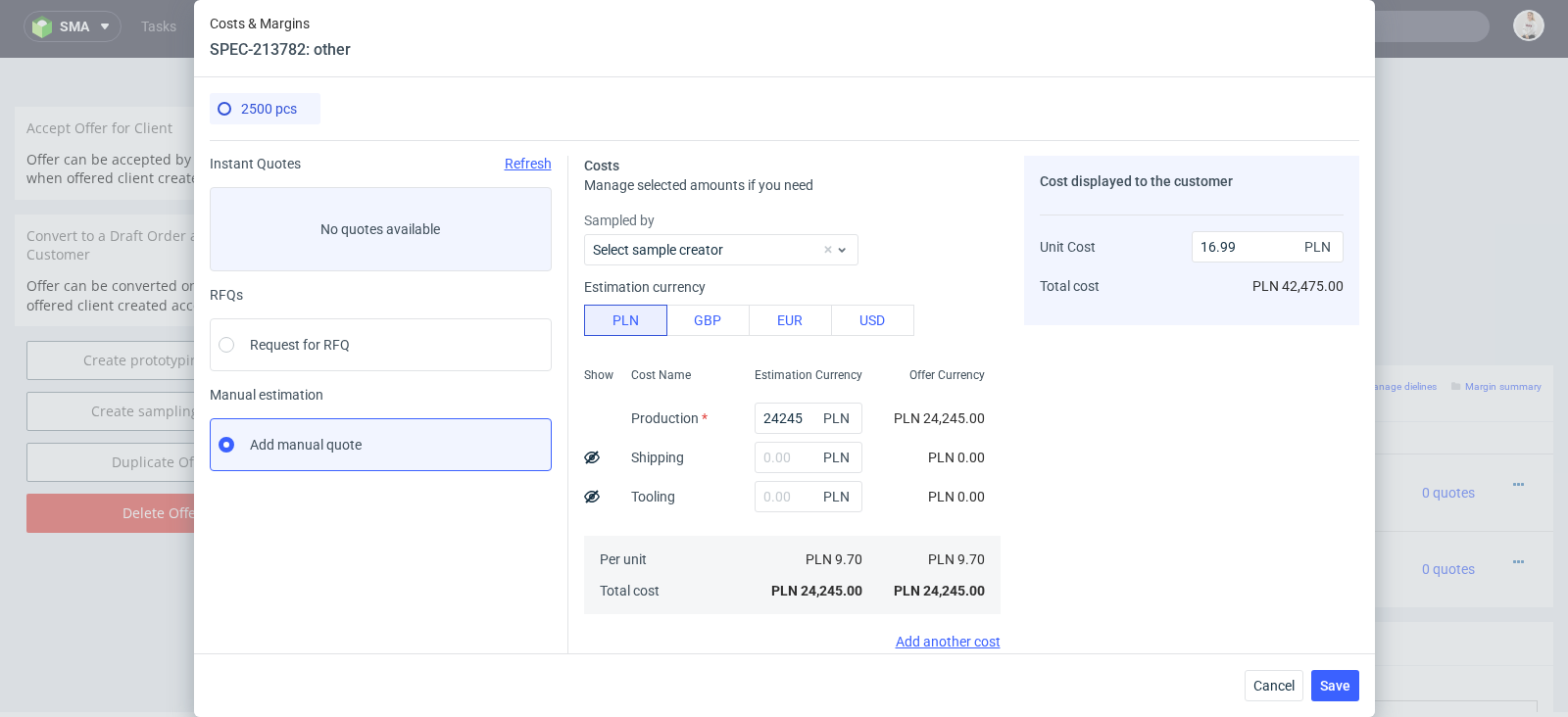scroll, scrollTop: 0, scrollLeft: 0, axis: both 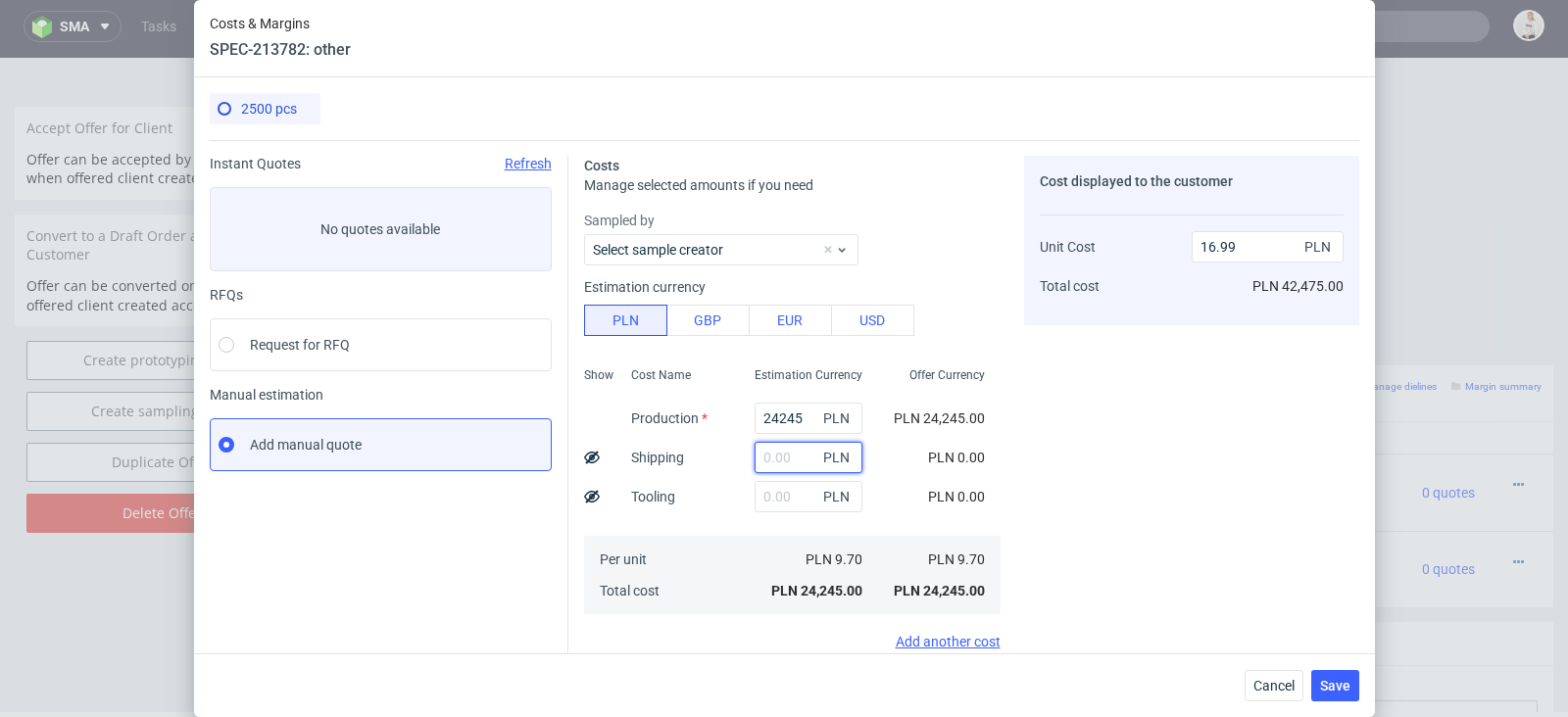 click at bounding box center (808, 457) 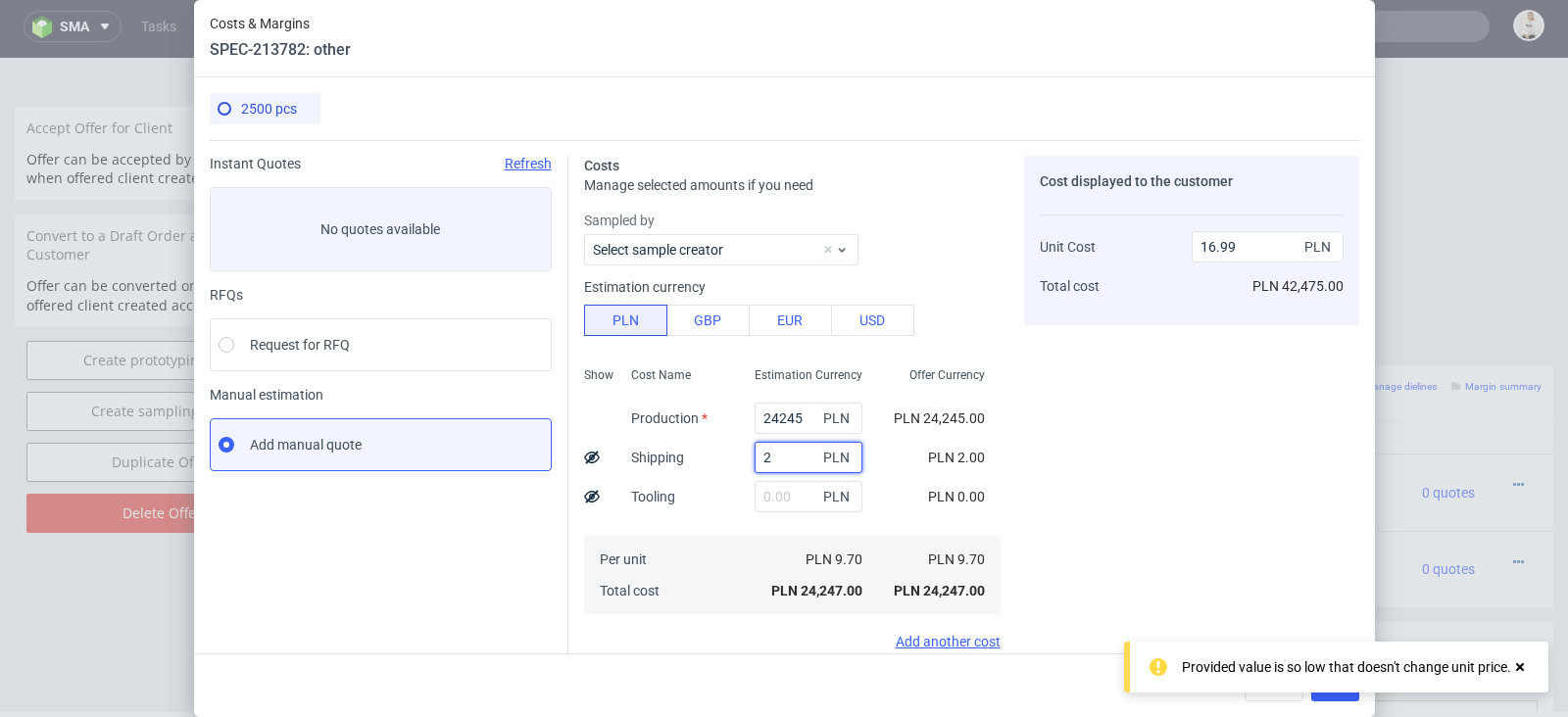 type on "25" 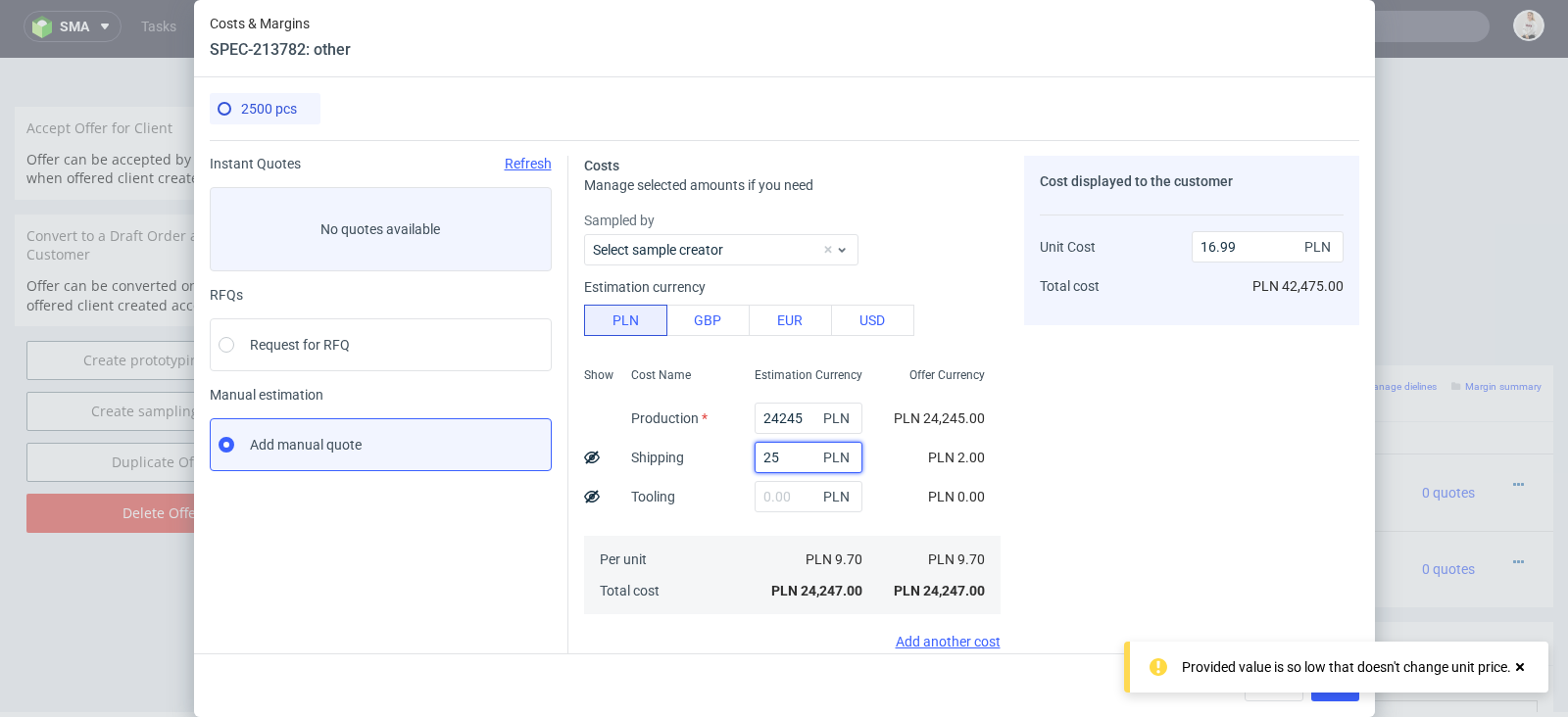 type on "17" 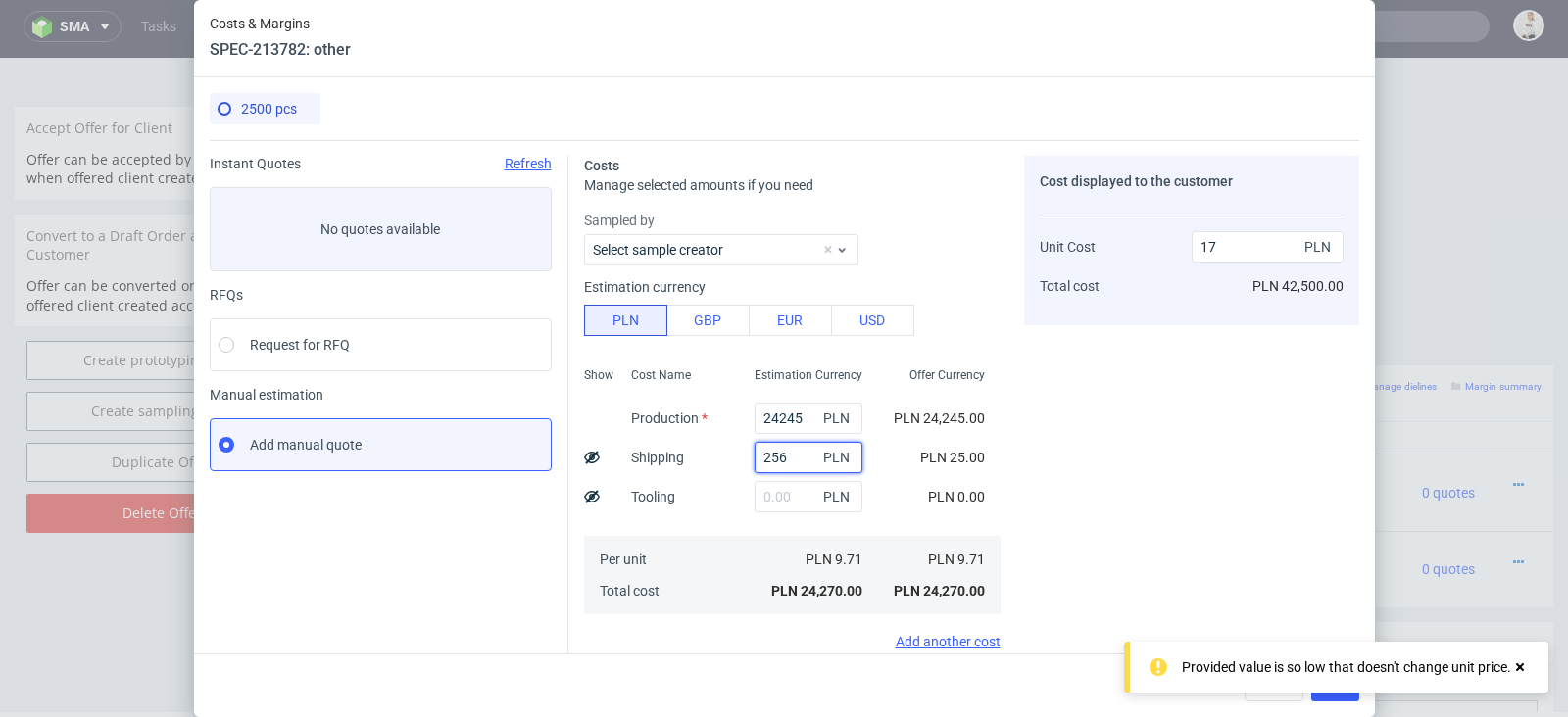 type on "2560" 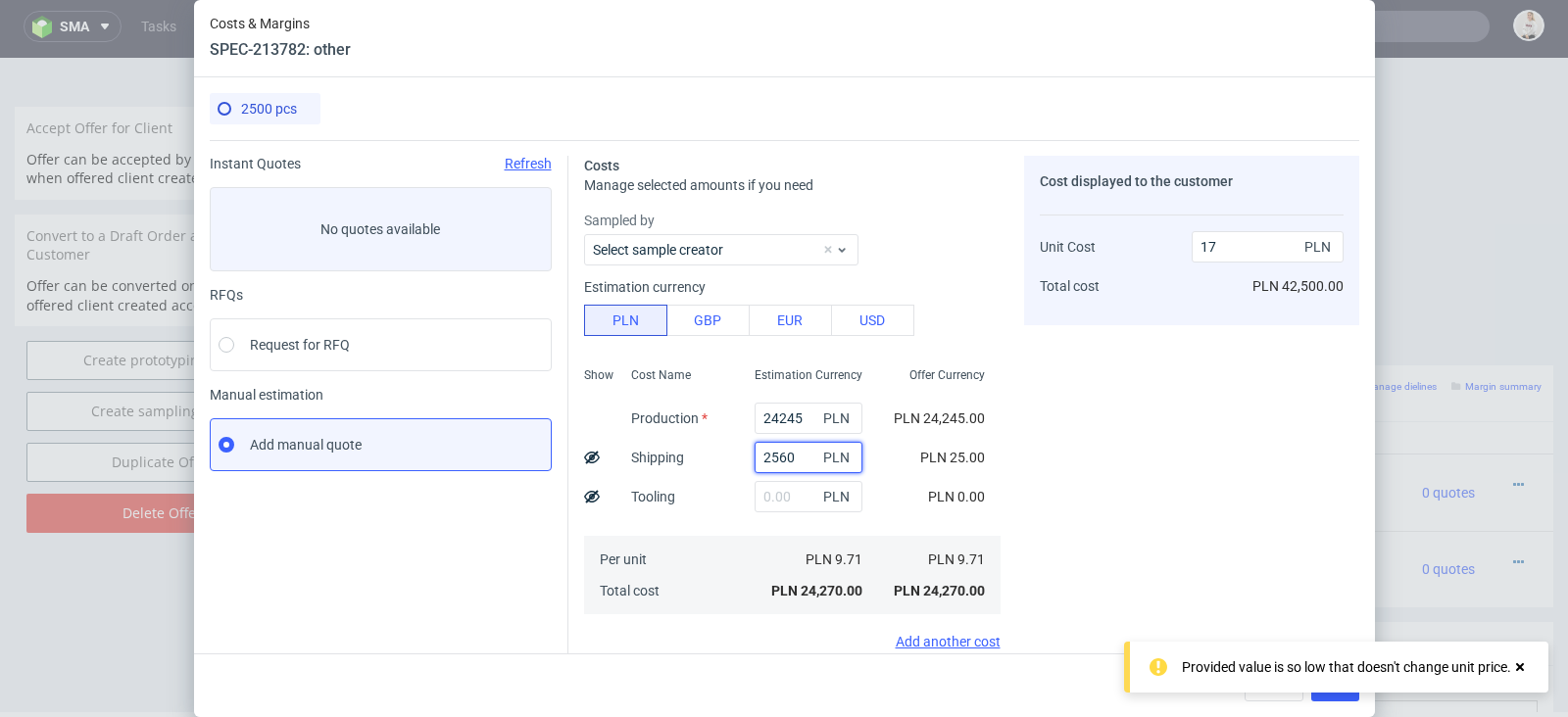 type on "18.78" 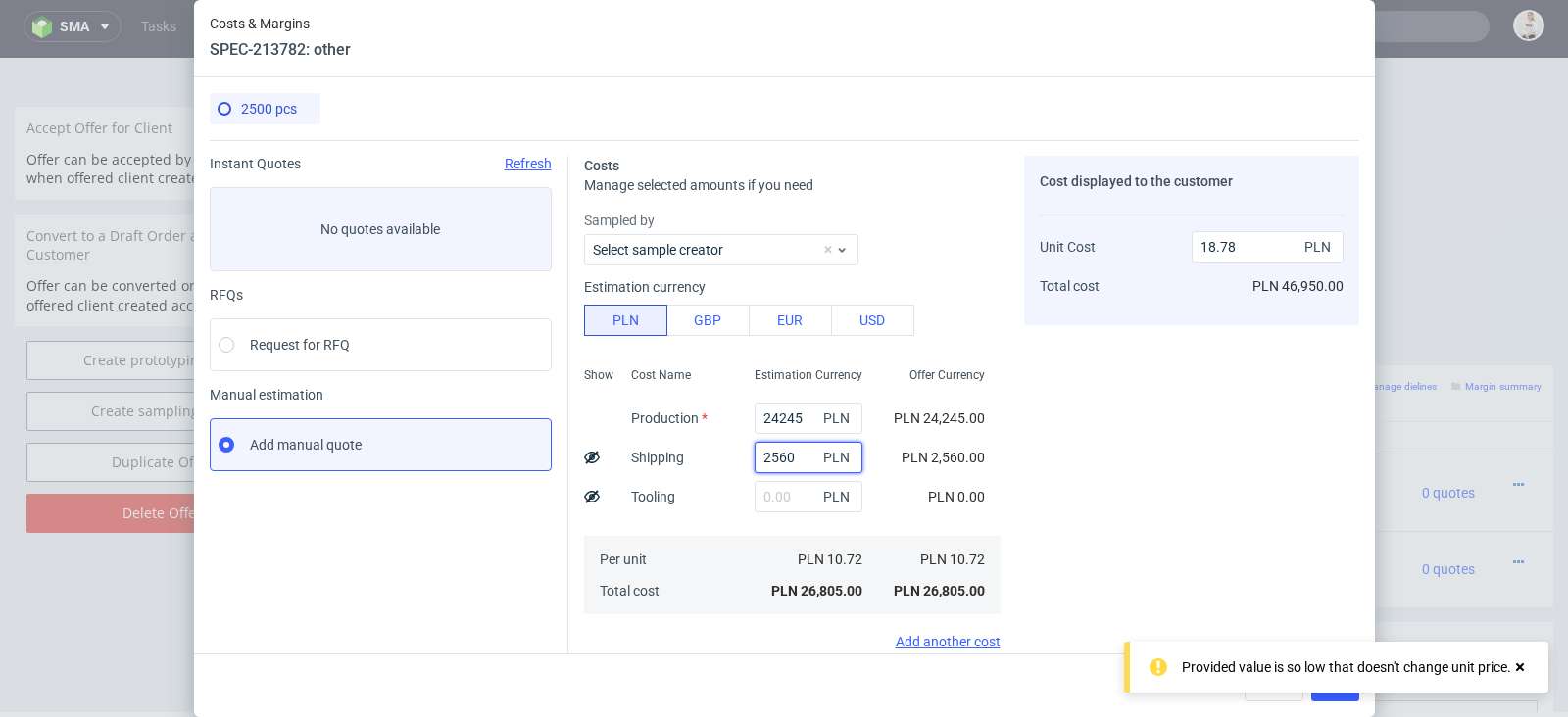 type on "2560" 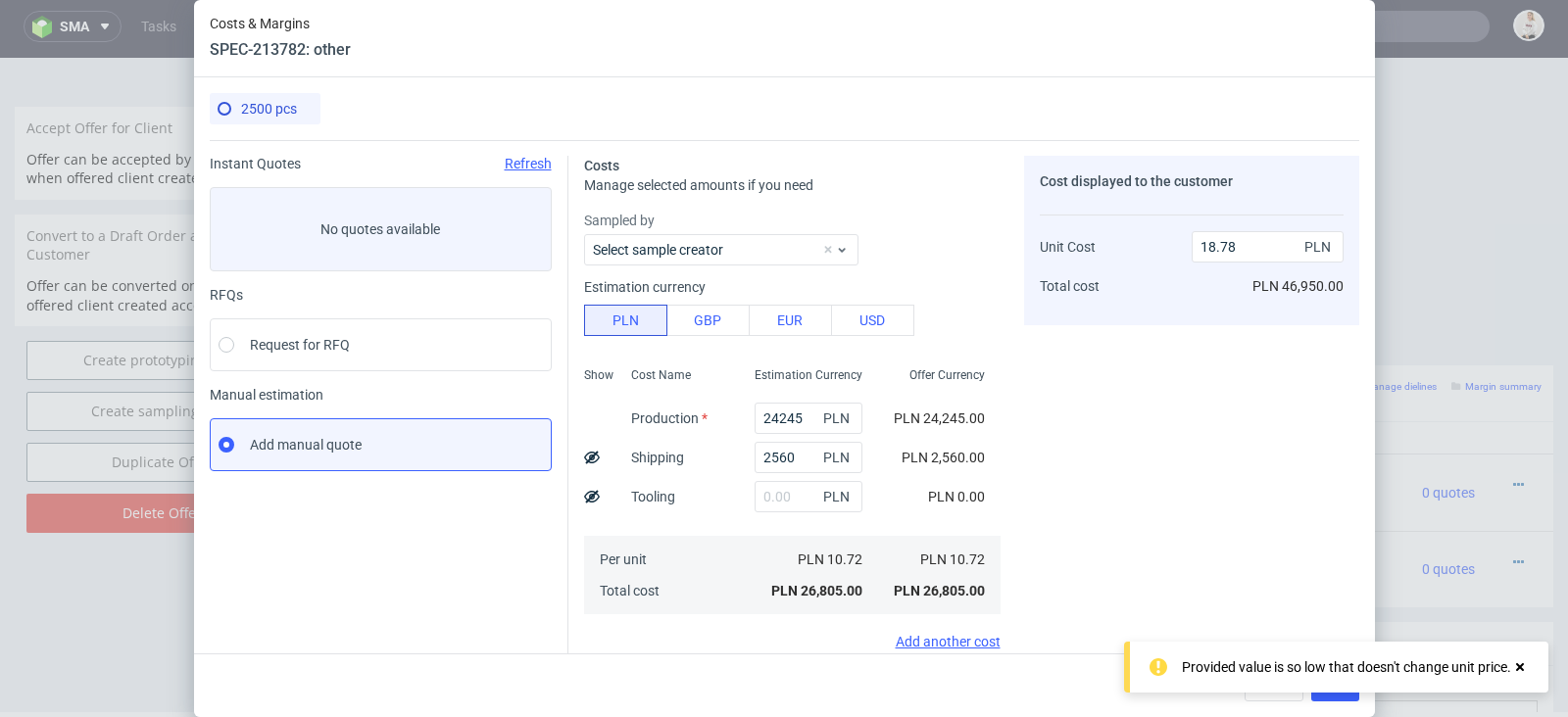 click on "Costs Manage selected amounts if you need Sampled by Select sample creator Estimation currency PLN GBP EUR USD Show Cost Name Production Shipping Tooling Per unit Total cost Estimation Currency 24245 PLN 2560 PLN PLN PLN 10.72 PLN 26,805.00 Offer Currency PLN 24,245.00 PLN 2,560.00 PLN 0.00 PLN 10.72 PLN 26,805.00 Add another cost Margin Choose margin for selected pricing You’ve edited Order cost, remember to re-calculate recommended margins Choose margin Gross margin 42.91 % Re-calculate PLN 20,147.18 Recommended margins Minimum : 39.73% Average : 42.91% Maximum : 46.34% Cost displayed to the customer Unit Cost Total cost 18.78 PLN PLN 46,950.00" at bounding box center [963, 534] 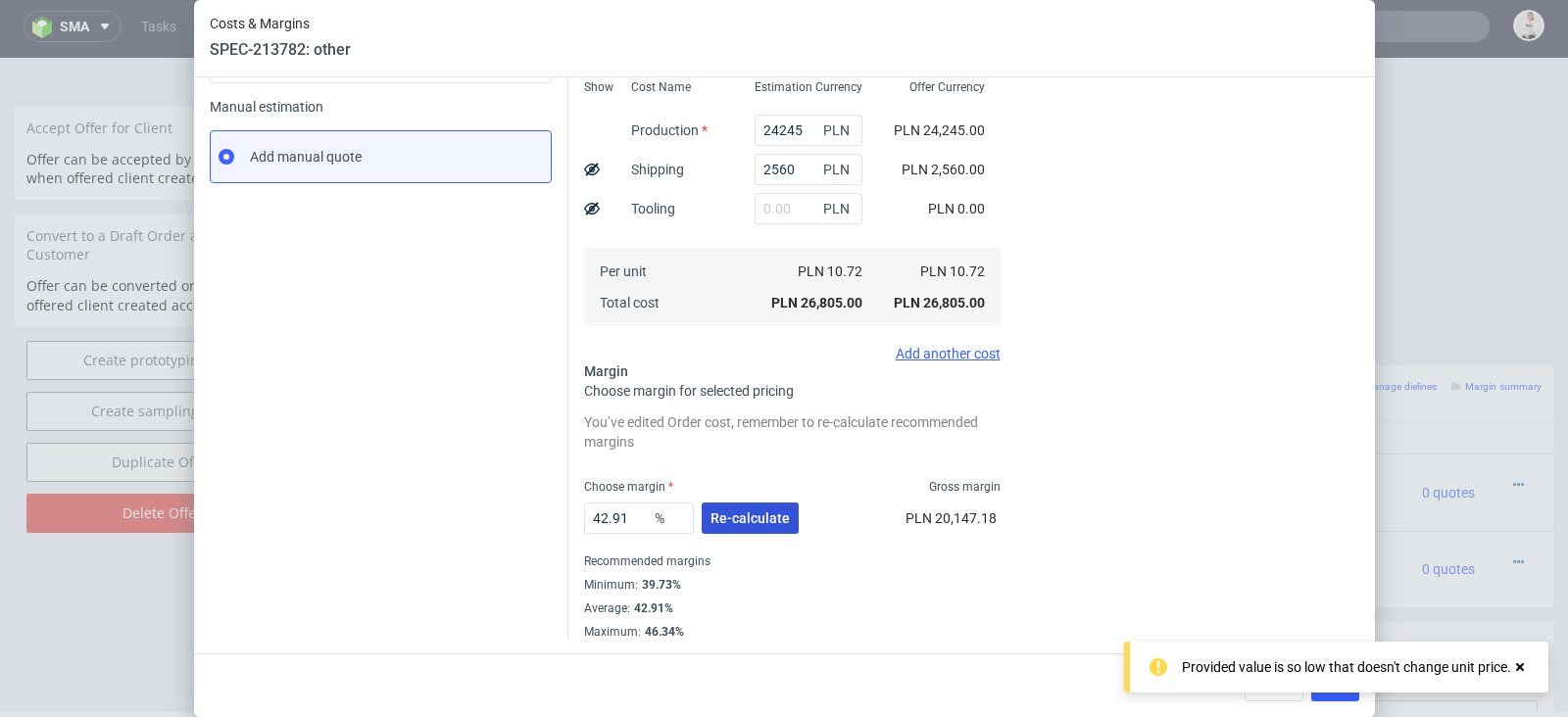 click on "Re-calculate" at bounding box center [750, 518] 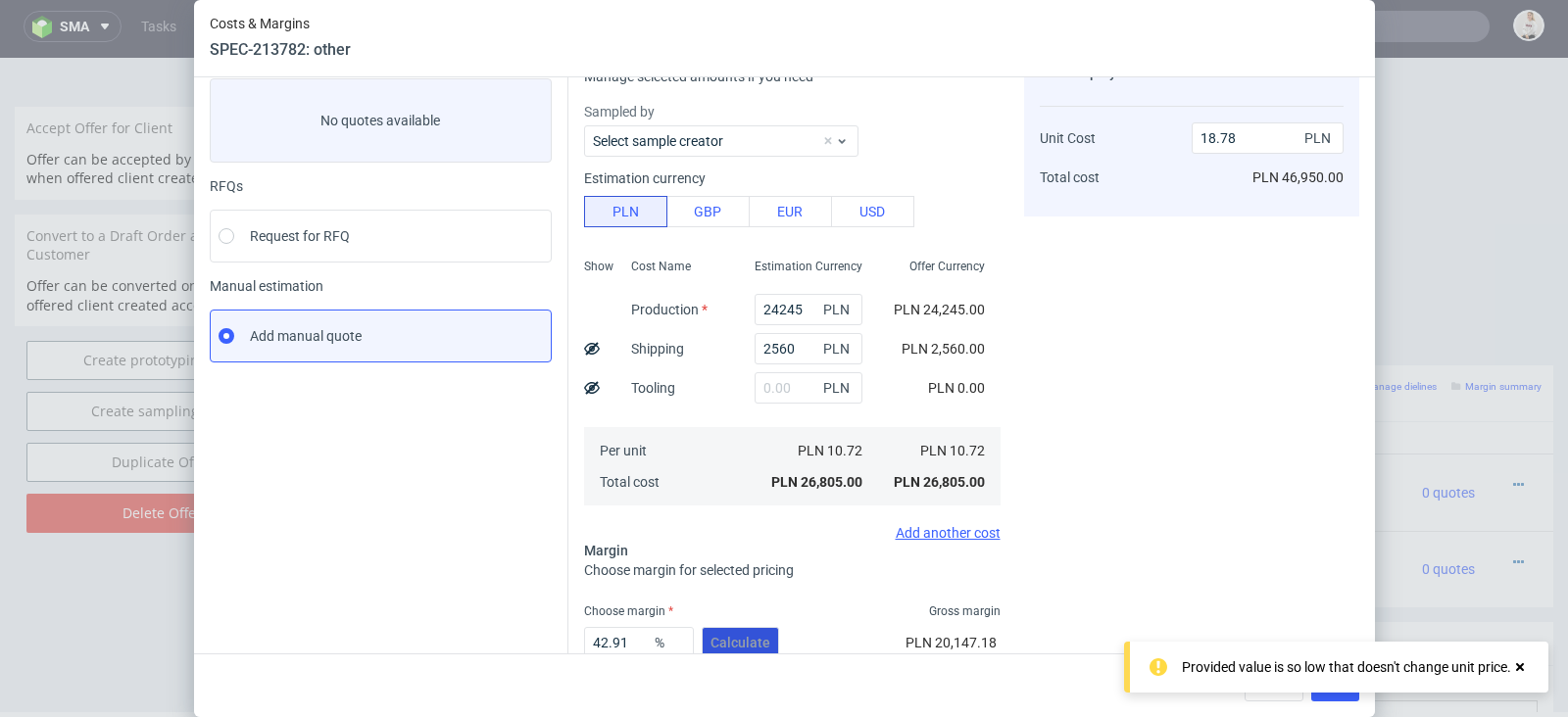scroll, scrollTop: 0, scrollLeft: 0, axis: both 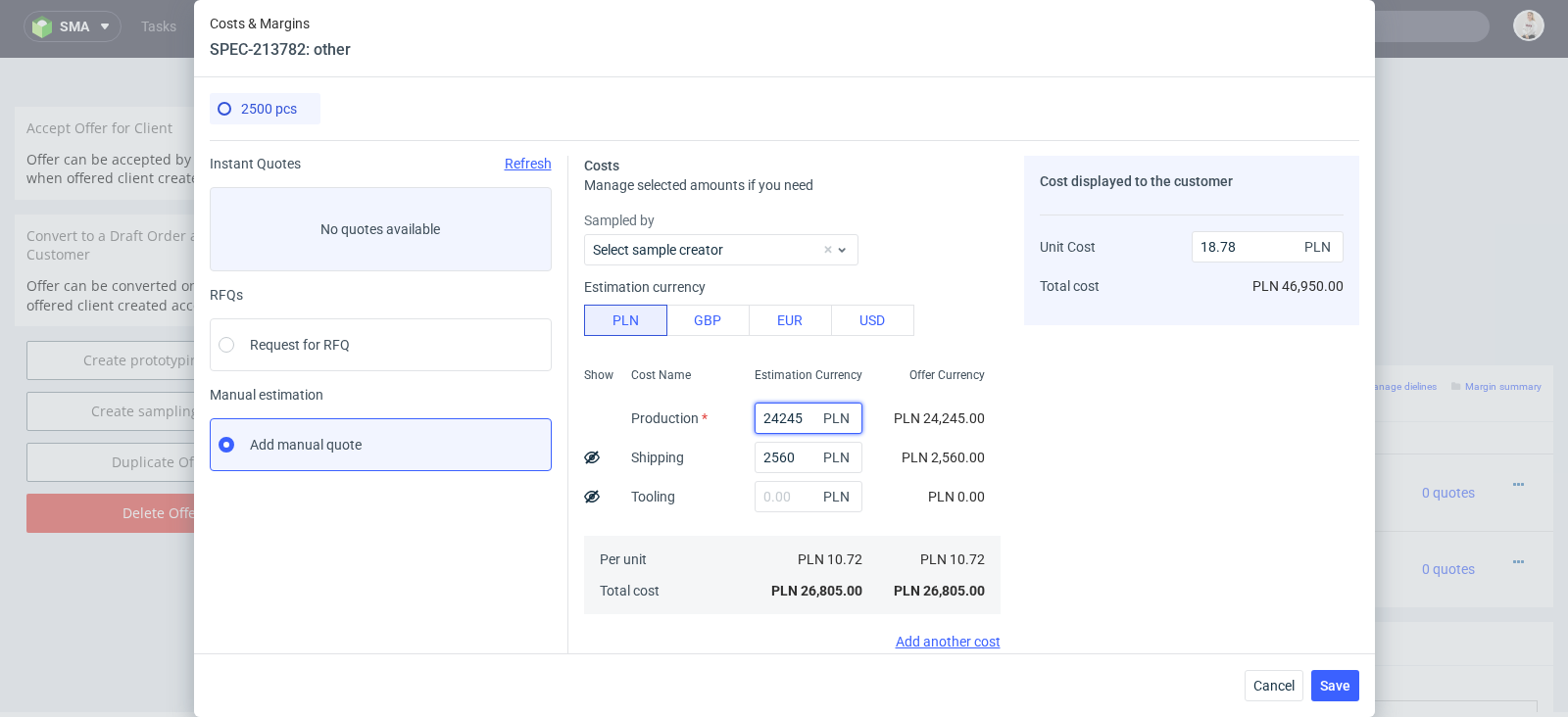 drag, startPoint x: 805, startPoint y: 411, endPoint x: 644, endPoint y: 388, distance: 162.6346 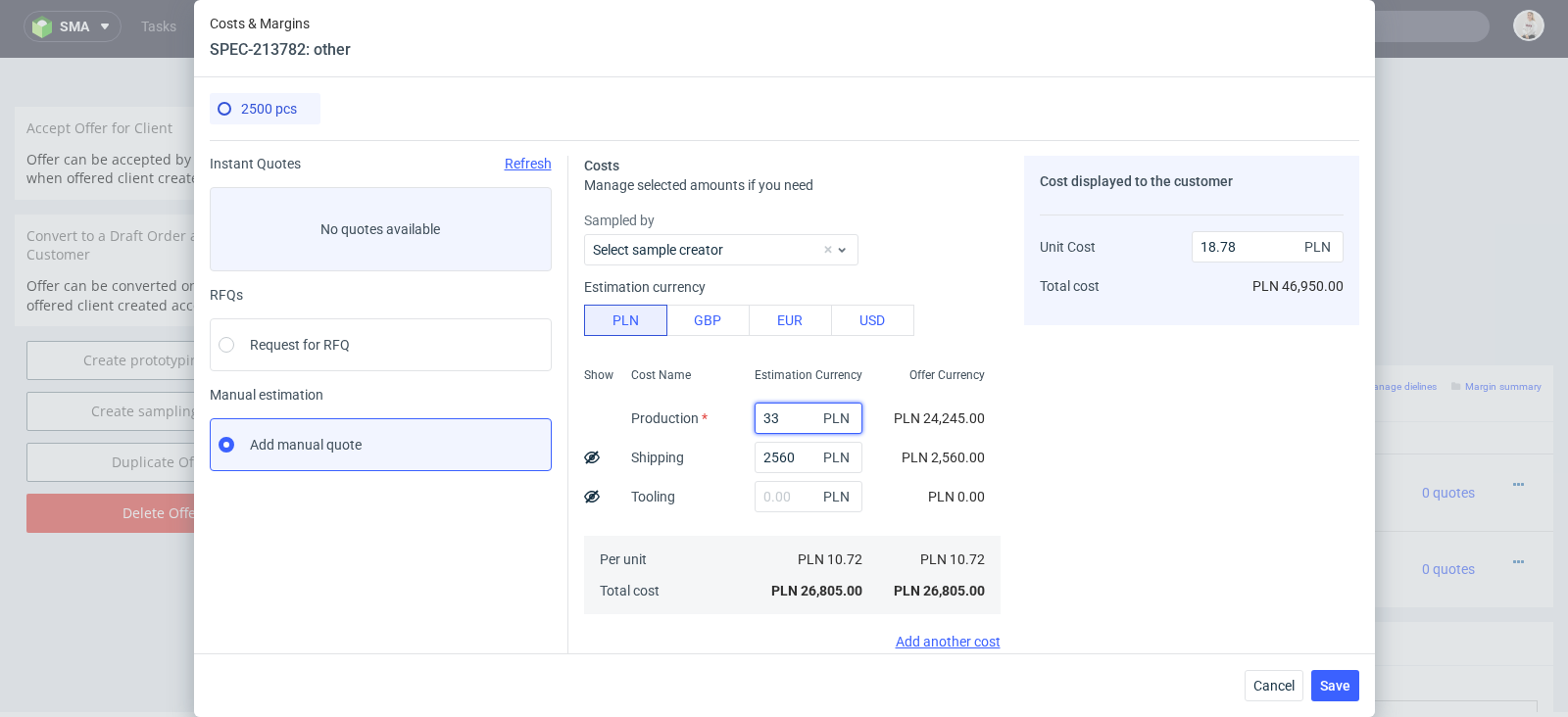 type on "330" 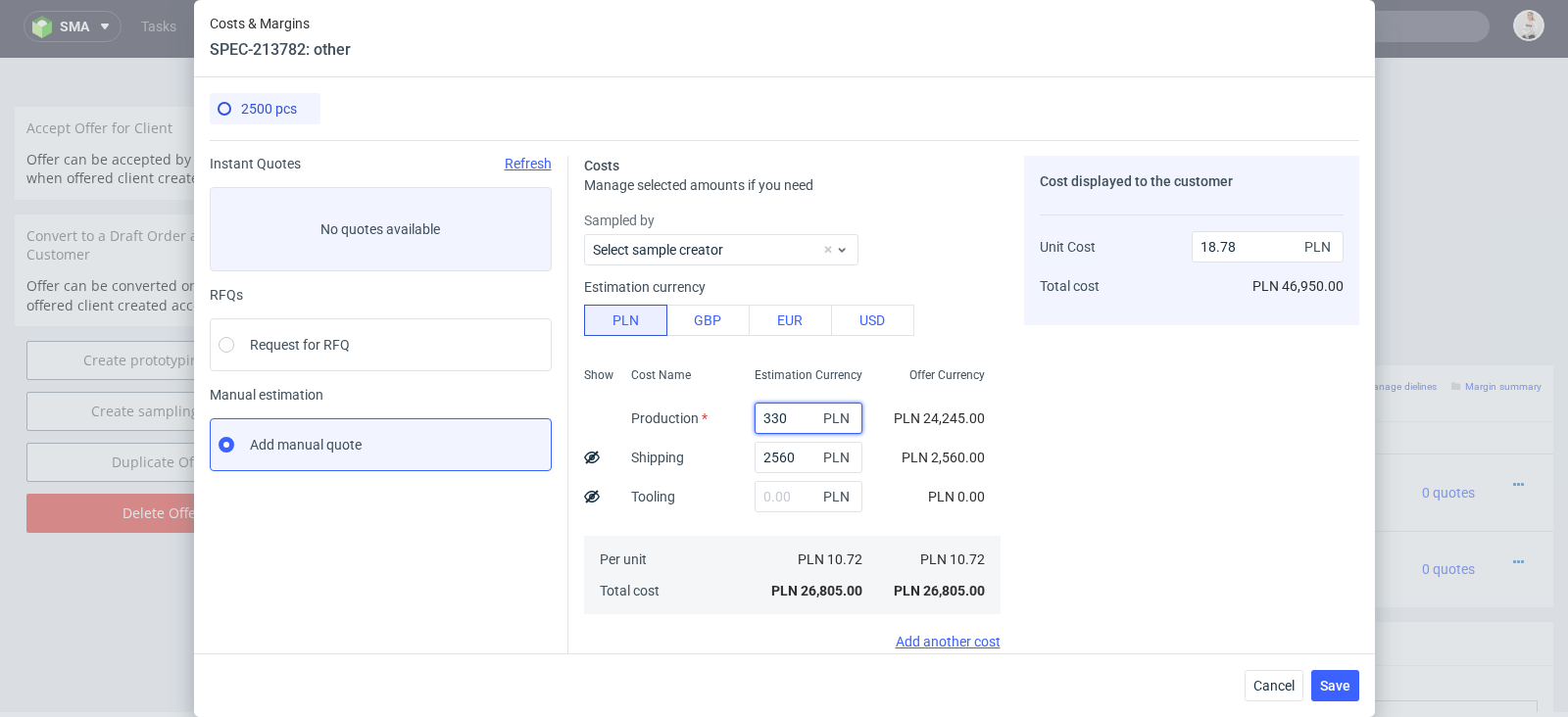 type on "2.02" 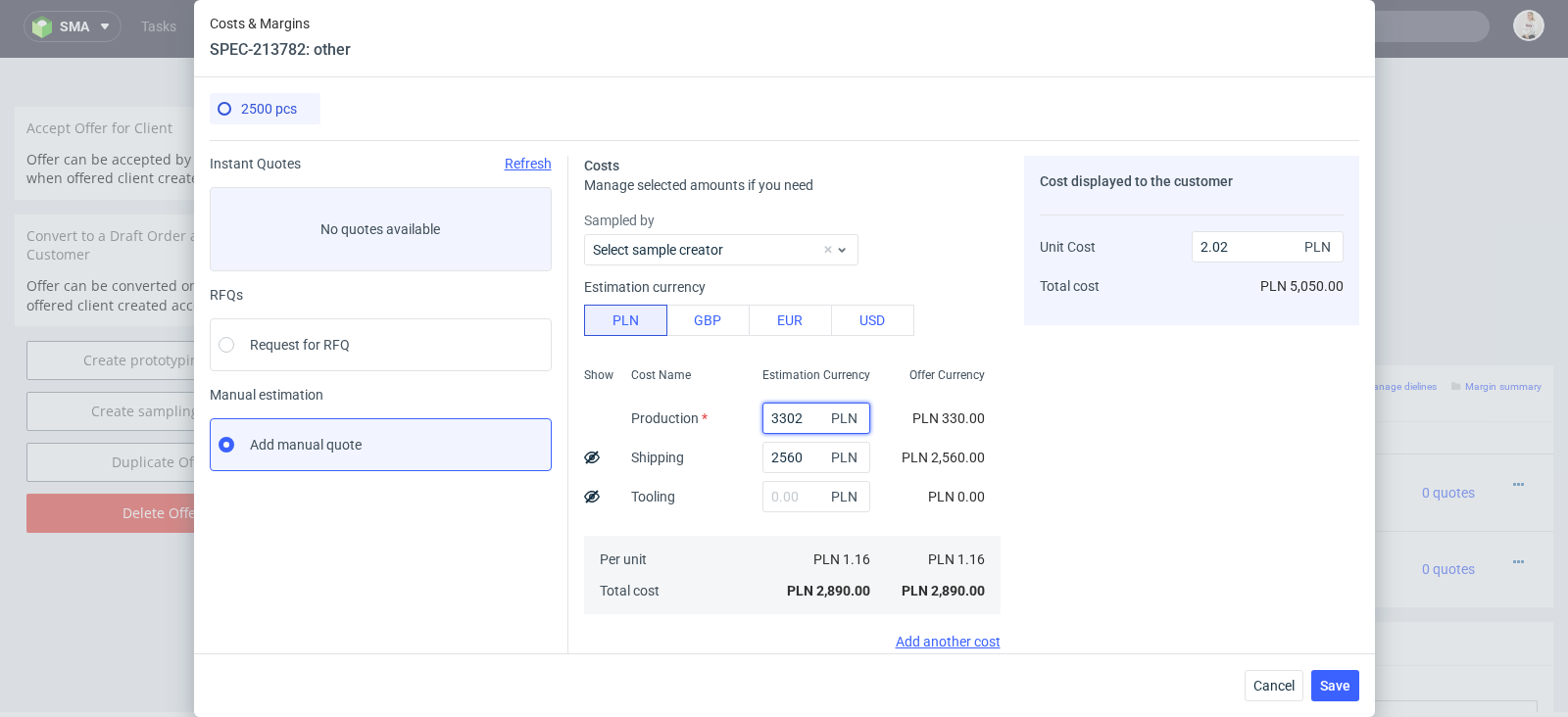 type on "33025" 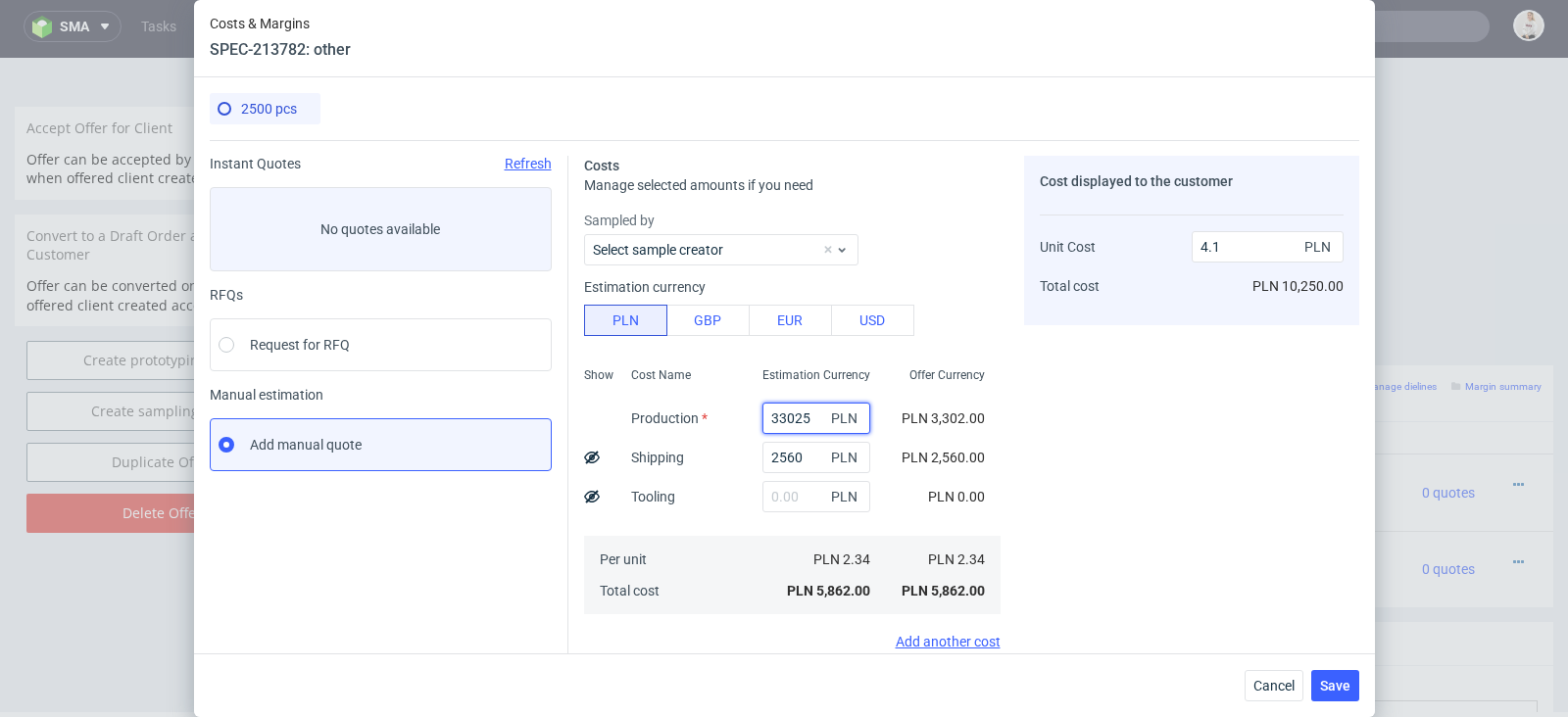 type on "24.93" 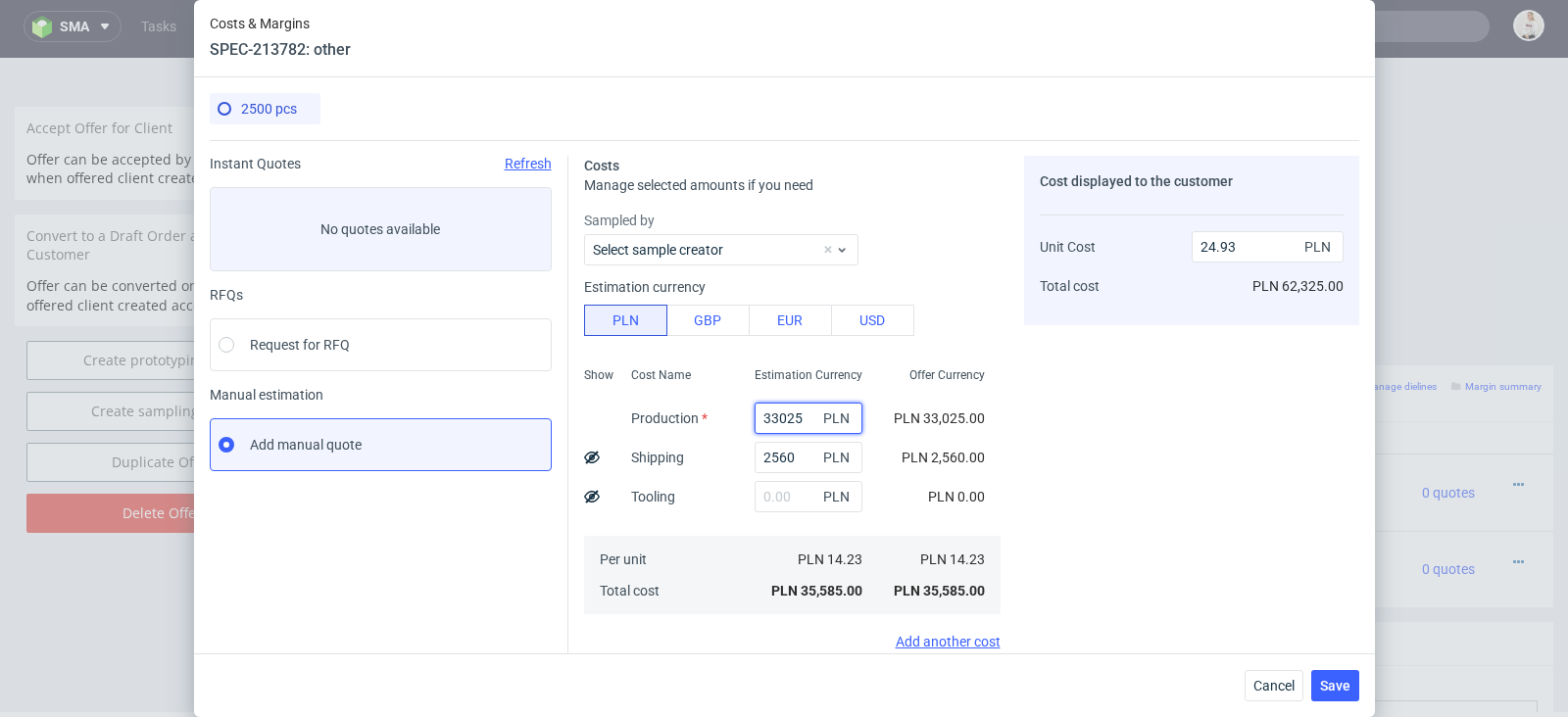 type on "33025" 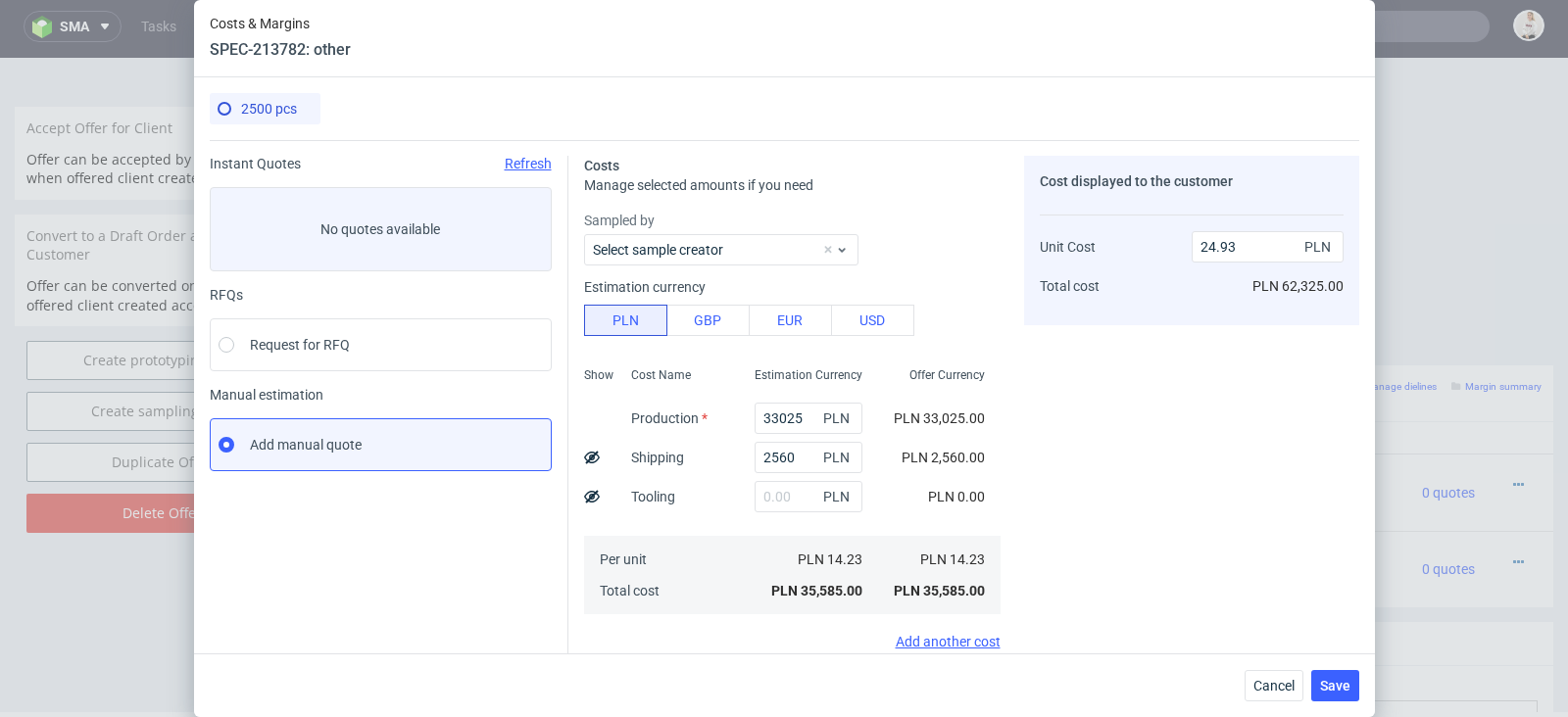 click on "PLN 0.00" at bounding box center [956, 497] 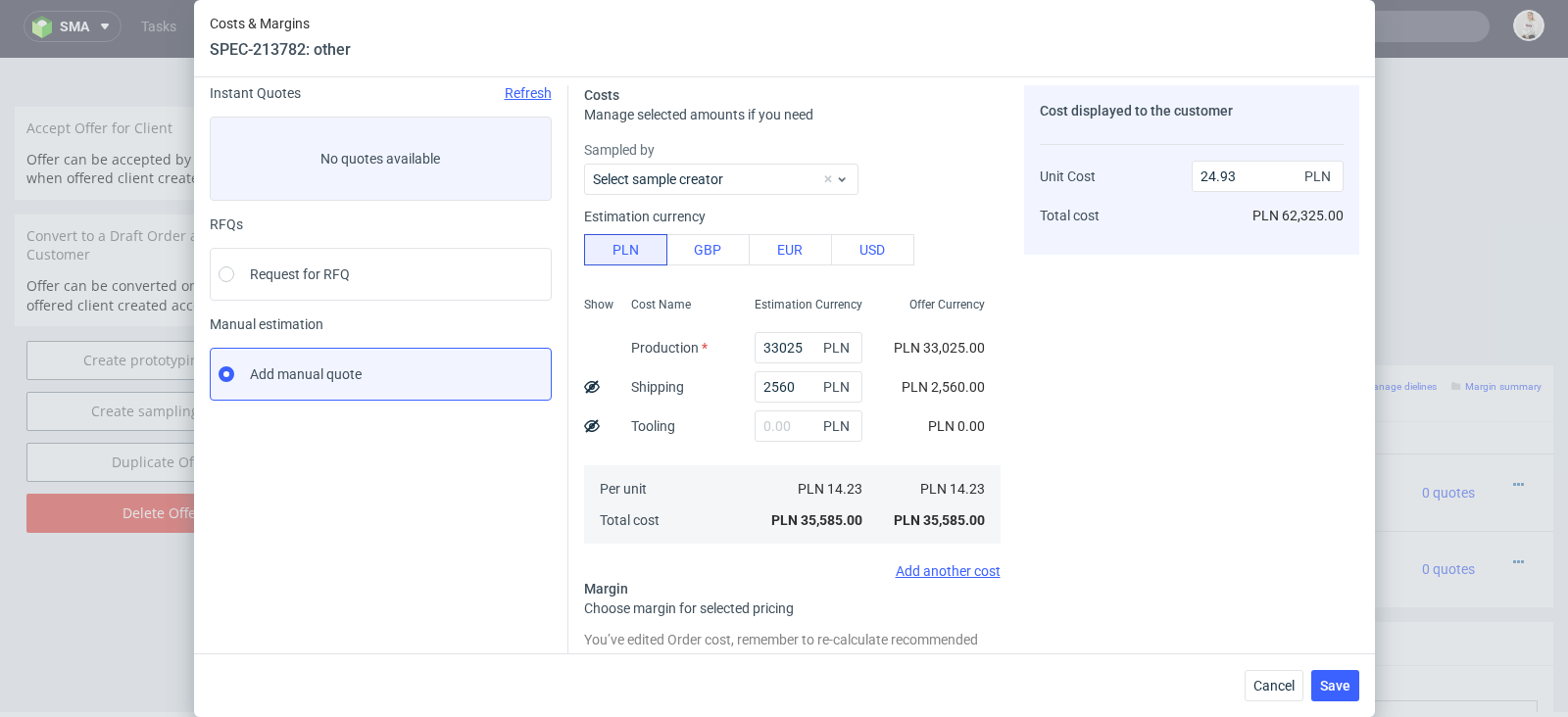 scroll, scrollTop: 233, scrollLeft: 0, axis: vertical 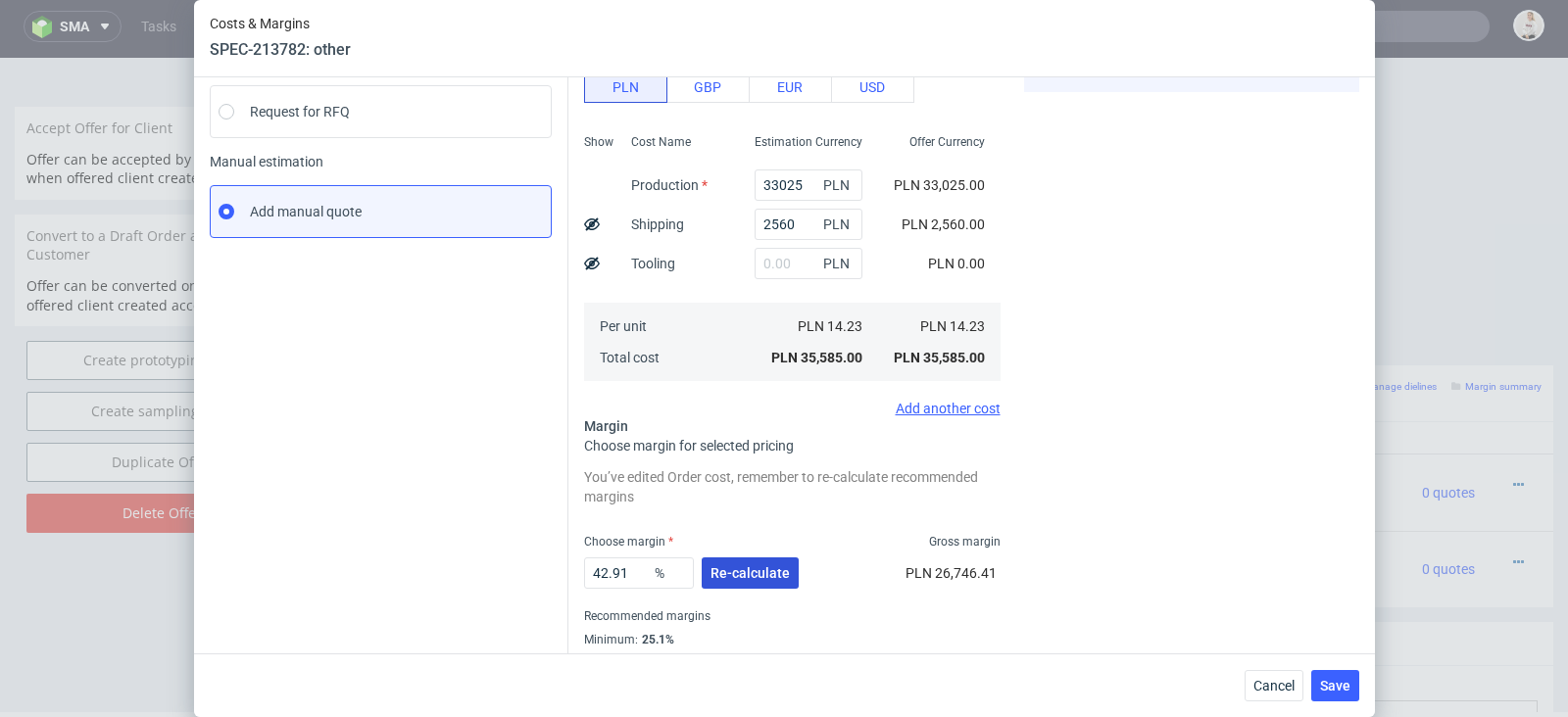 click on "Re-calculate" at bounding box center [750, 573] 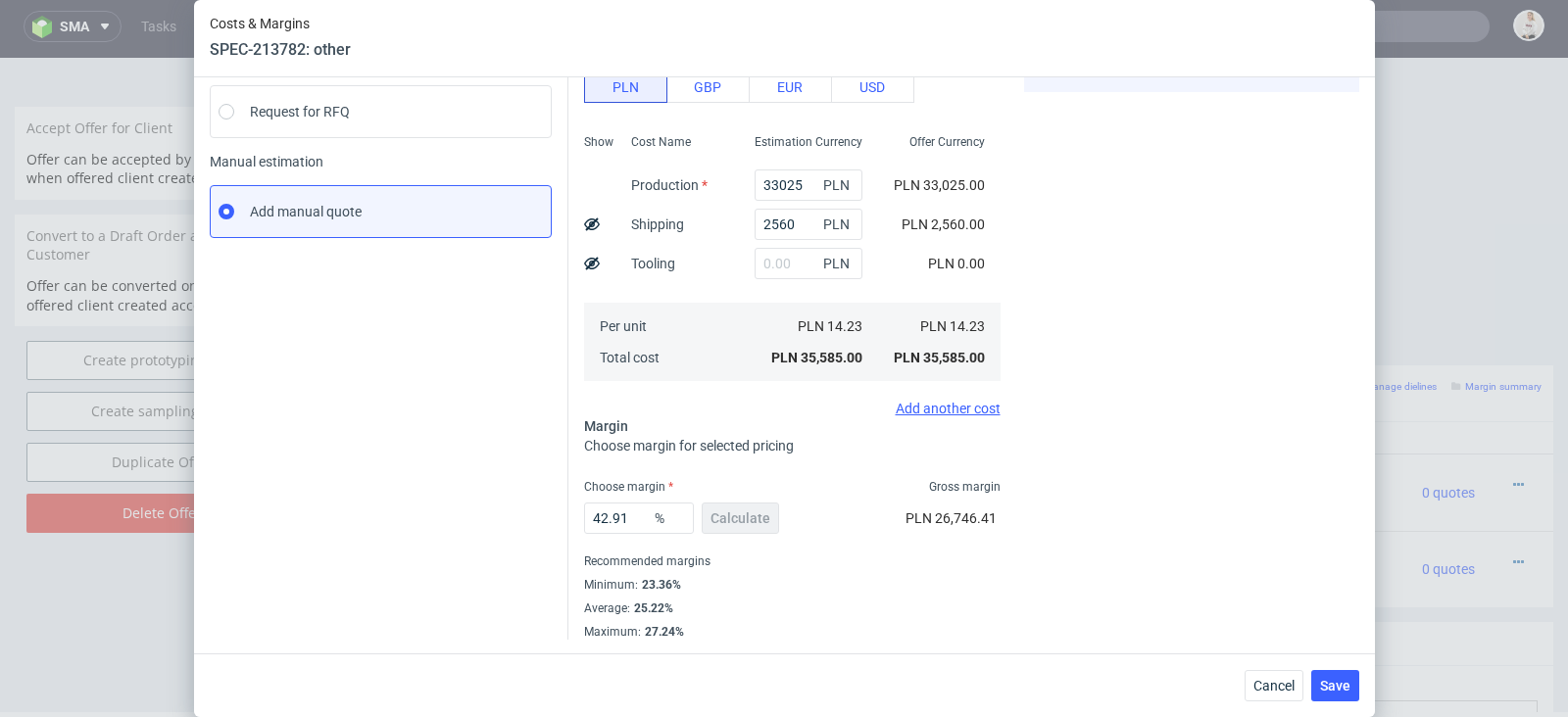 scroll, scrollTop: 233, scrollLeft: 0, axis: vertical 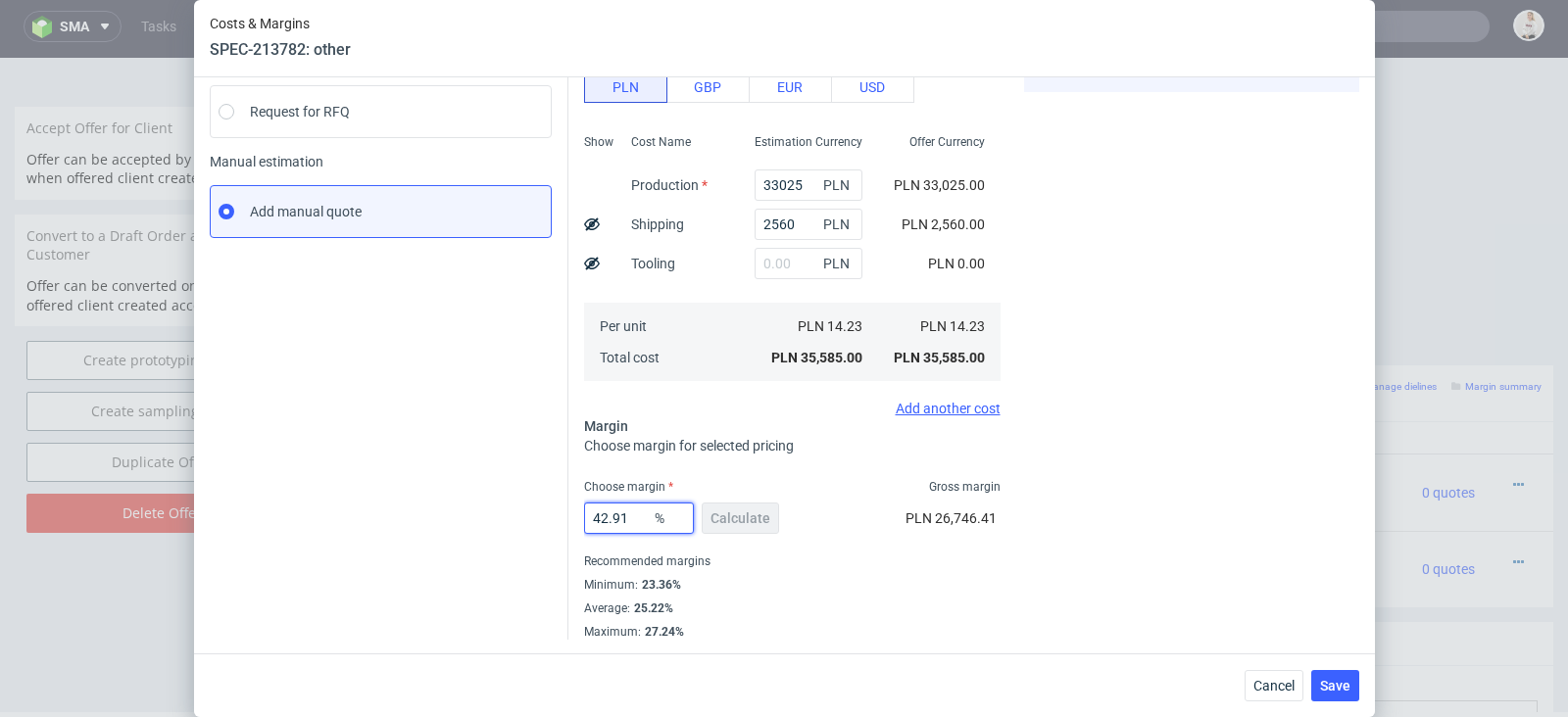 drag, startPoint x: 636, startPoint y: 517, endPoint x: 514, endPoint y: 504, distance: 122.69067 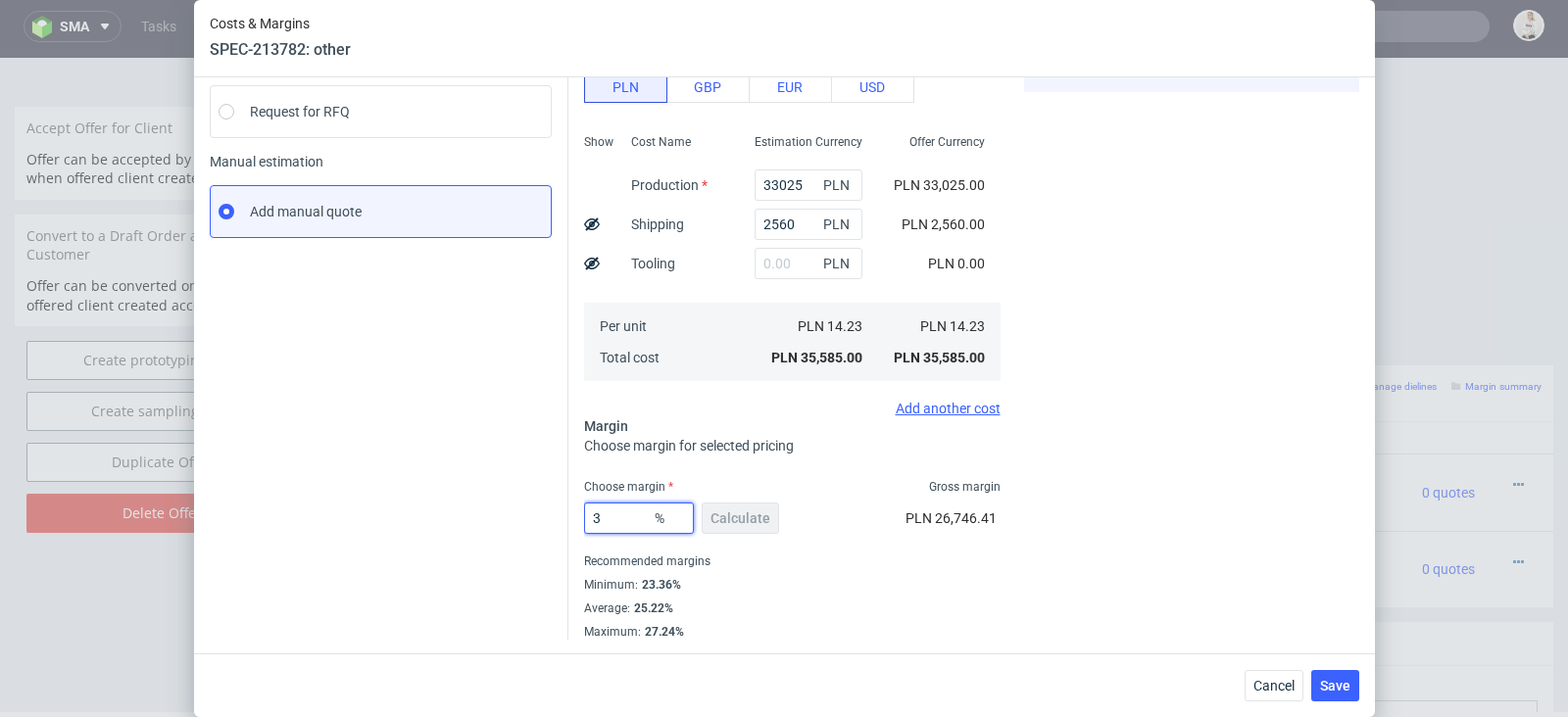 type on "35" 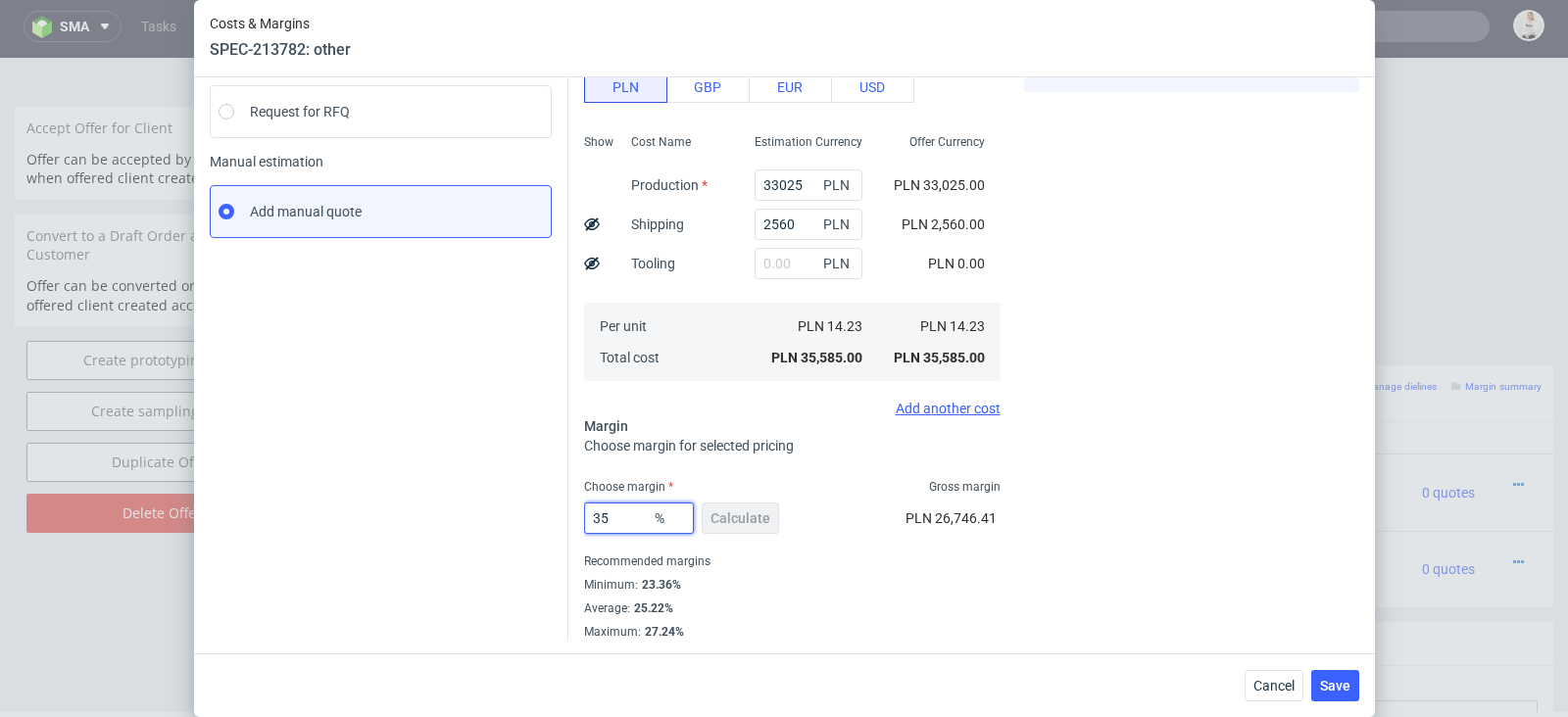 type on "21.89" 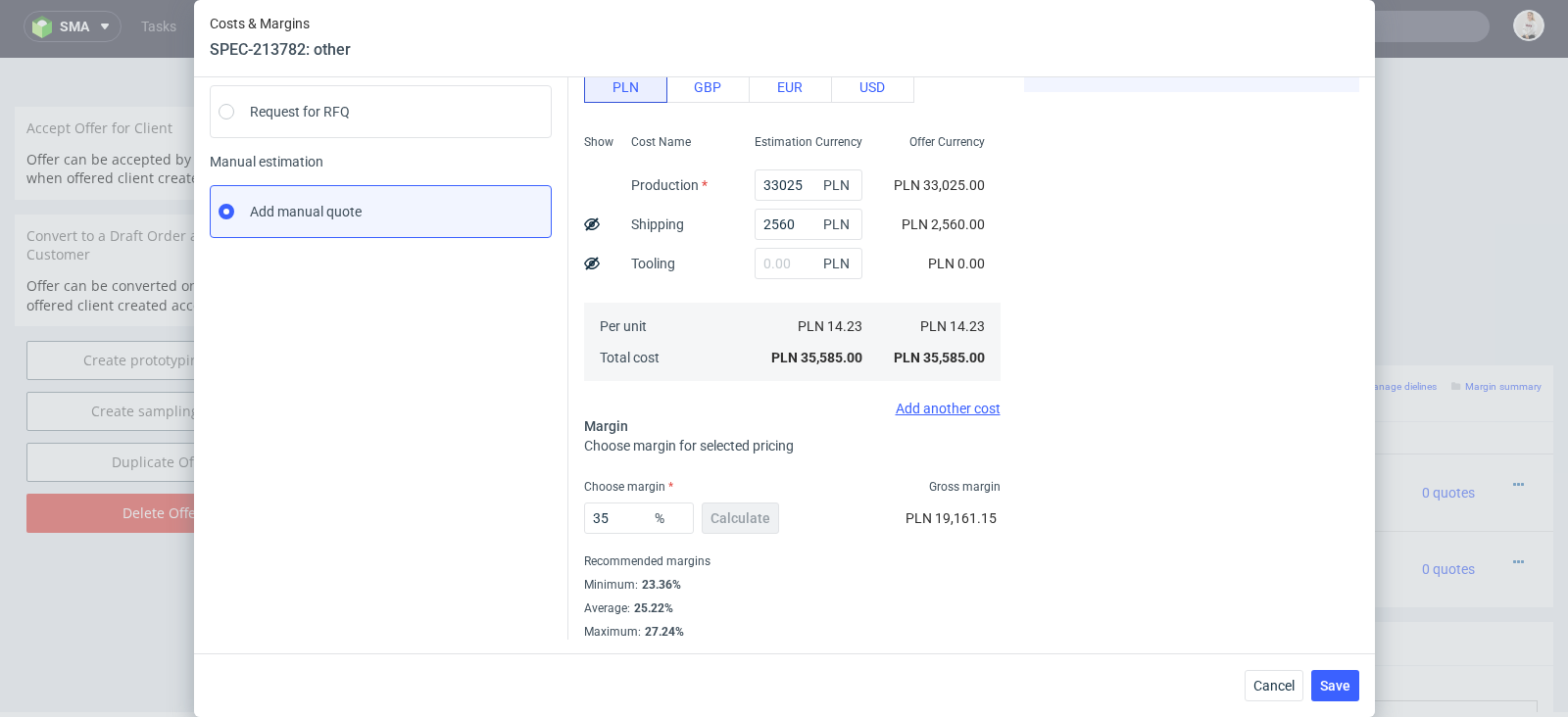 click on "Minimum : 23.36%" at bounding box center (792, 585) 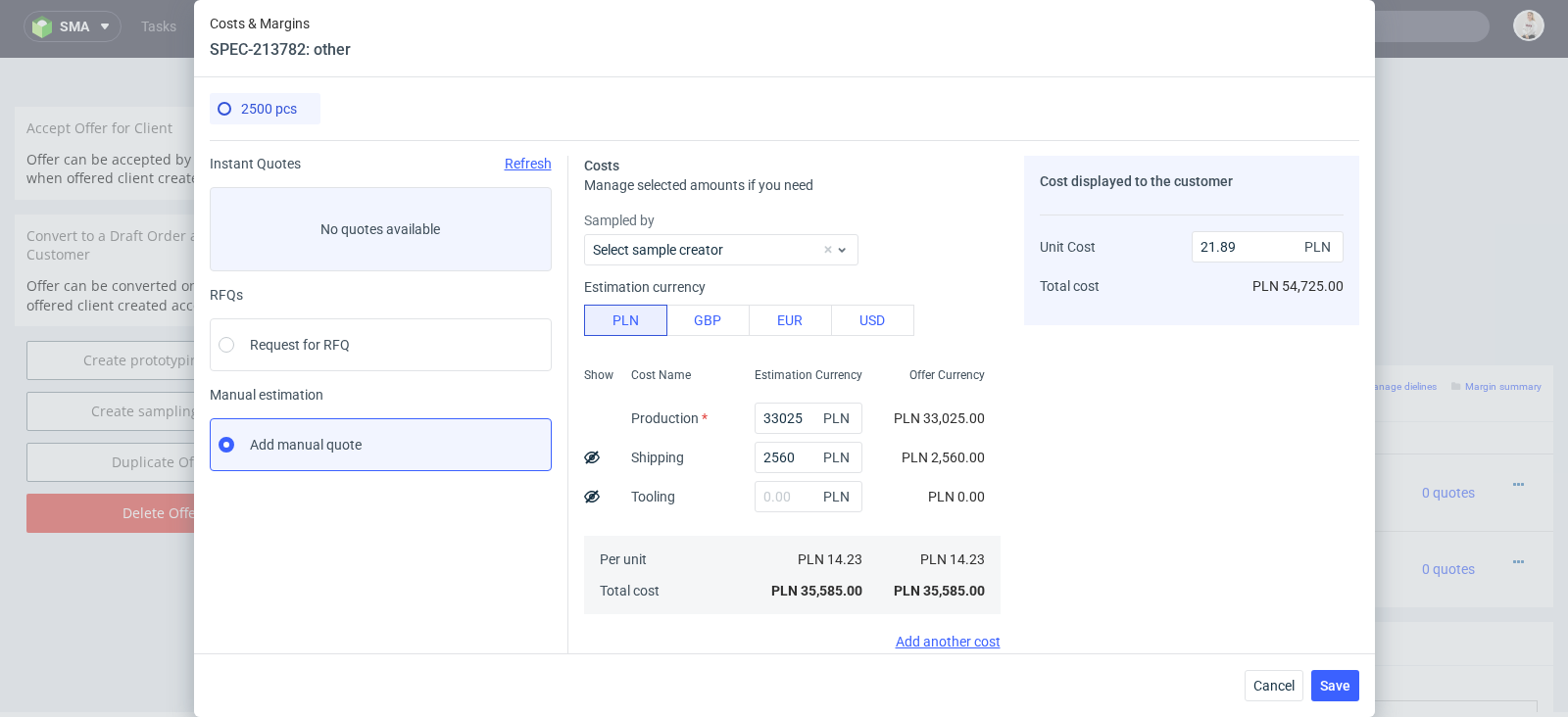 scroll, scrollTop: 233, scrollLeft: 0, axis: vertical 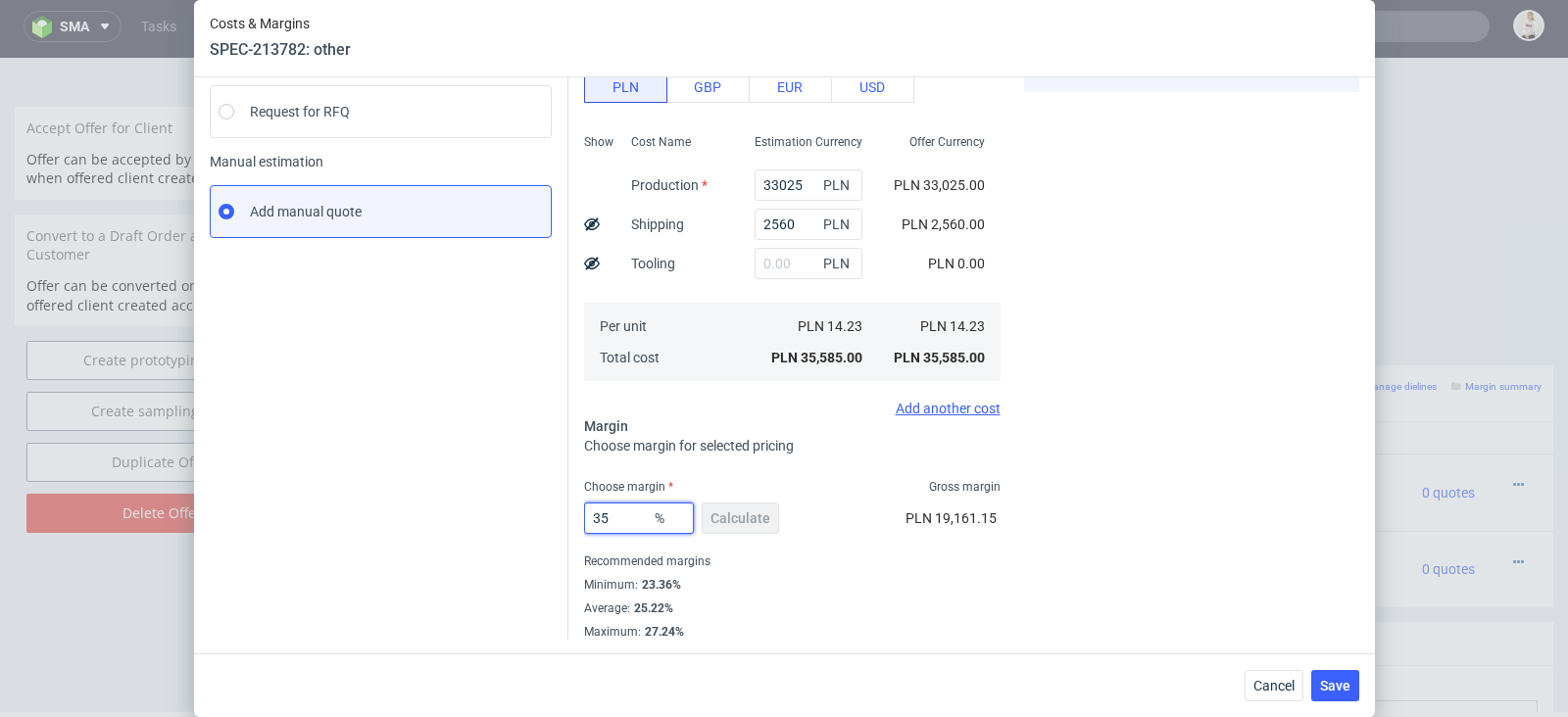 click on "35" at bounding box center (639, 518) 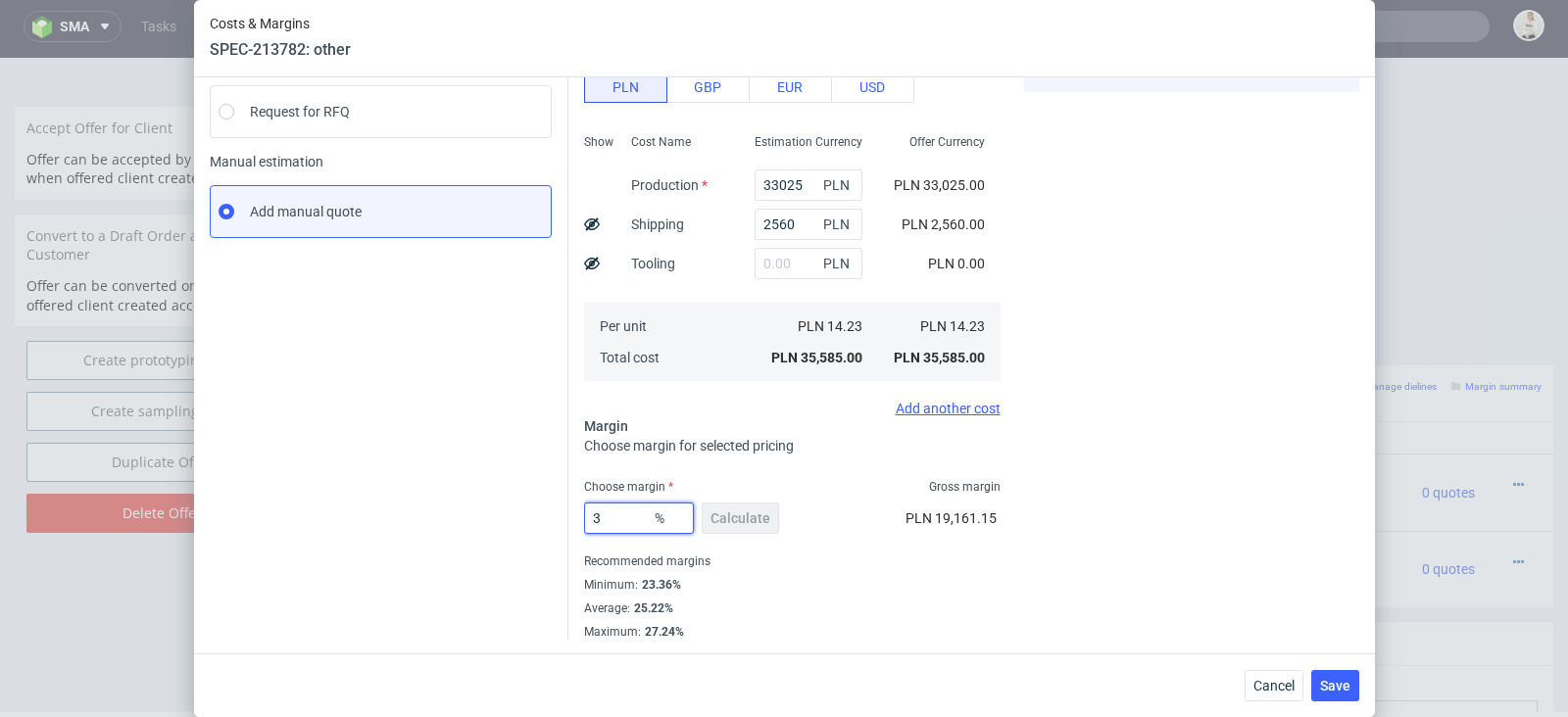 type on "37" 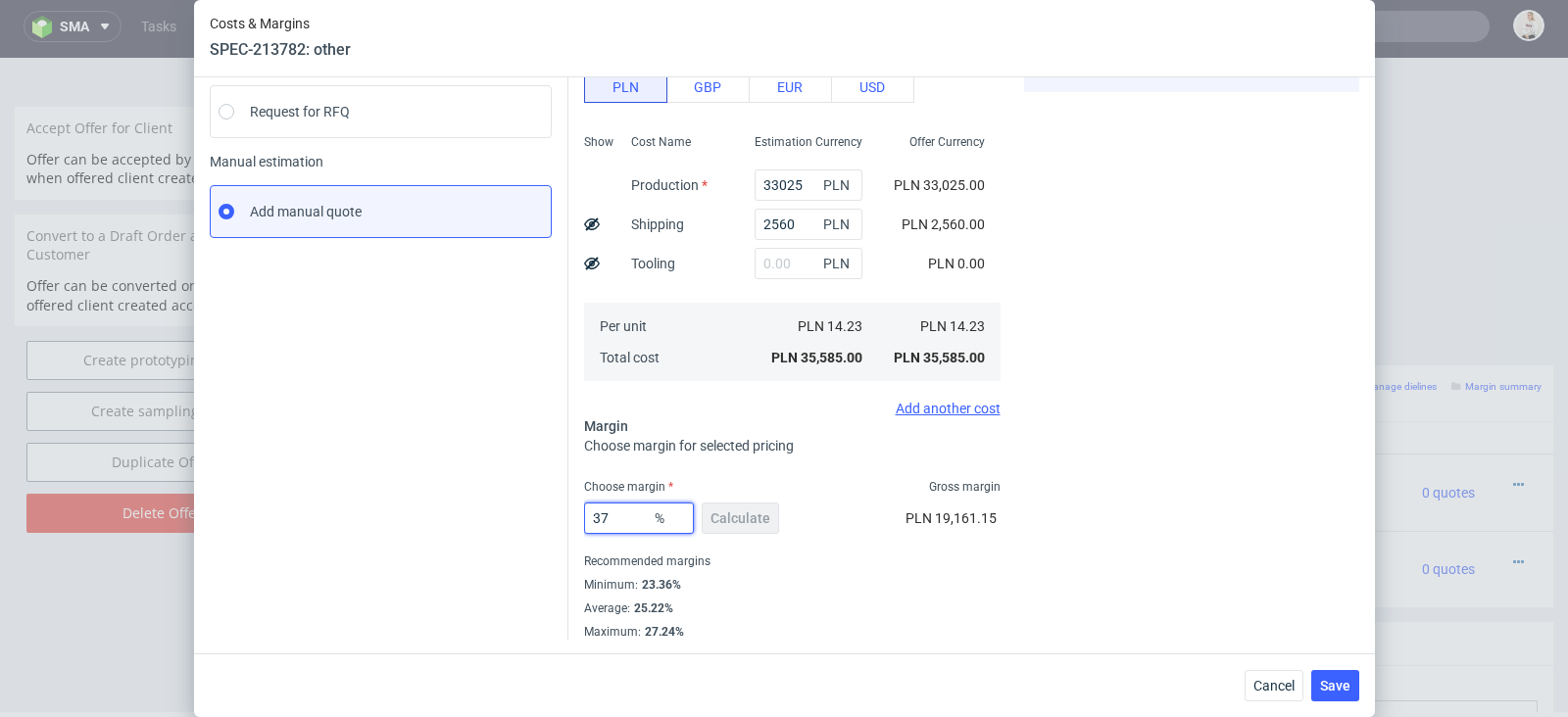 type on "22.59" 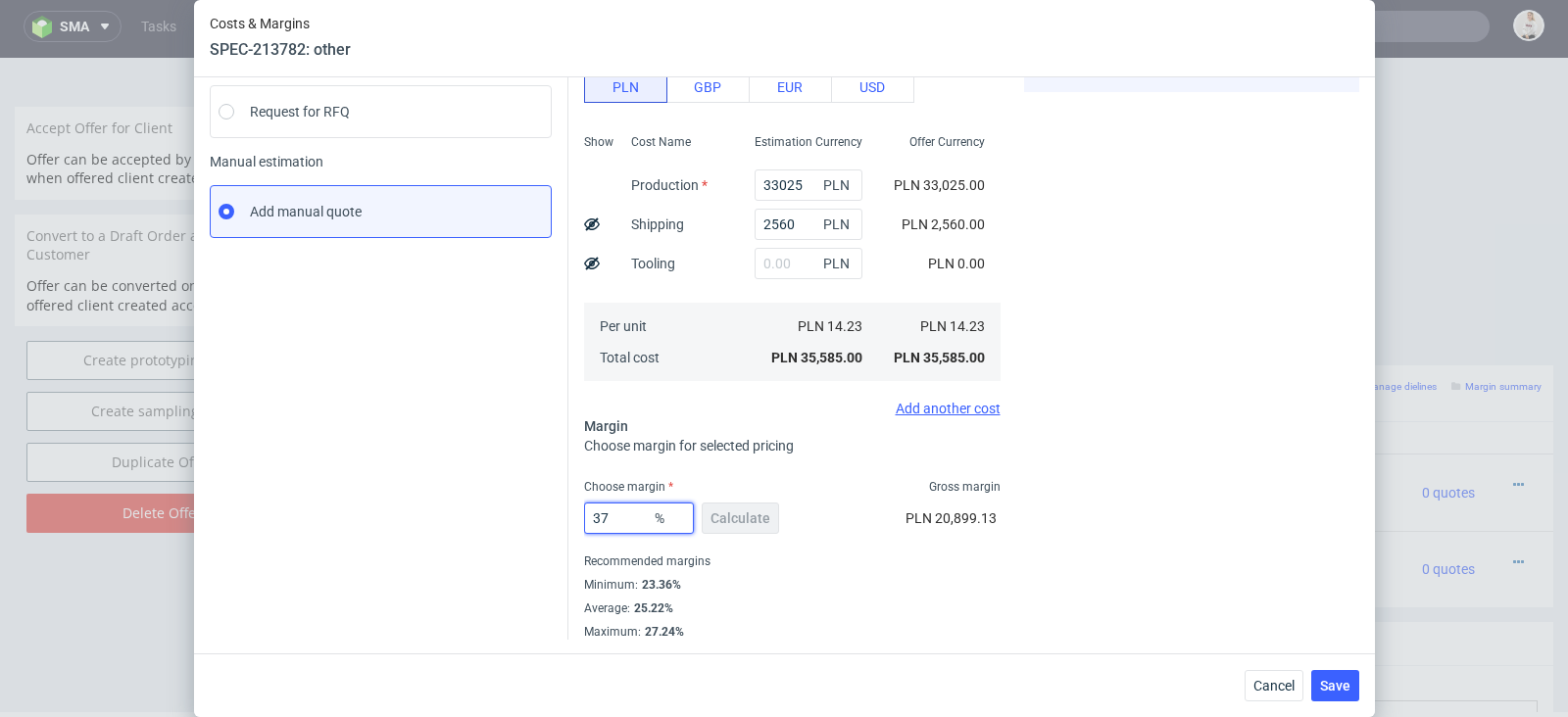 type on "37" 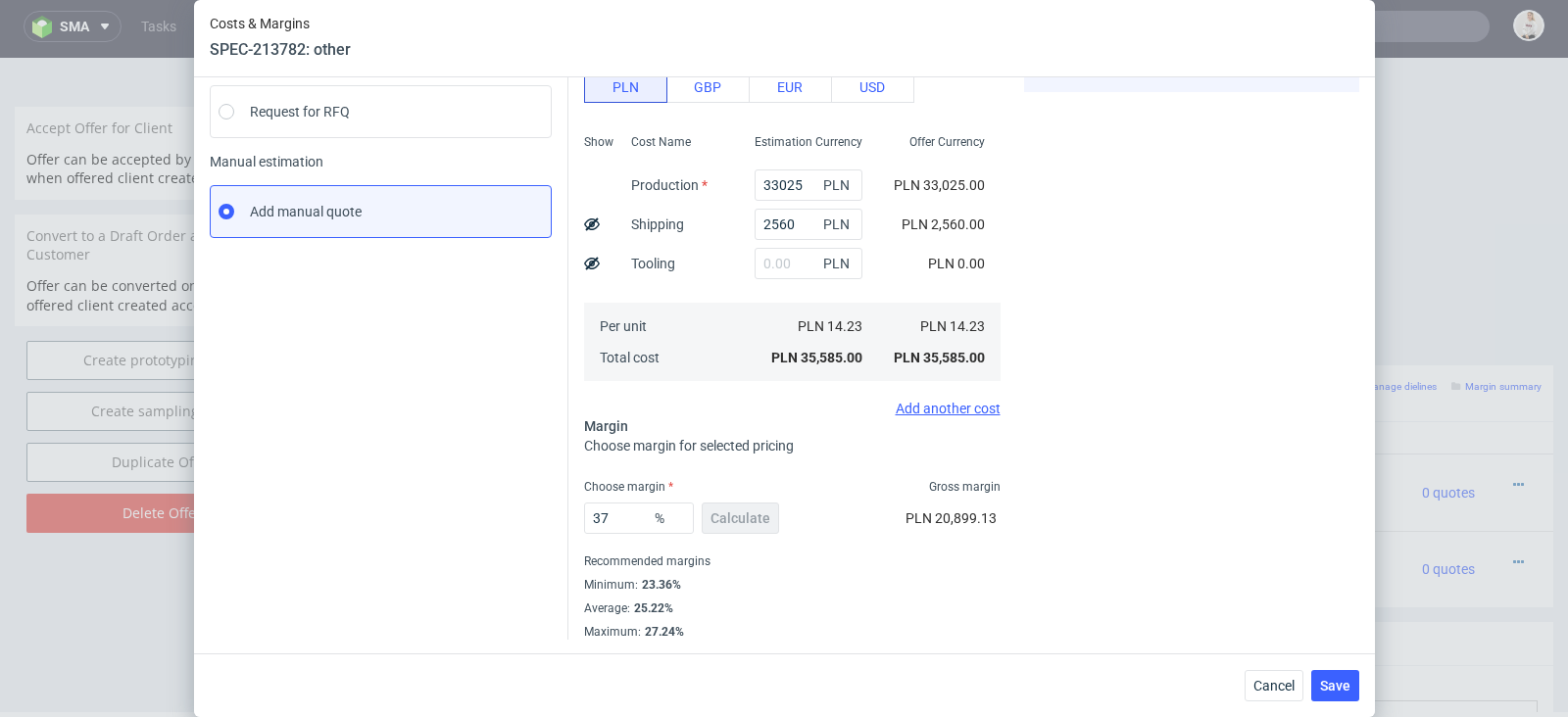 click on "Costs Manage selected amounts if you need Sampled by Select sample creator Estimation currency PLN GBP EUR USD Show Cost Name Production Shipping Tooling Per unit Total cost Estimation Currency 33025 PLN 2560 PLN PLN PLN 14.23 PLN 35,585.00 Offer Currency PLN 33,025.00 PLN 2,560.00 PLN 0.00 PLN 14.23 PLN 35,585.00 Add another cost Margin Choose margin for selected pricing Choose margin Gross margin 37 % Calculate PLN 20,899.13 Recommended margins Minimum : 23.36% Average : 25.22% Maximum : 27.24% Cost displayed to the customer Unit Cost Total cost 22.59 PLN PLN 56,475.00" at bounding box center [963, 273] 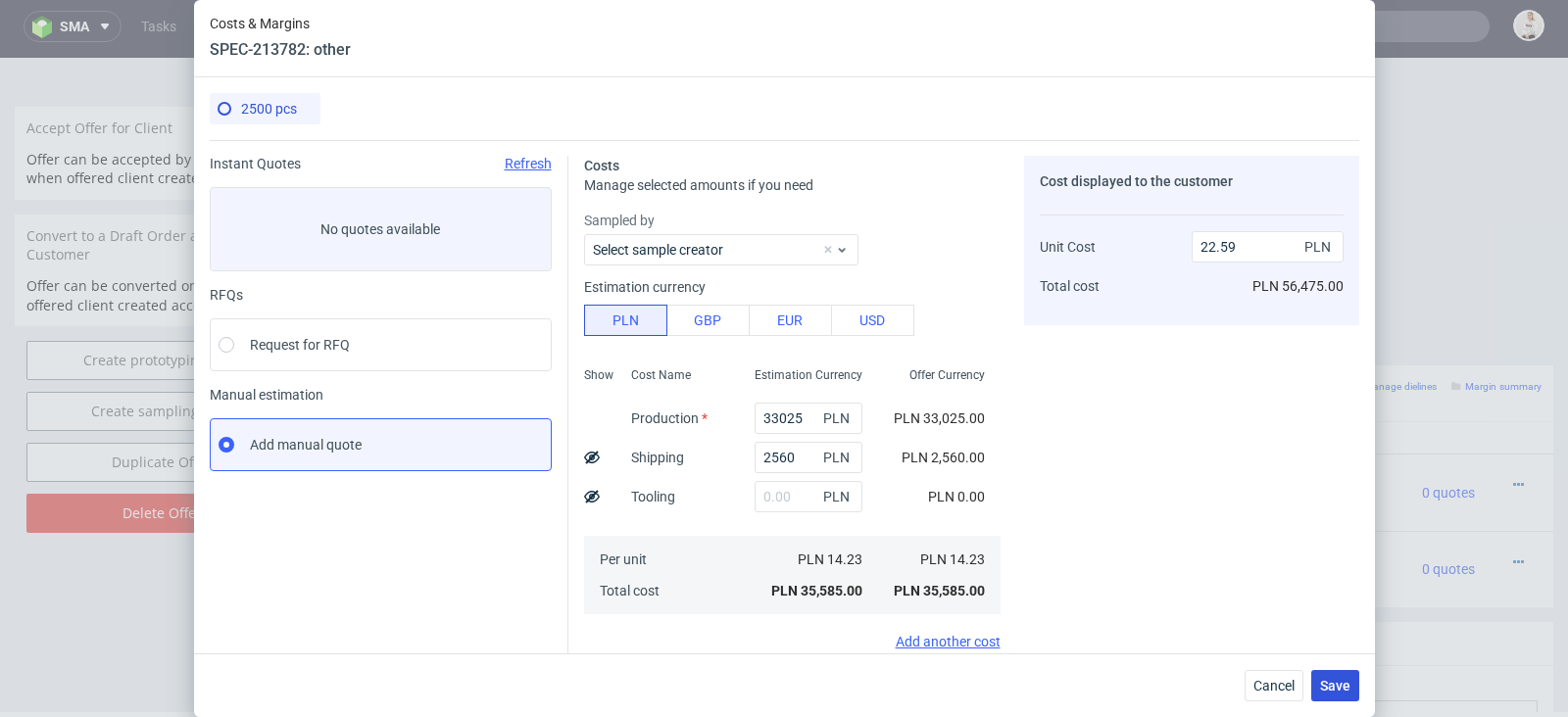 click on "Save" at bounding box center [1335, 686] 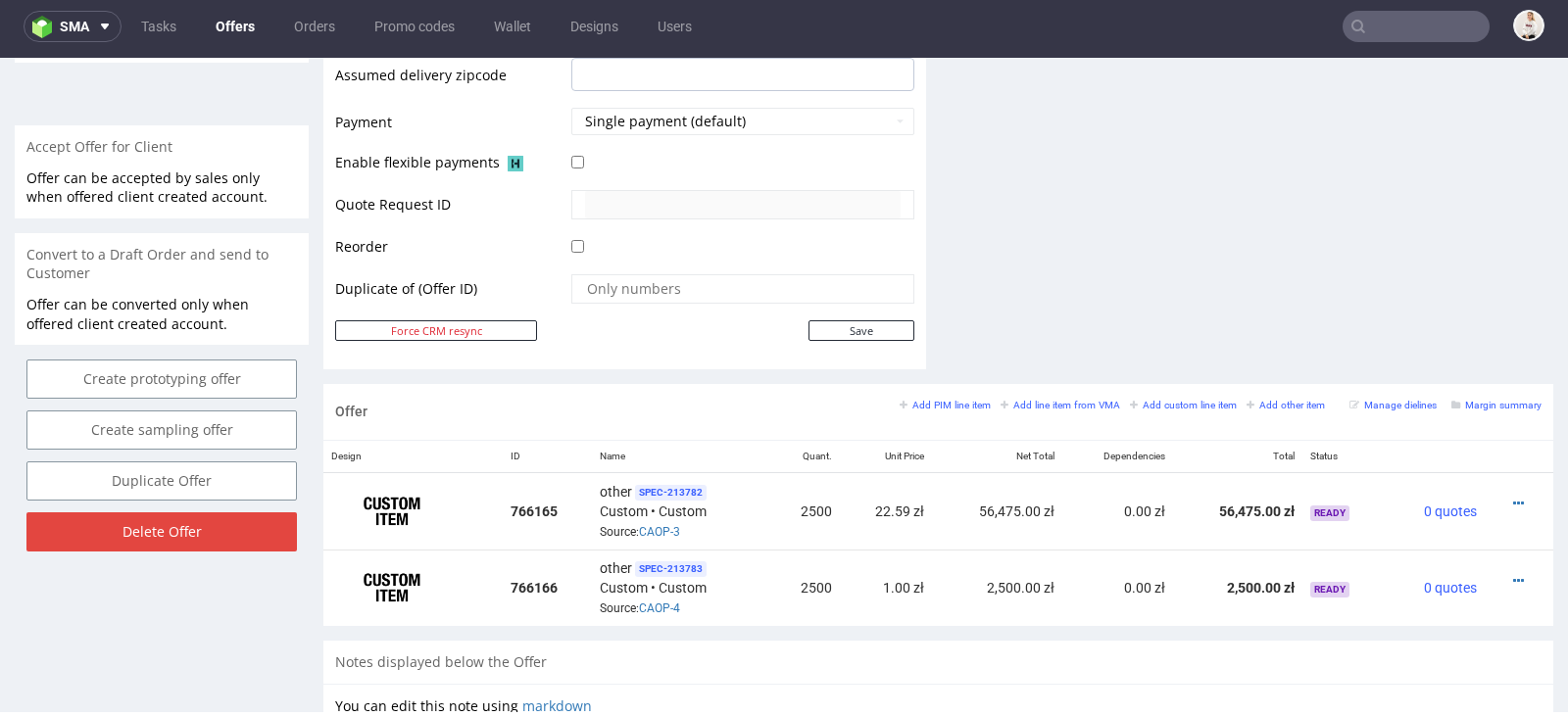 scroll, scrollTop: 1246, scrollLeft: 0, axis: vertical 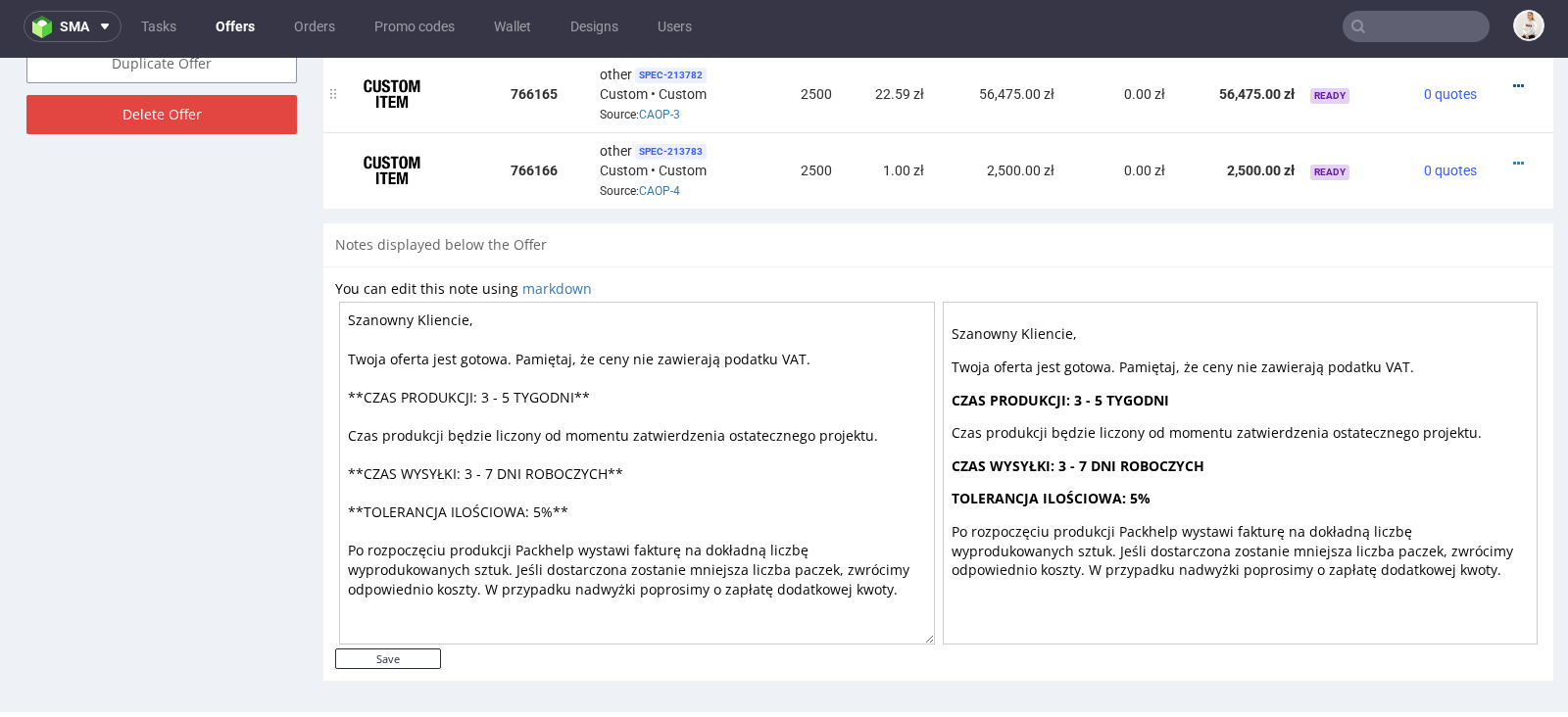 click at bounding box center [1518, 86] 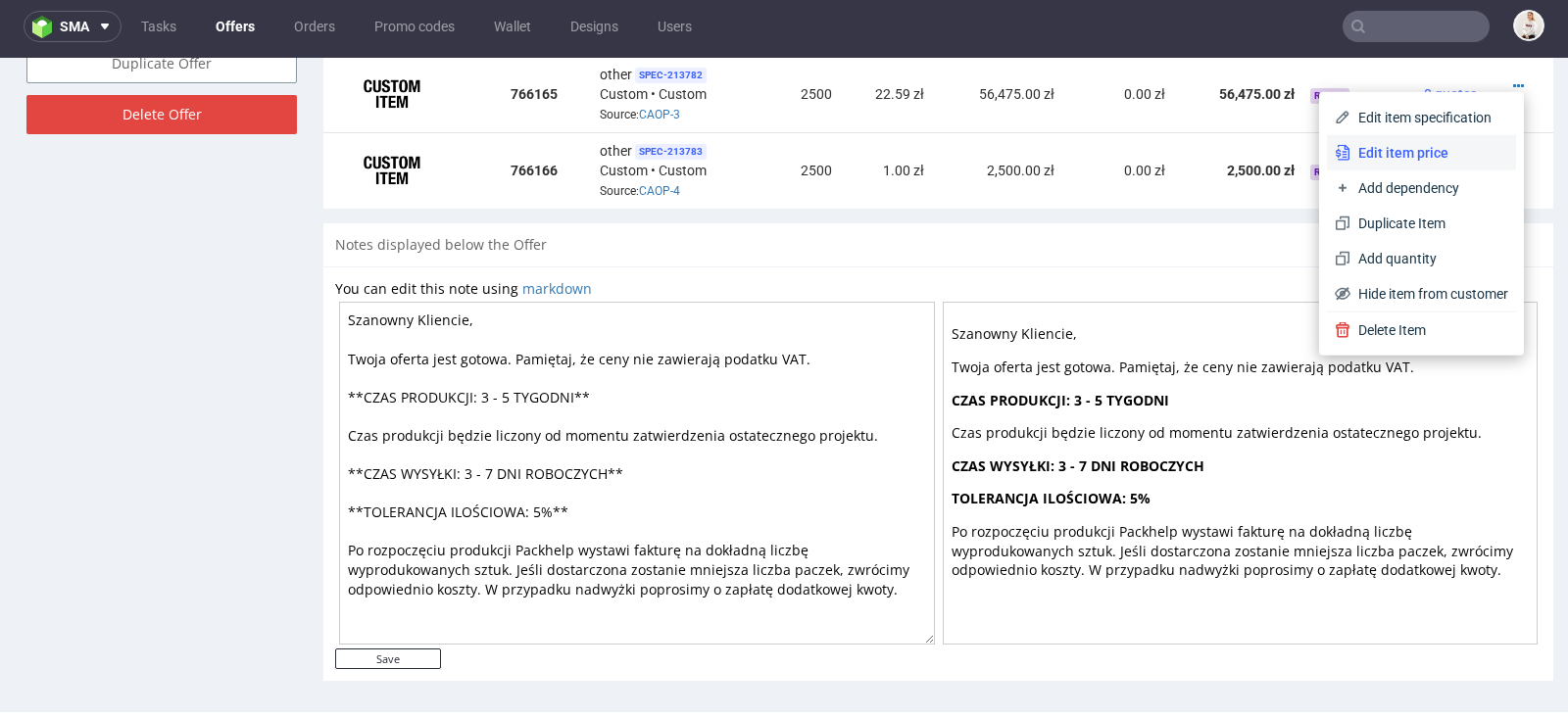 click on "Edit item price" at bounding box center [1429, 153] 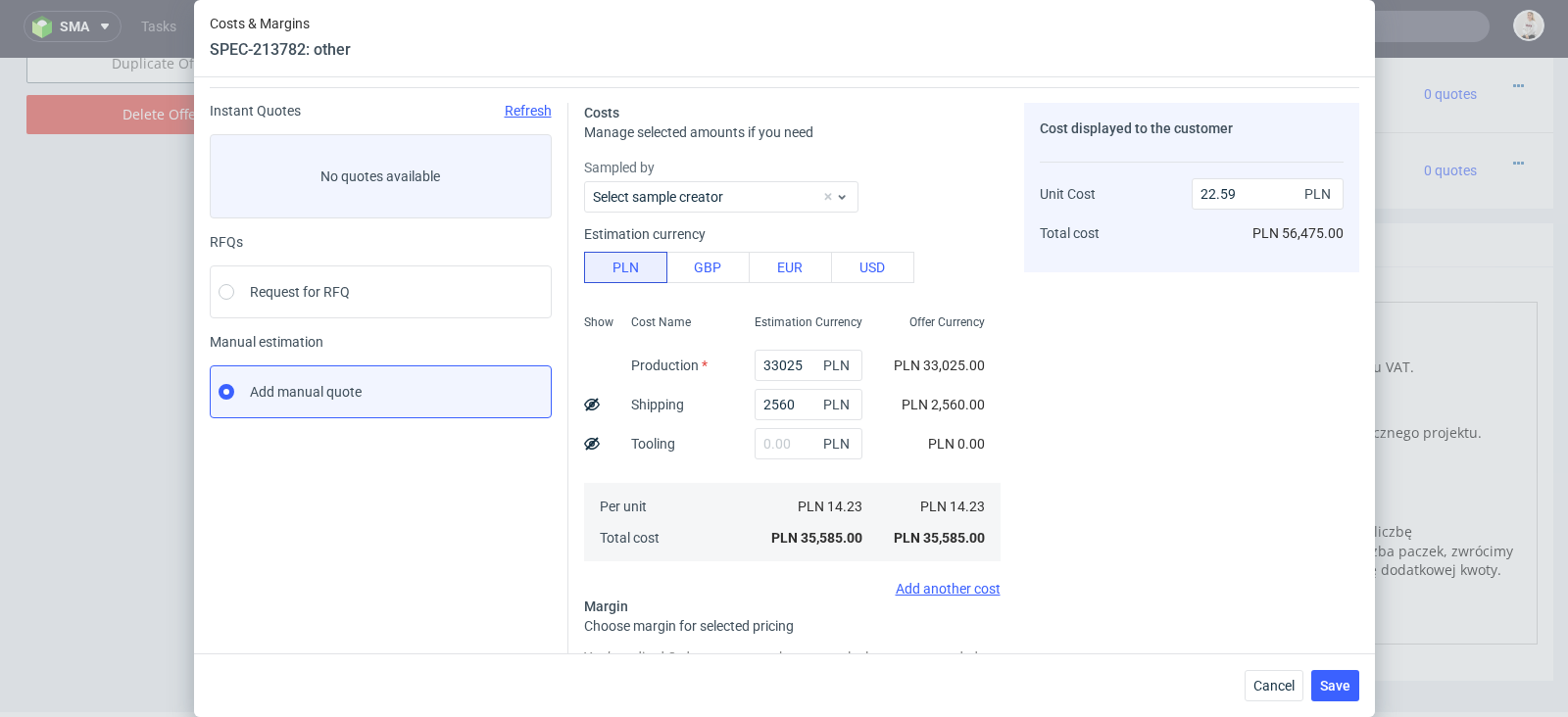 scroll, scrollTop: 91, scrollLeft: 0, axis: vertical 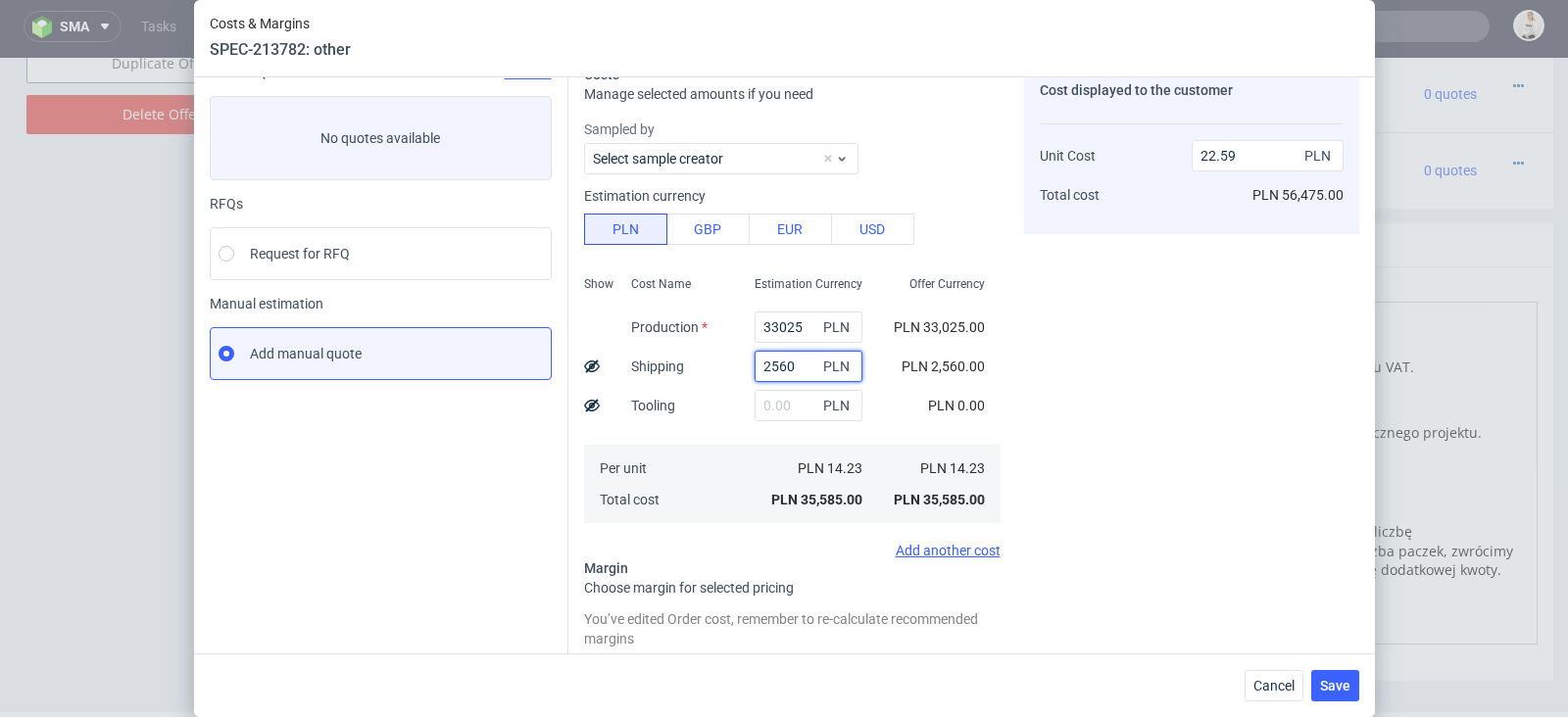 drag, startPoint x: 800, startPoint y: 368, endPoint x: 636, endPoint y: 331, distance: 168.122 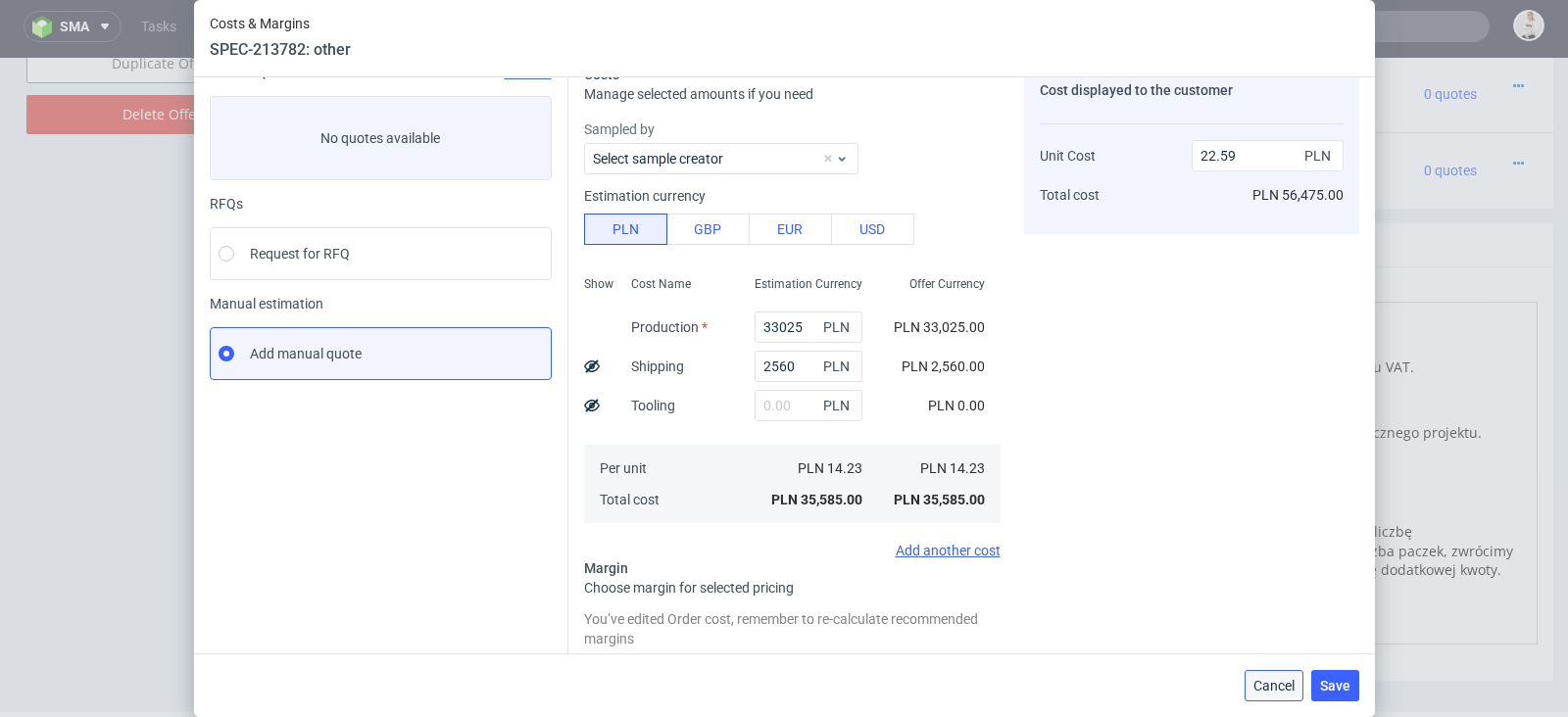 click on "Cancel" at bounding box center [1274, 686] 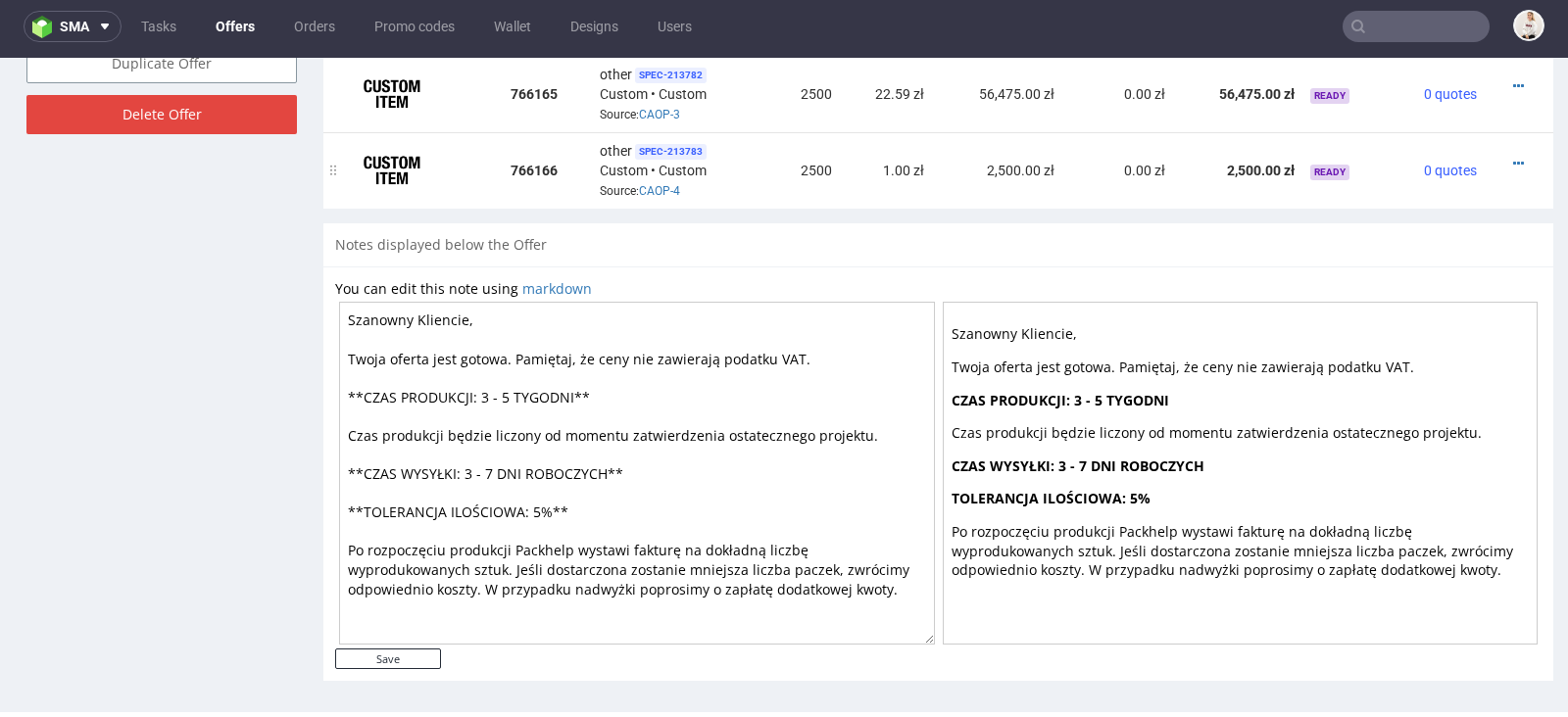 click at bounding box center [1513, 164] 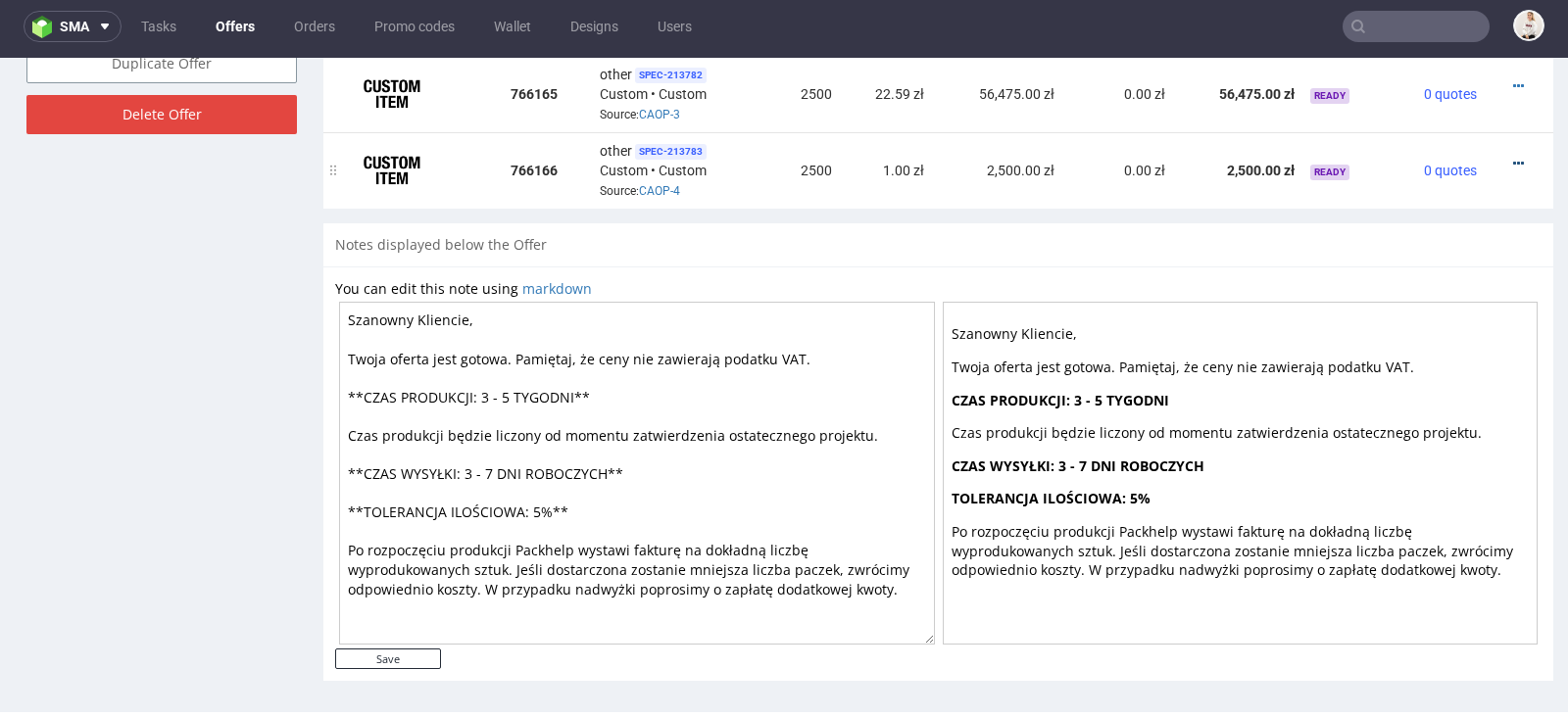 click at bounding box center (1518, 164) 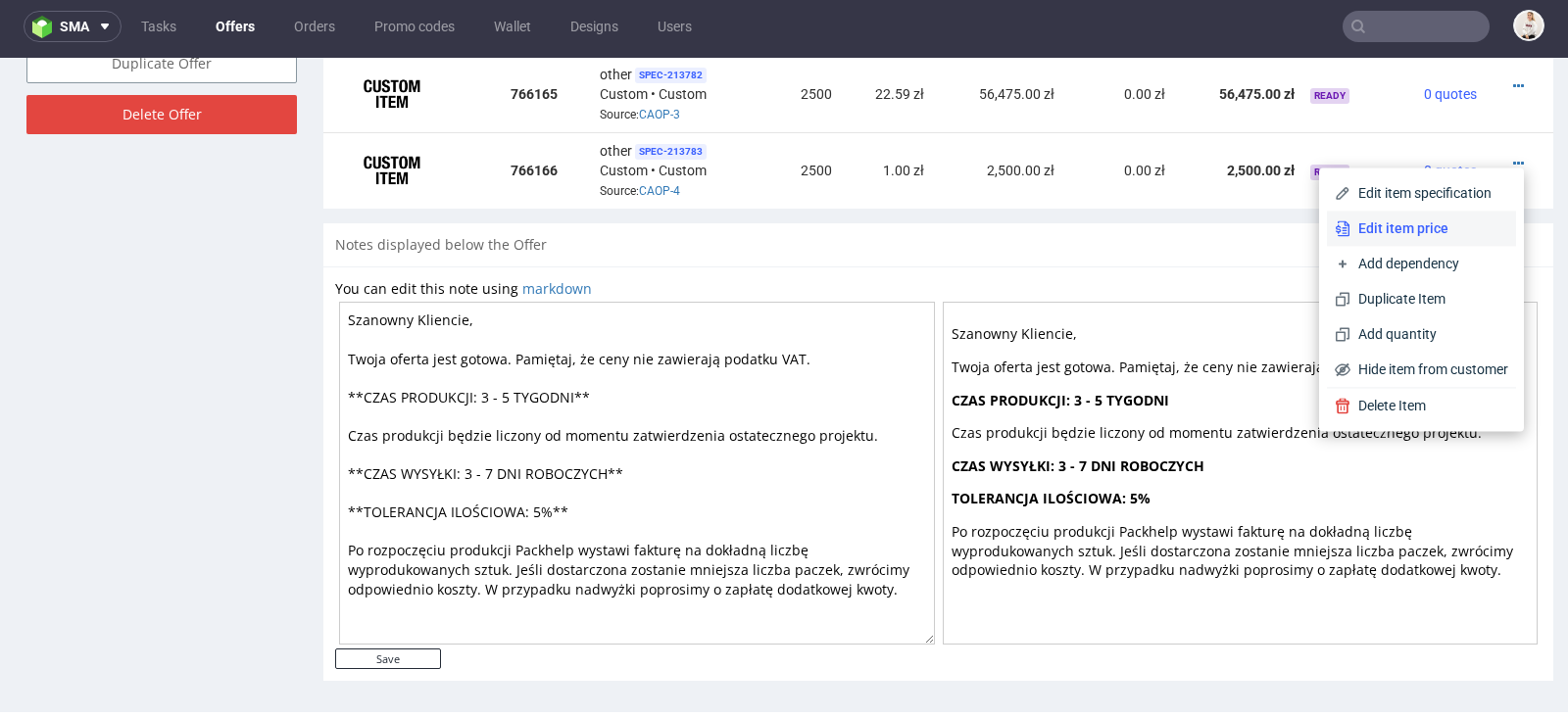click on "Edit item price" at bounding box center (1429, 228) 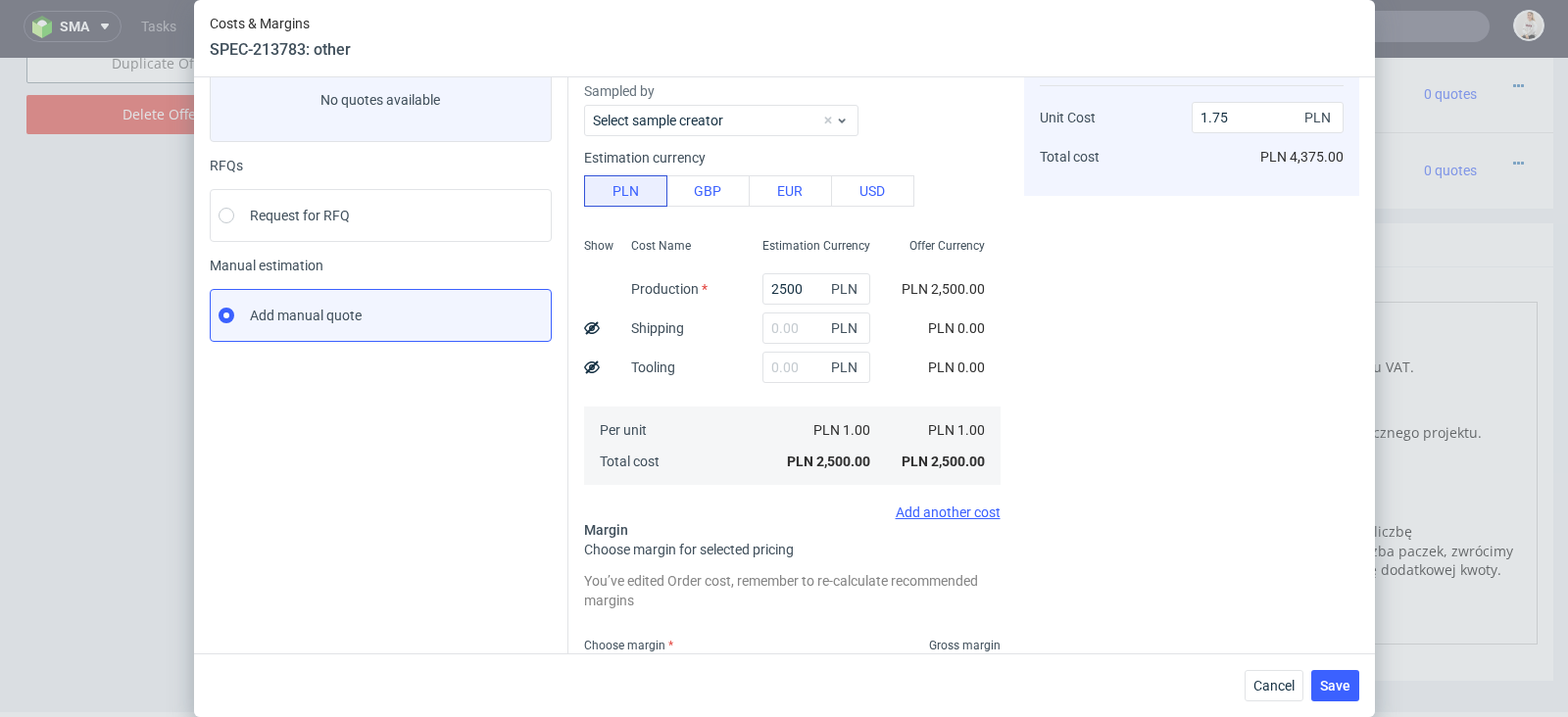 scroll, scrollTop: 142, scrollLeft: 0, axis: vertical 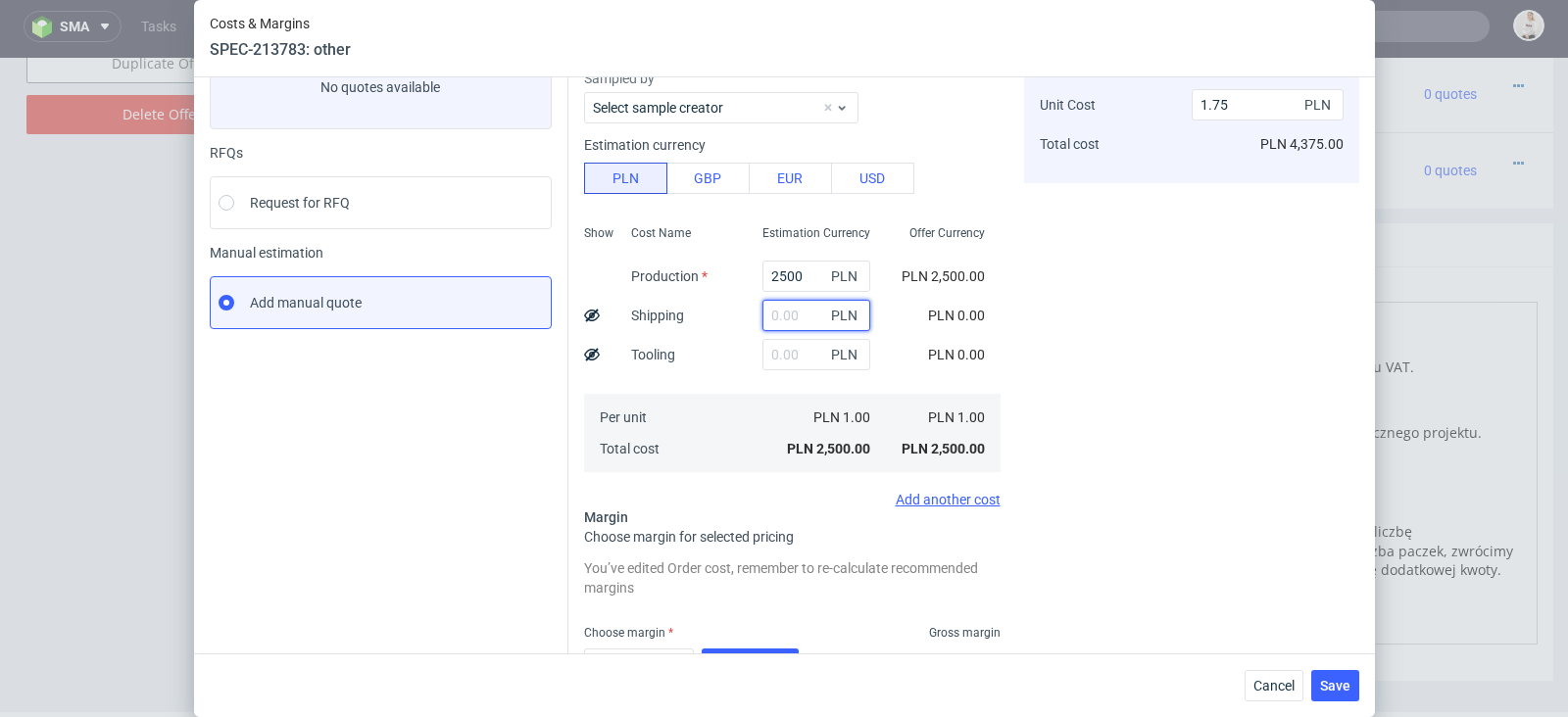 click at bounding box center (816, 315) 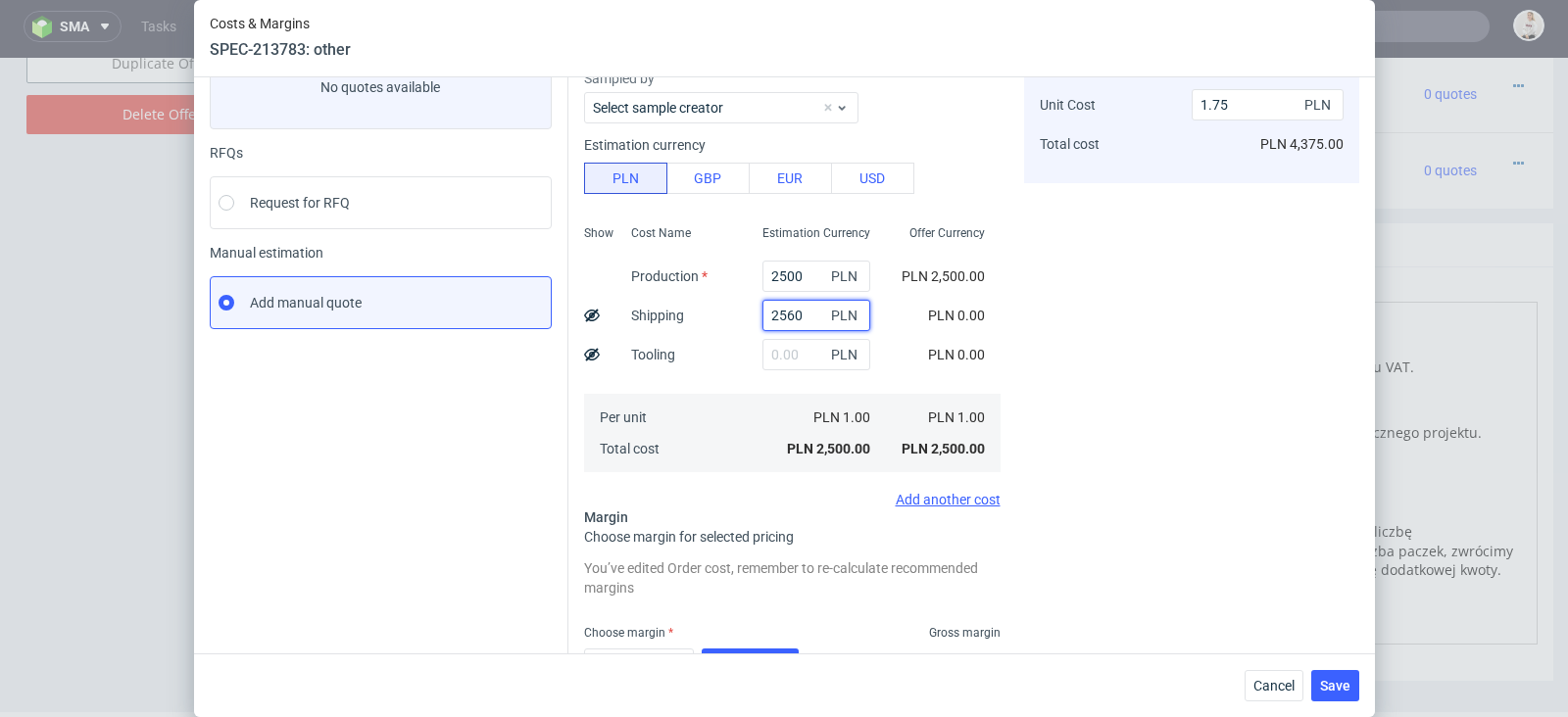 type on "2560" 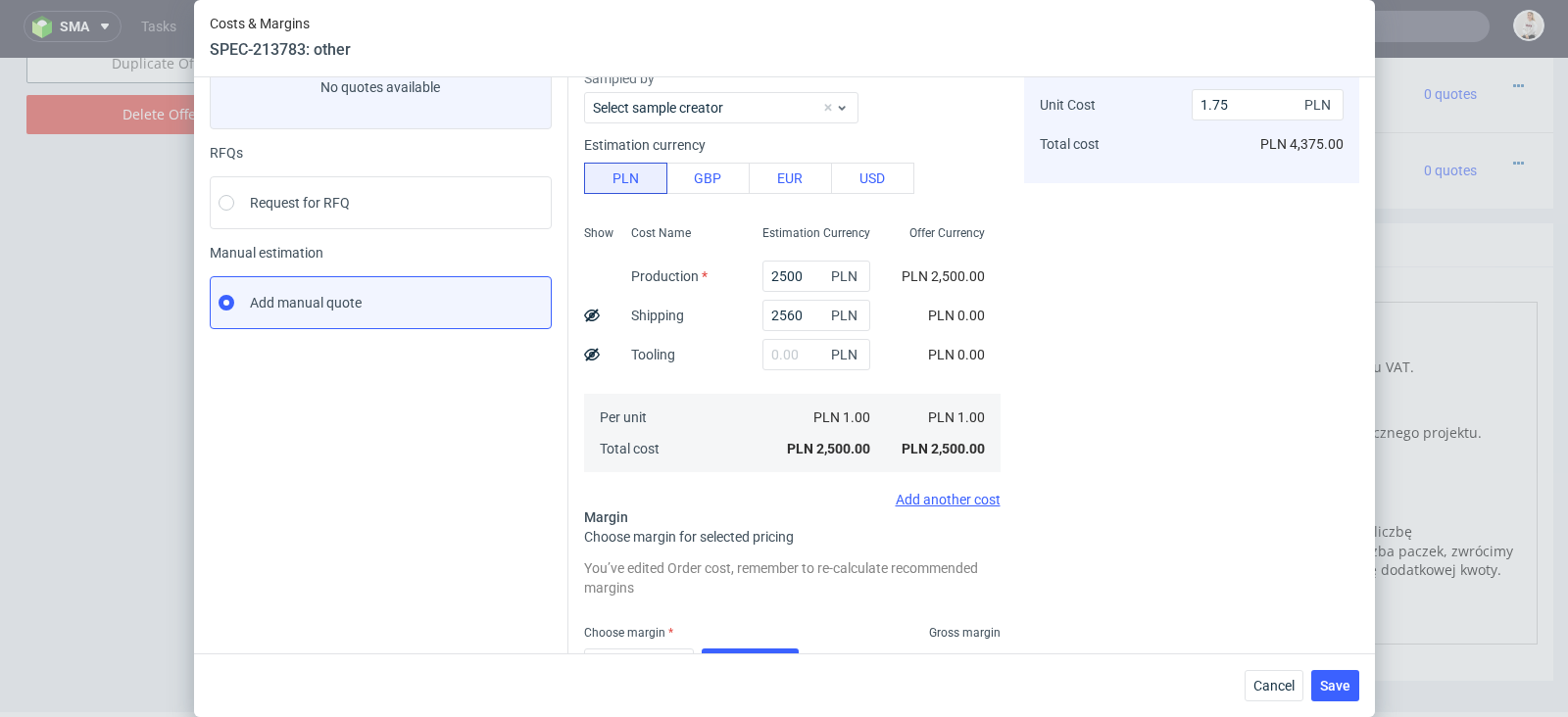 click on "Cost displayed to the customer Unit Cost Total cost 1.75 PLN PLN 4,375.00" at bounding box center [1192, 400] 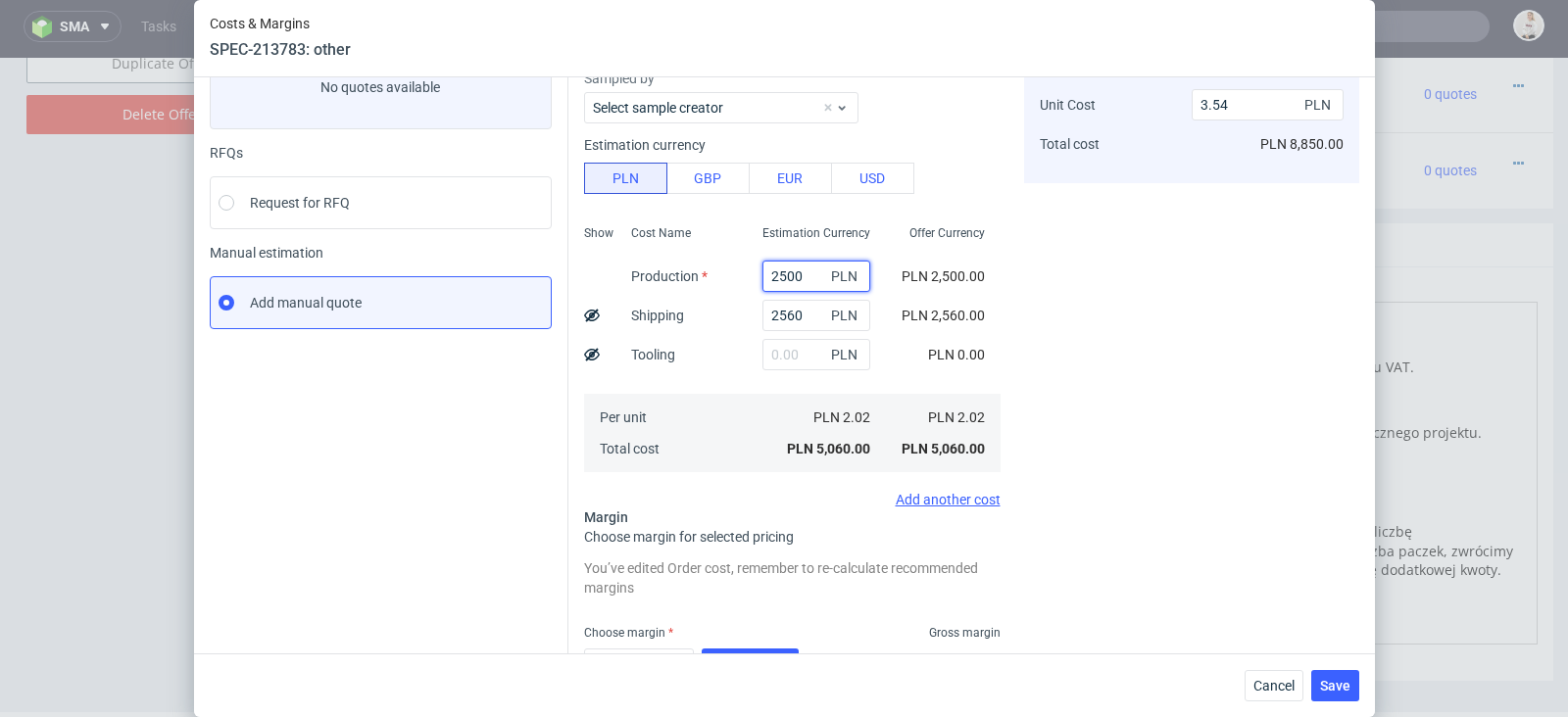 drag, startPoint x: 806, startPoint y: 276, endPoint x: 557, endPoint y: 229, distance: 253.39692 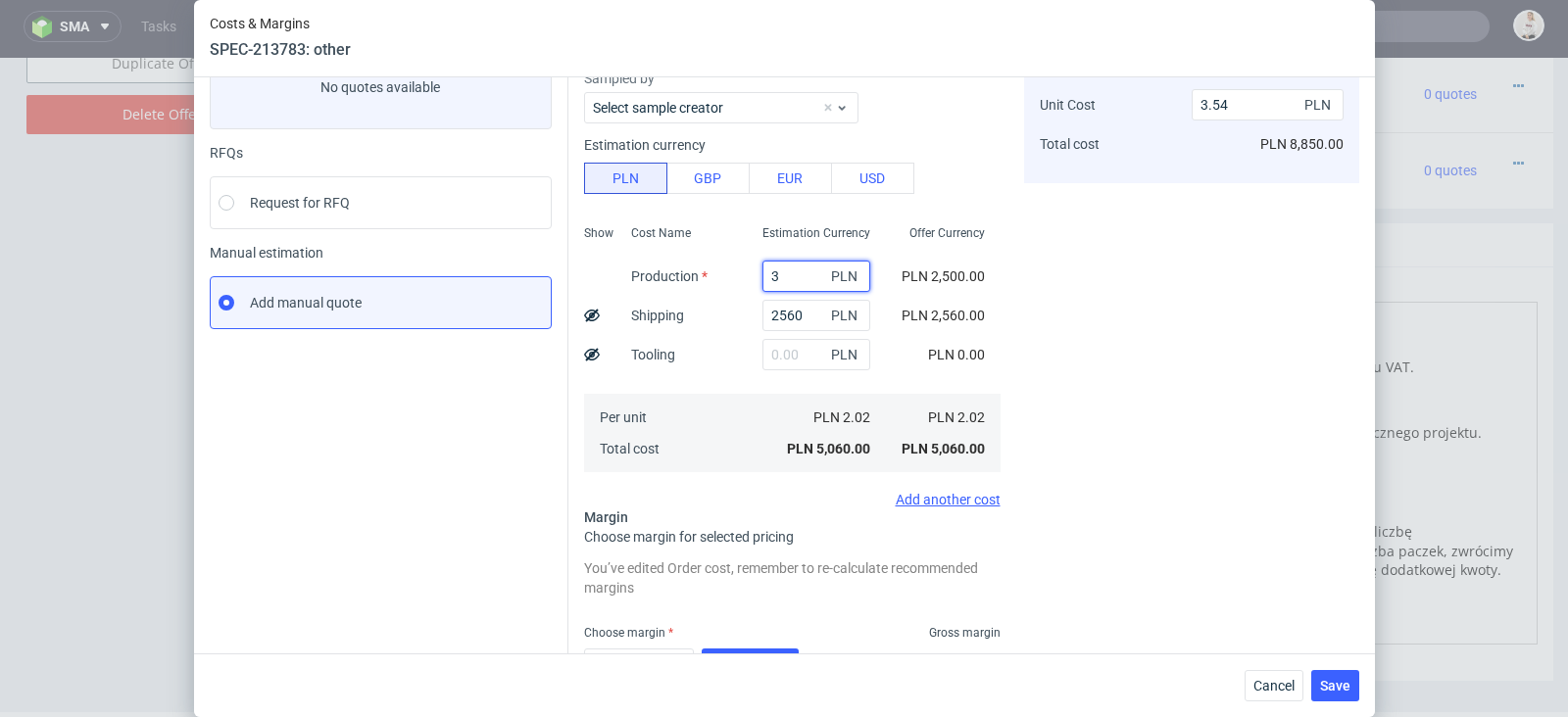 type on "37" 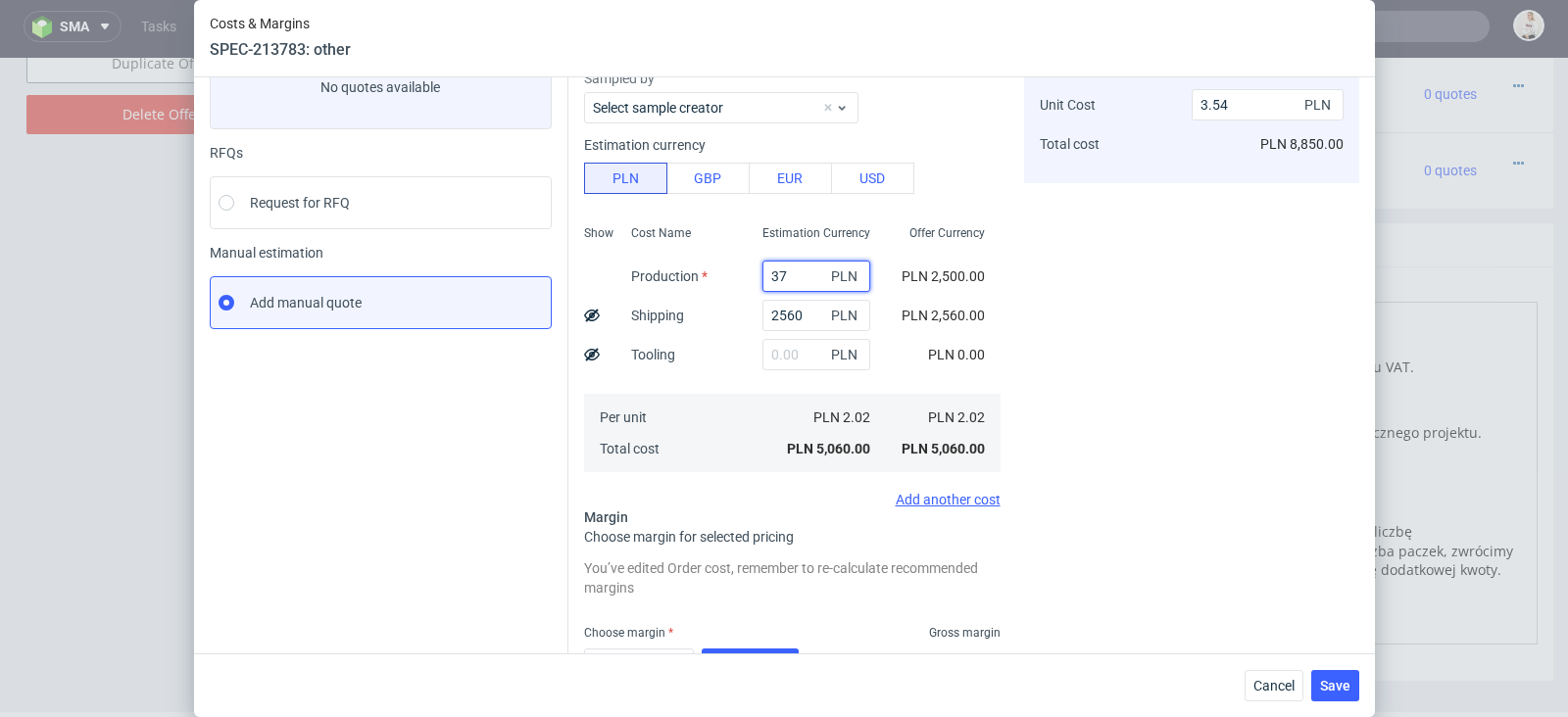 type on "1.82" 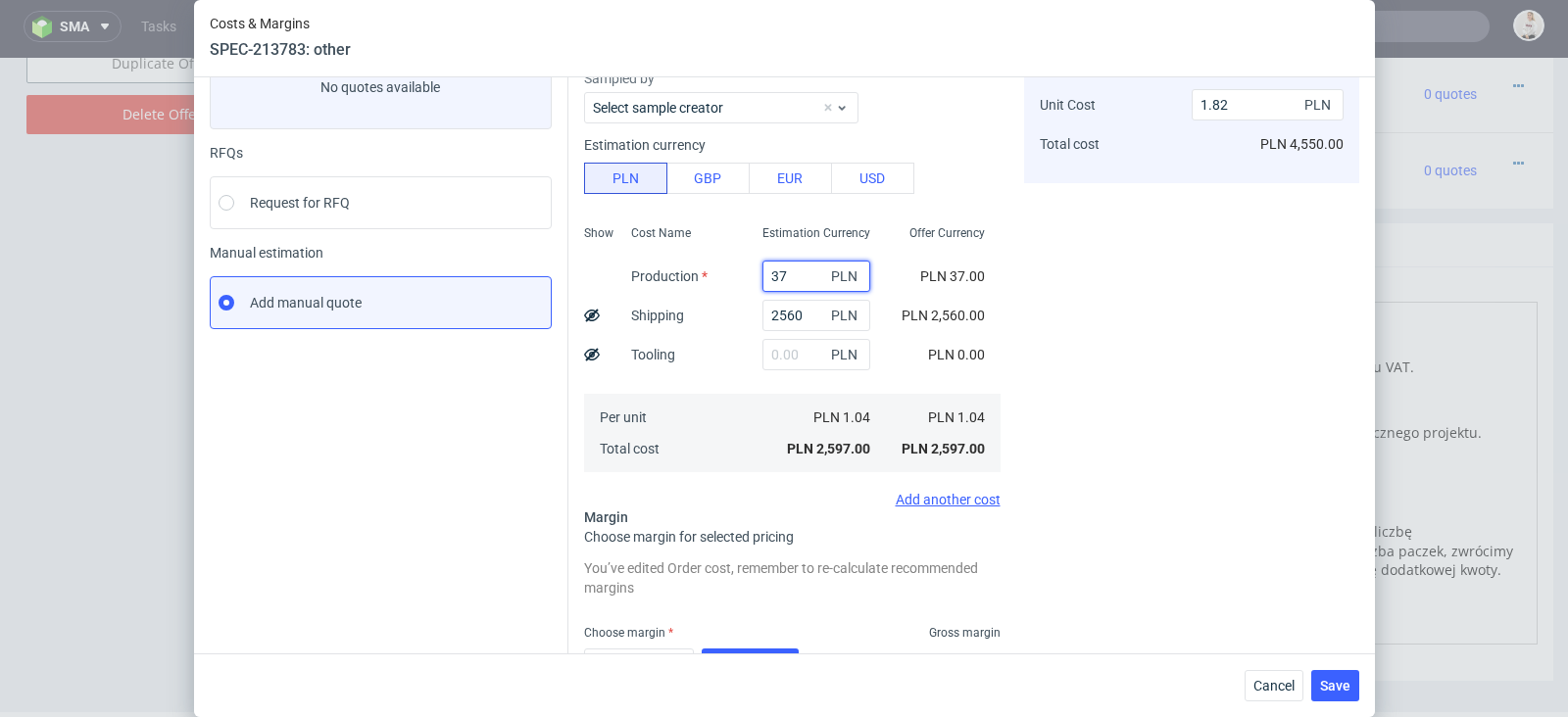 click on "37" at bounding box center (816, 276) 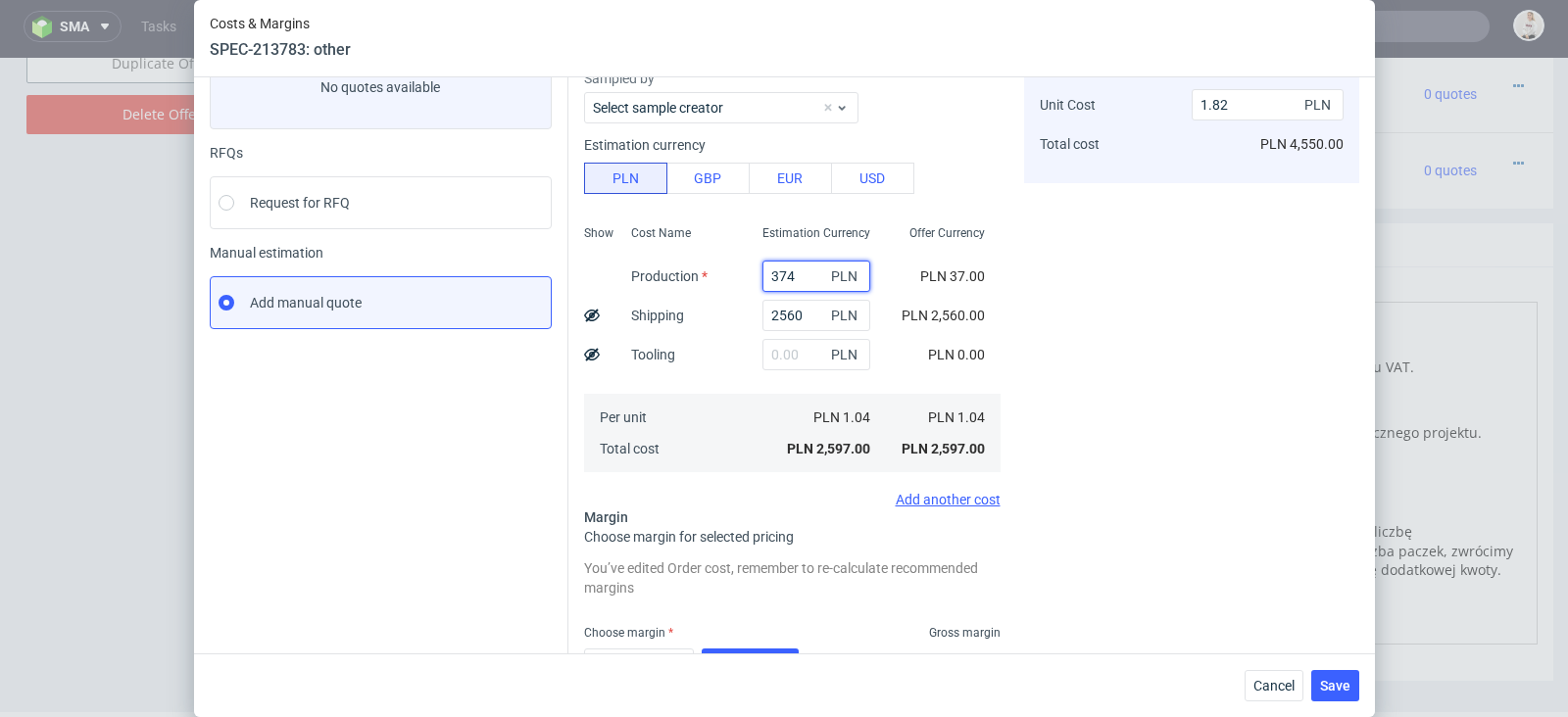 type on "3747" 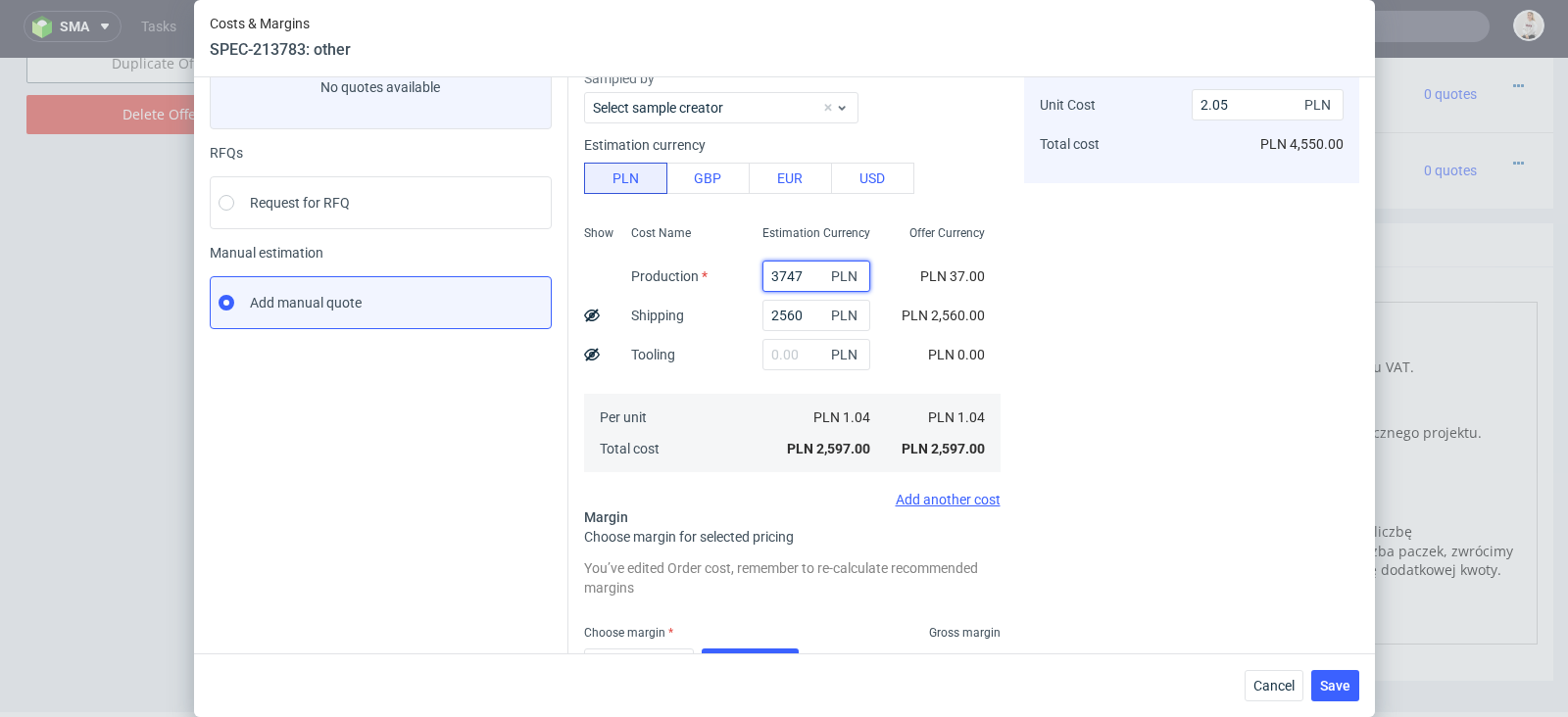 type on "37475" 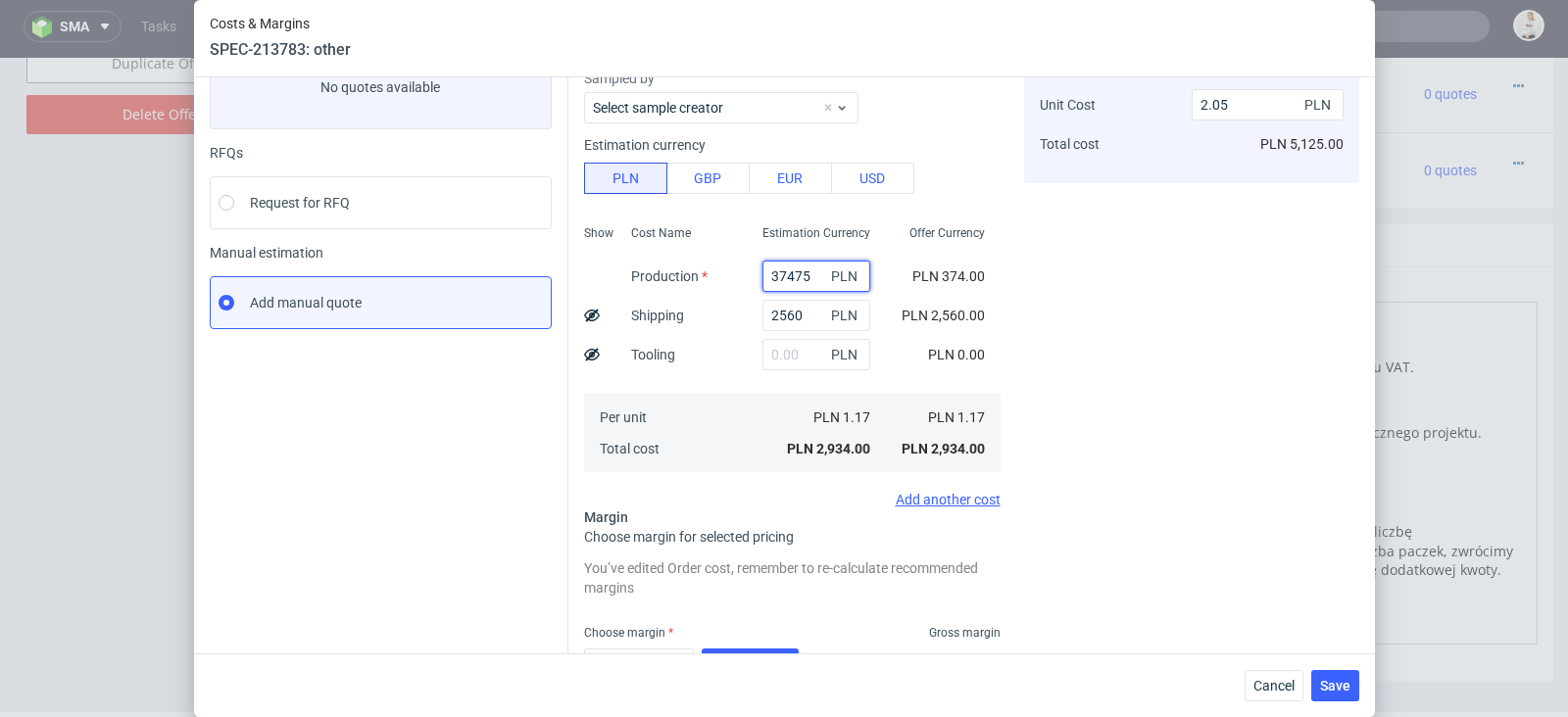 type on "28.05" 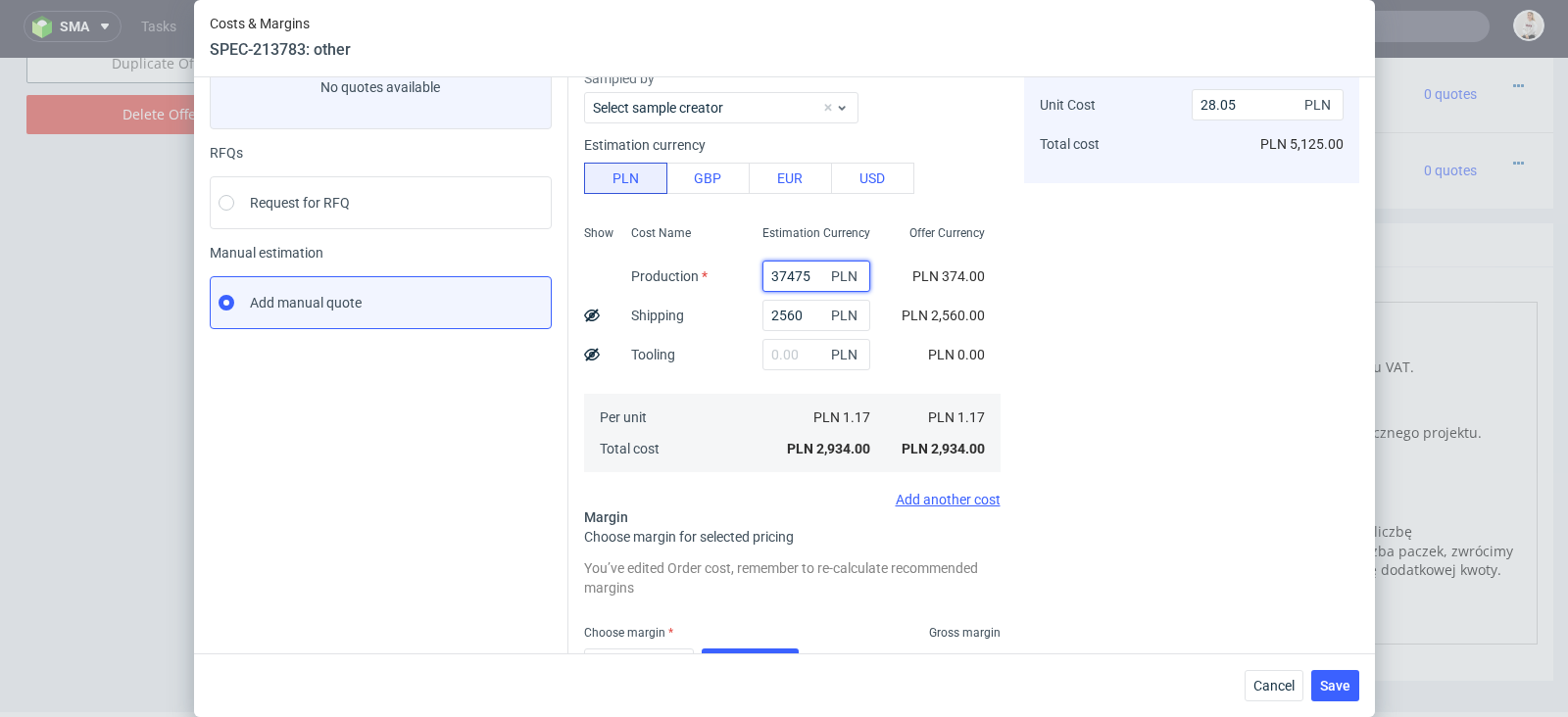 type on "37475" 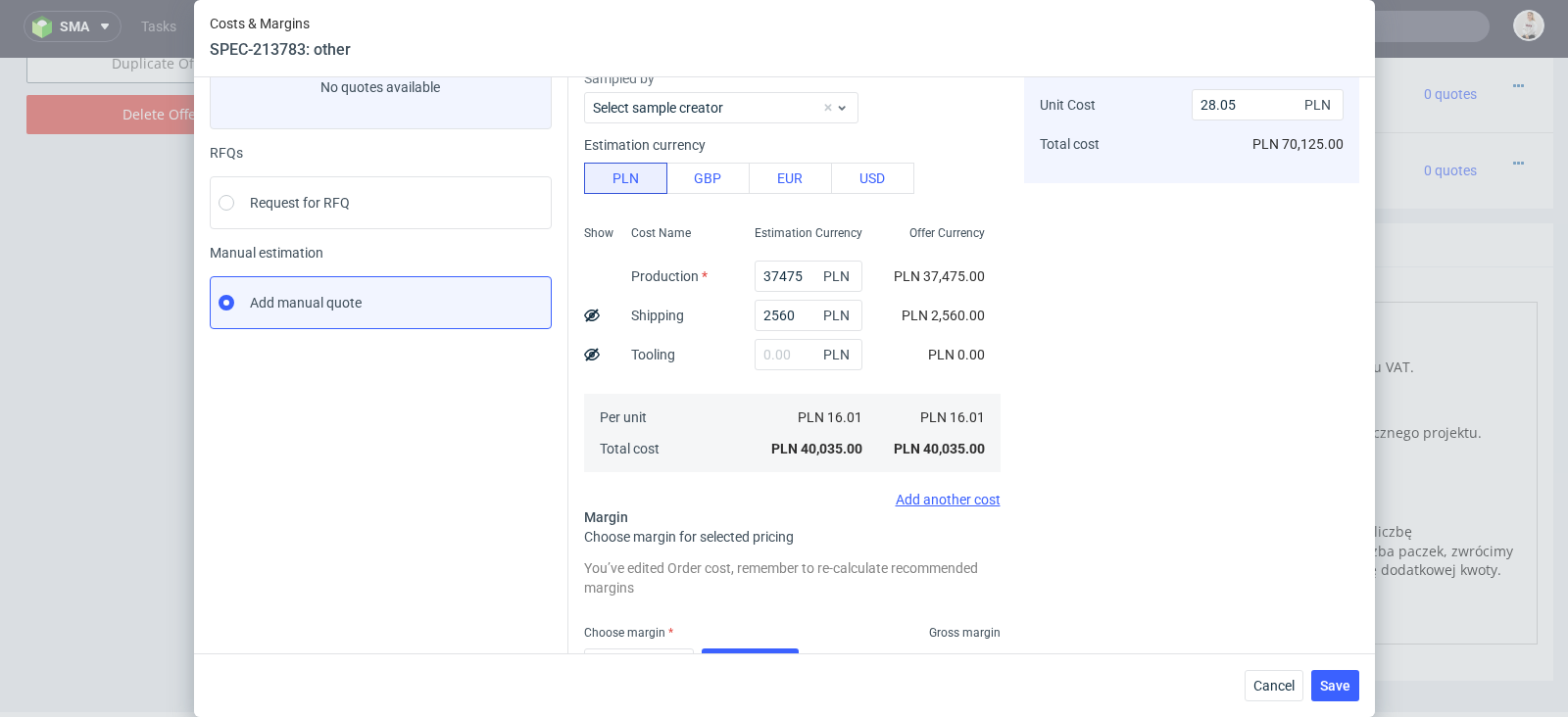 click on "Cost displayed to the customer Unit Cost Total cost 28.05 PLN PLN 70,125.00" at bounding box center (1192, 400) 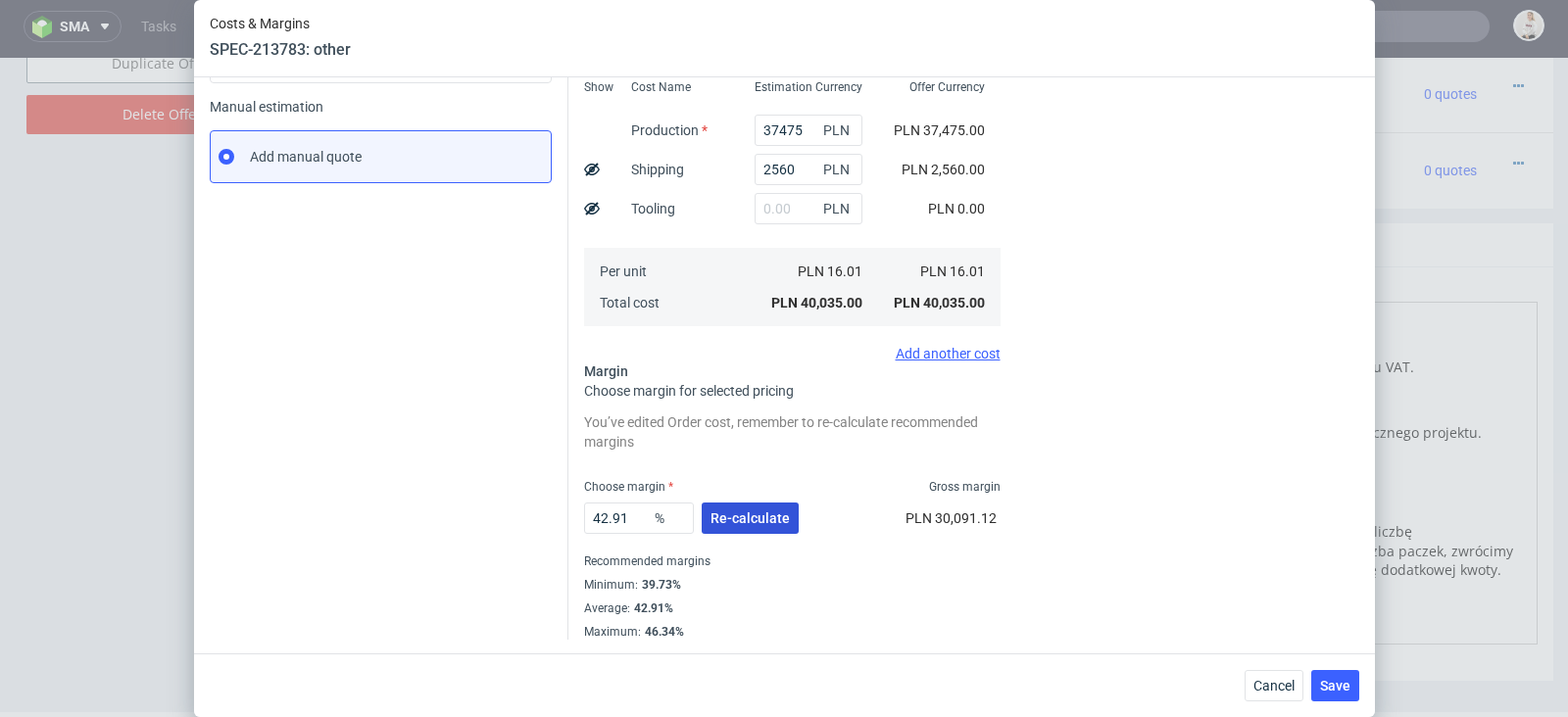 click on "Re-calculate" at bounding box center [750, 518] 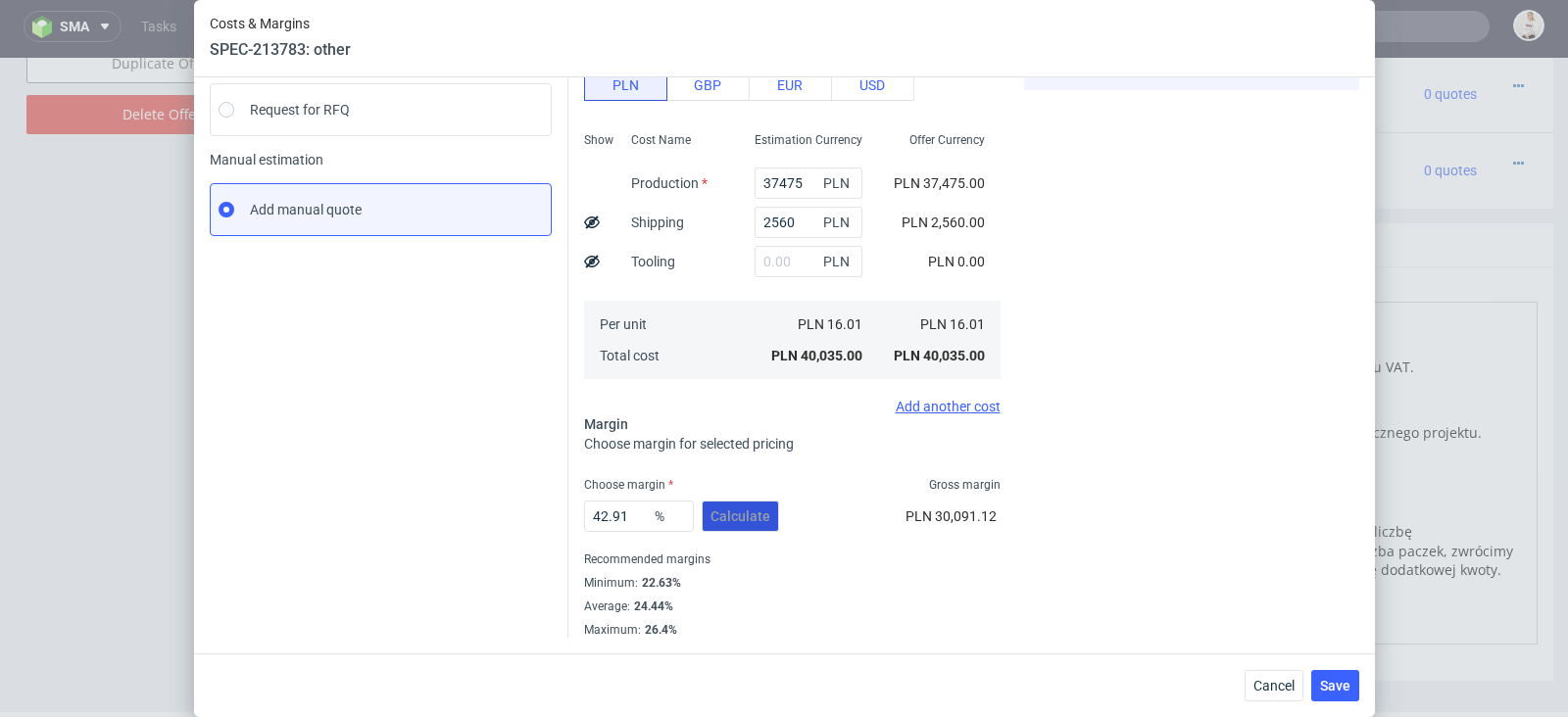 scroll, scrollTop: 233, scrollLeft: 0, axis: vertical 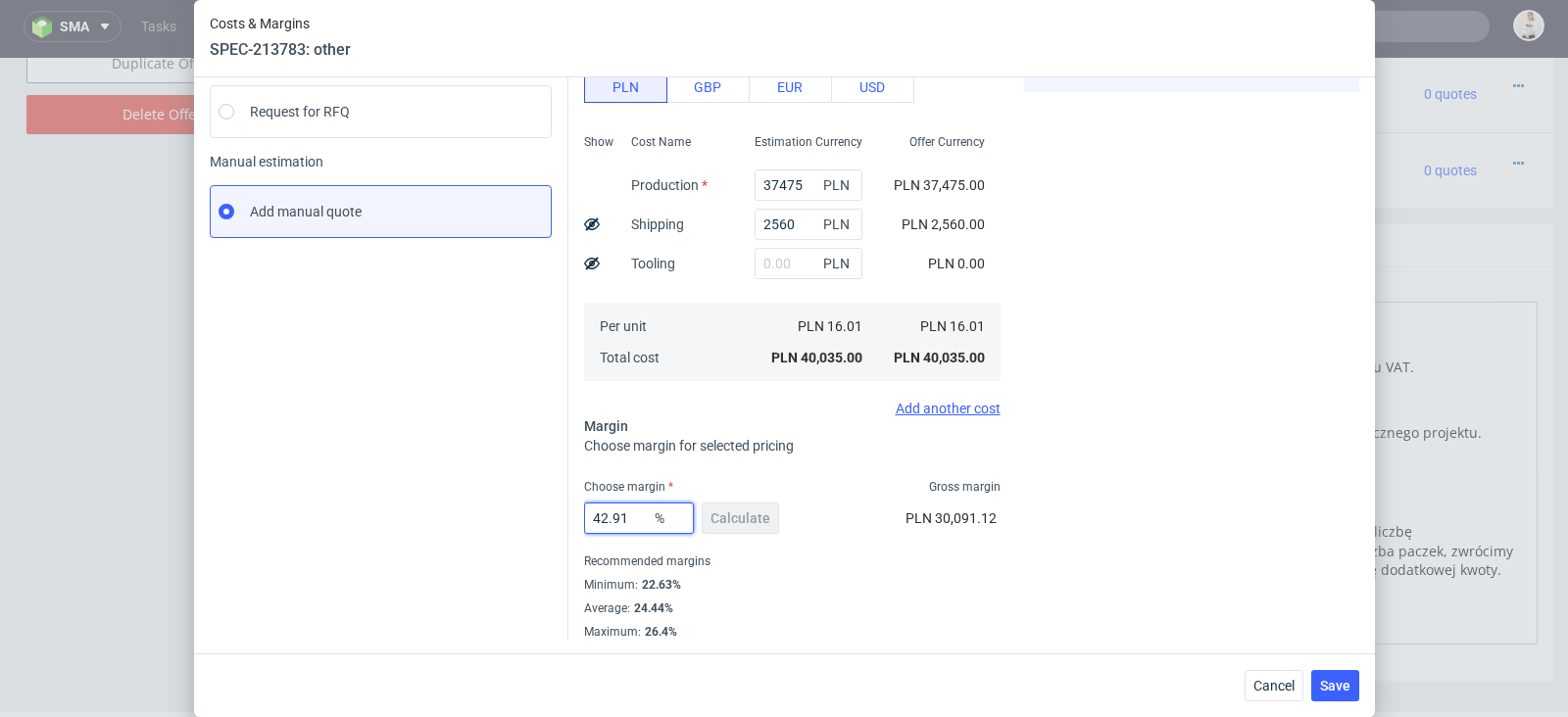 drag, startPoint x: 638, startPoint y: 509, endPoint x: 519, endPoint y: 496, distance: 119.70798 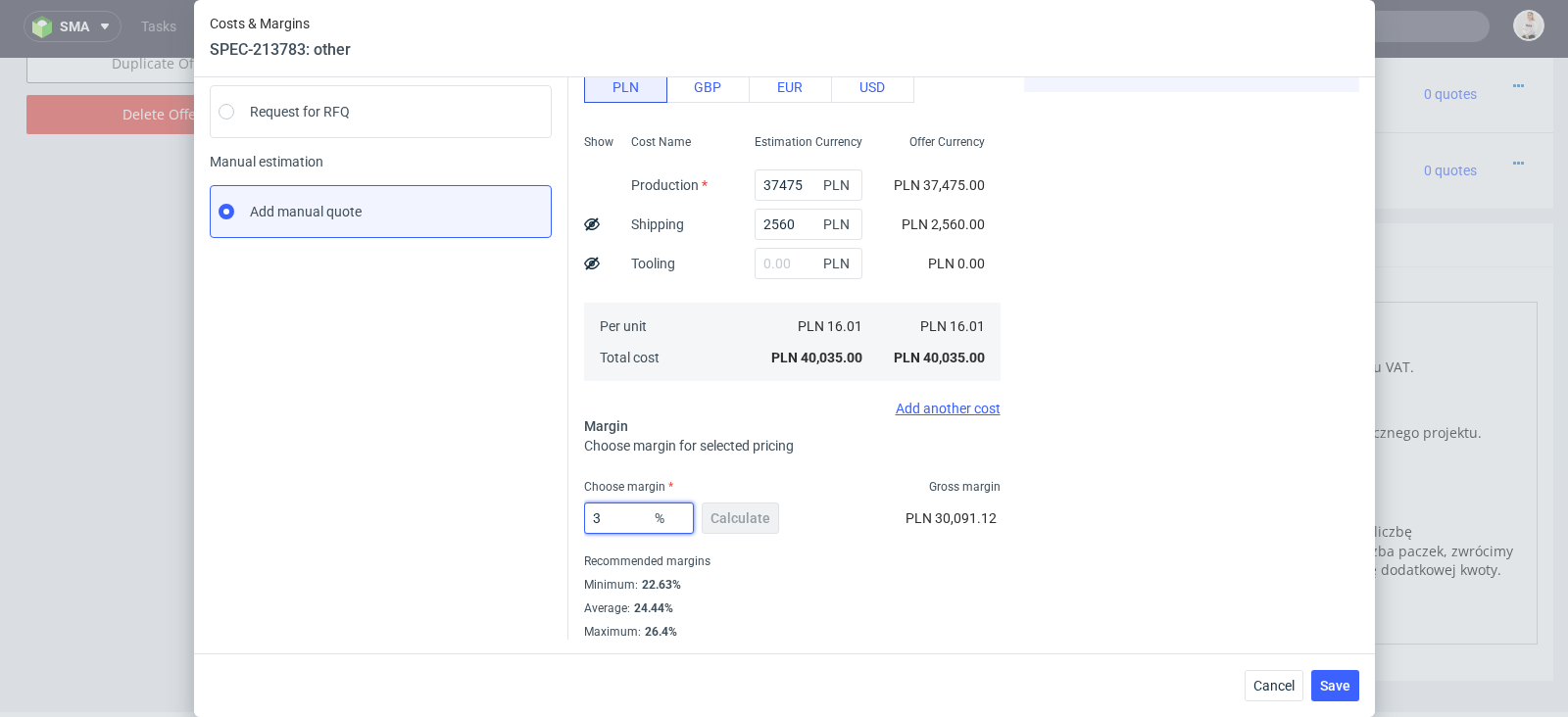 type on "37" 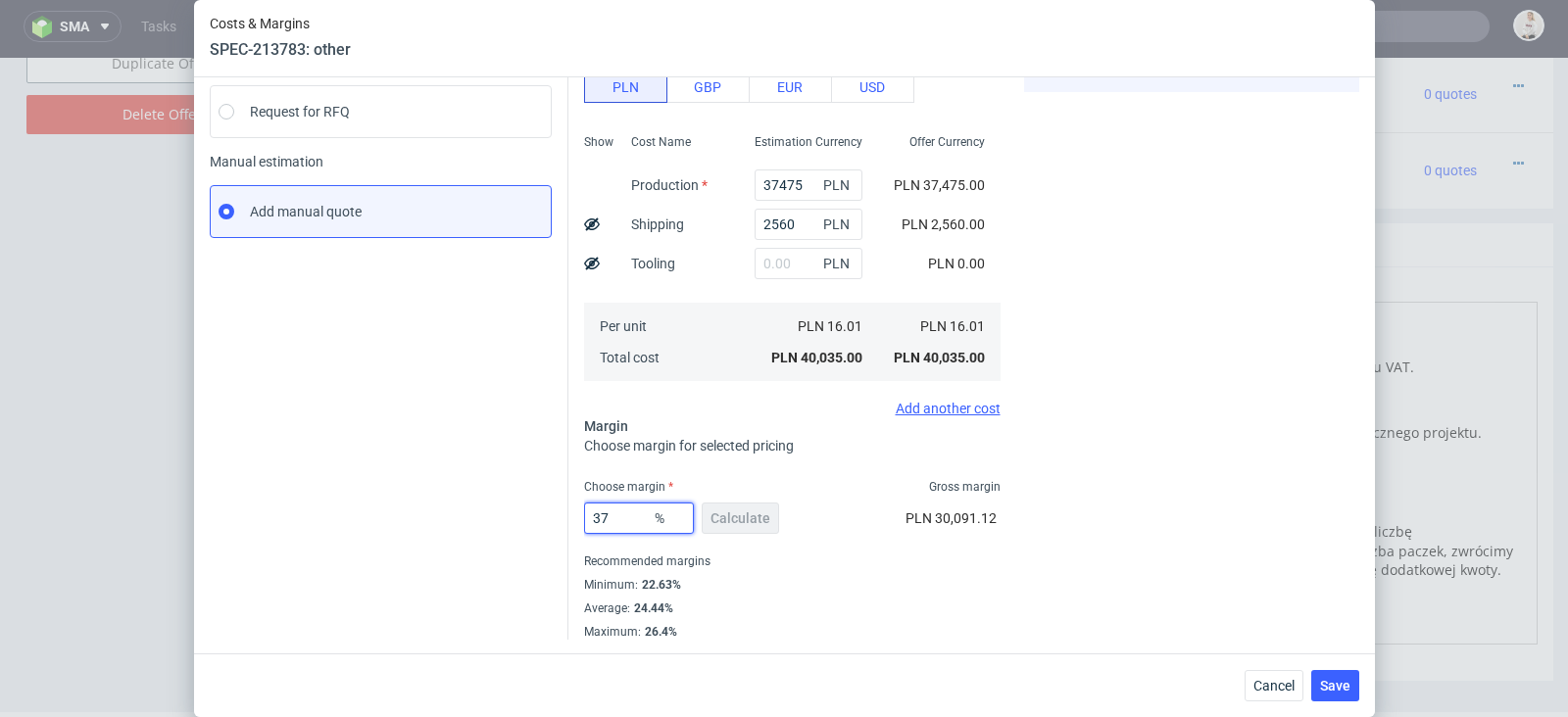 type on "25.42" 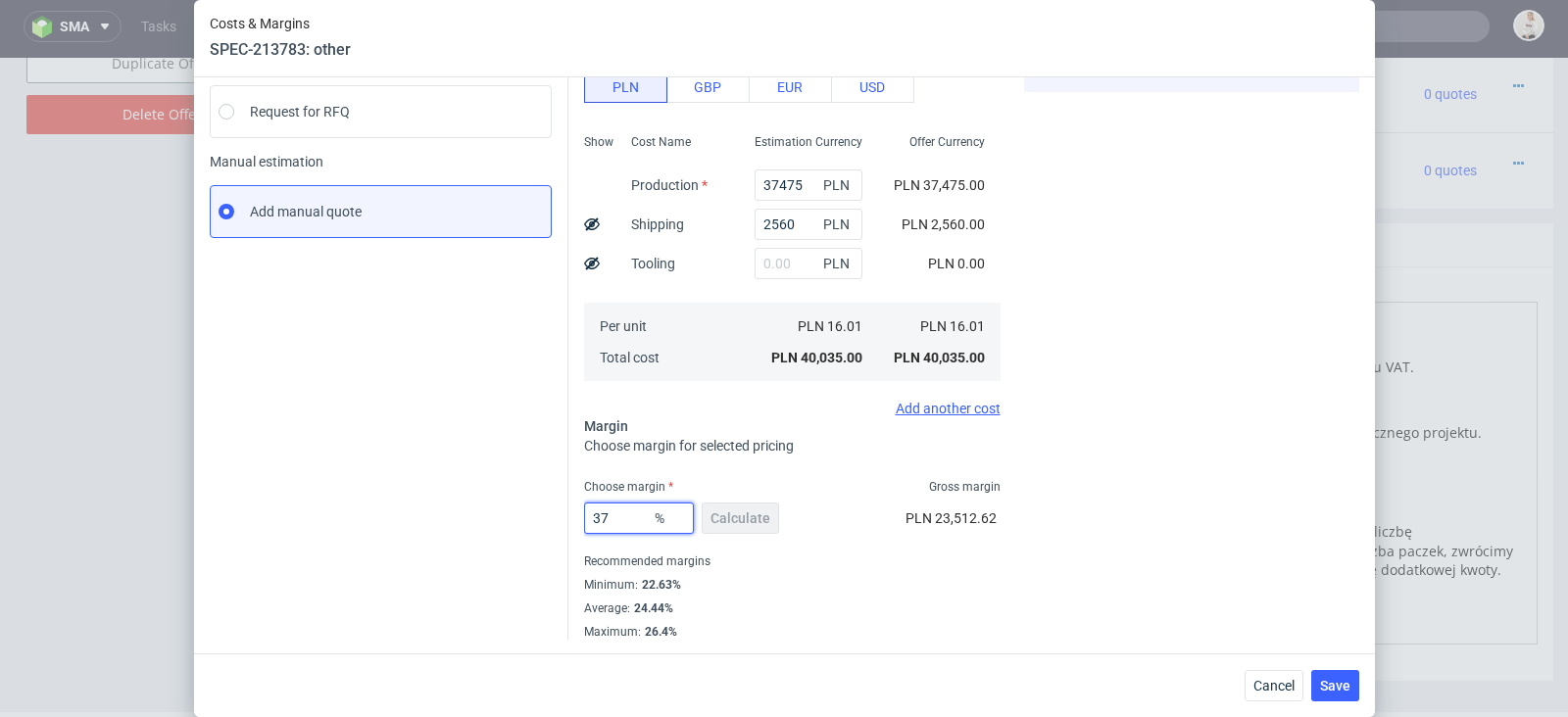 type on "37" 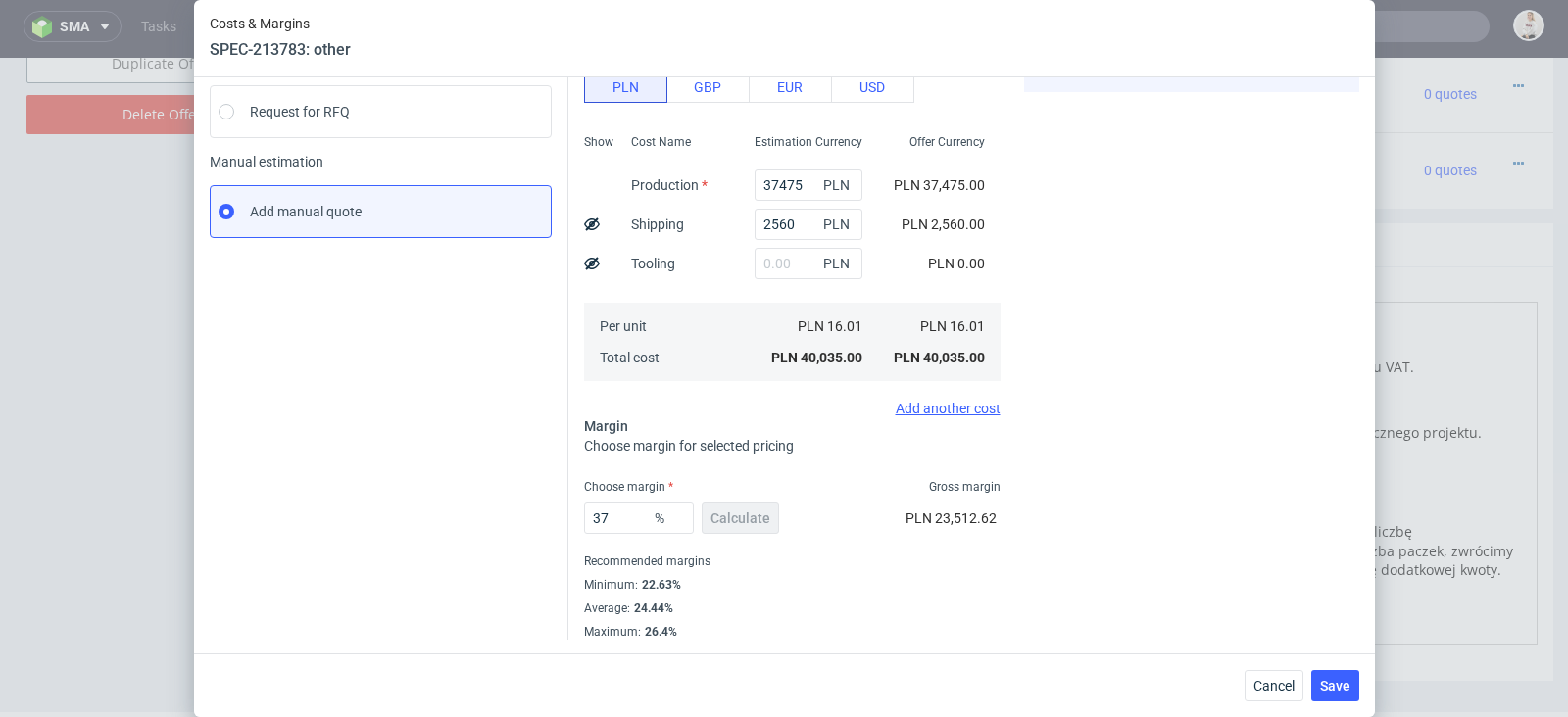click on "Cost displayed to the customer Unit Cost Total cost 25.42 PLN PLN 63,550.00" at bounding box center (1192, 281) 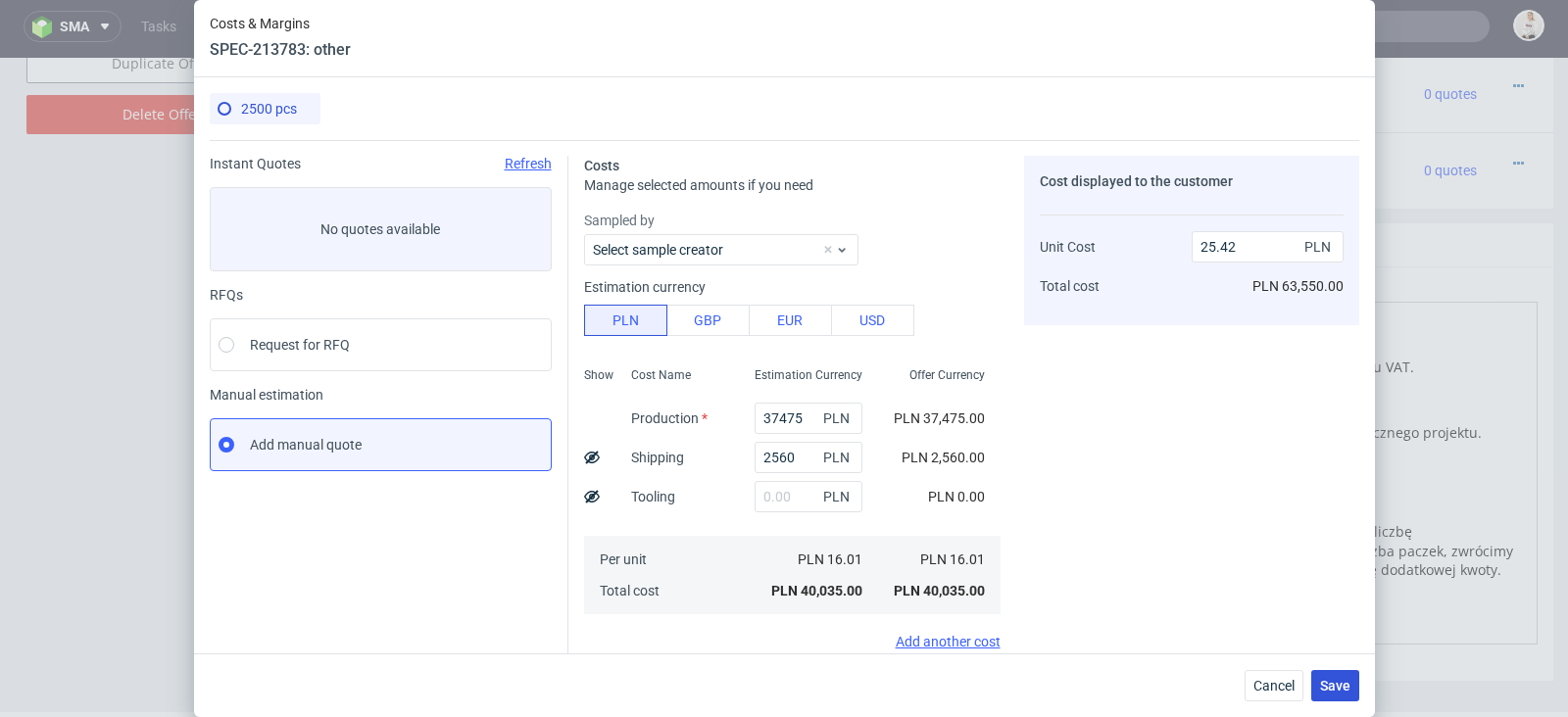 click on "Save" at bounding box center (1335, 686) 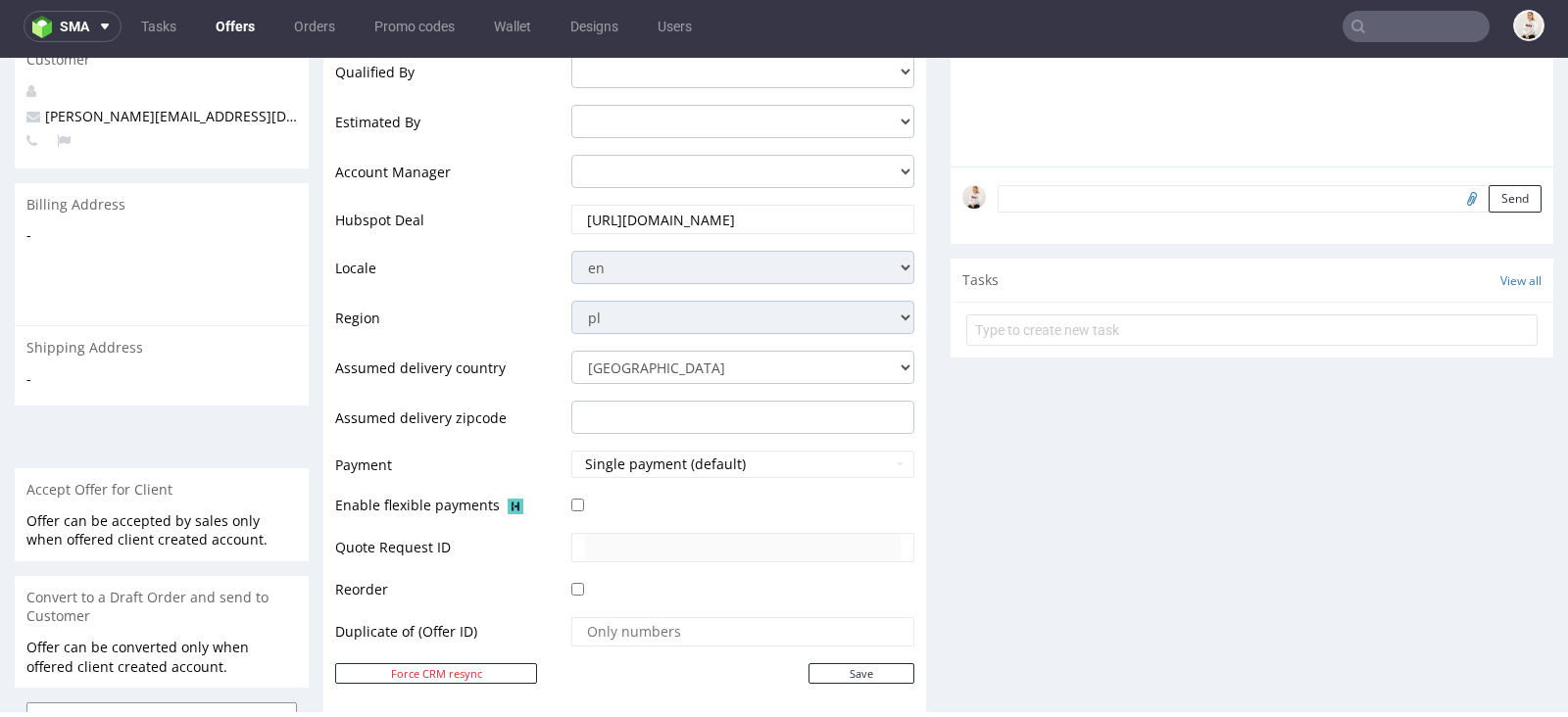 scroll, scrollTop: 0, scrollLeft: 0, axis: both 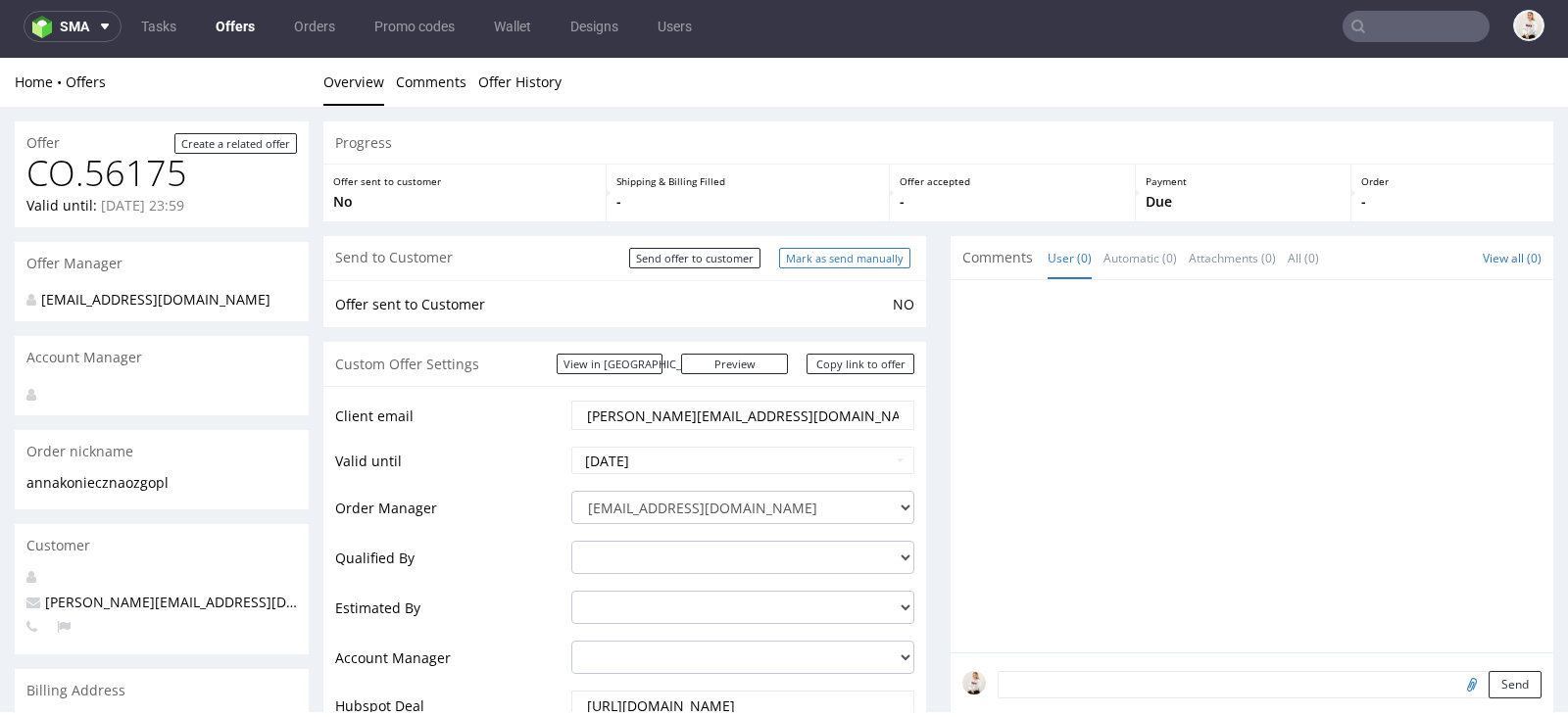 click on "Mark as send manually" at bounding box center [845, 258] 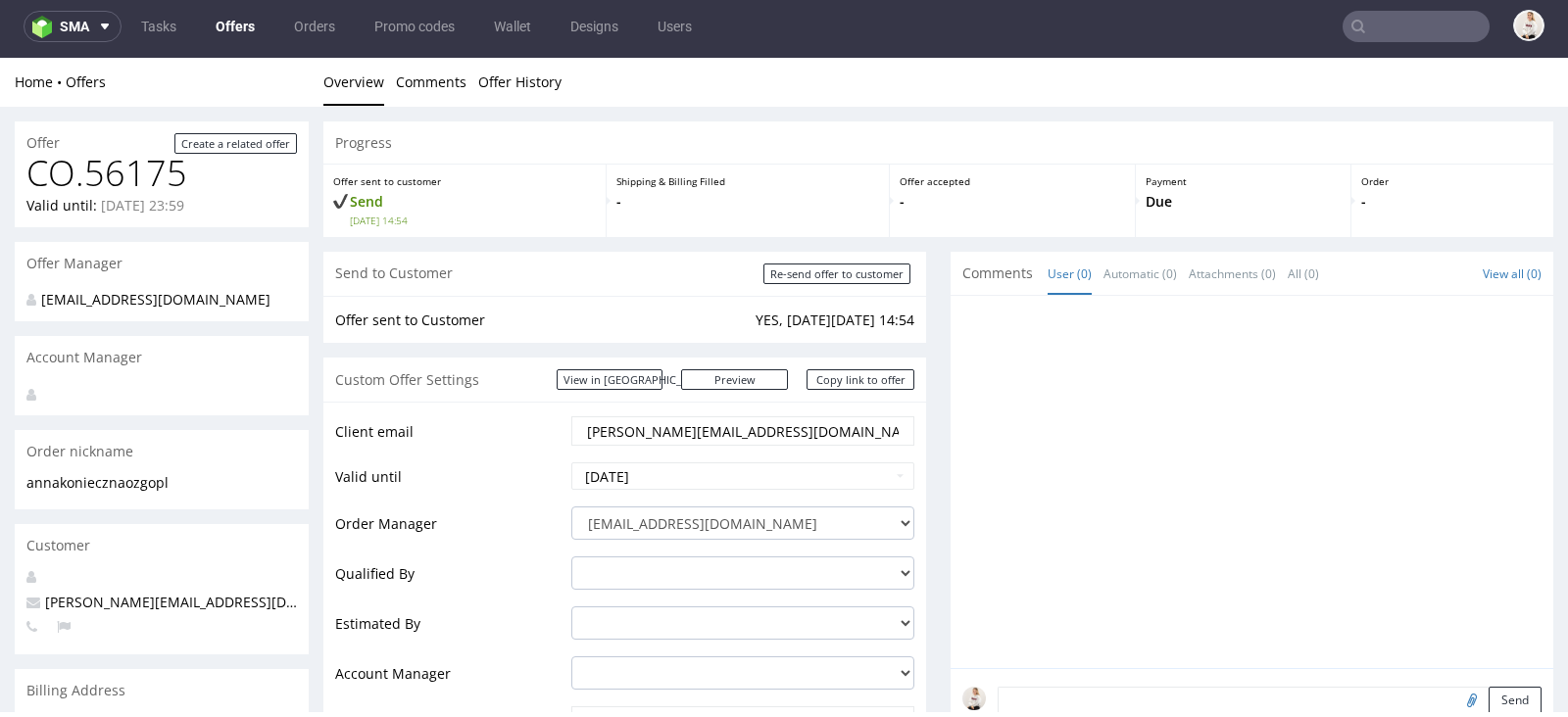 scroll, scrollTop: 0, scrollLeft: 0, axis: both 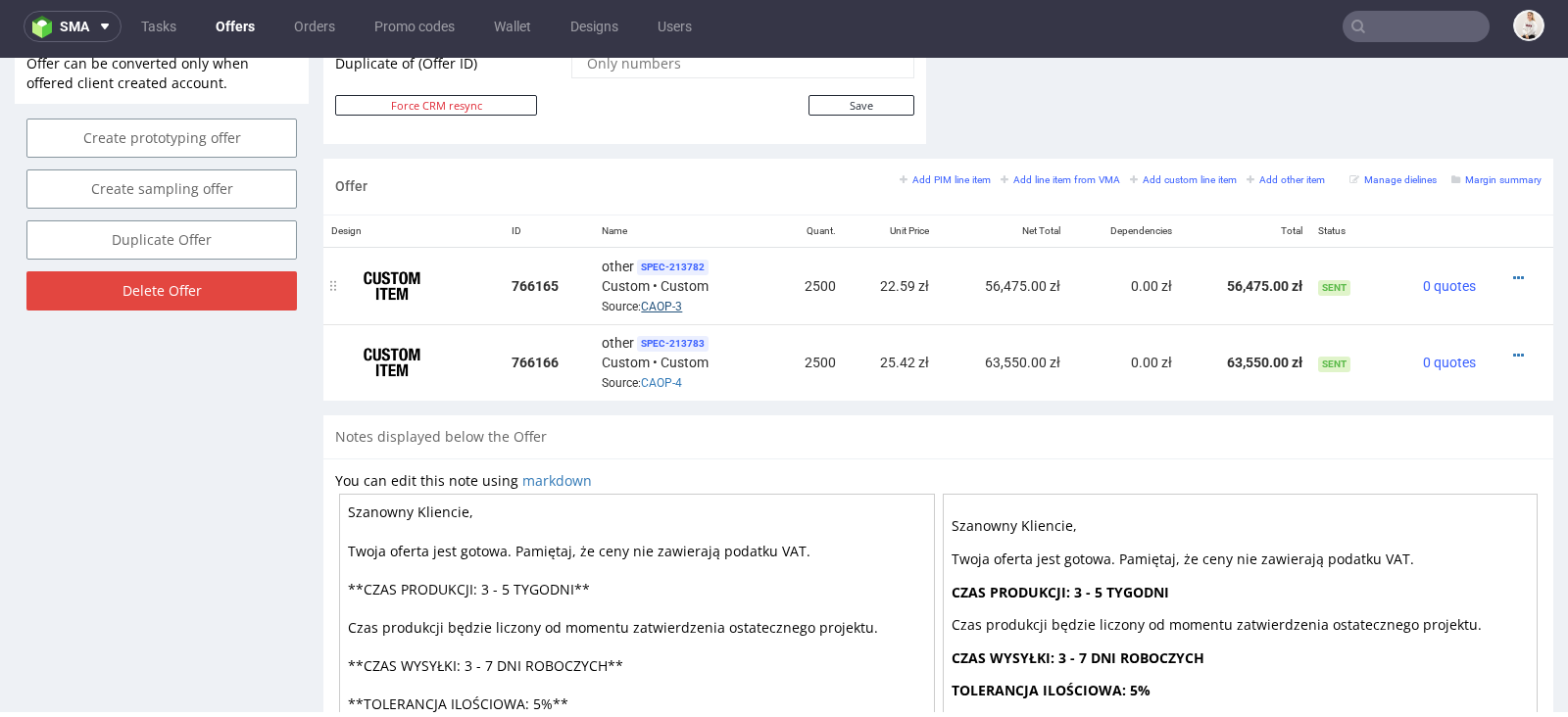 click on "CAOP-3" at bounding box center (662, 307) 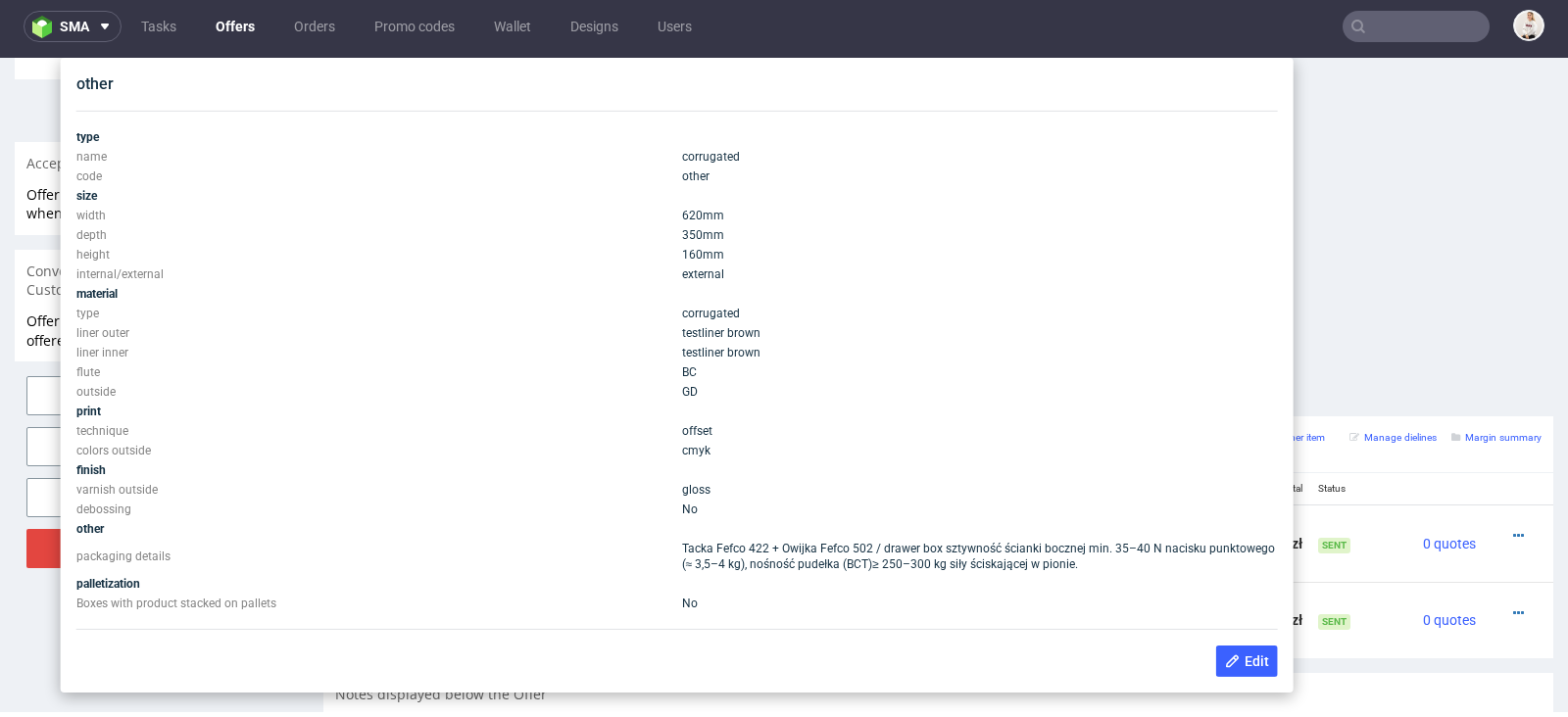 scroll, scrollTop: 815, scrollLeft: 0, axis: vertical 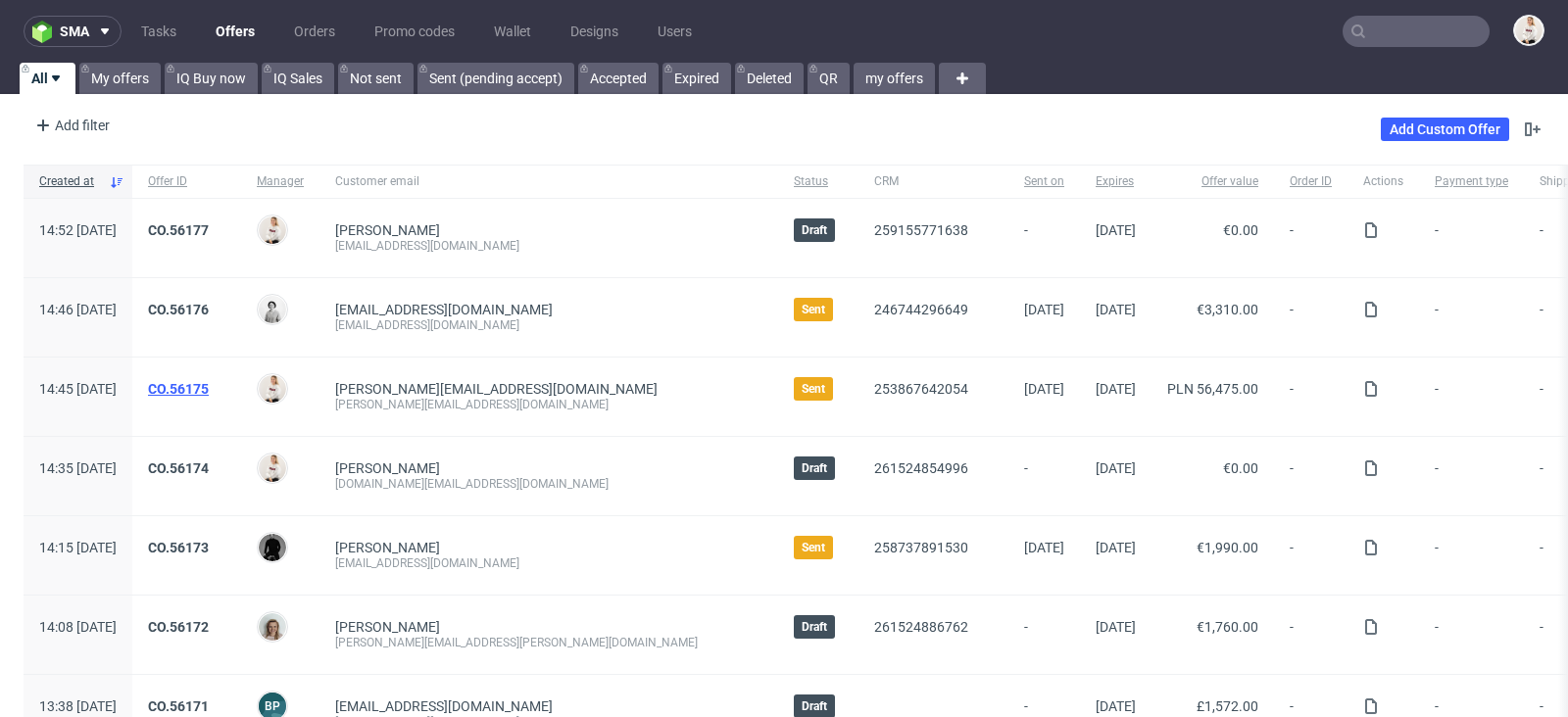 click on "CO.56175" at bounding box center (178, 389) 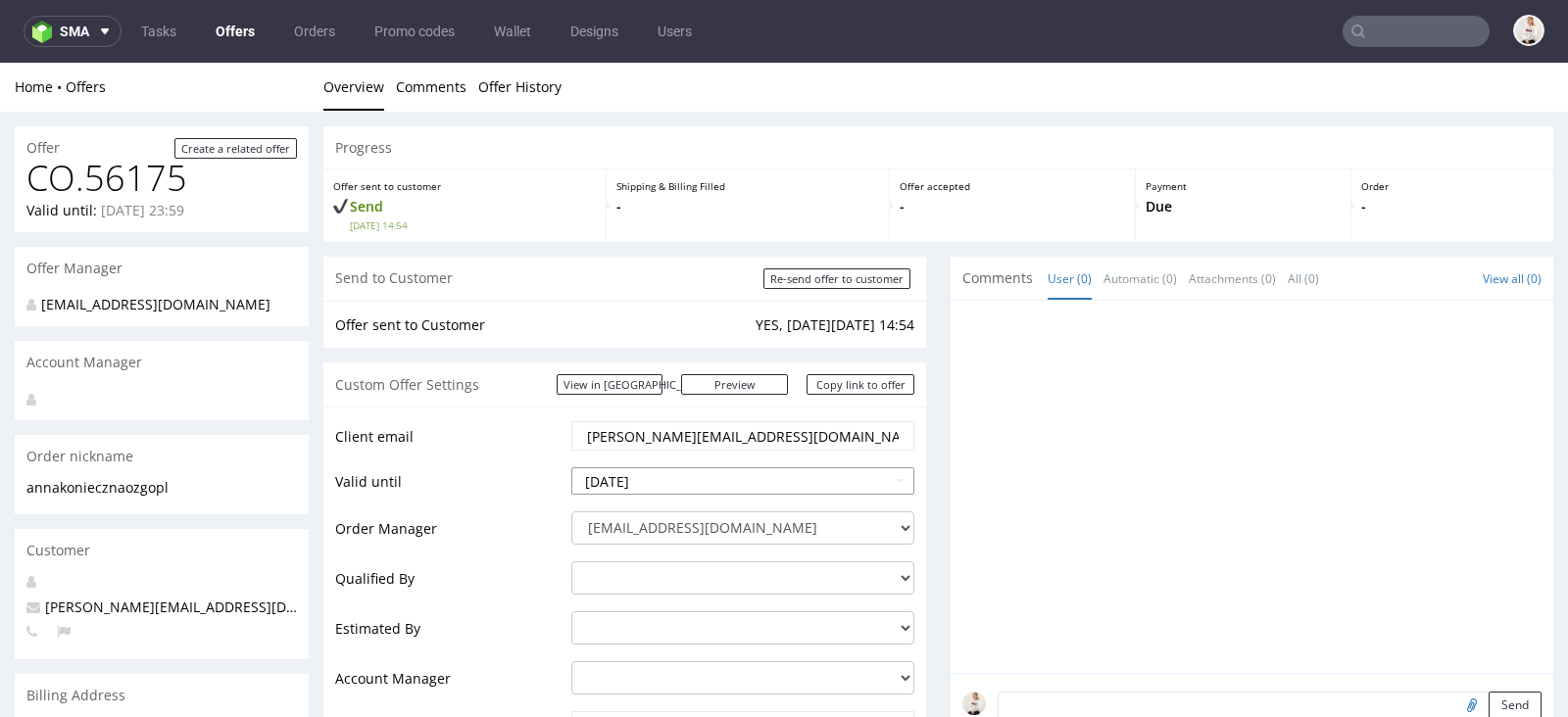scroll, scrollTop: 0, scrollLeft: 0, axis: both 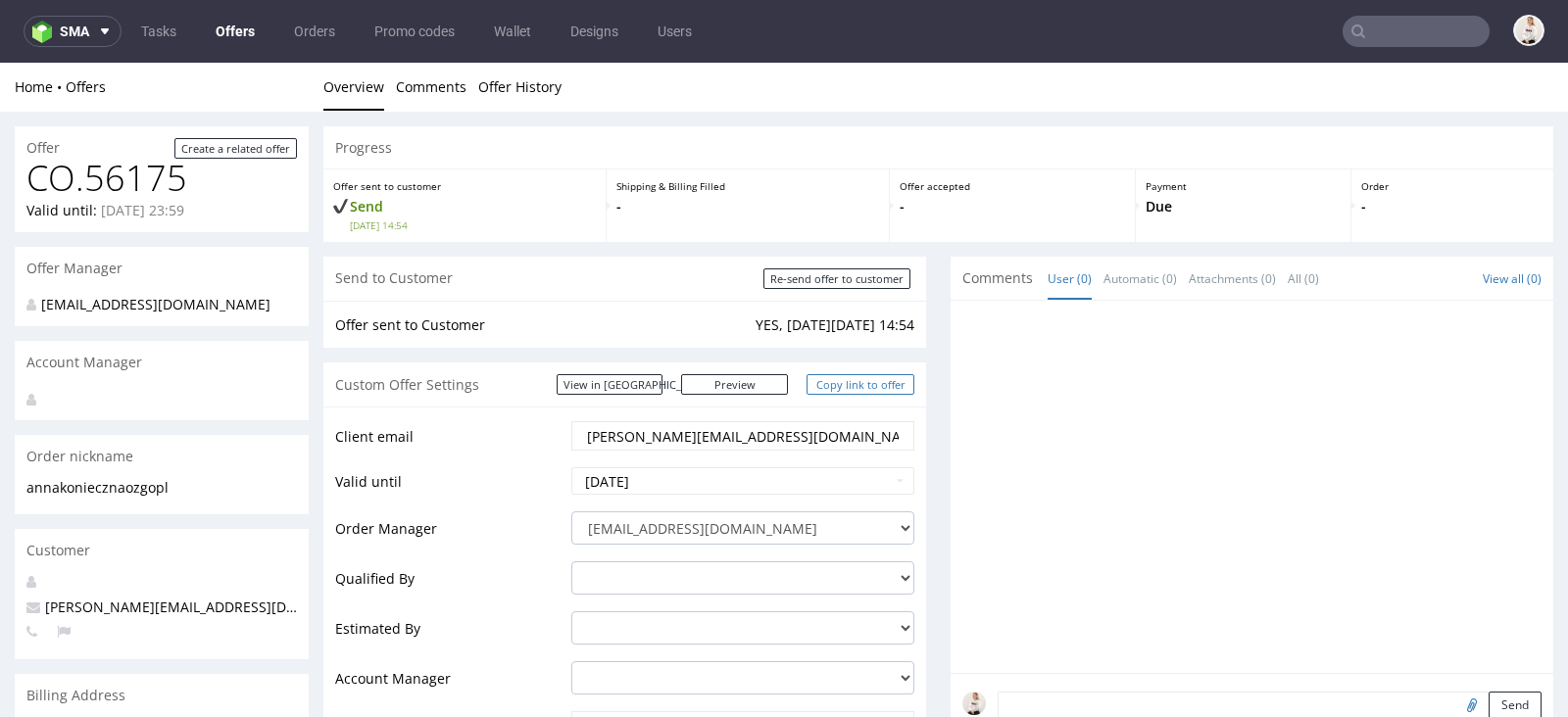 click on "Copy link to offer" at bounding box center (860, 384) 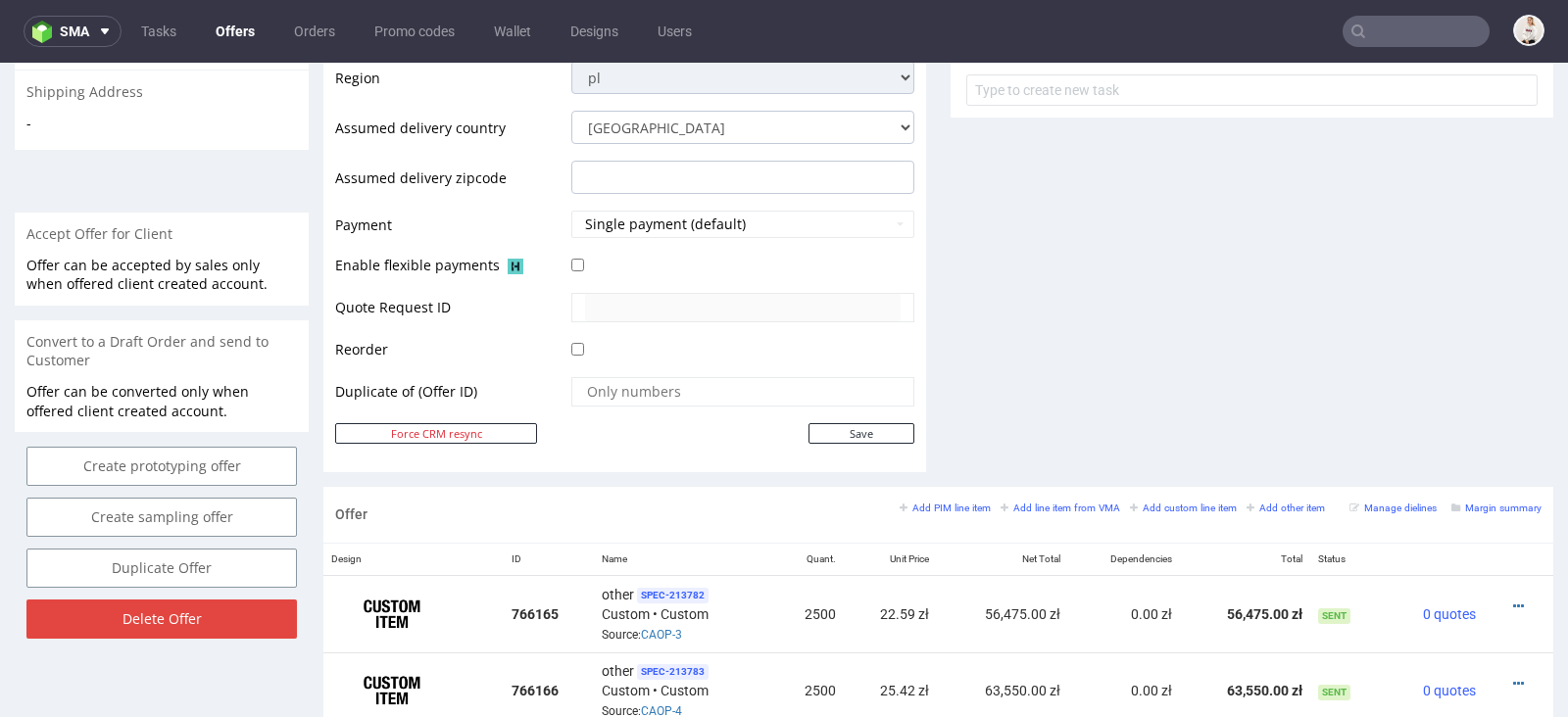 scroll, scrollTop: 1100, scrollLeft: 0, axis: vertical 